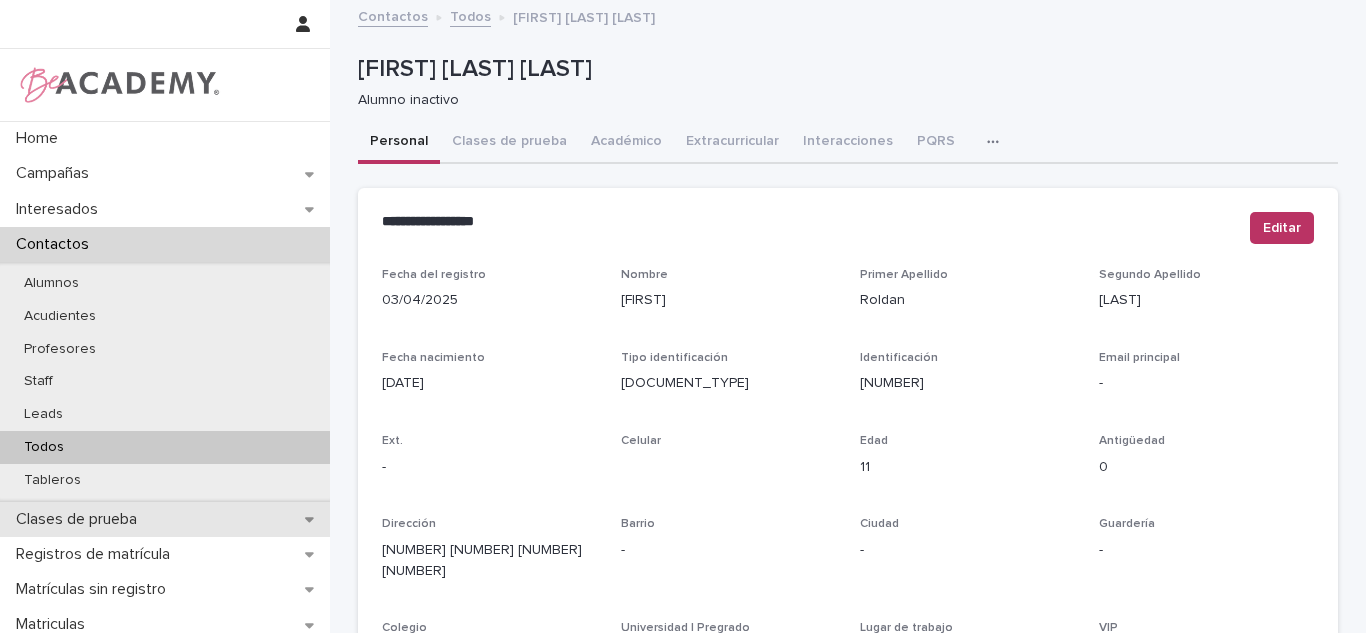 scroll, scrollTop: 0, scrollLeft: 0, axis: both 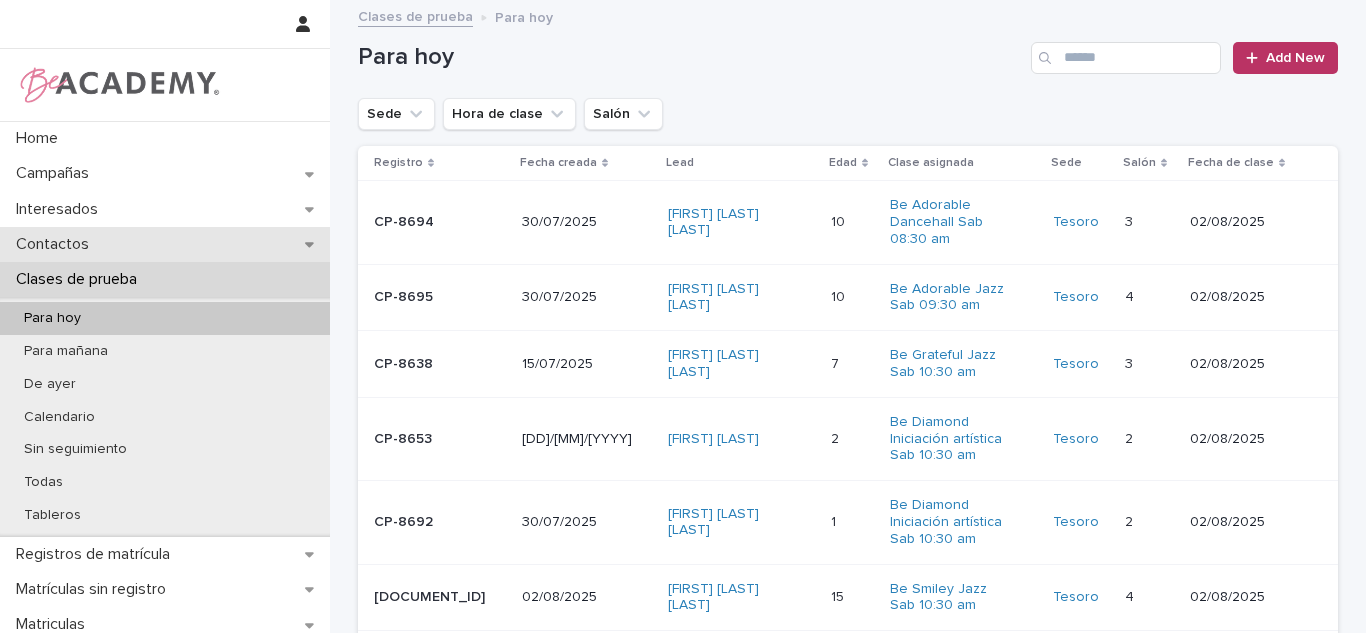 click on "Contactos" at bounding box center (56, 244) 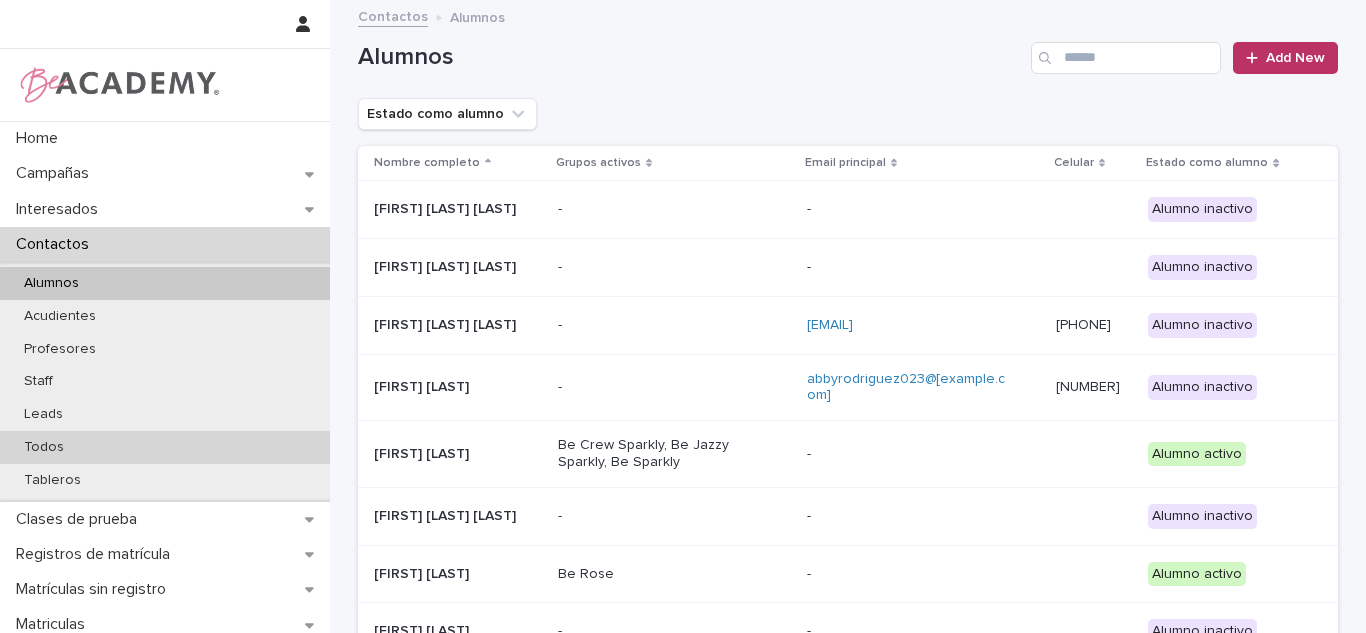 click on "Todos" at bounding box center [44, 447] 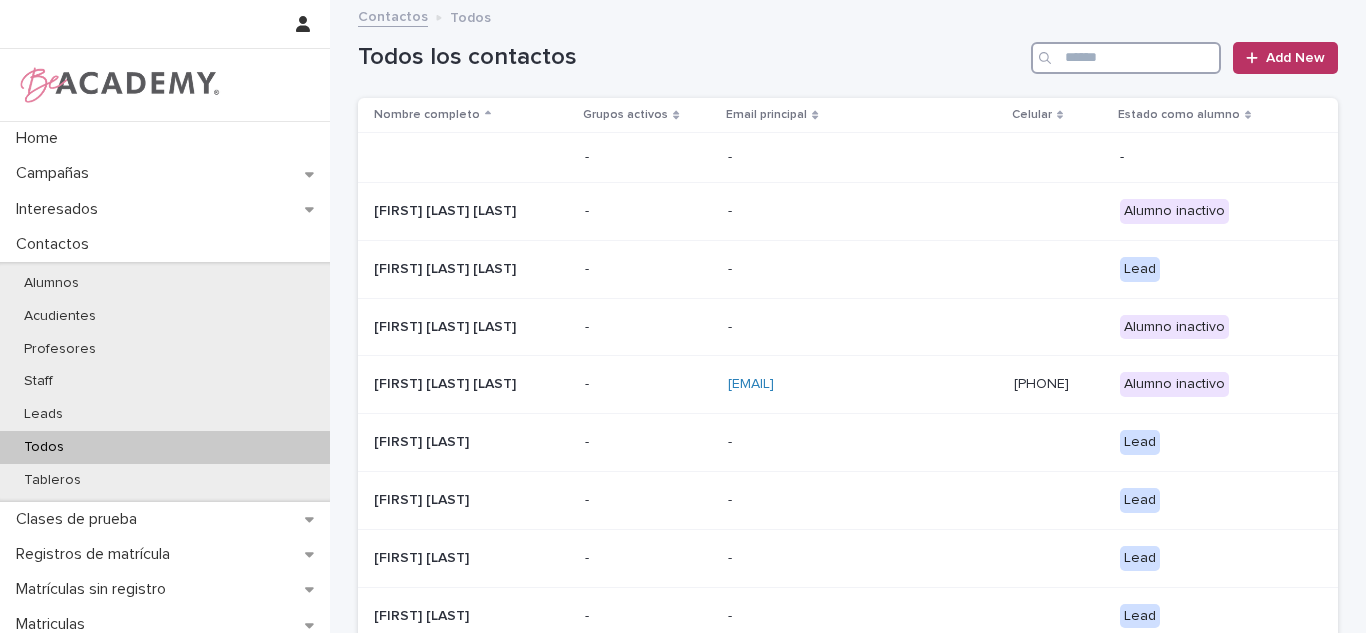 click at bounding box center (1126, 58) 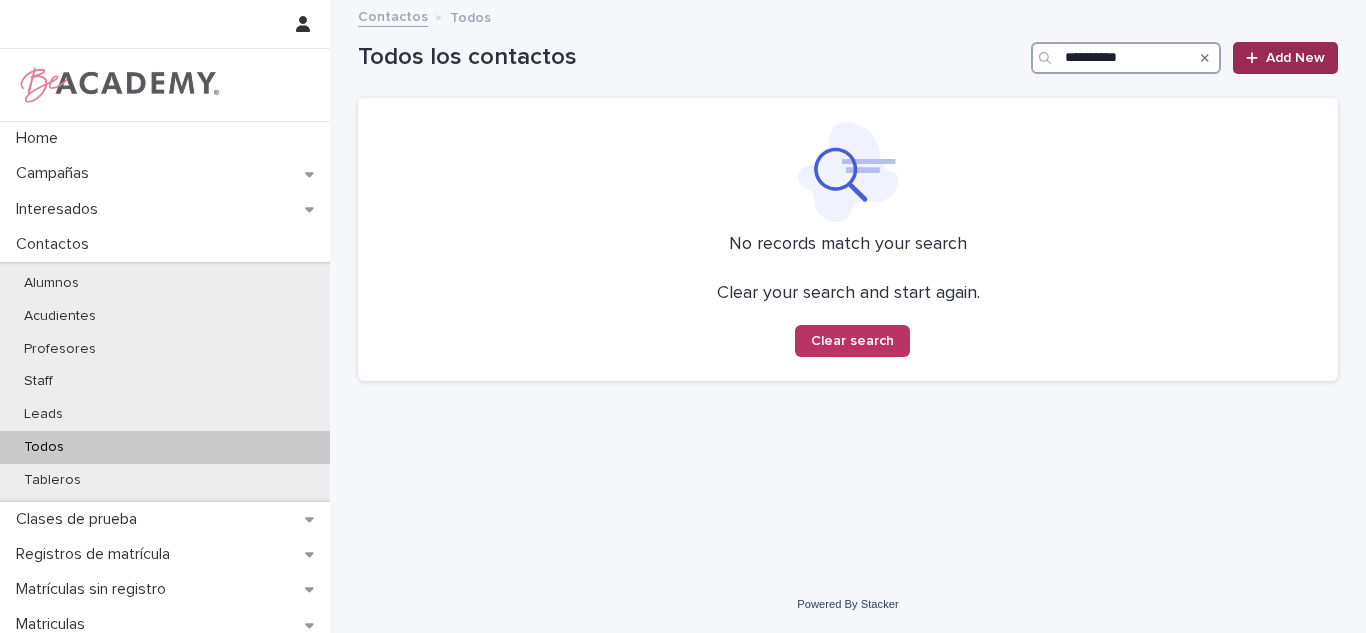 type on "**********" 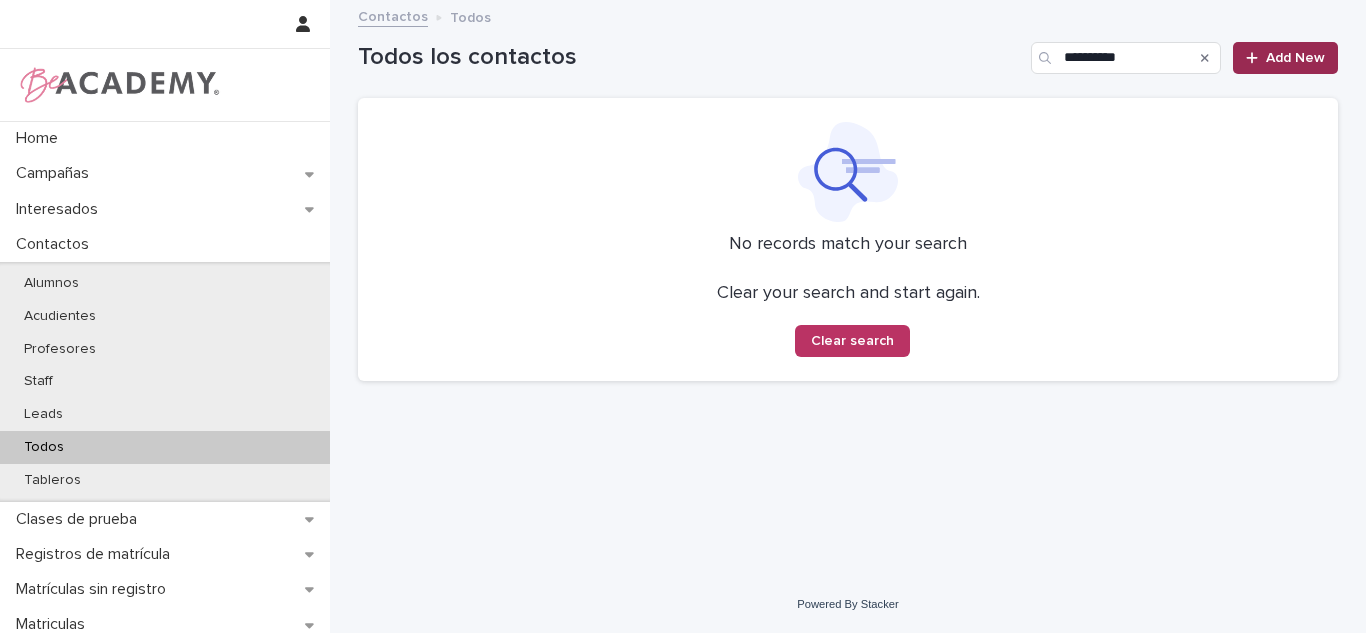 click on "Add New" at bounding box center [1285, 58] 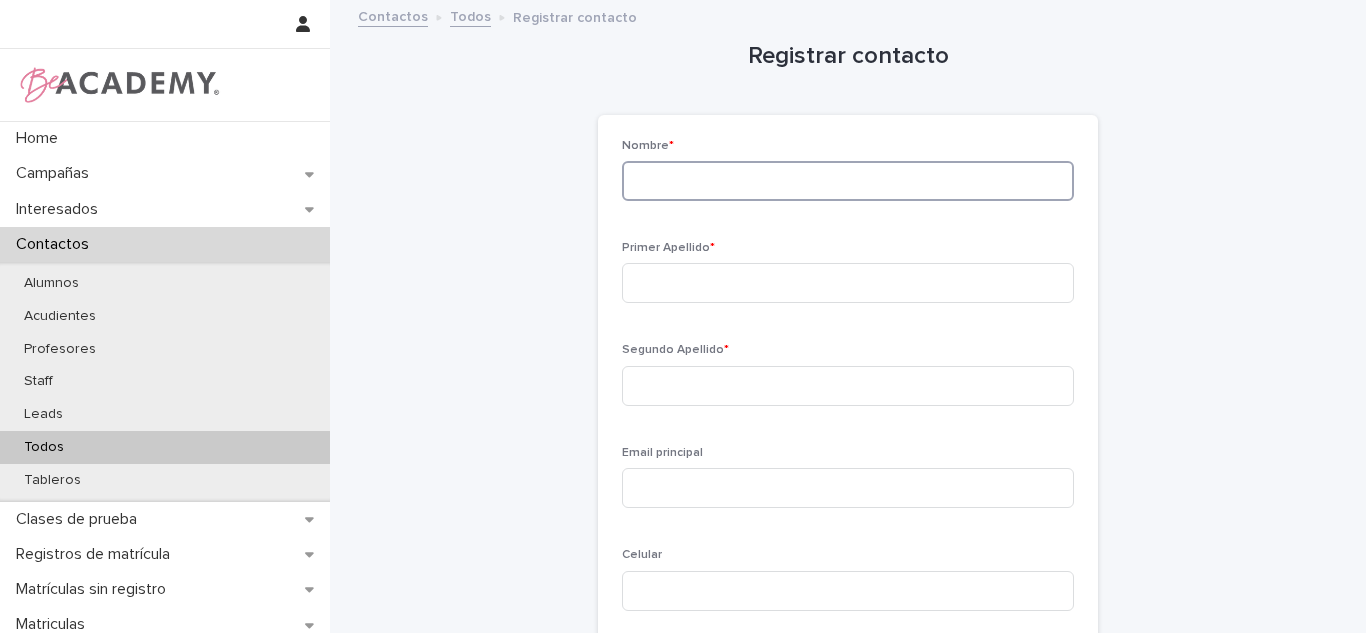 click at bounding box center (848, 181) 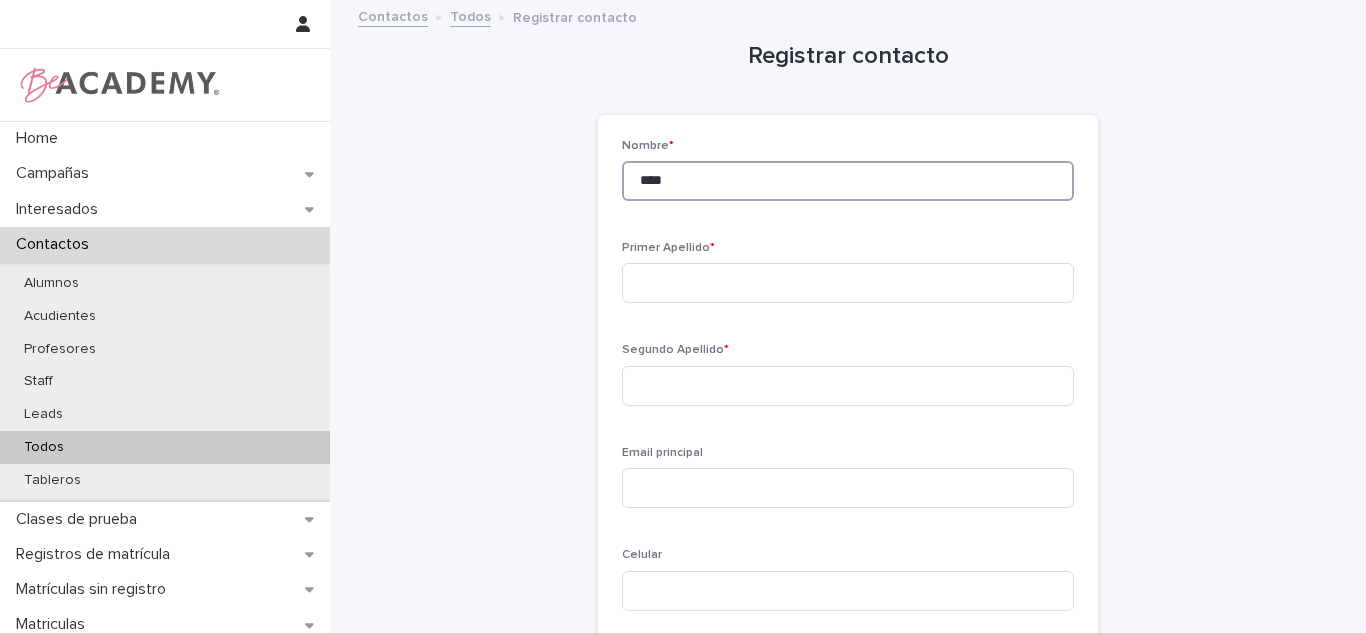 type on "****" 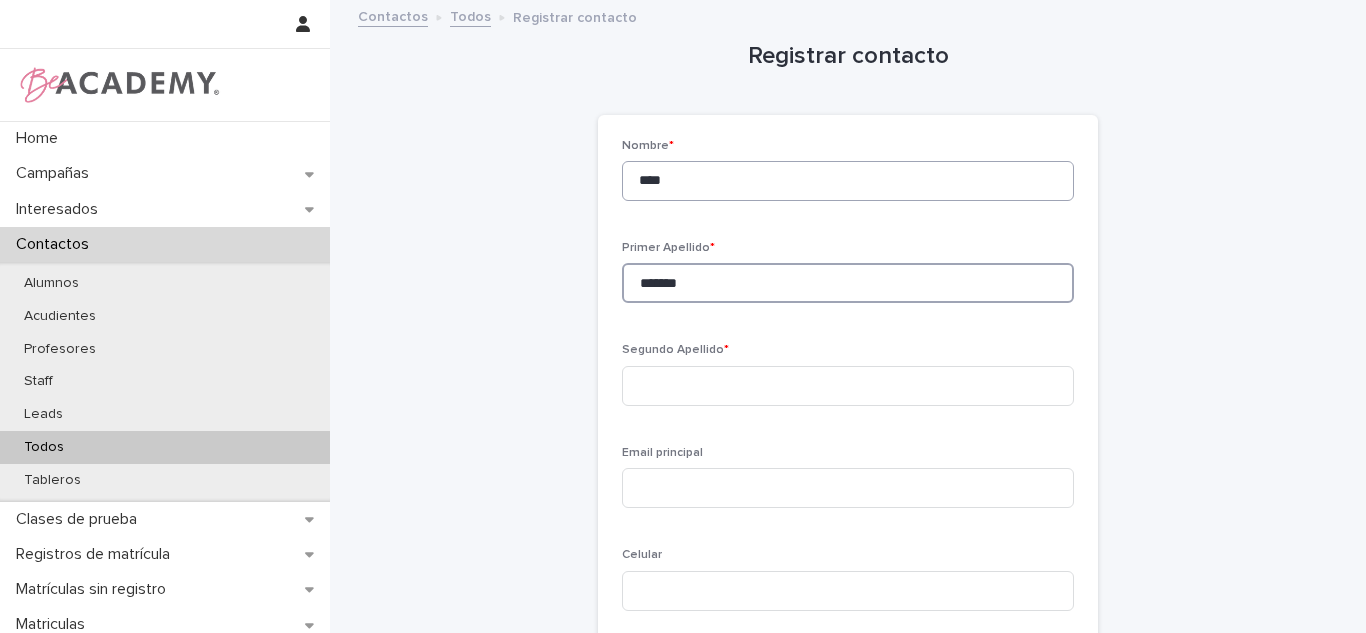 type on "*******" 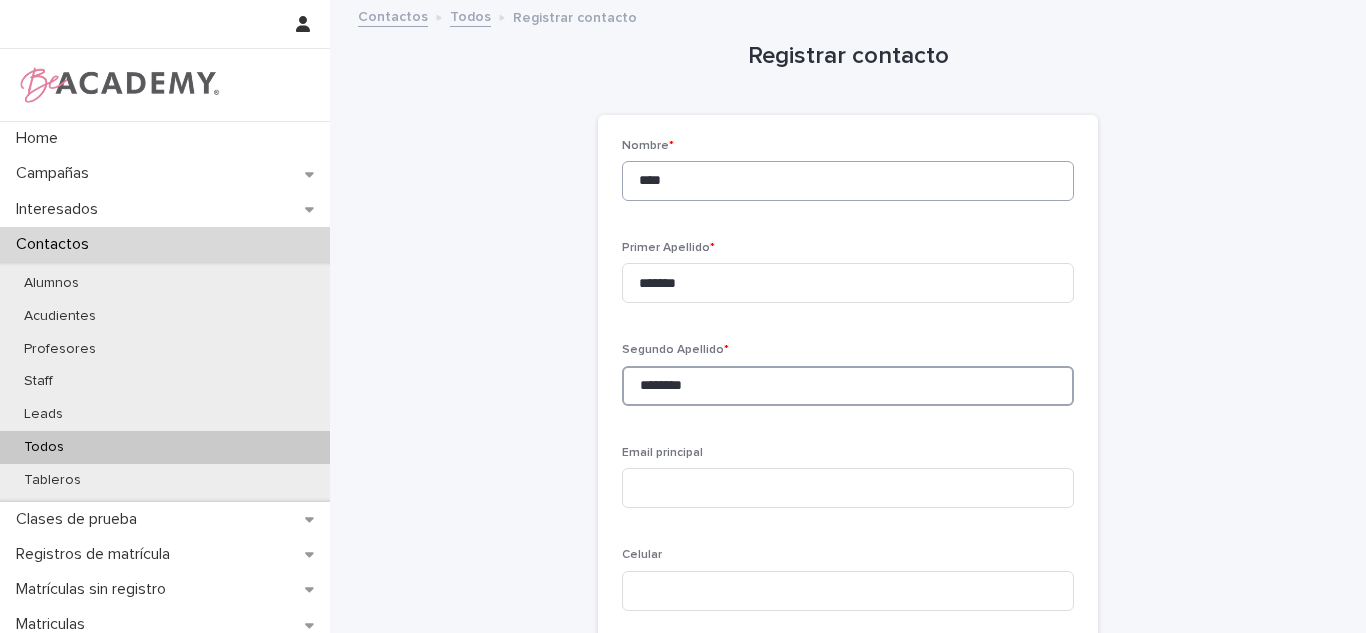 type on "********" 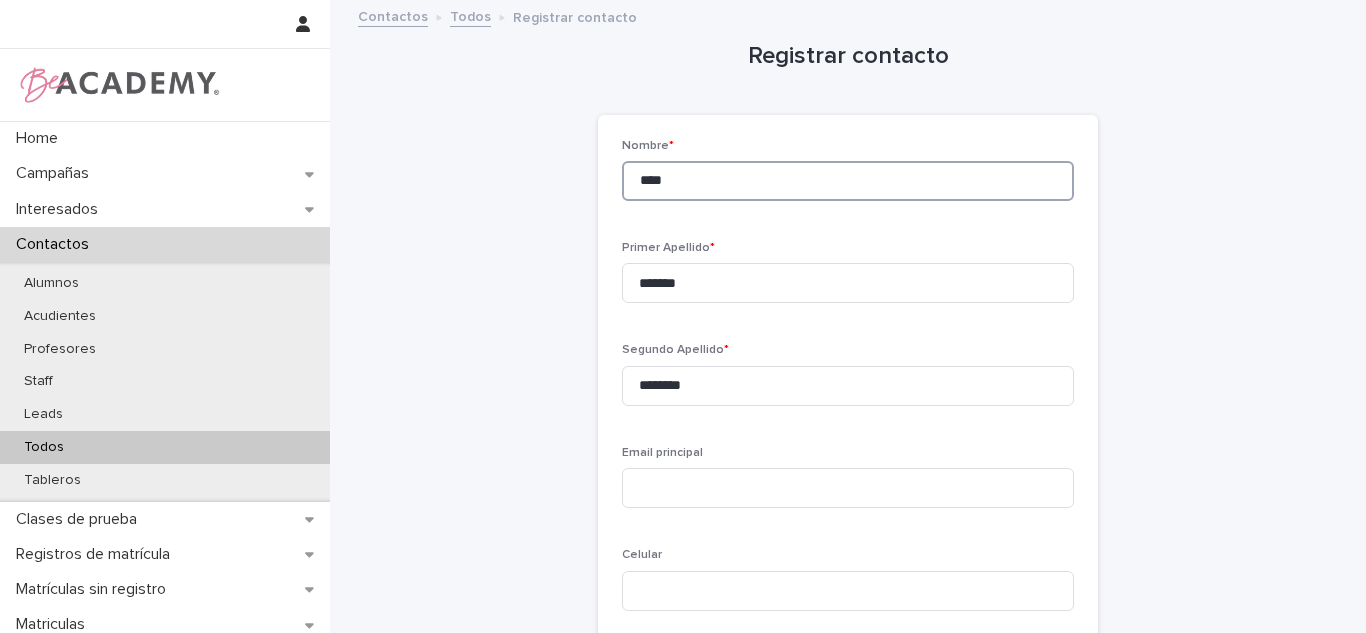 drag, startPoint x: 744, startPoint y: 196, endPoint x: 364, endPoint y: 198, distance: 380.00525 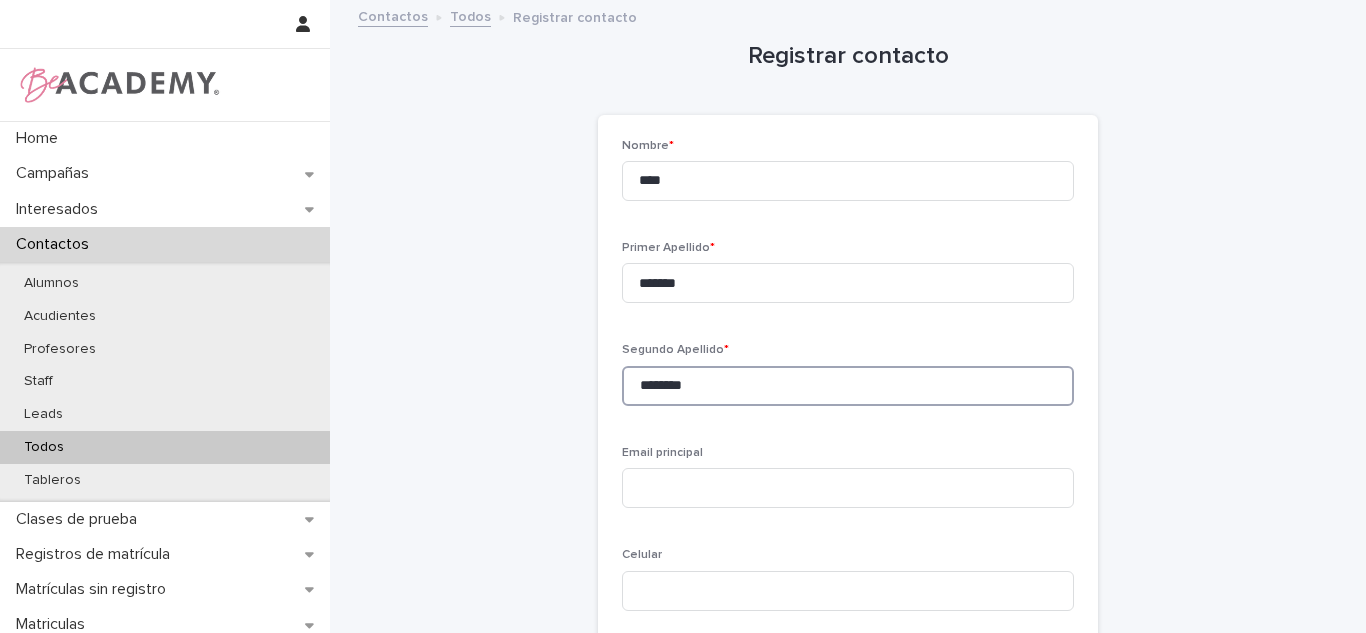 scroll, scrollTop: 325, scrollLeft: 0, axis: vertical 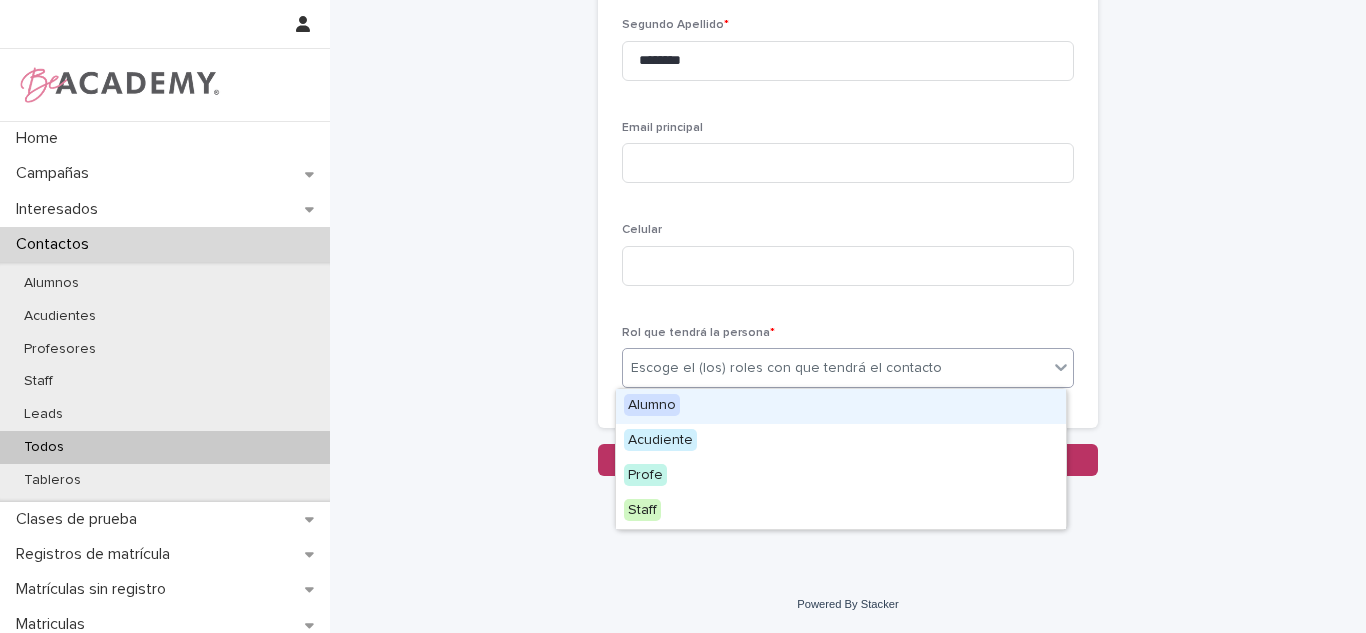 drag, startPoint x: 759, startPoint y: 375, endPoint x: 687, endPoint y: 403, distance: 77.25283 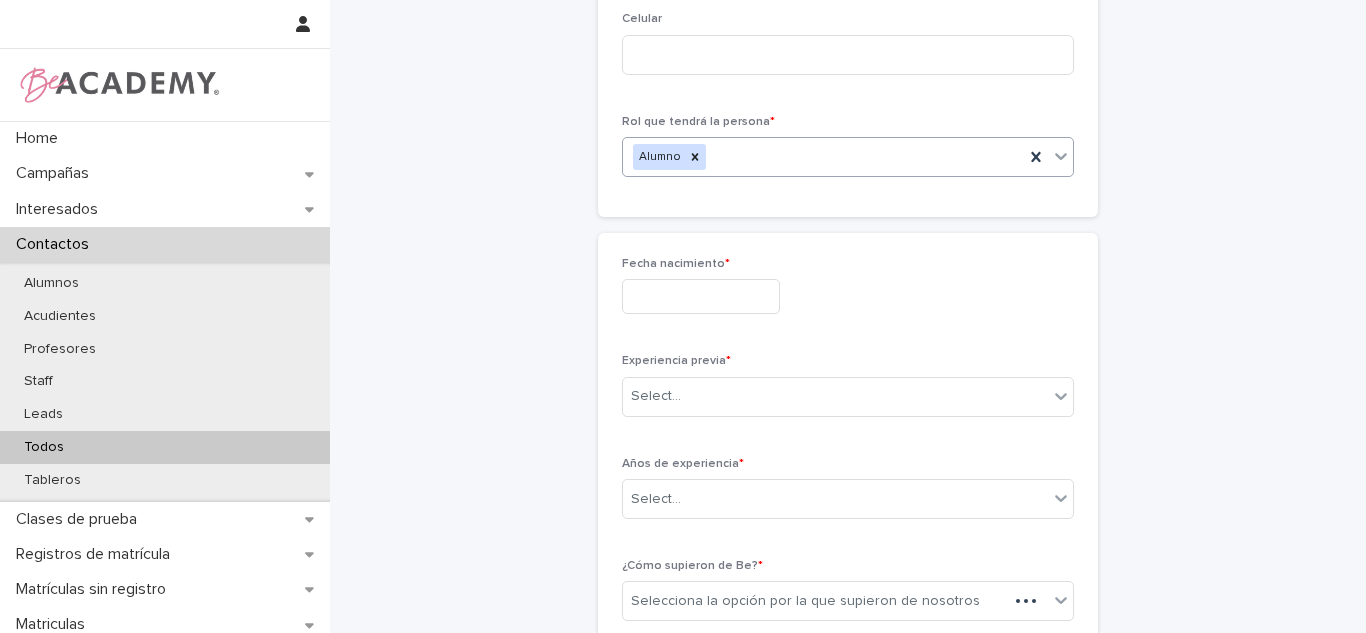 scroll, scrollTop: 547, scrollLeft: 0, axis: vertical 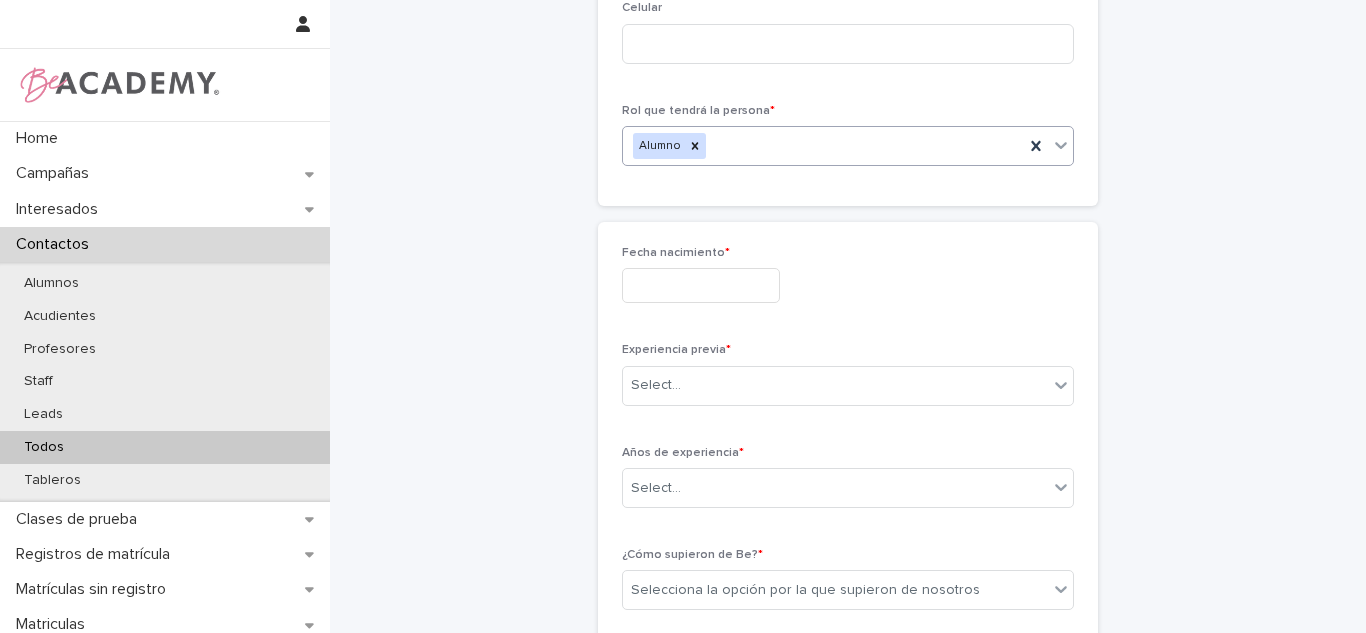 click at bounding box center [701, 285] 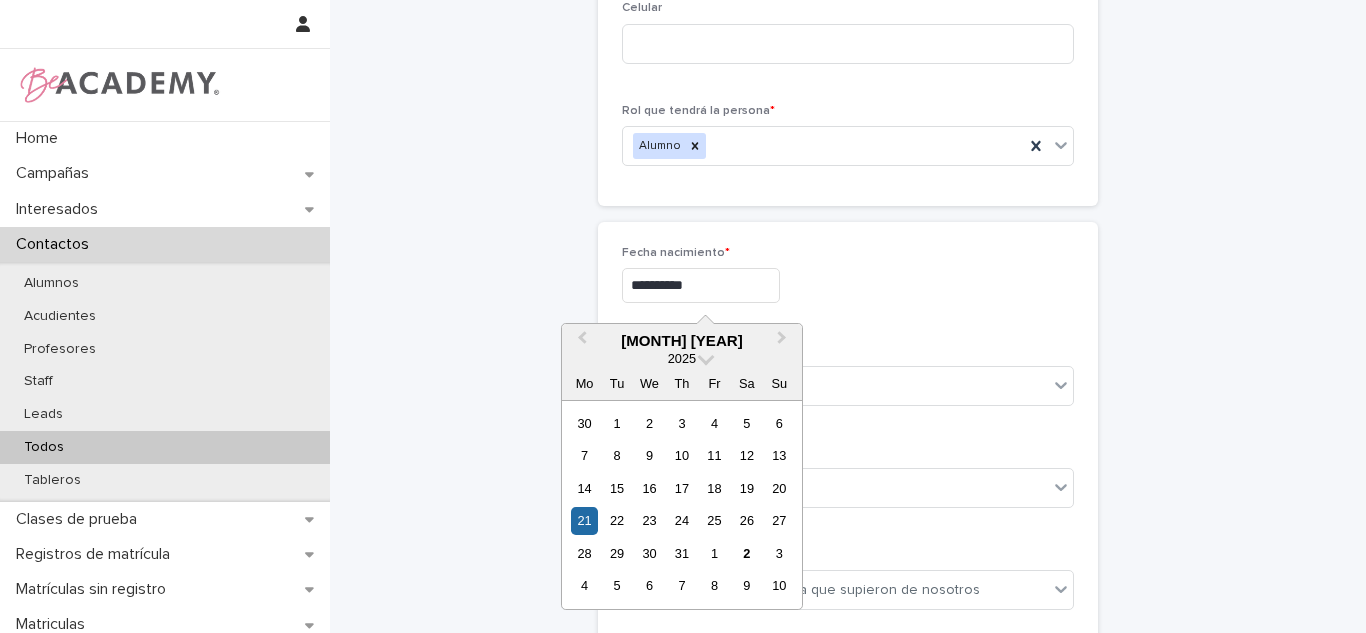 click on "**********" at bounding box center (701, 285) 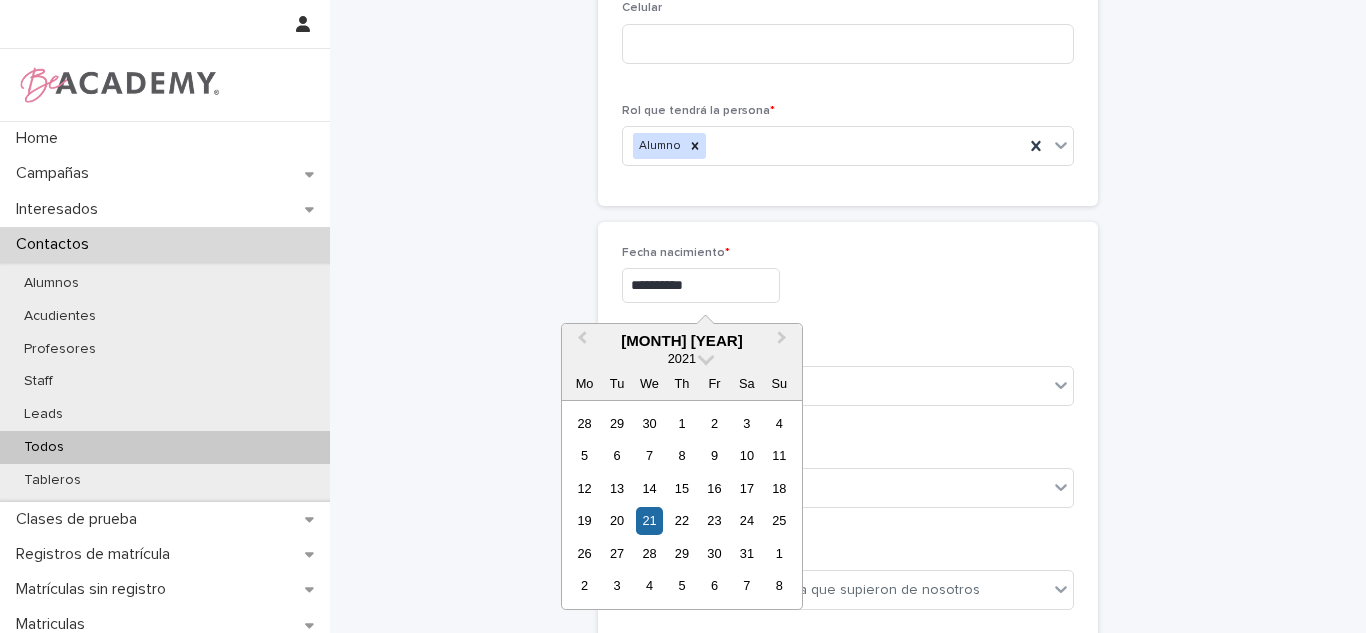 type on "**********" 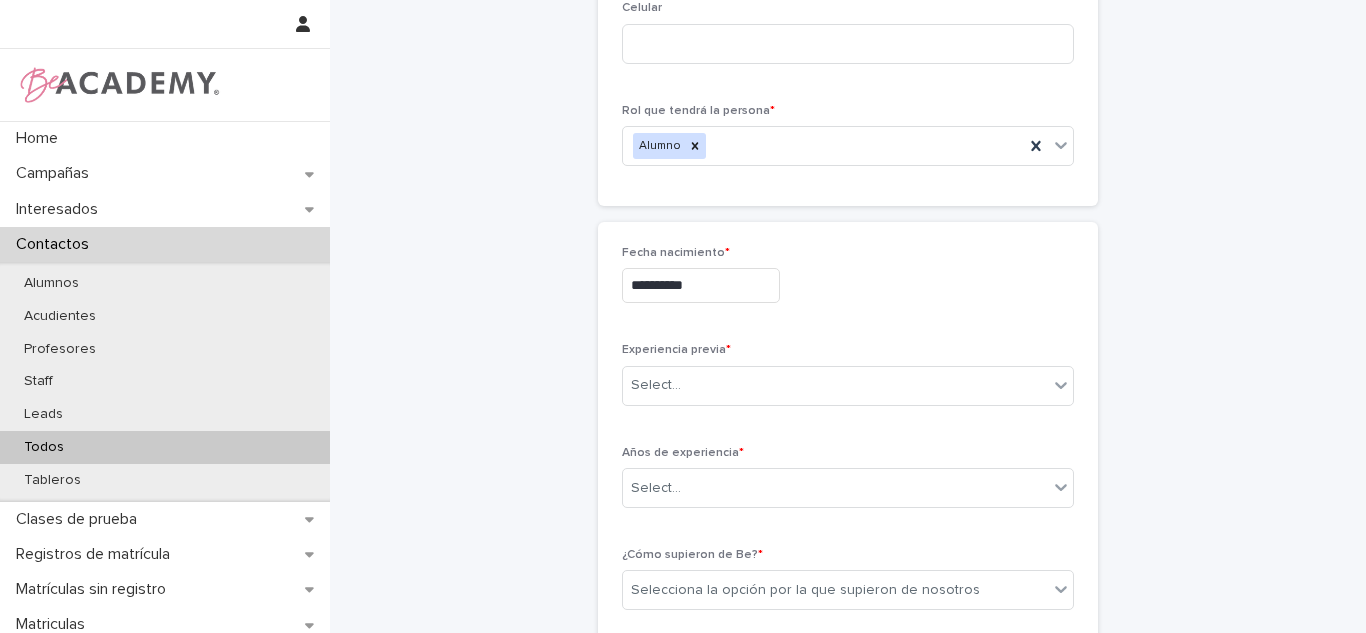 click on "**********" at bounding box center [848, 282] 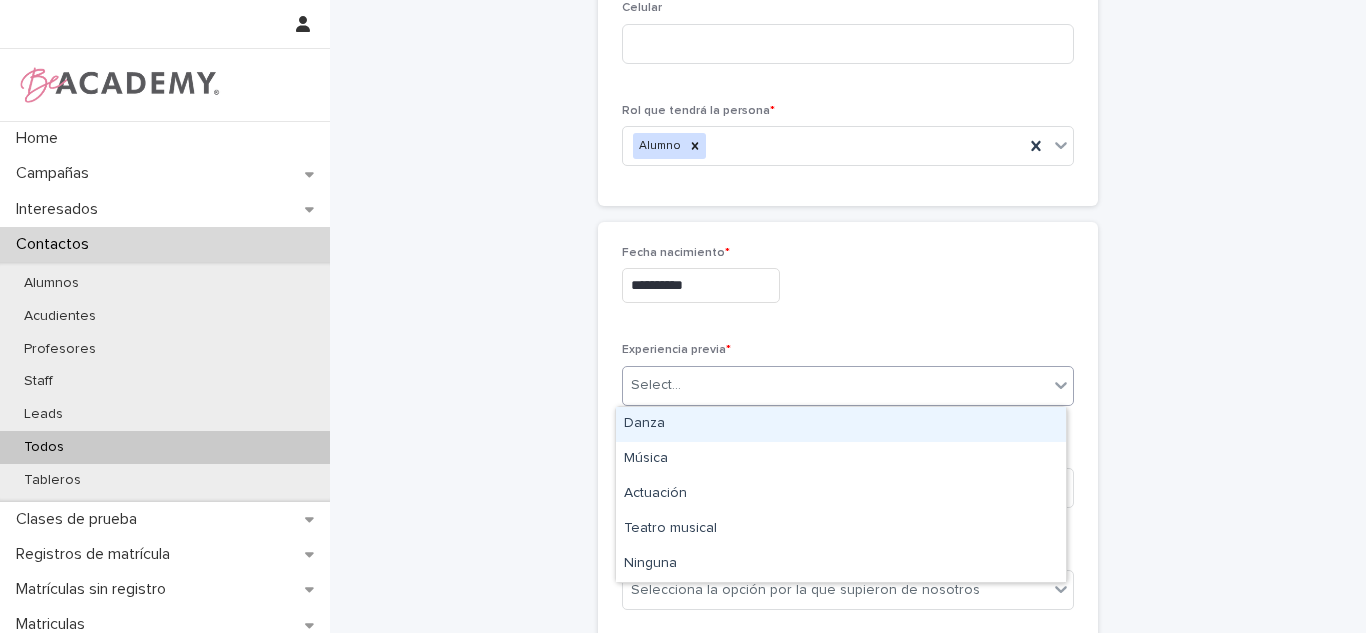 drag, startPoint x: 696, startPoint y: 400, endPoint x: 687, endPoint y: 432, distance: 33.24154 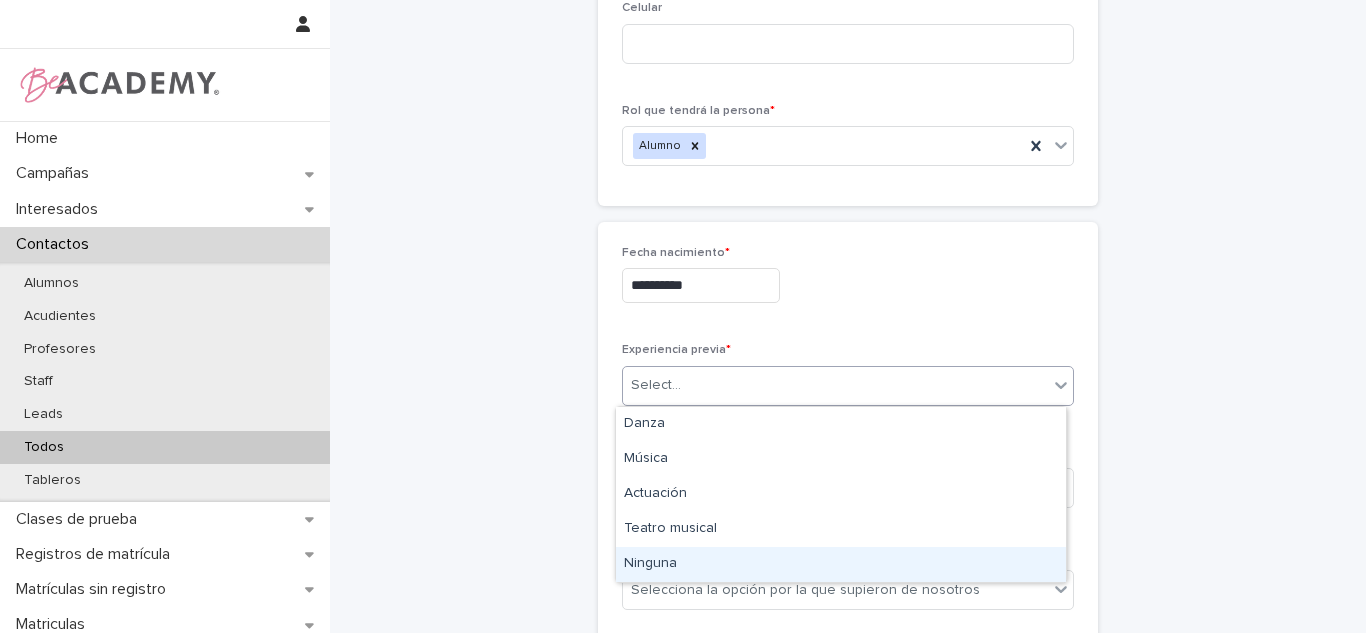 click on "Ninguna" at bounding box center (841, 564) 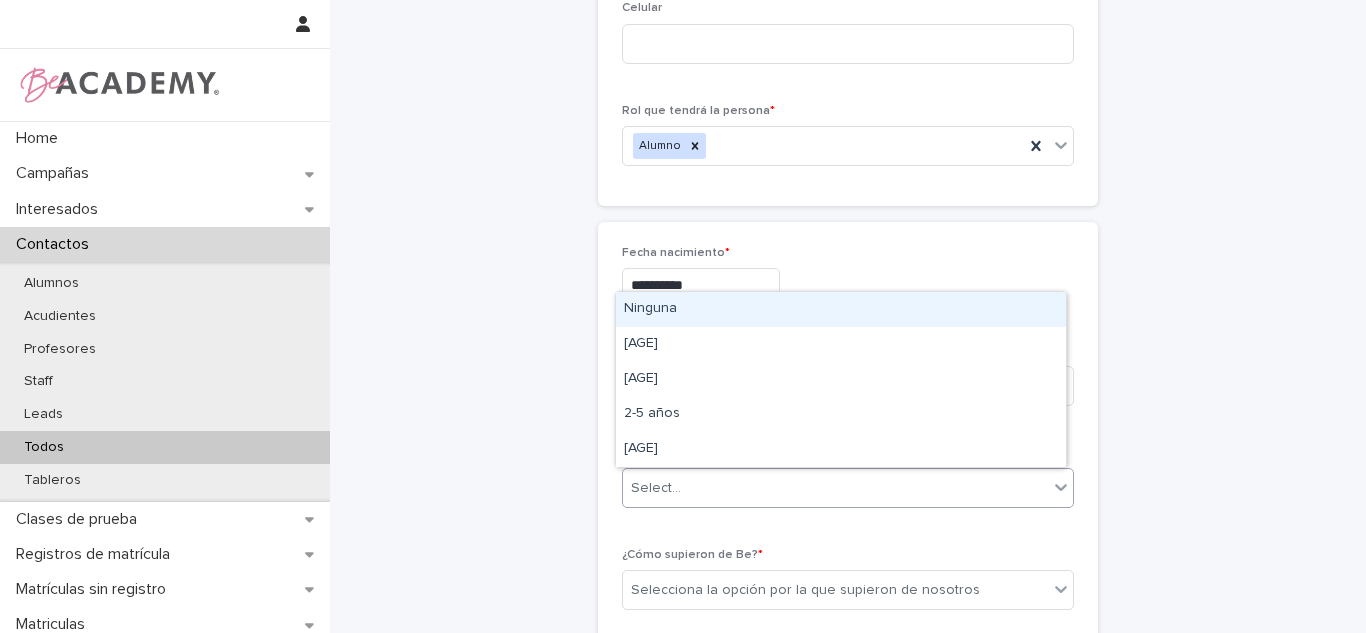 click on "Select..." at bounding box center [835, 488] 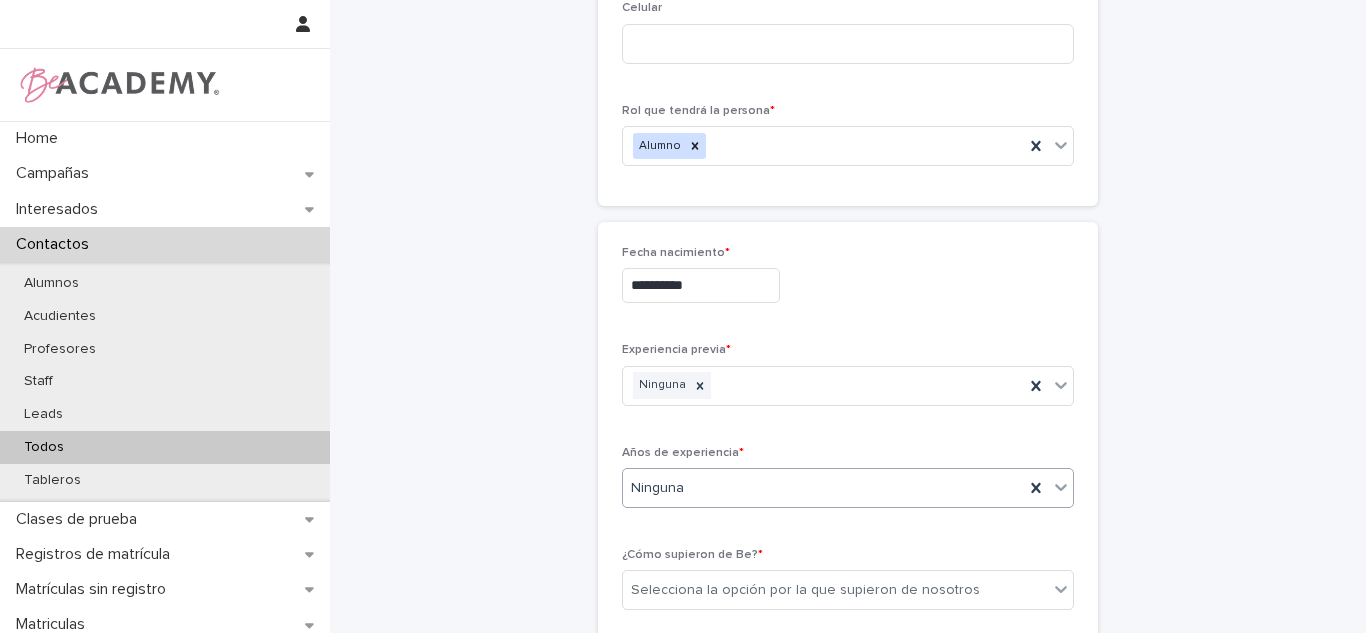 scroll, scrollTop: 766, scrollLeft: 0, axis: vertical 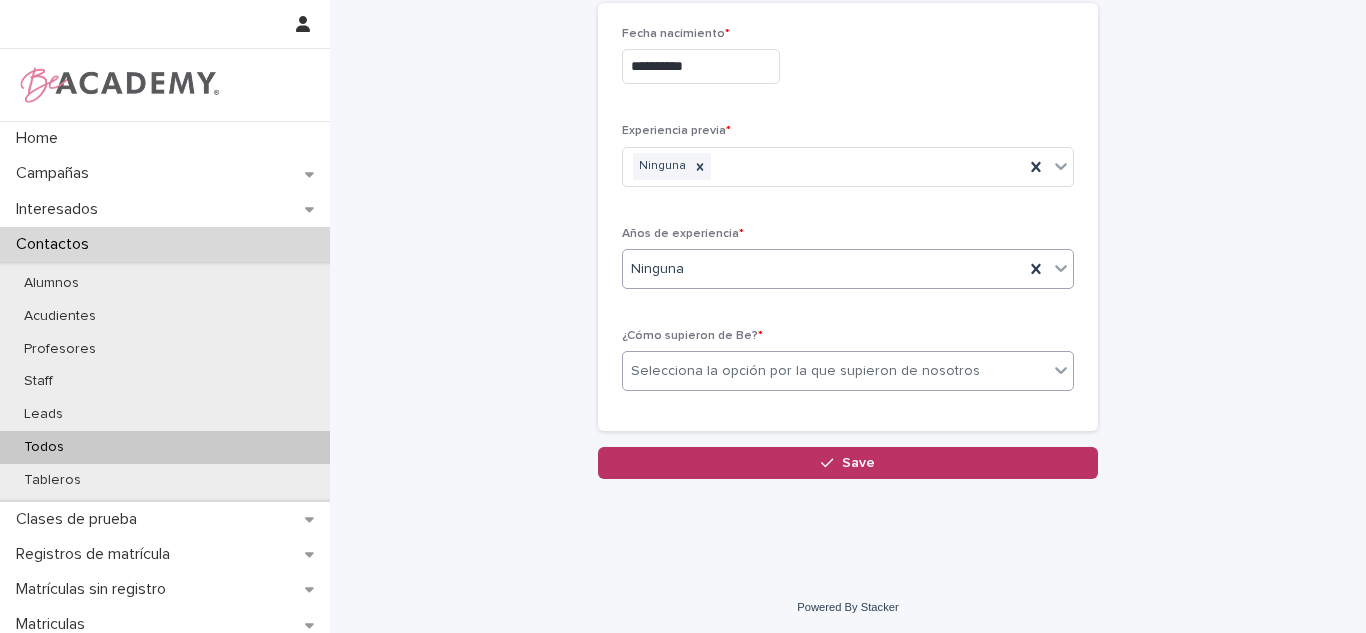 drag, startPoint x: 859, startPoint y: 373, endPoint x: 831, endPoint y: 382, distance: 29.410883 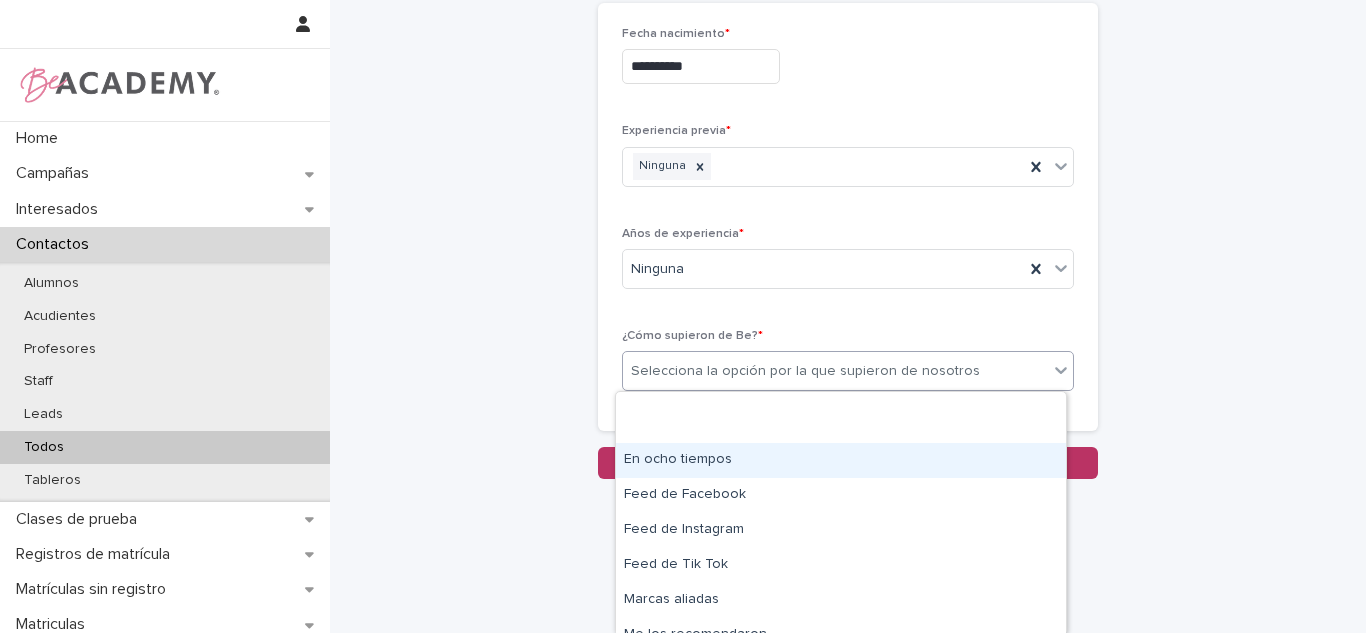 scroll, scrollTop: 388, scrollLeft: 0, axis: vertical 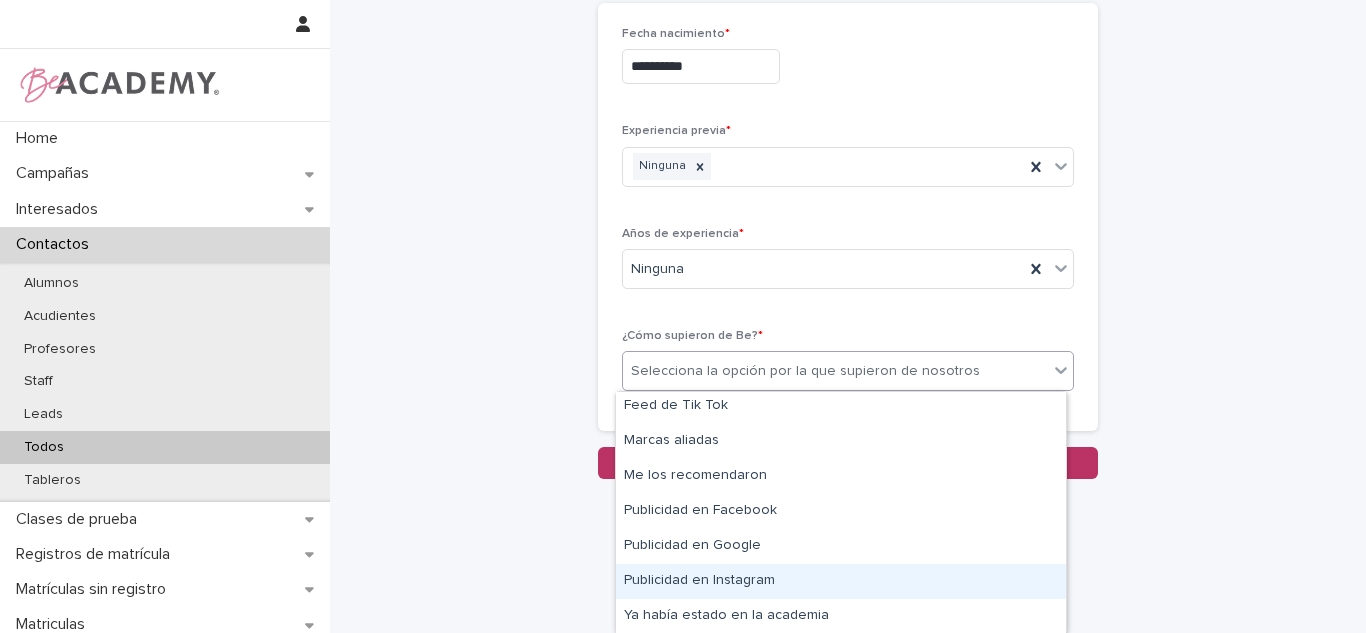 click on "Publicidad en Instagram" at bounding box center [841, 581] 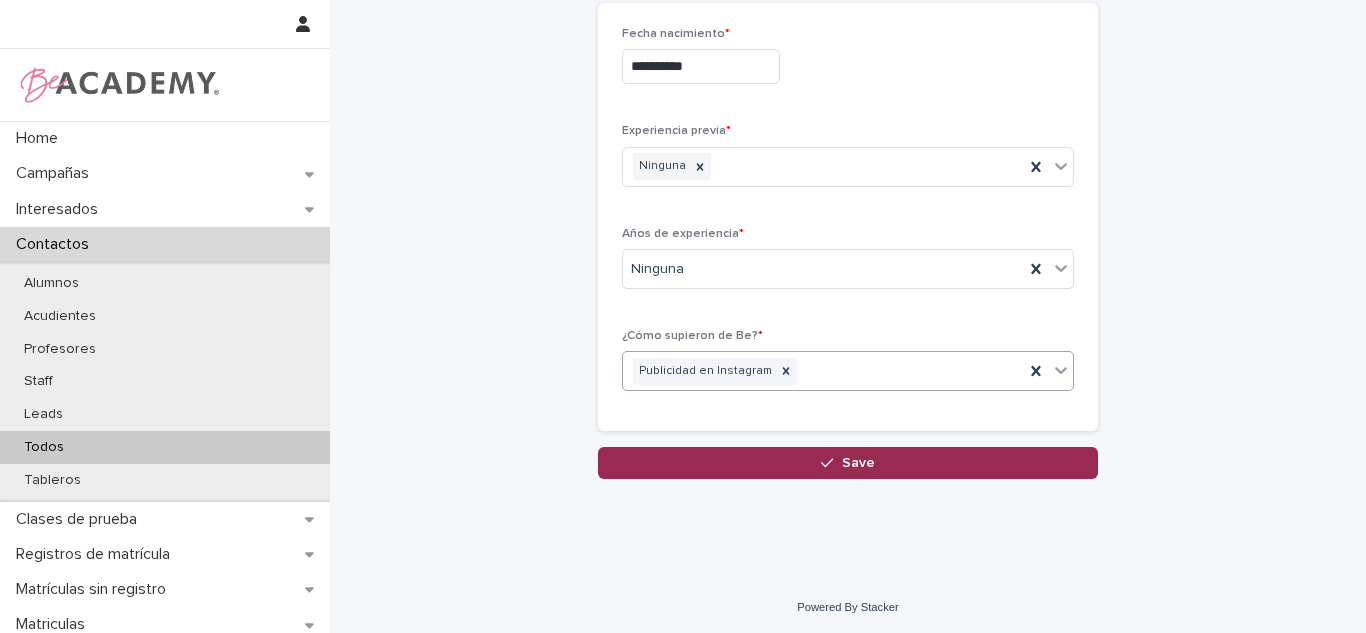 click on "Save" at bounding box center (848, 463) 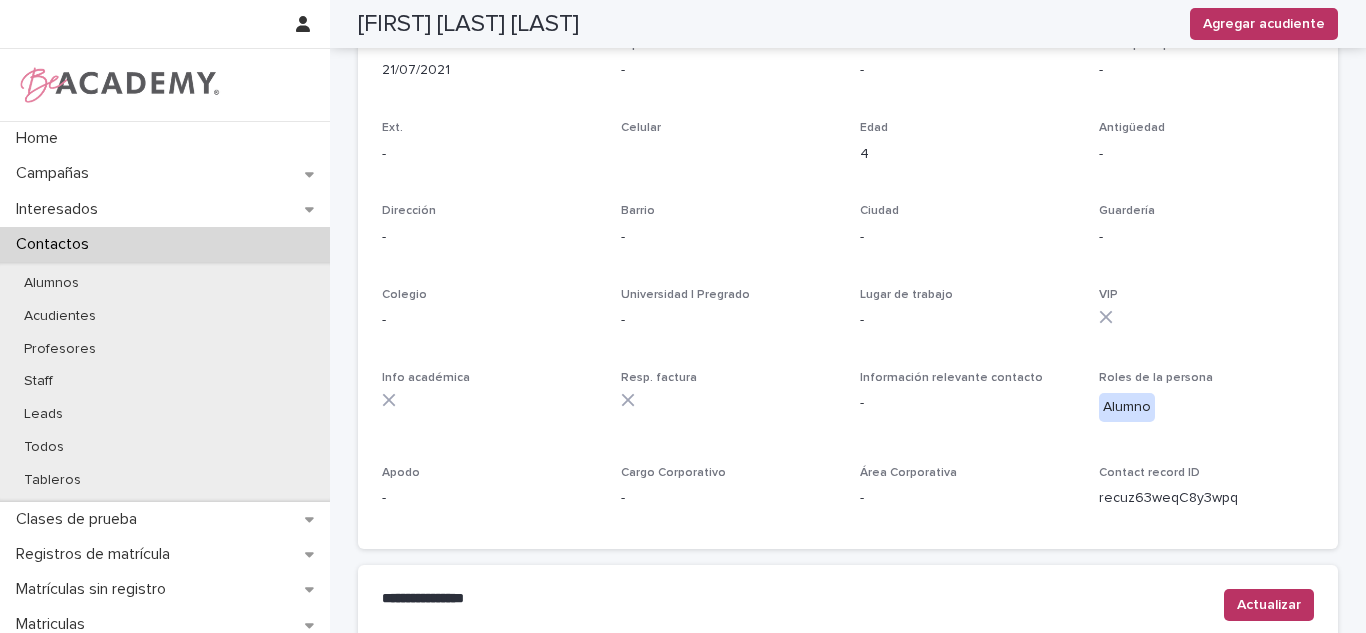 scroll, scrollTop: 0, scrollLeft: 0, axis: both 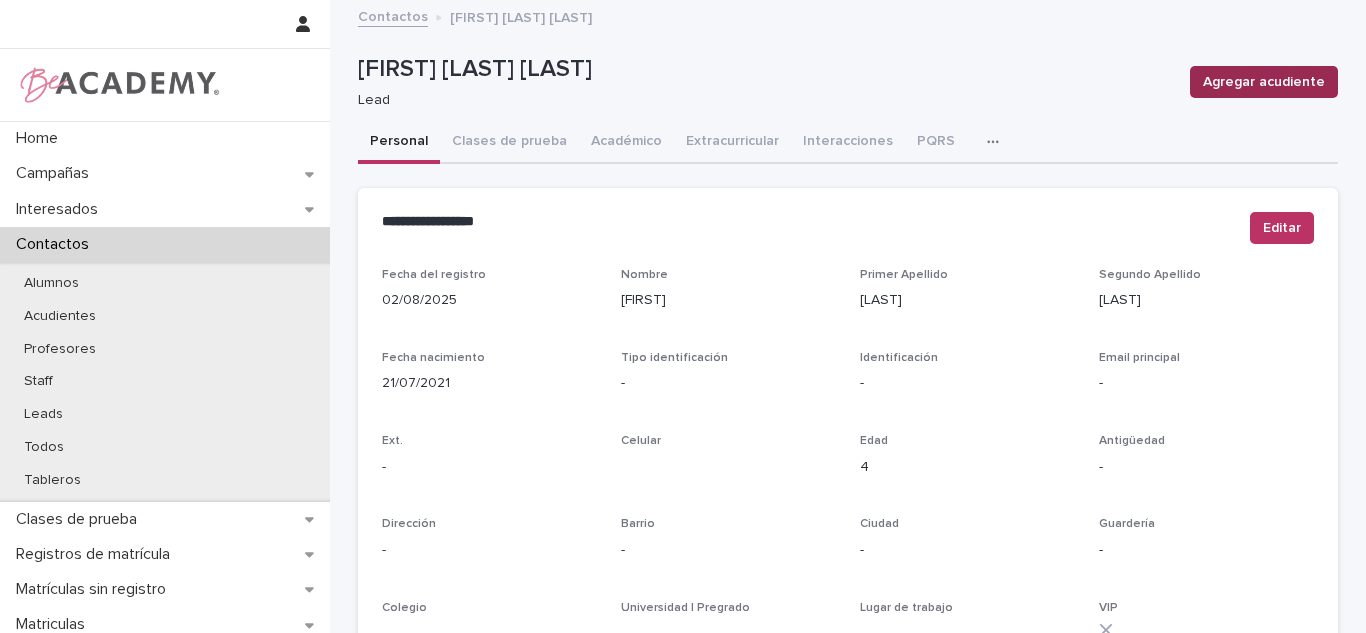 click on "Agregar acudiente" at bounding box center (1264, 82) 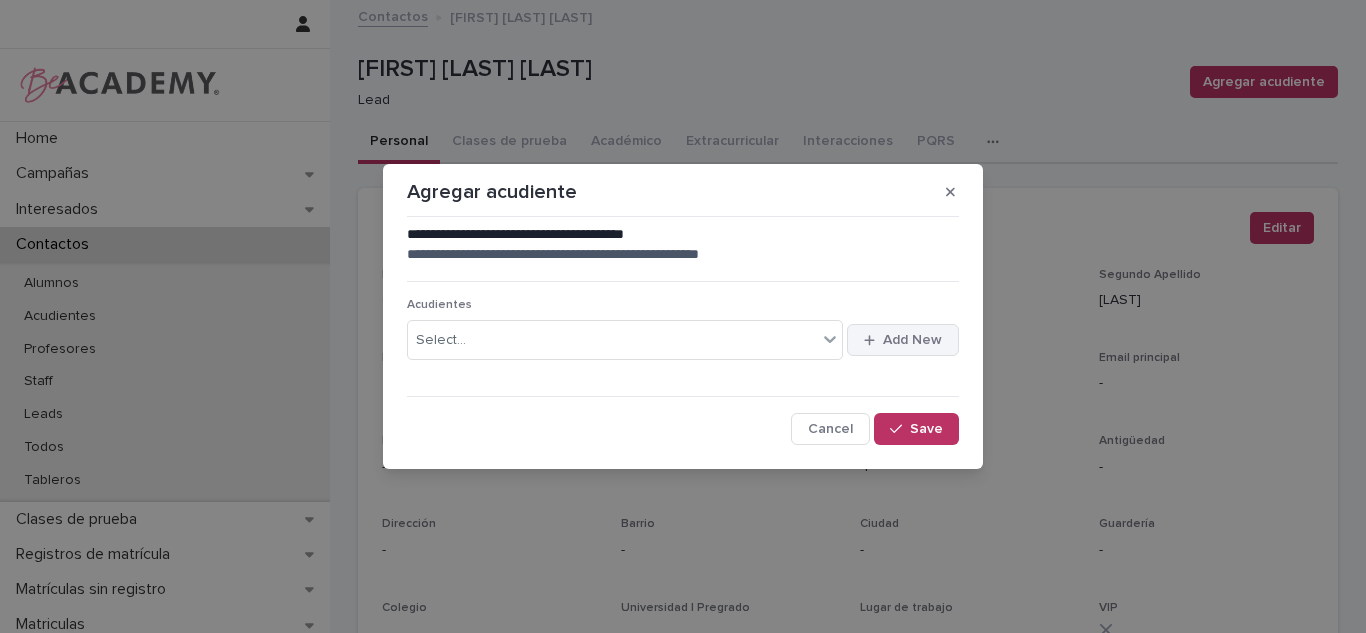 click on "Add New" at bounding box center (903, 340) 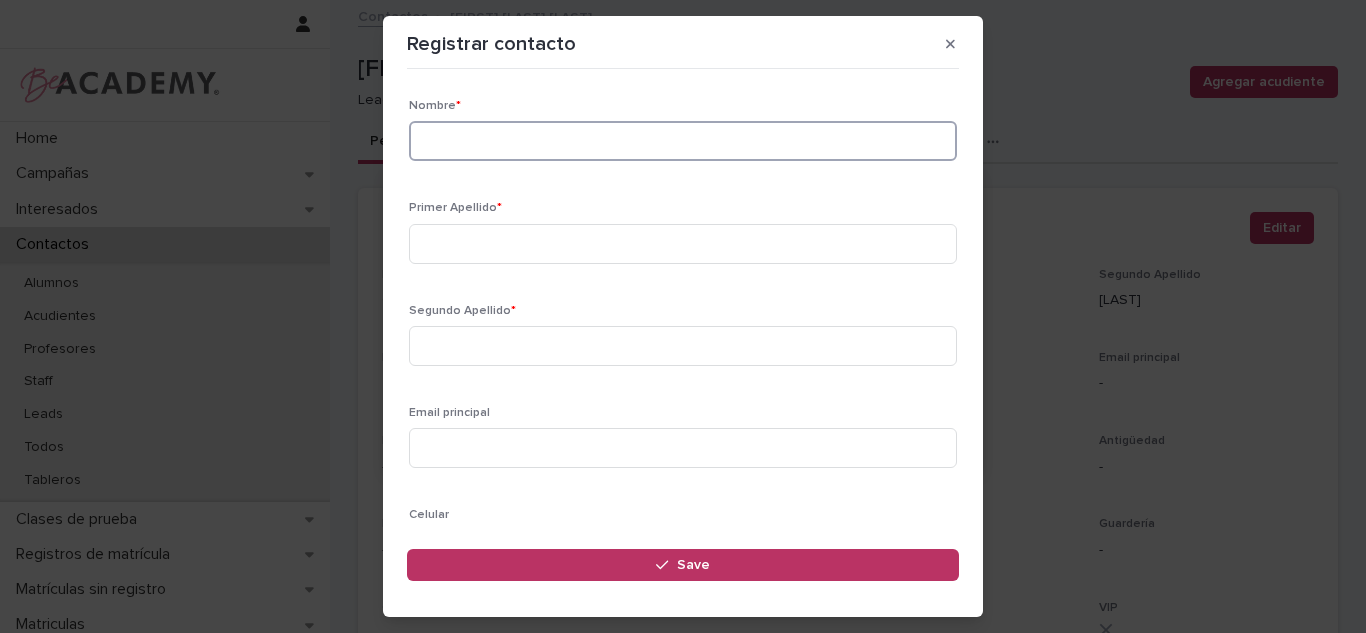 click at bounding box center [683, 141] 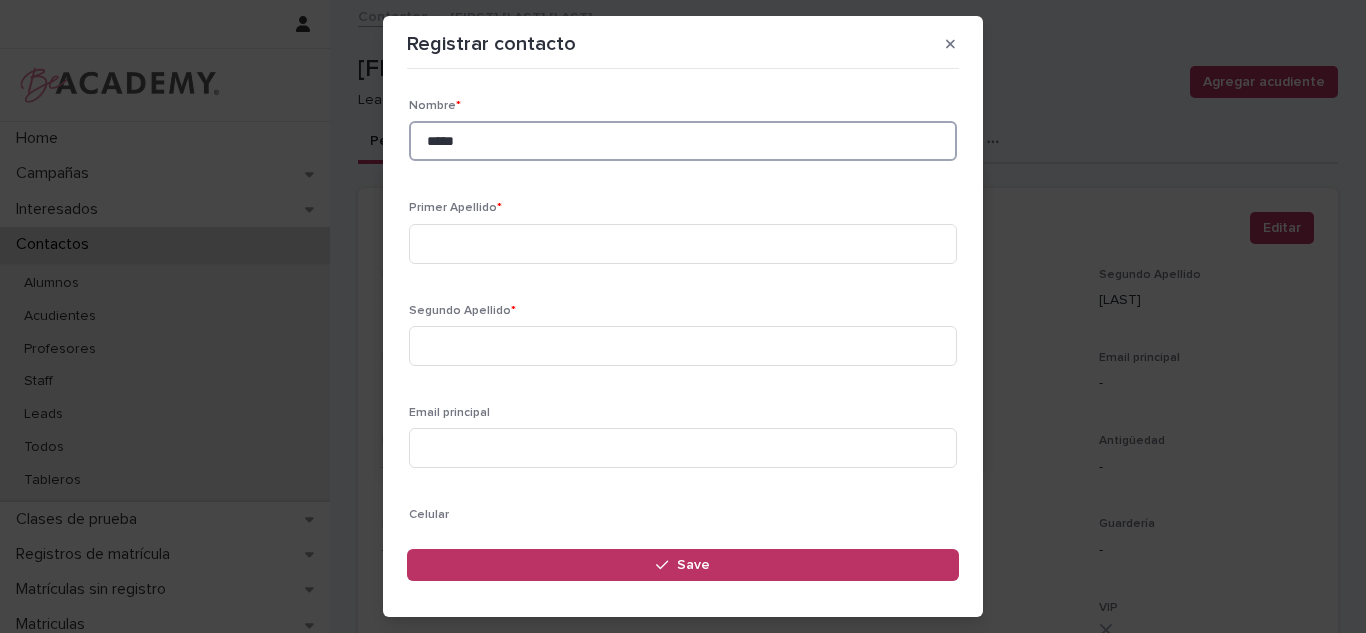 type on "*****" 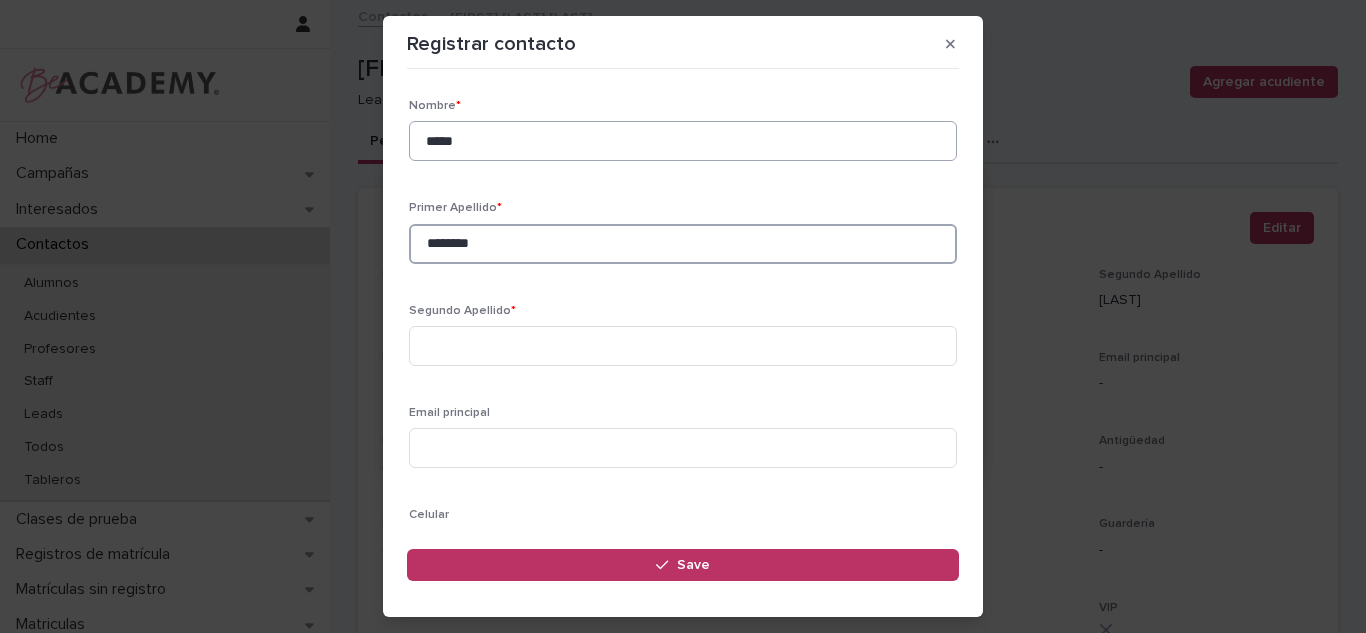 type on "********" 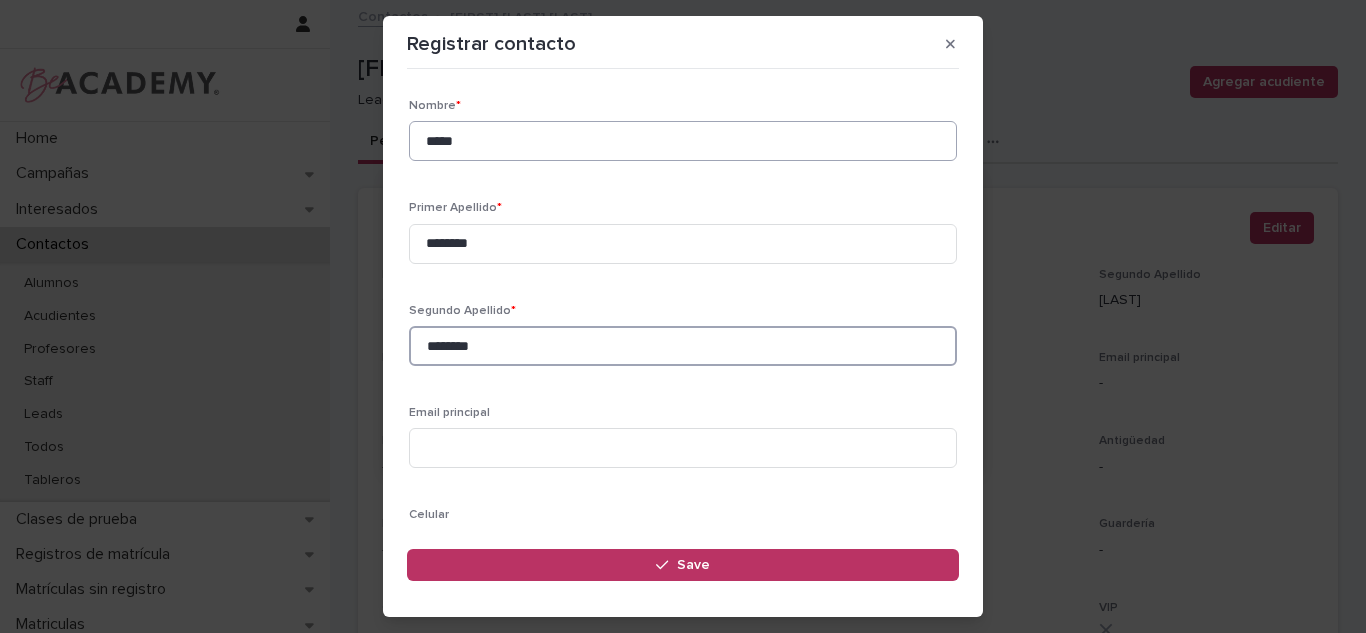 type on "********" 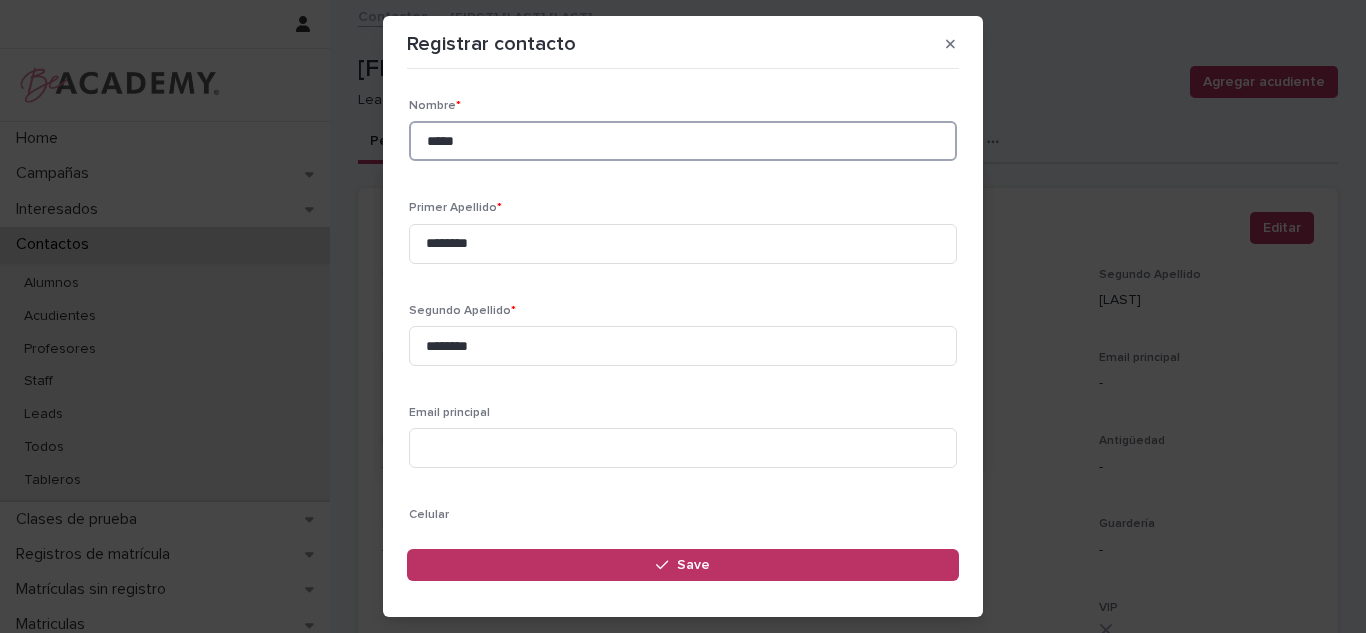 drag, startPoint x: 492, startPoint y: 151, endPoint x: 228, endPoint y: 102, distance: 268.50885 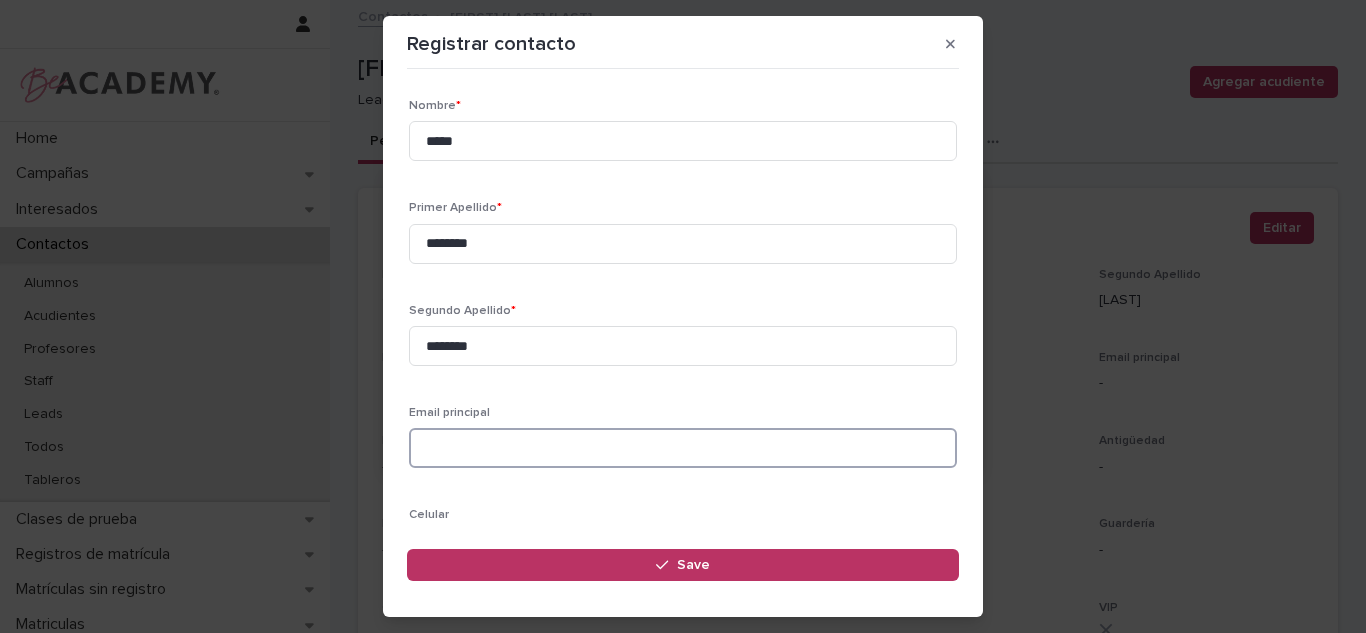 click at bounding box center (683, 448) 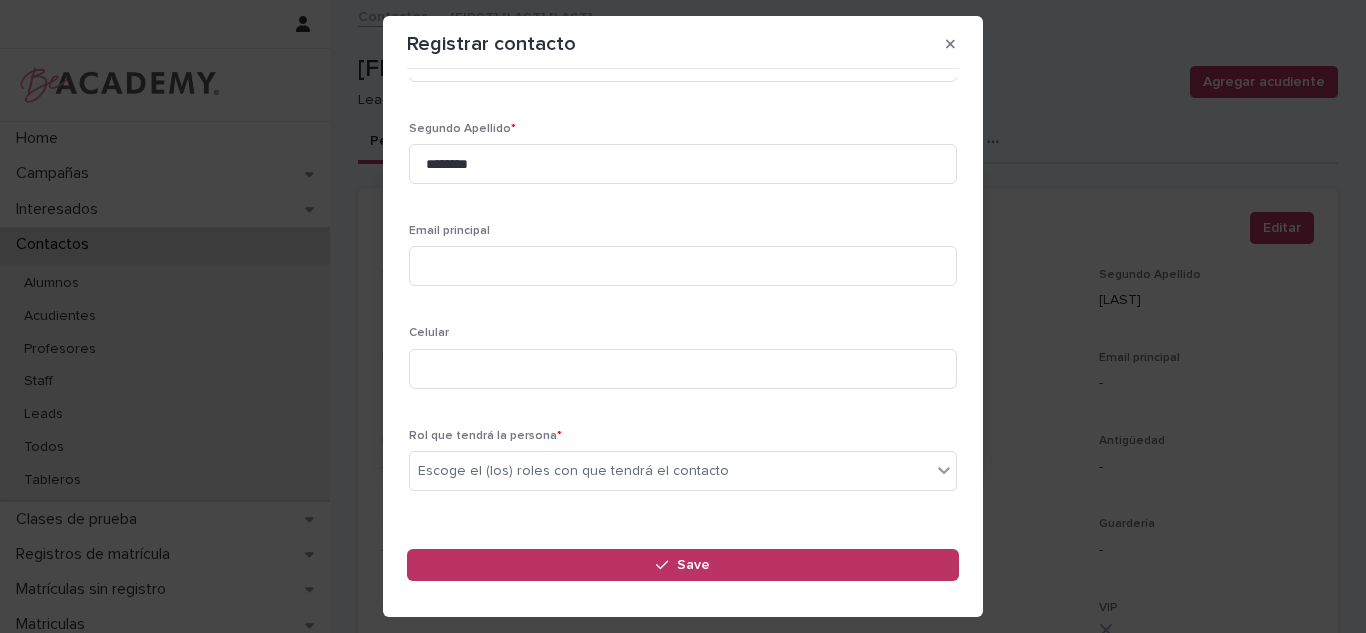 scroll, scrollTop: 202, scrollLeft: 0, axis: vertical 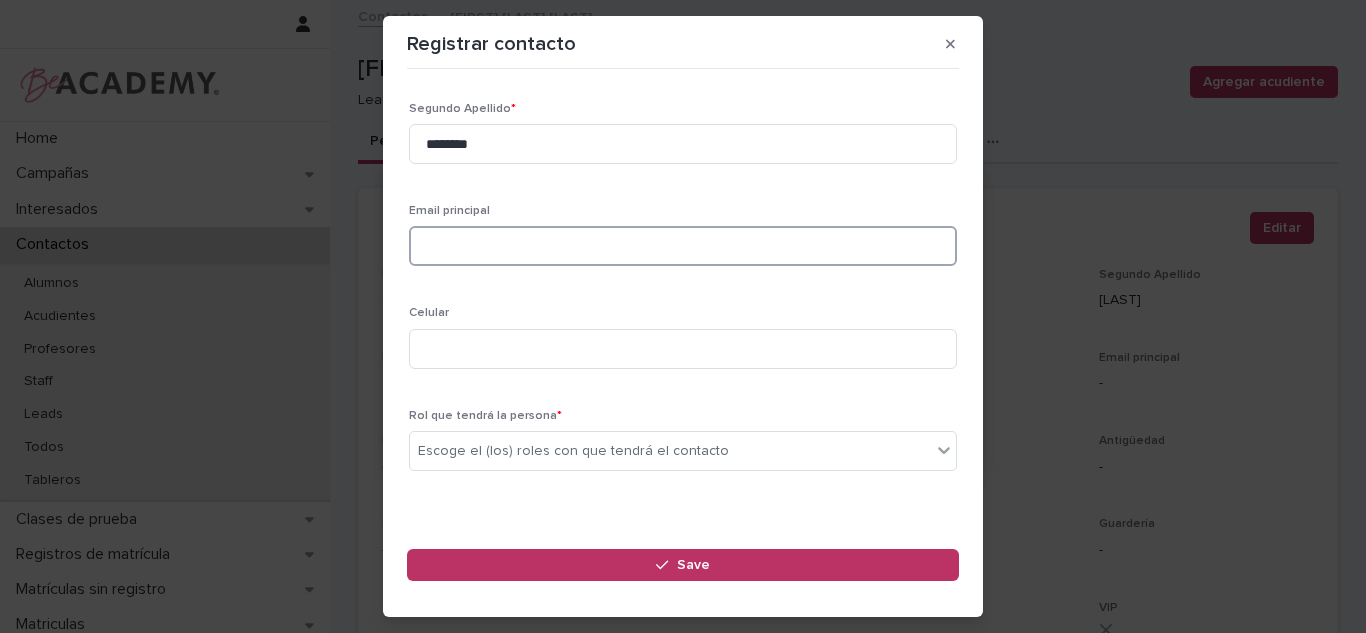click at bounding box center (683, 246) 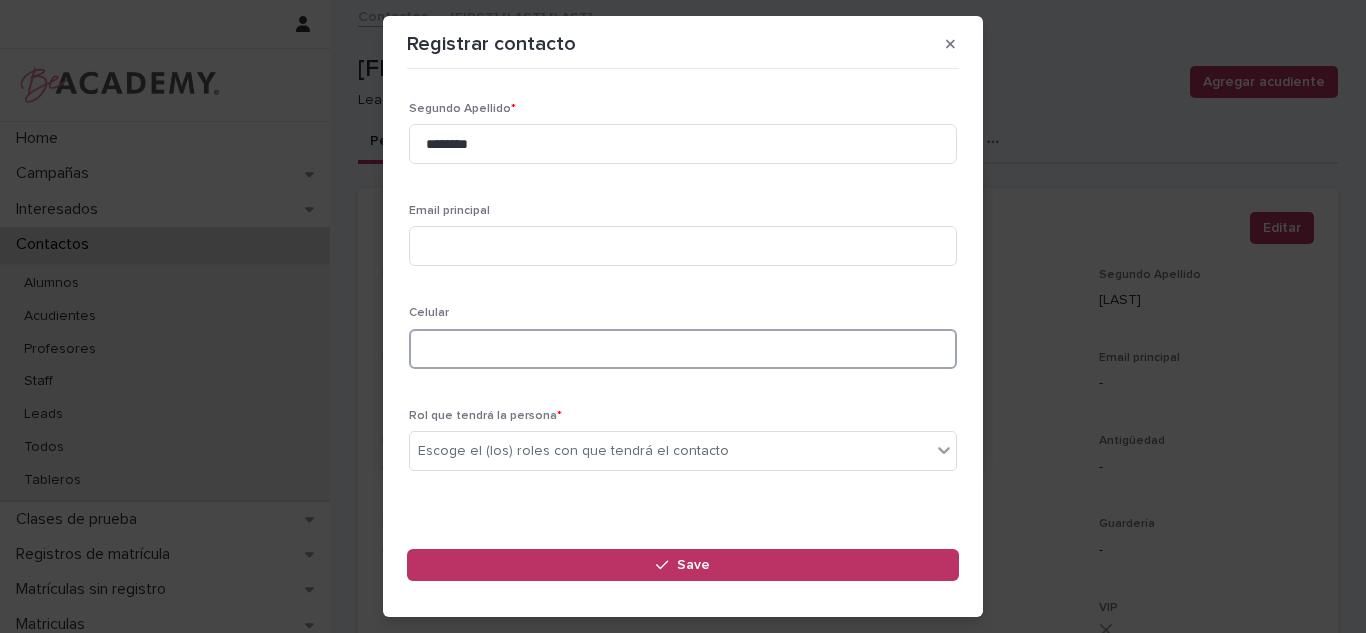 click at bounding box center (683, 349) 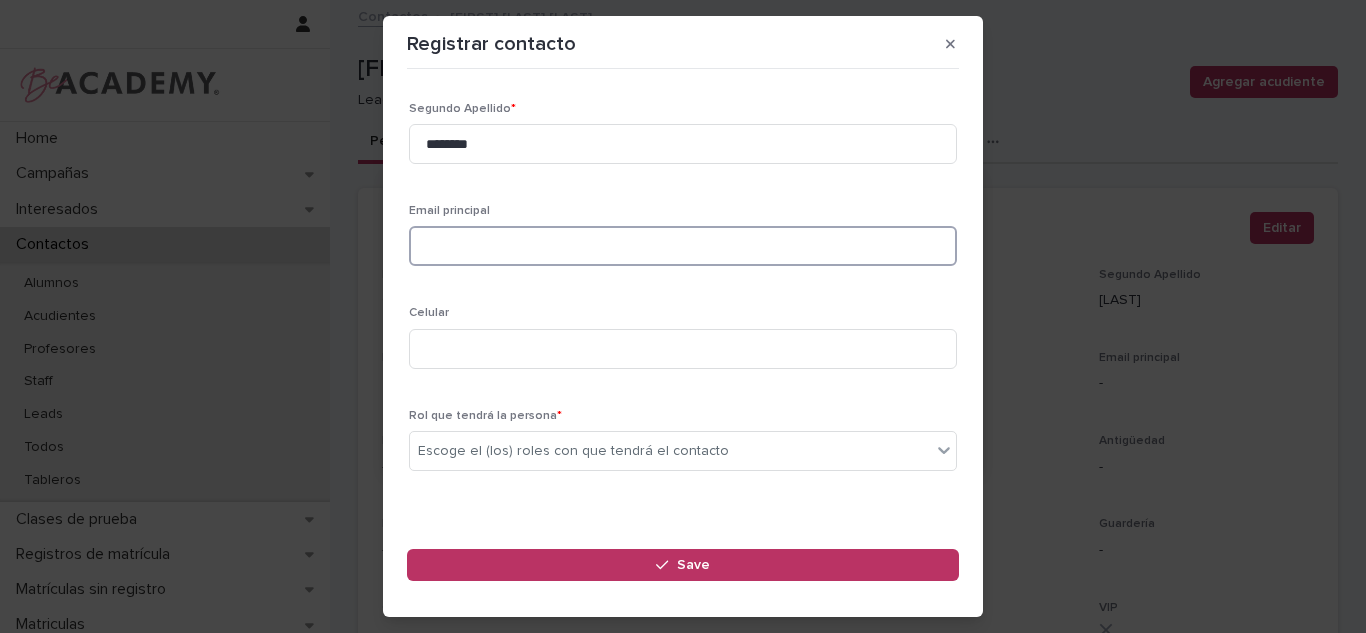 click at bounding box center (683, 246) 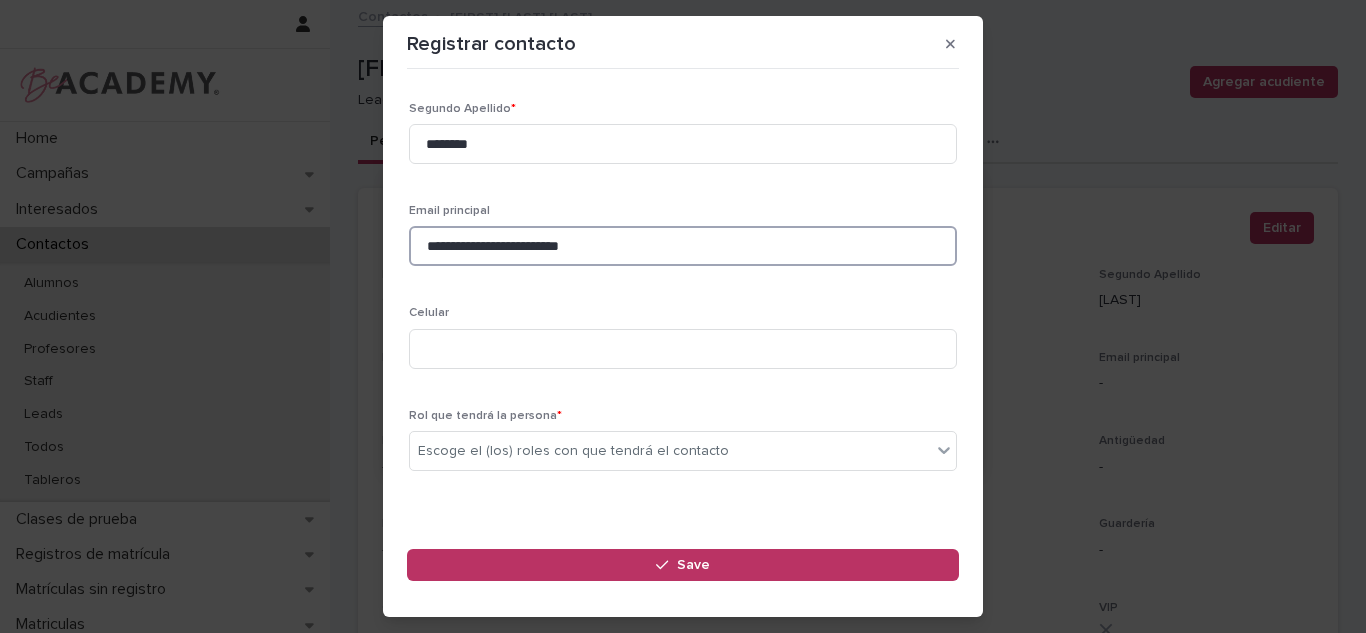 click on "**********" at bounding box center (683, 246) 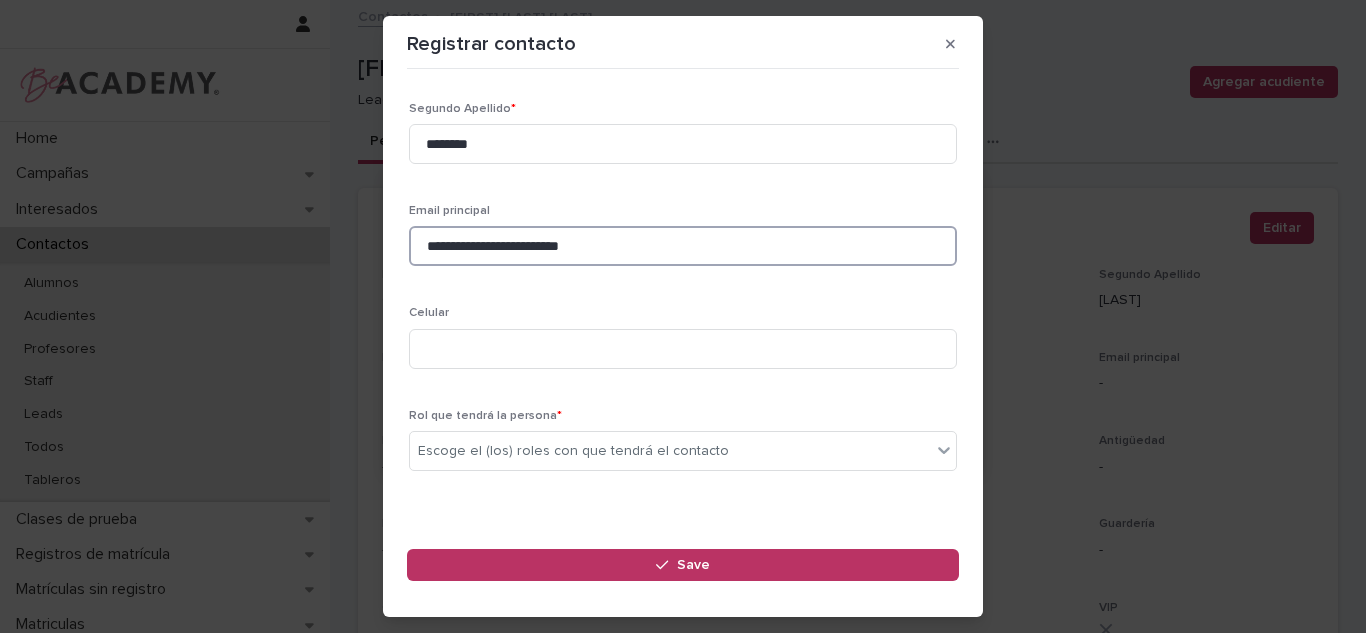 click on "**********" at bounding box center [683, 246] 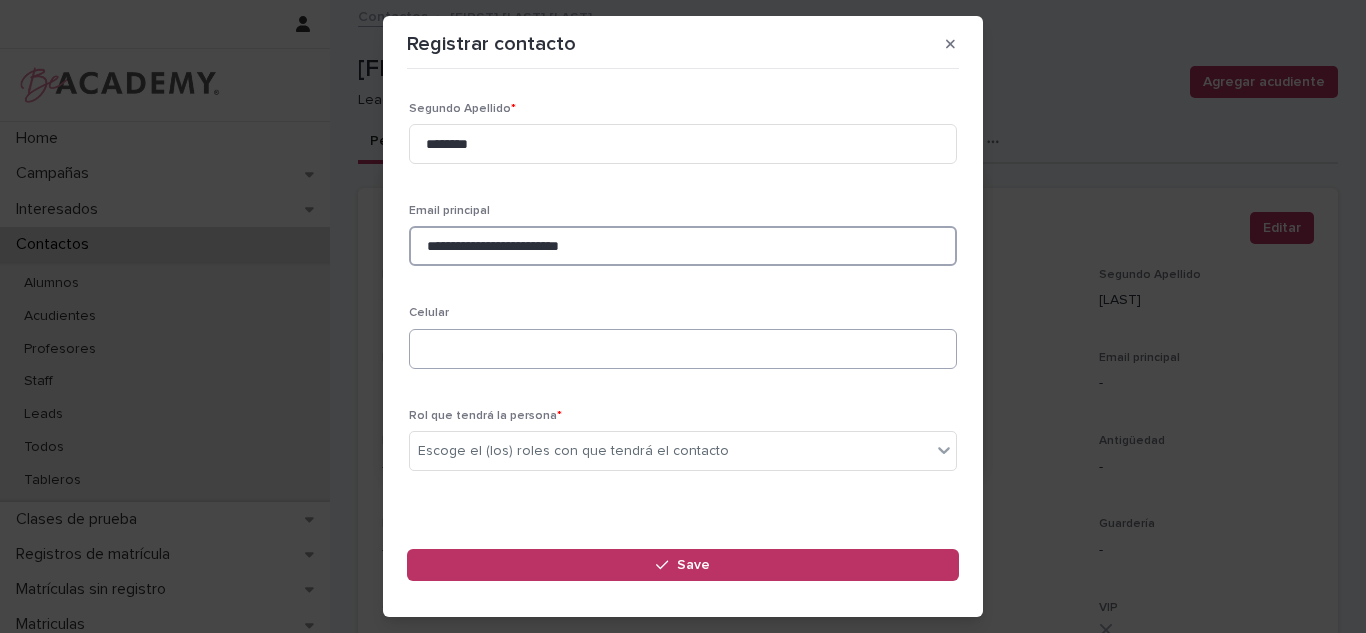 type on "**********" 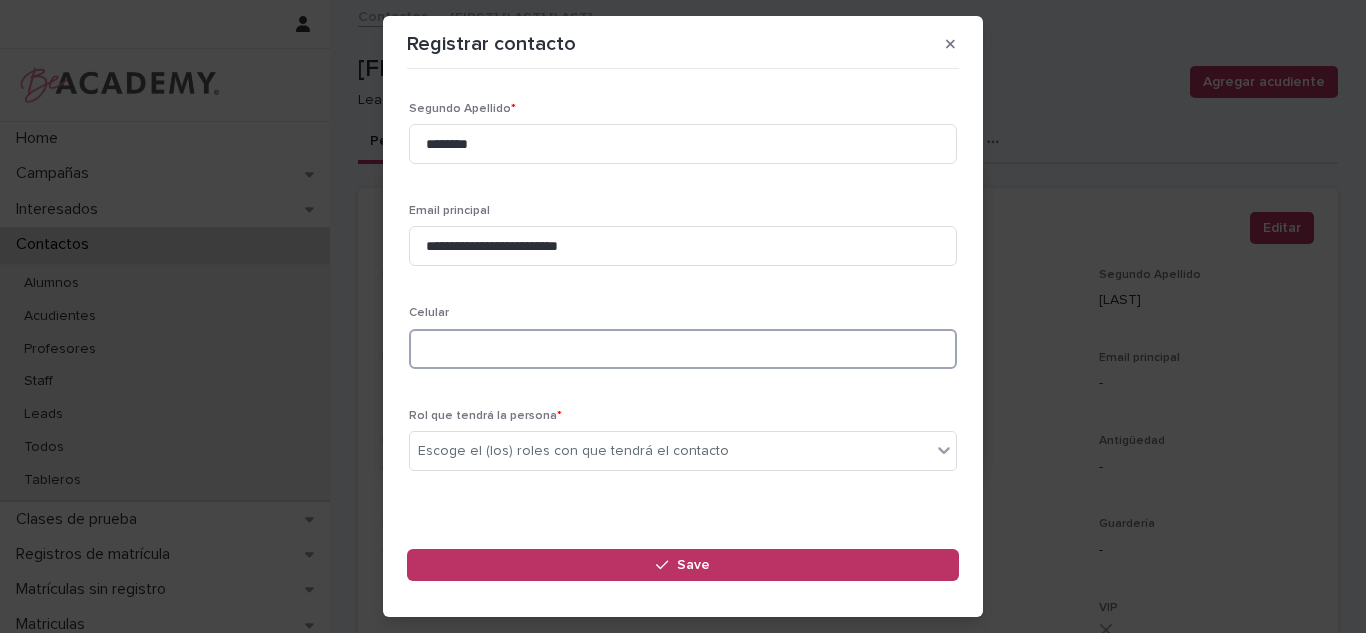click at bounding box center [683, 349] 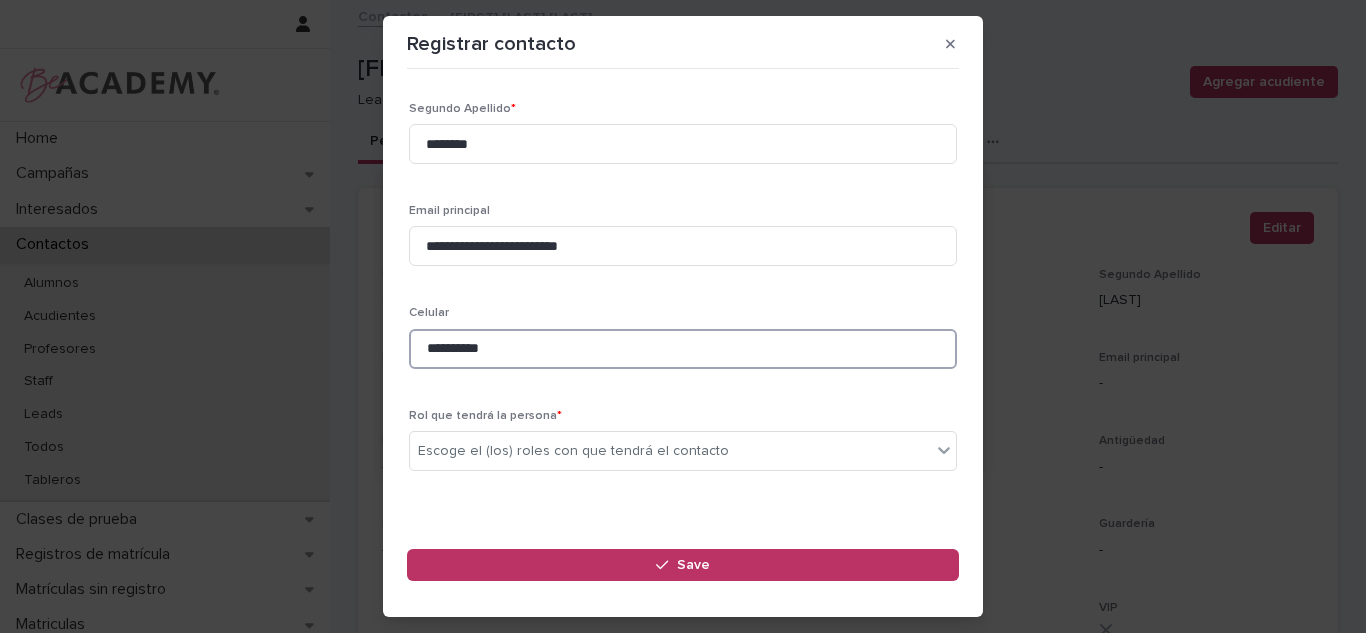 click on "**********" at bounding box center (683, 349) 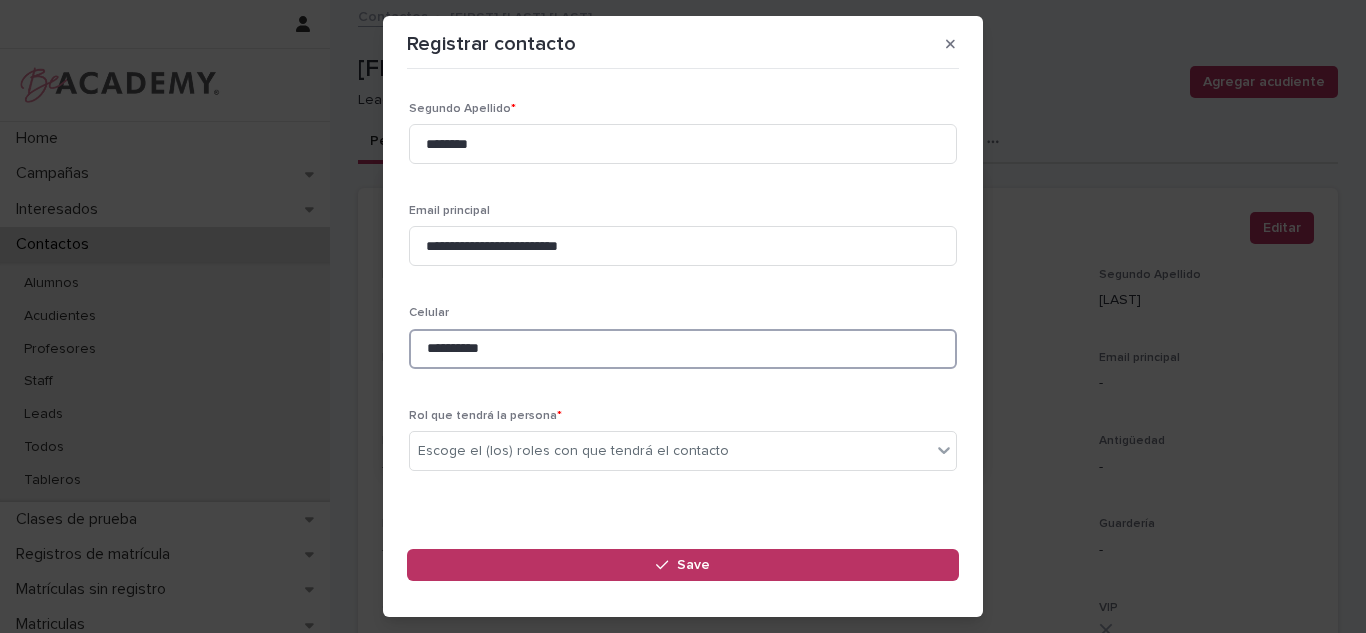 click on "**********" at bounding box center (683, 349) 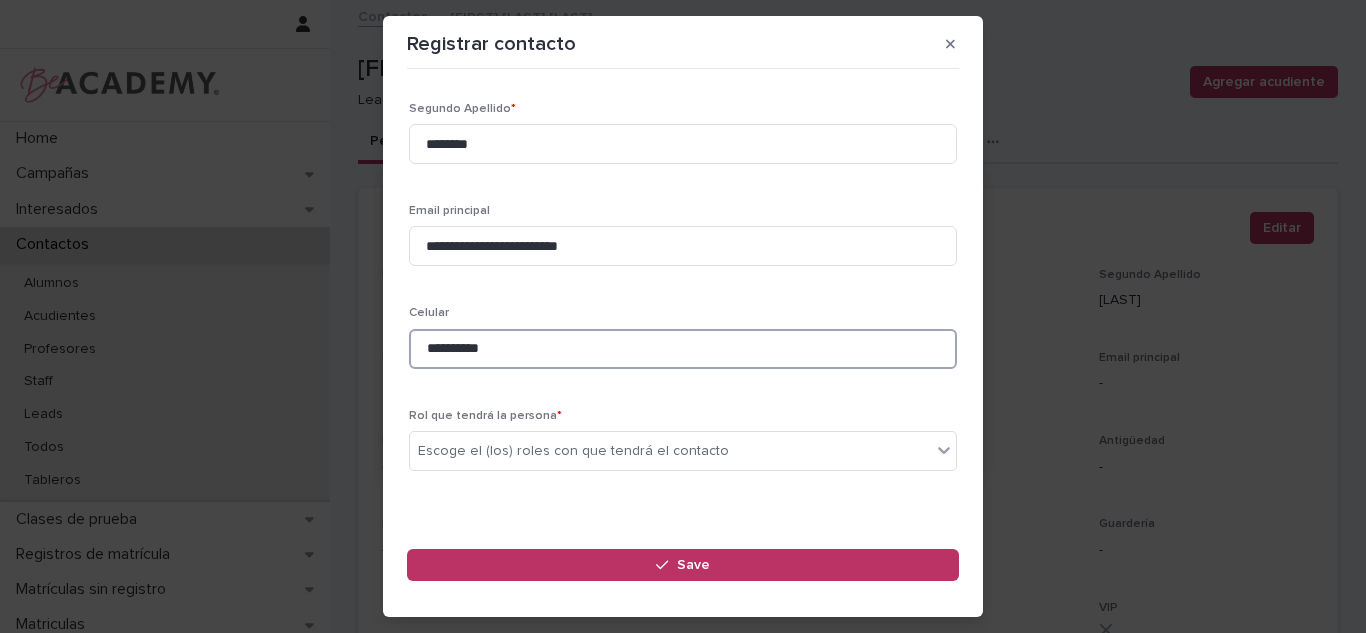 click on "**********" at bounding box center [683, 349] 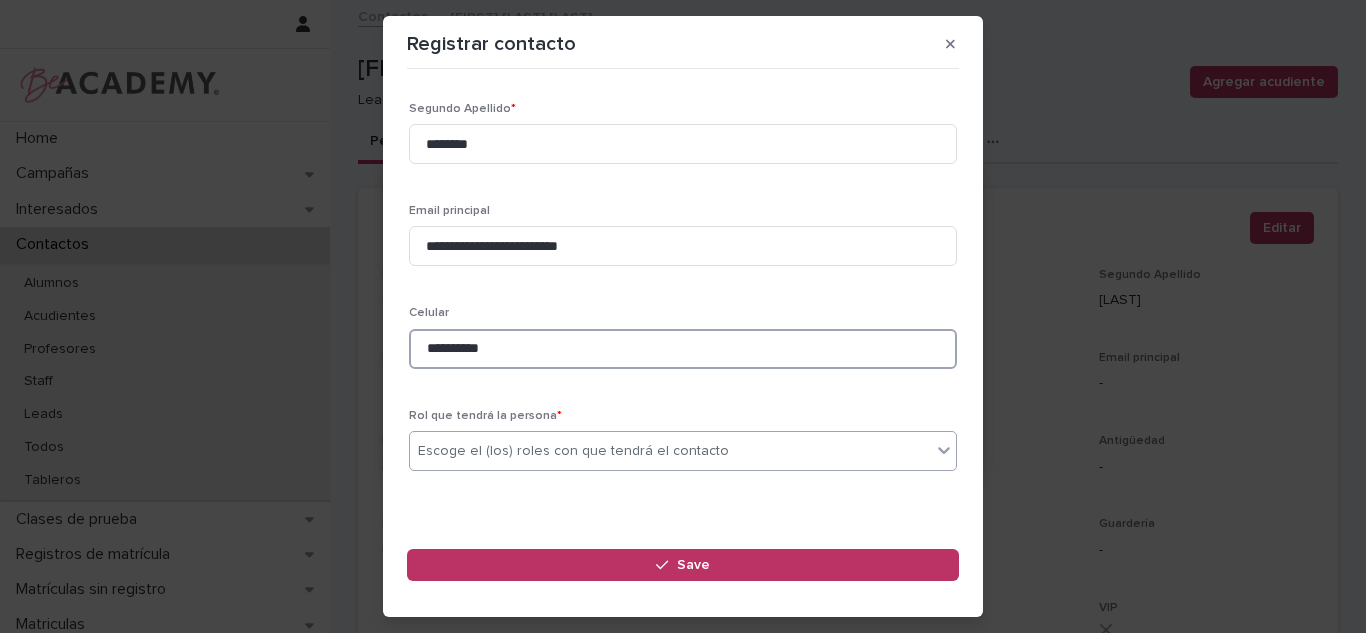type on "**********" 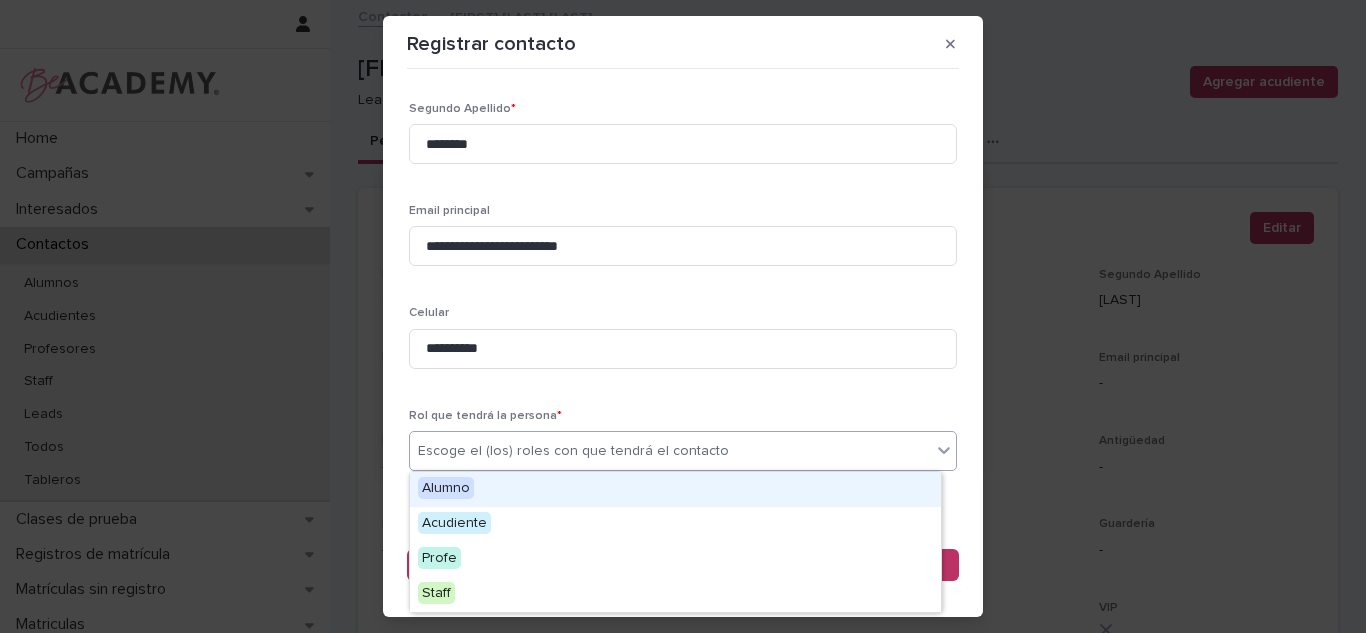 click on "Escoge el (los) roles con que tendrá el contacto" at bounding box center [670, 451] 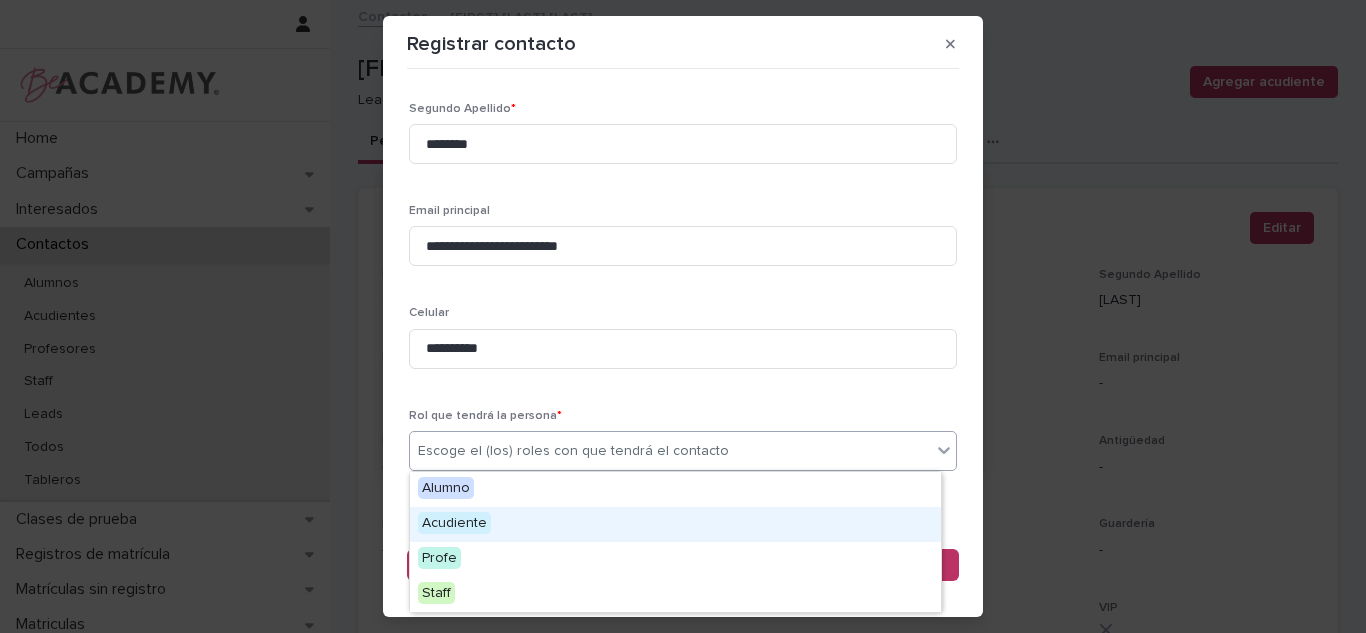 click on "Acudiente" at bounding box center (675, 524) 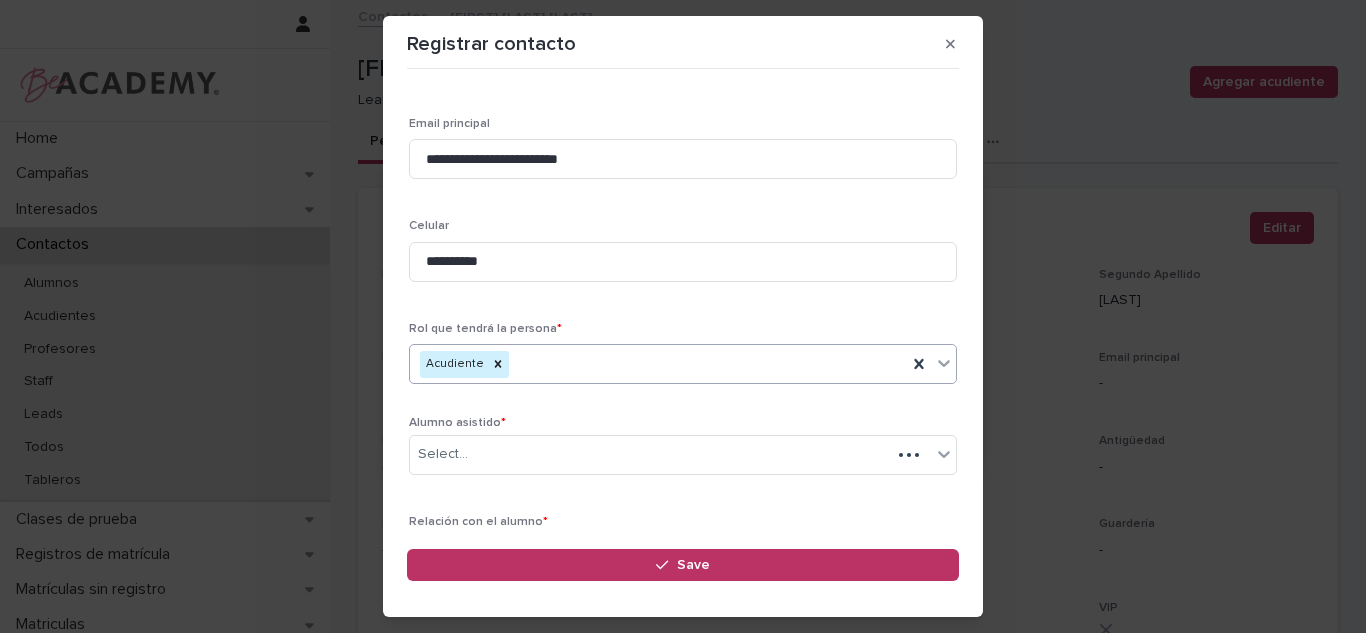 scroll, scrollTop: 298, scrollLeft: 0, axis: vertical 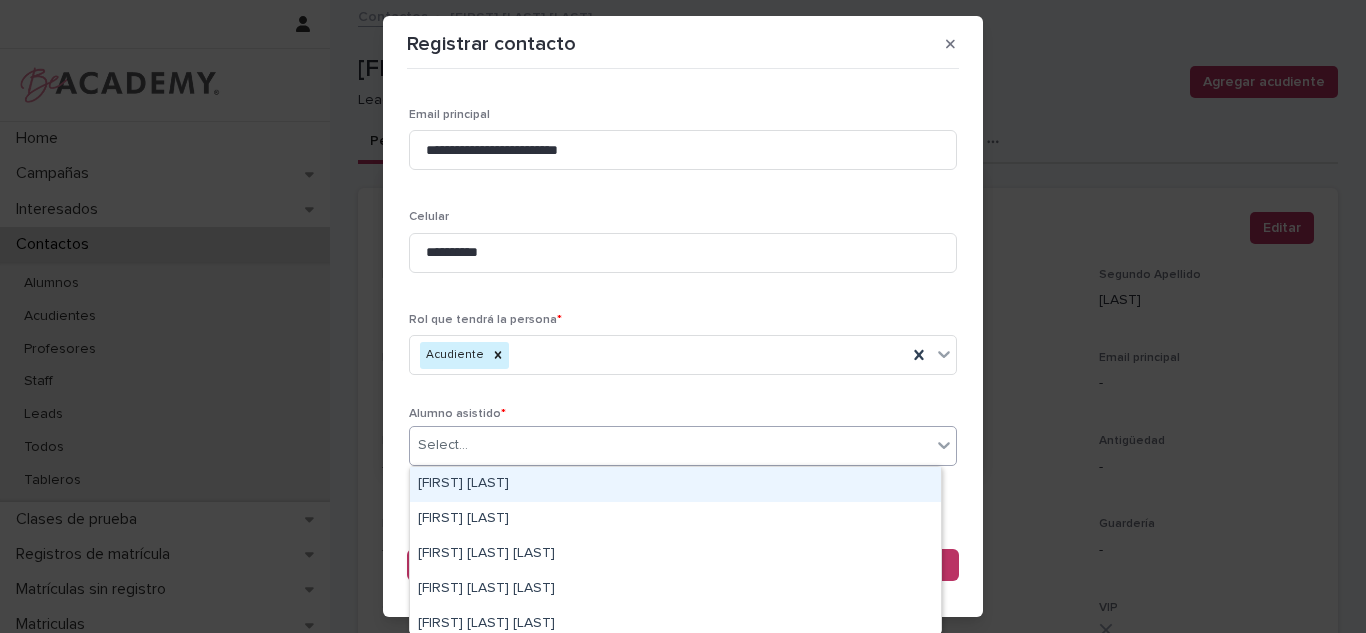 click on "Select..." at bounding box center [670, 445] 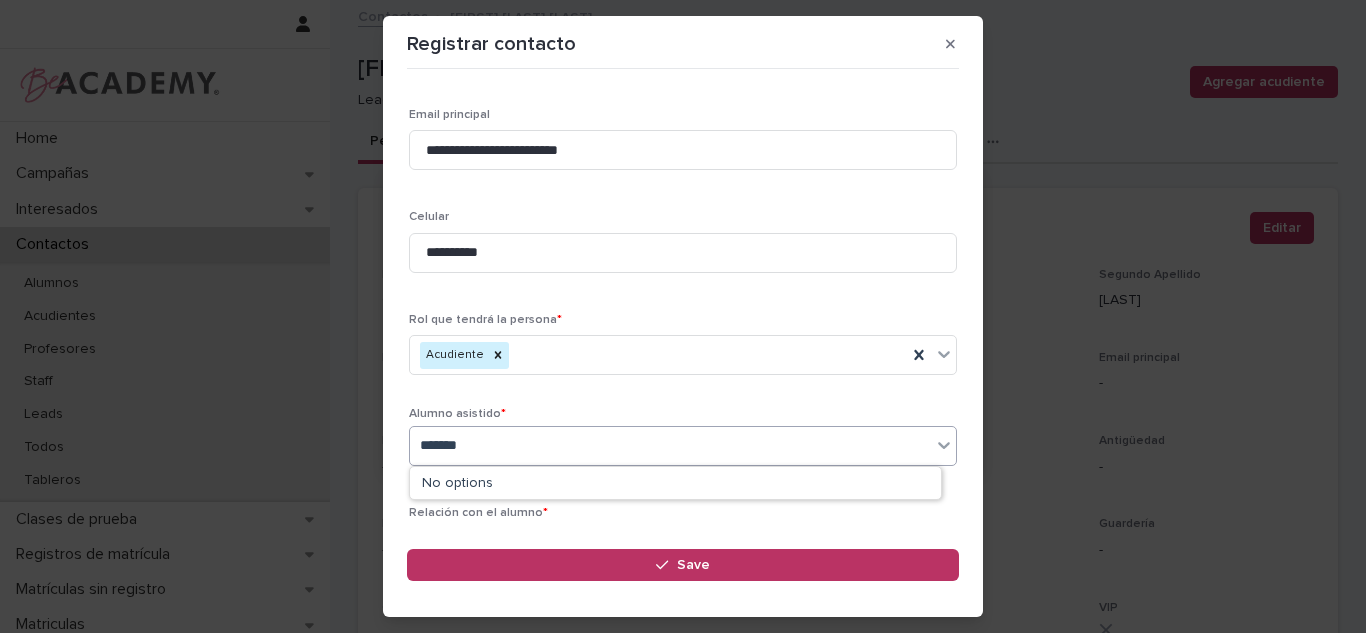 type on "********" 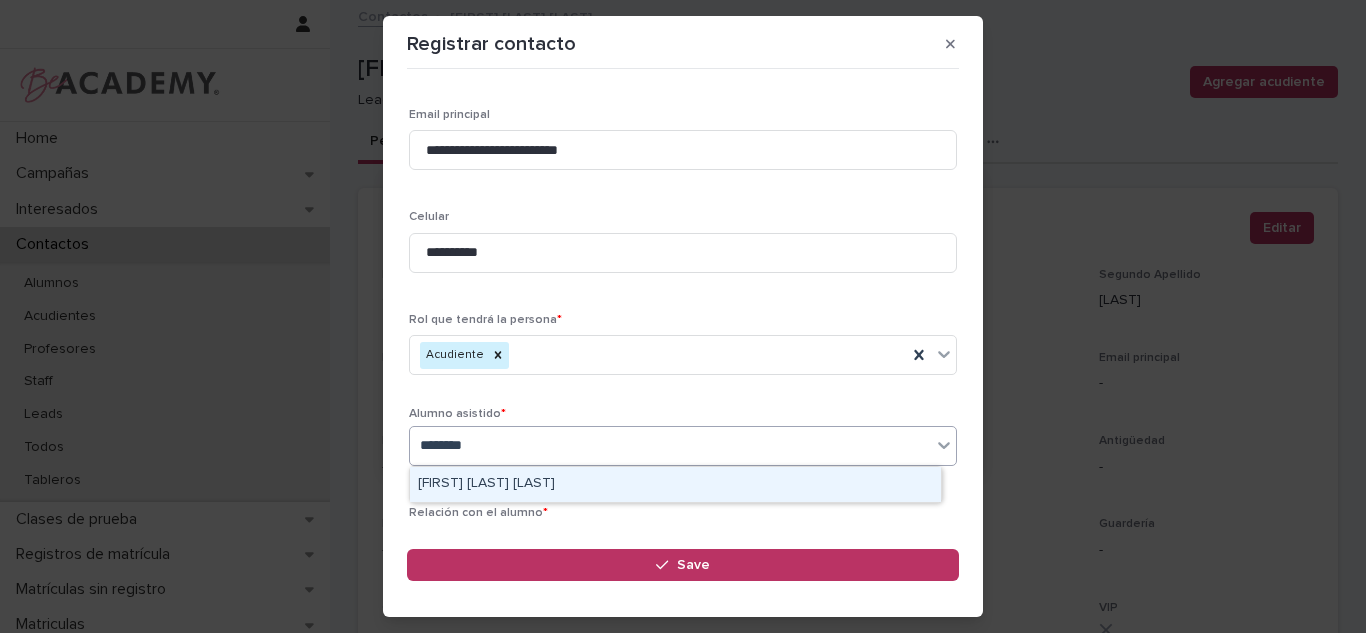 click on "Alma Londoño Restrepo" at bounding box center [675, 484] 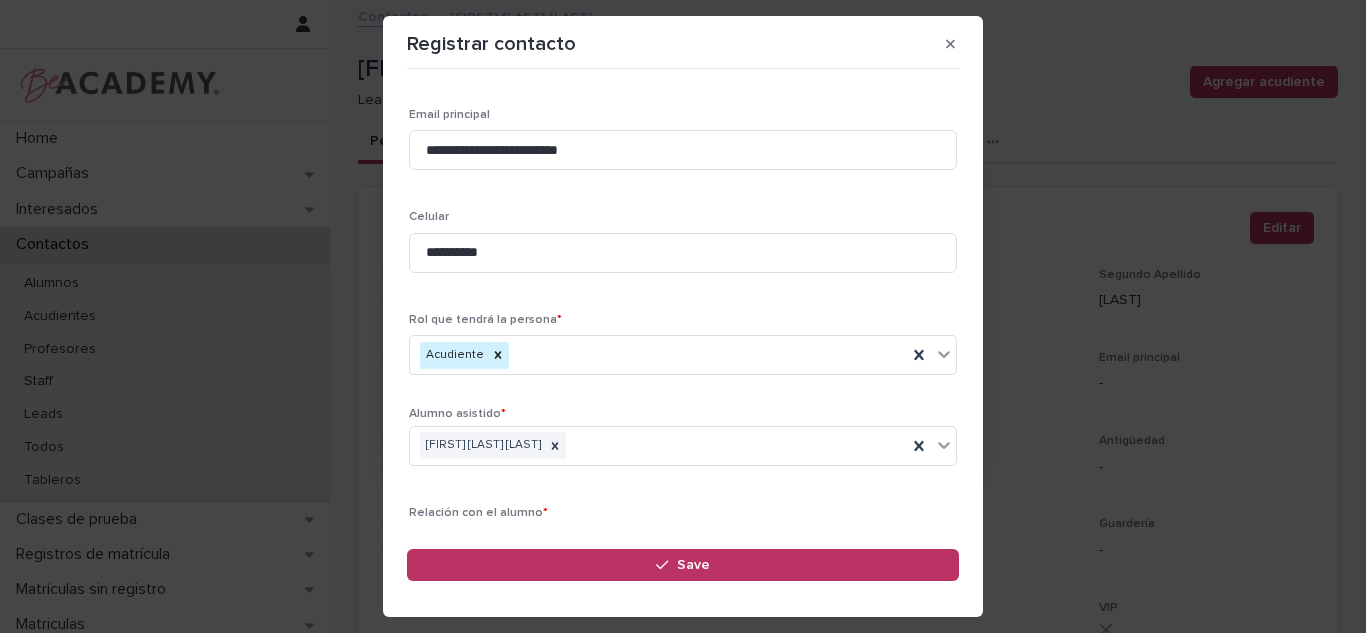 scroll, scrollTop: 429, scrollLeft: 0, axis: vertical 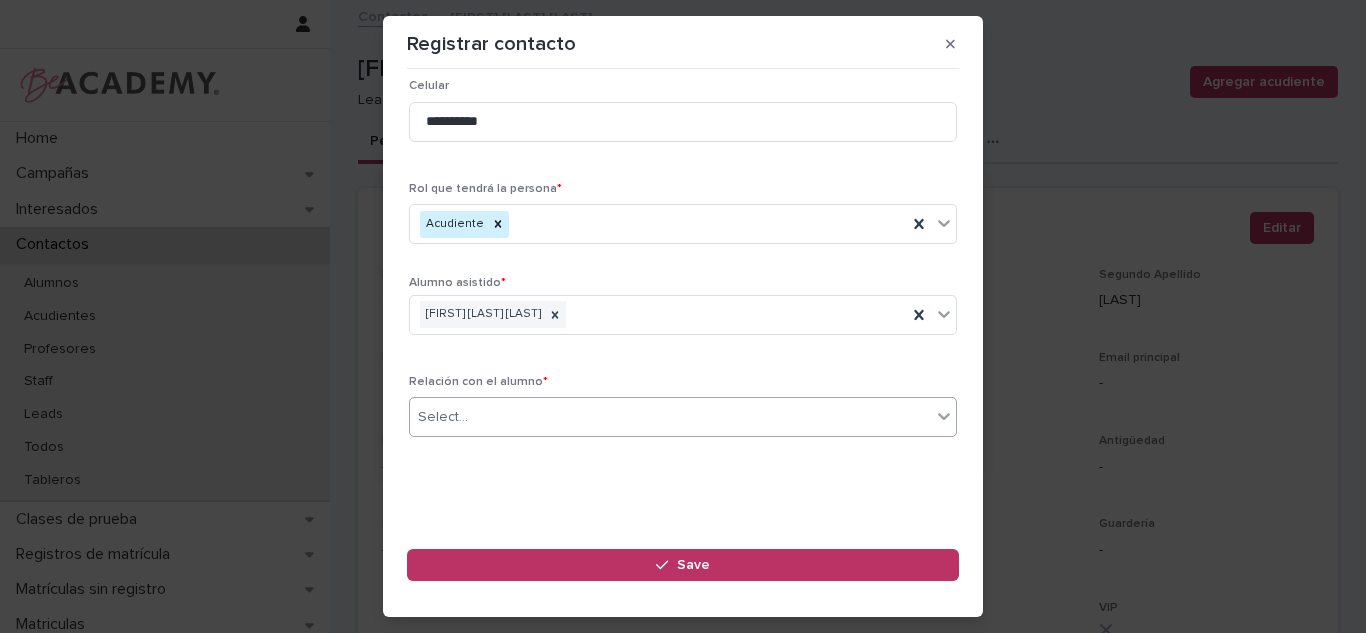 click on "Select..." at bounding box center [670, 417] 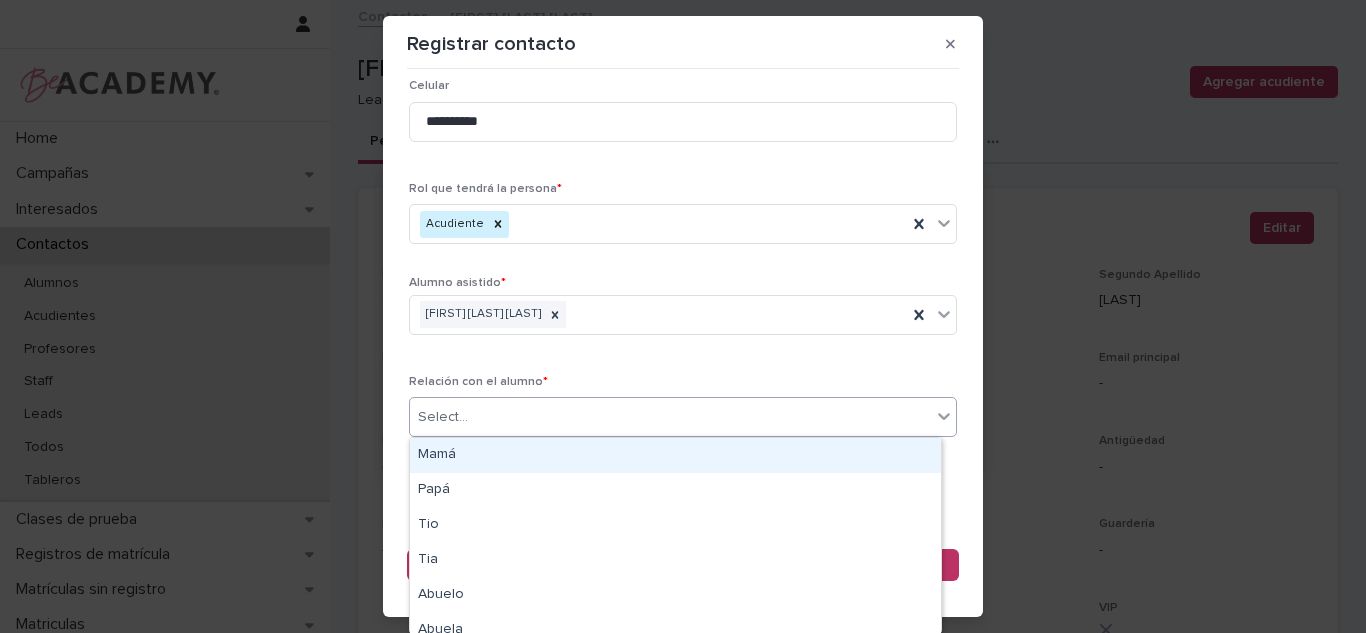 click on "Mamá" at bounding box center (675, 455) 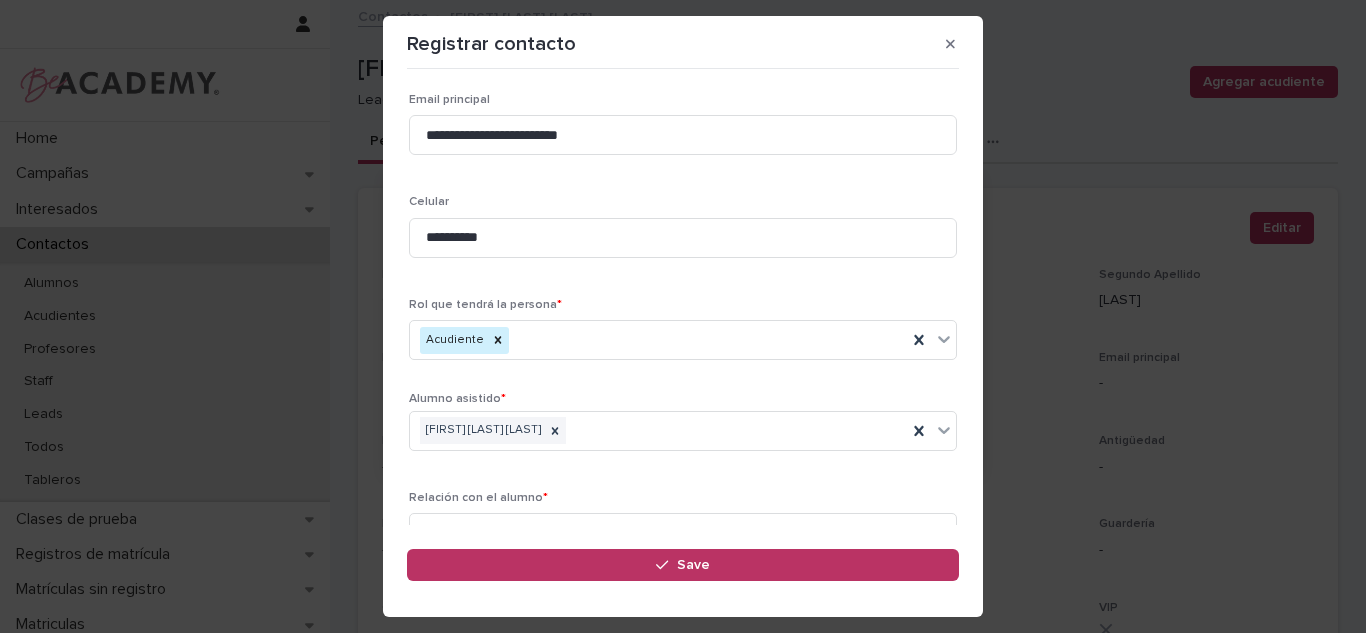 scroll, scrollTop: 429, scrollLeft: 0, axis: vertical 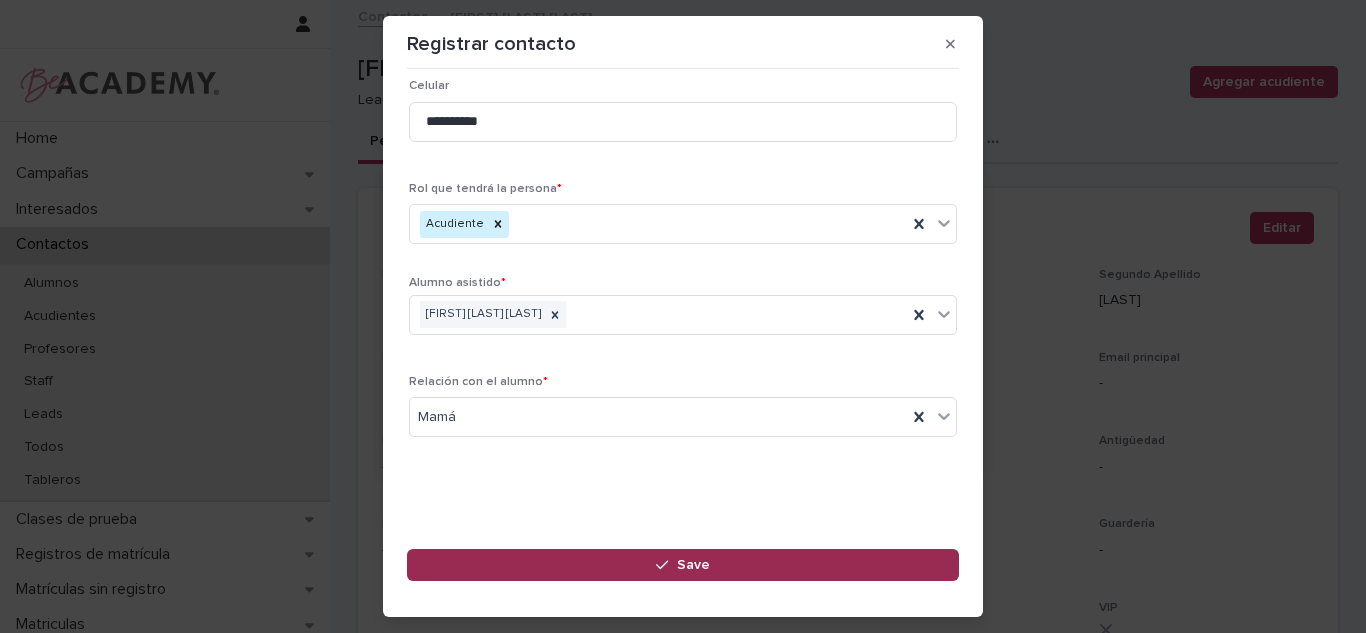 click on "Save" at bounding box center (683, 565) 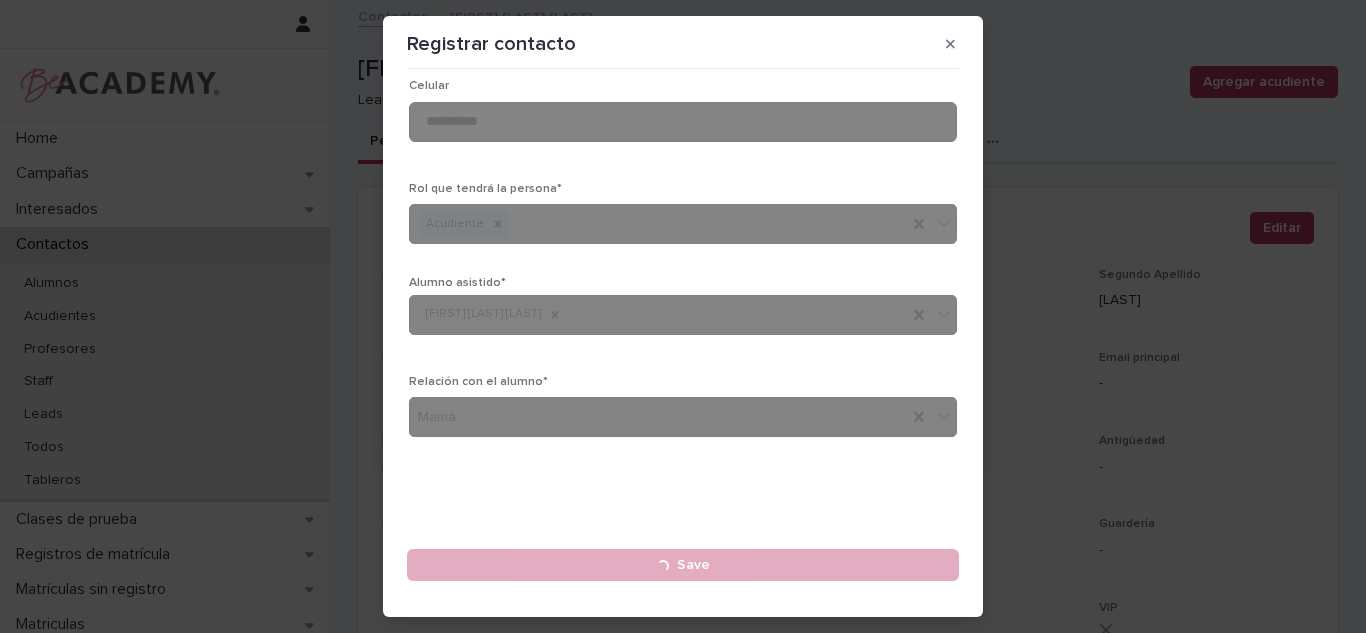 type 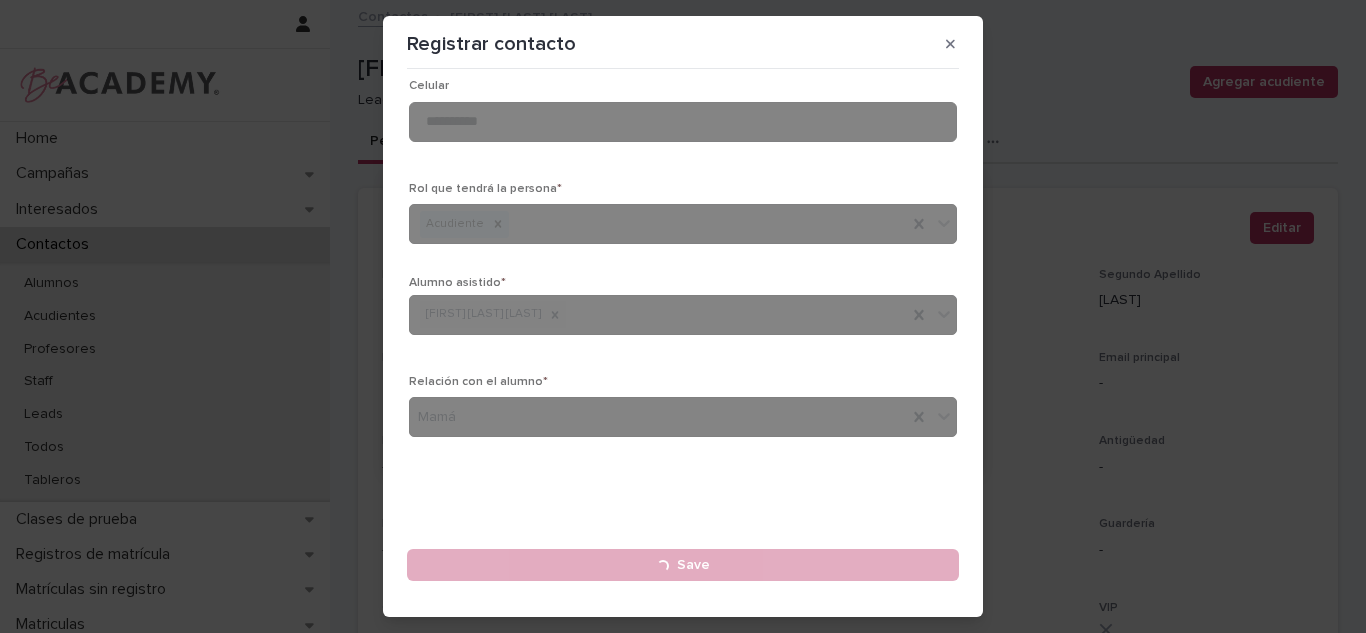 type 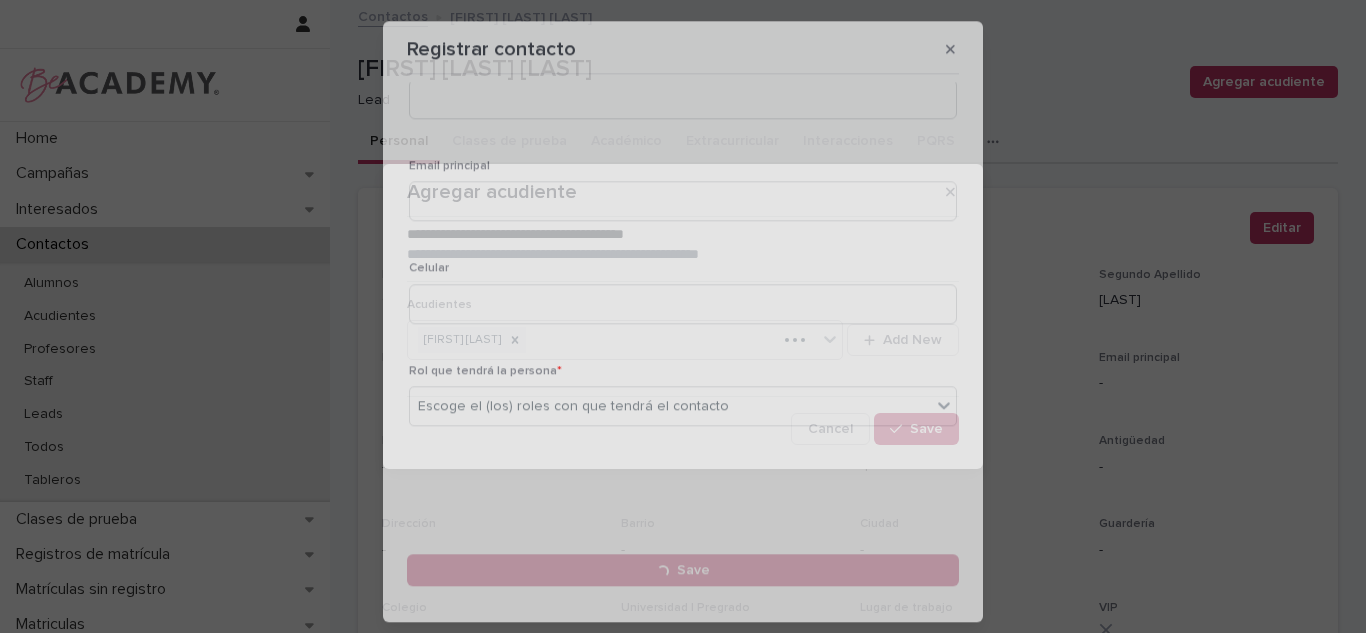 scroll, scrollTop: 0, scrollLeft: 0, axis: both 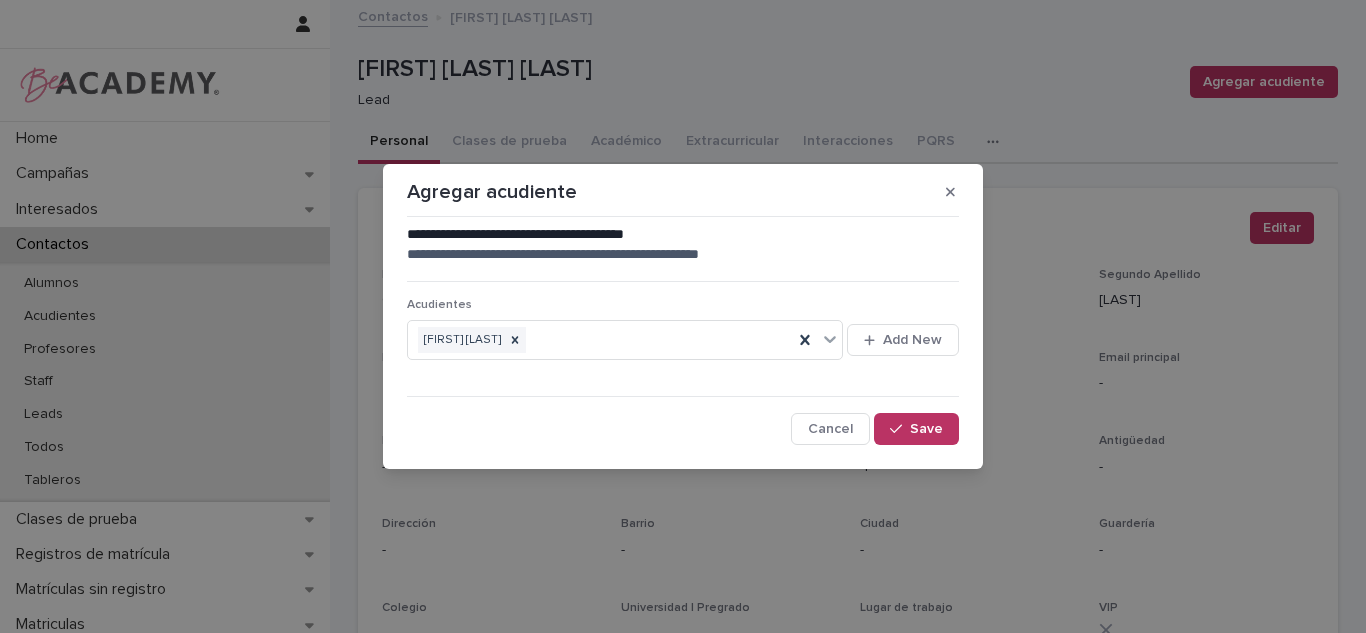 drag, startPoint x: 901, startPoint y: 433, endPoint x: 1235, endPoint y: 589, distance: 368.6353 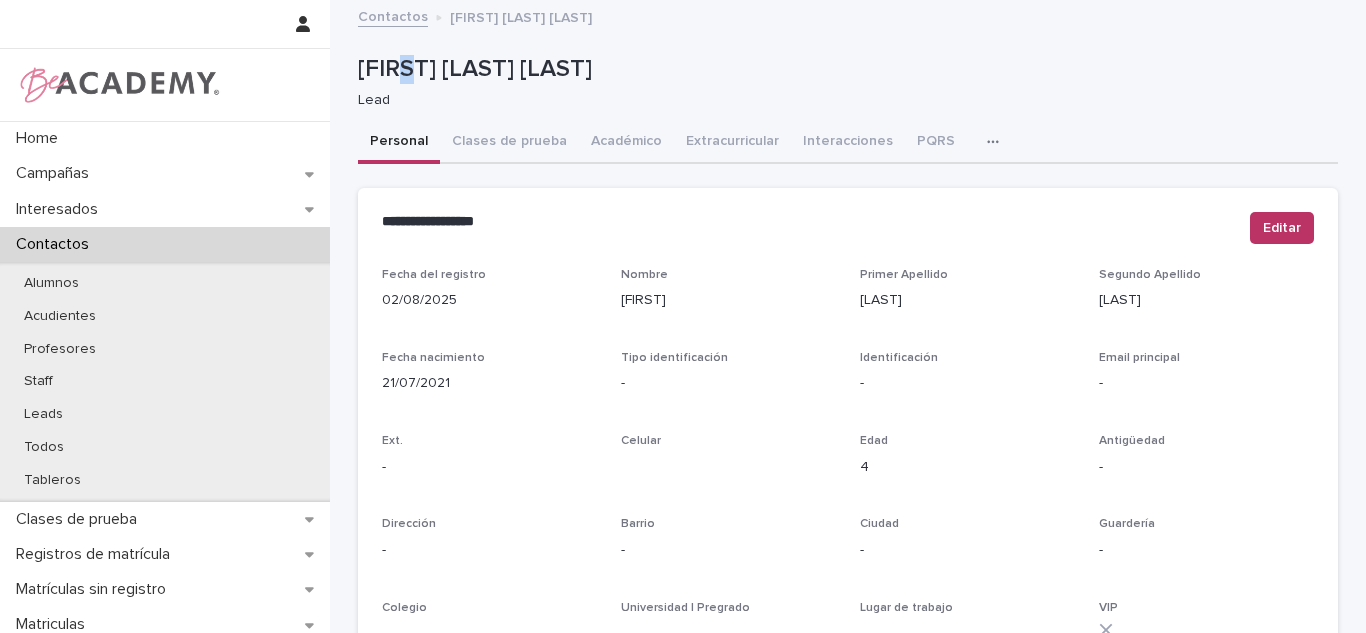 click on "Alma Londoño Restrepo" at bounding box center (844, 69) 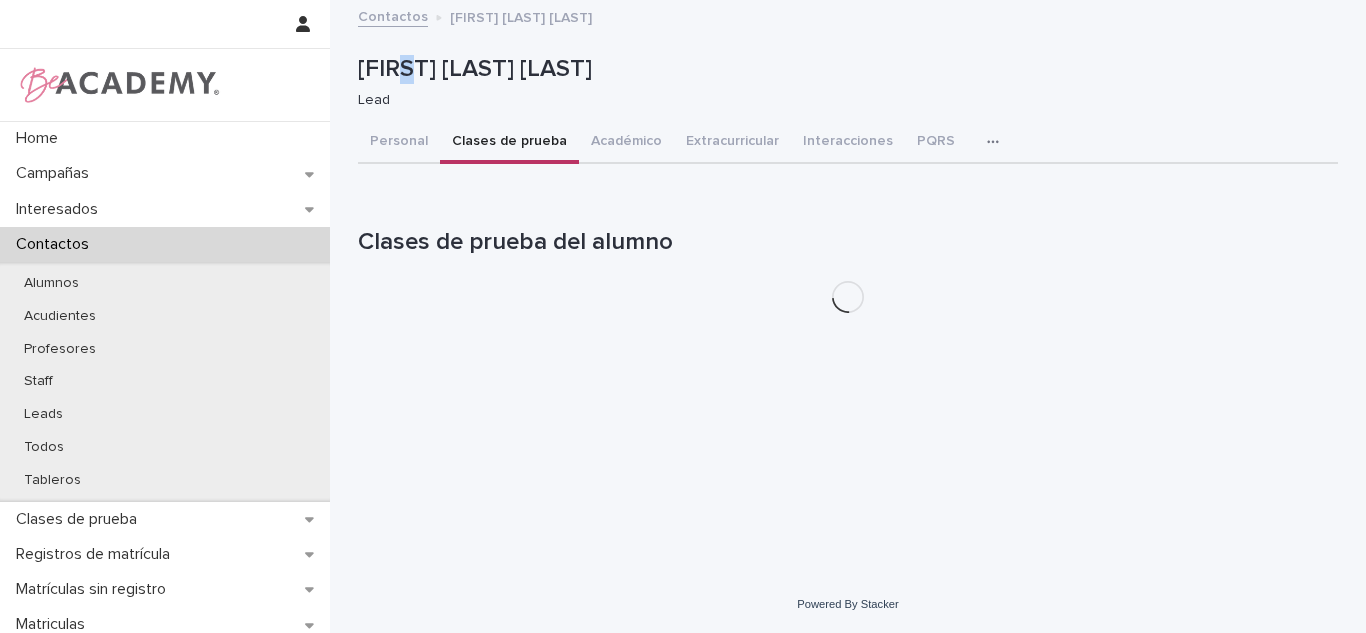 click on "Clases de prueba" at bounding box center (509, 143) 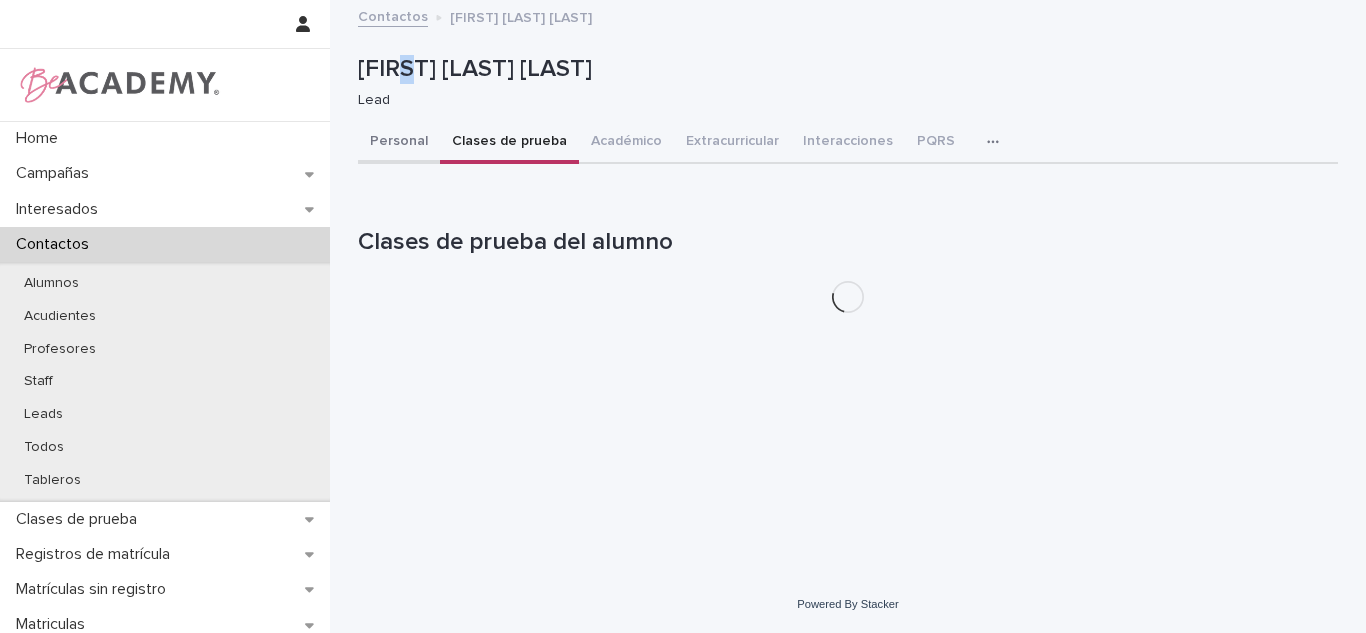 click on "Personal" at bounding box center (399, 143) 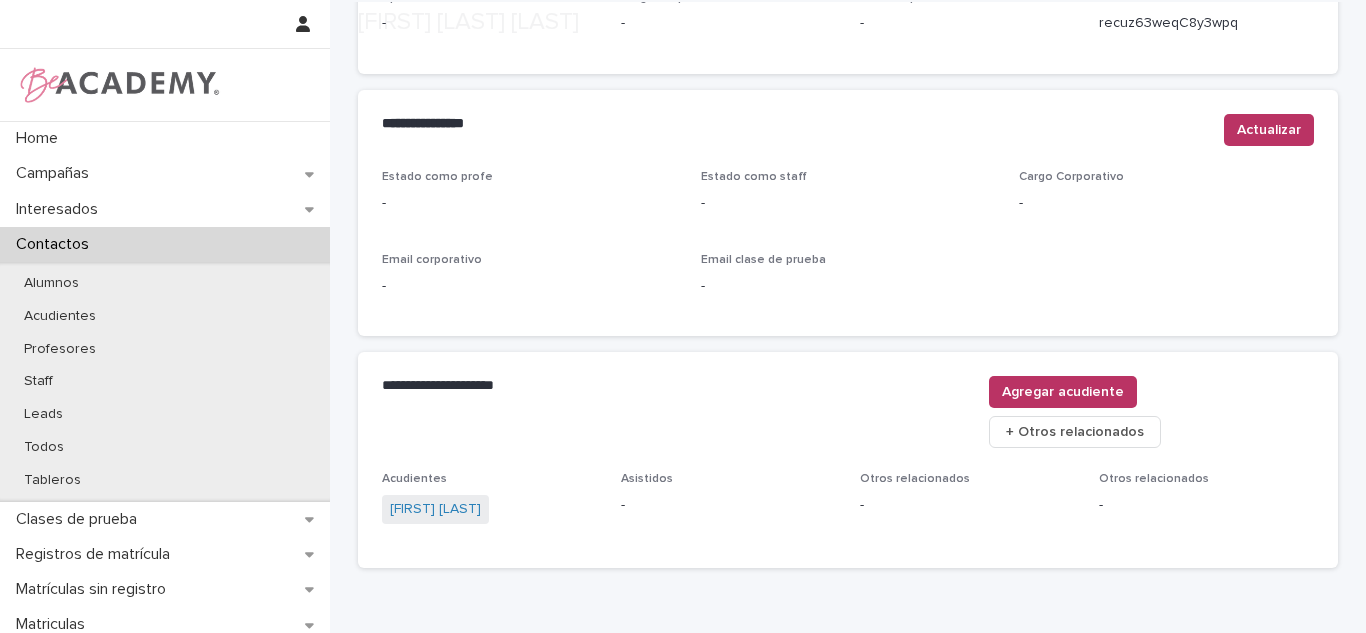 scroll, scrollTop: 855, scrollLeft: 0, axis: vertical 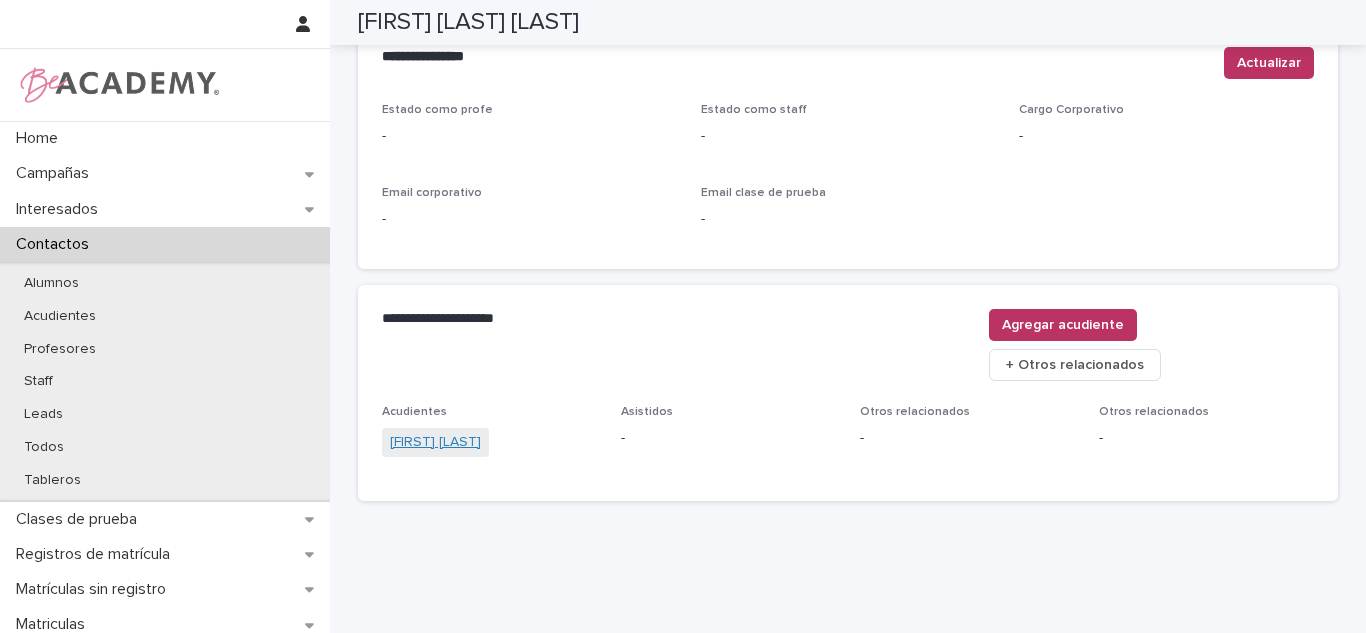 click on "Laura Restrepo Restrepo" at bounding box center [435, 442] 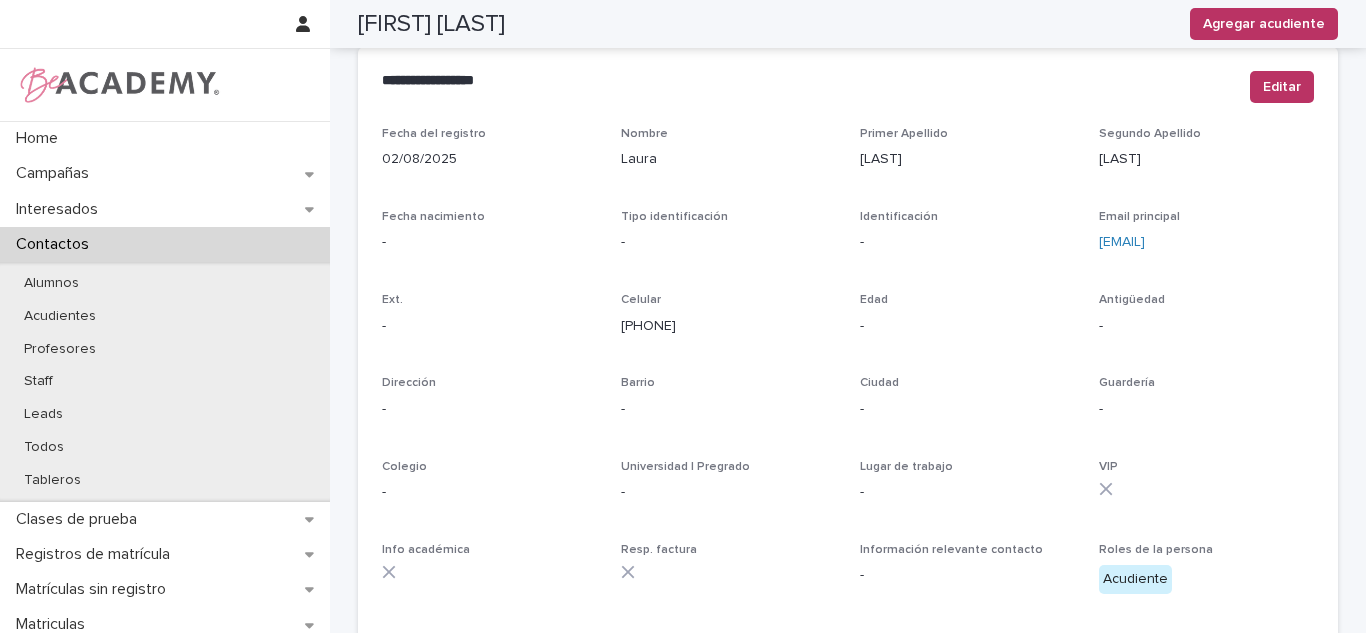 scroll, scrollTop: 147, scrollLeft: 0, axis: vertical 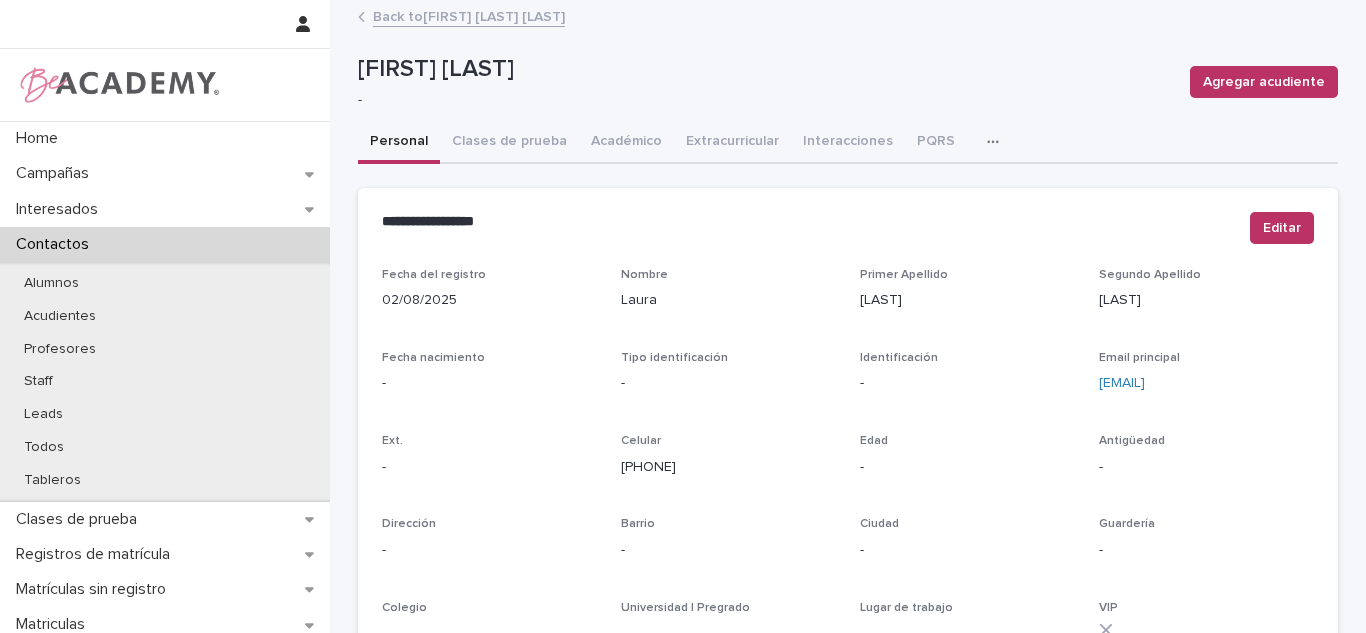 click on "Back to  Alma Londoño Restrepo" at bounding box center (469, 15) 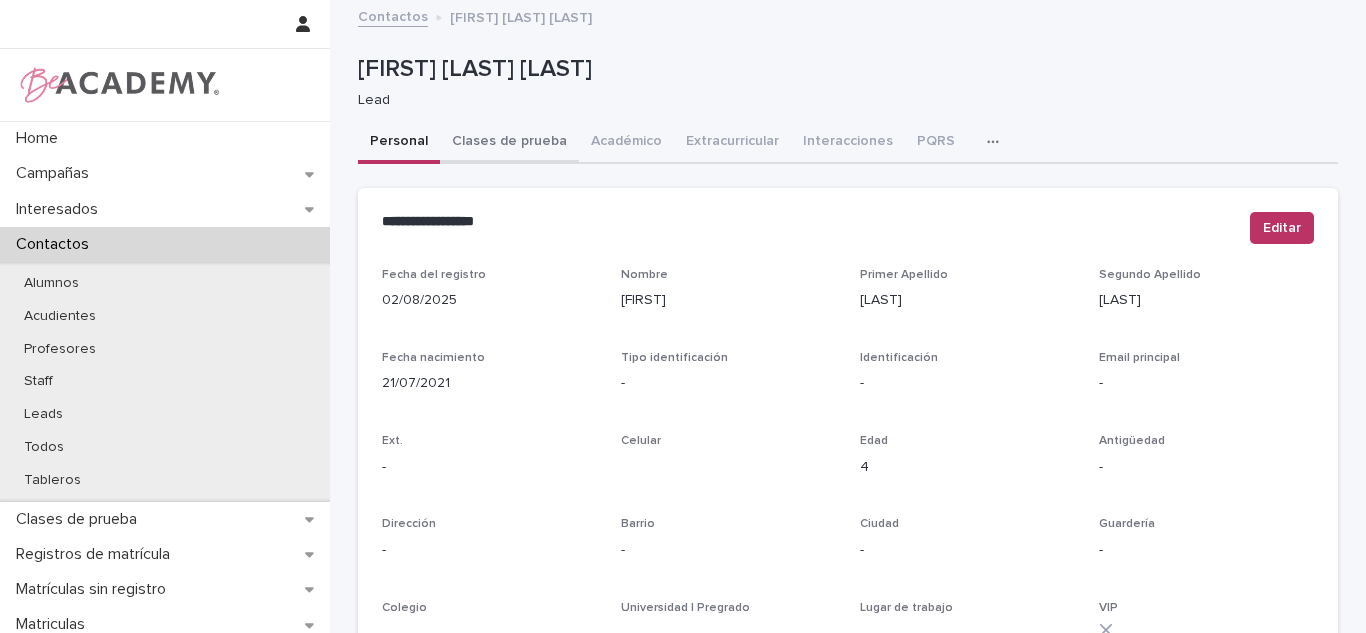 click on "Clases de prueba" at bounding box center (509, 143) 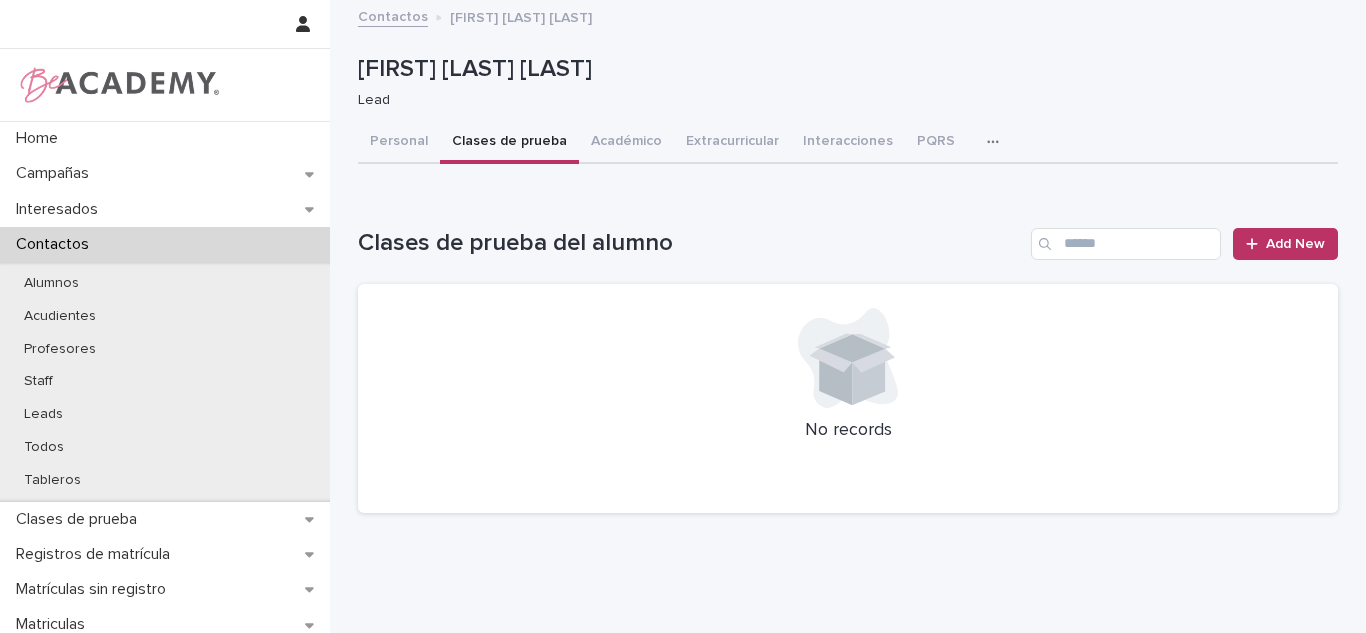 click on "Clases de prueba del alumno Add New No records" at bounding box center [848, 371] 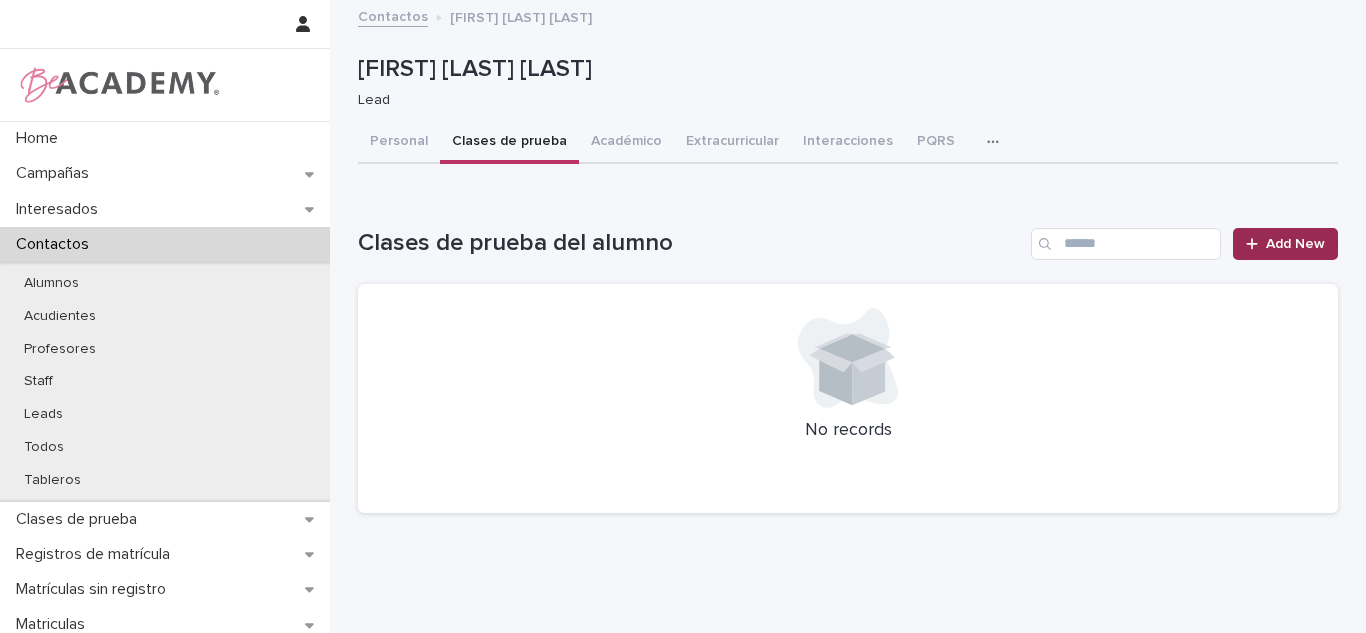 click on "Add New" at bounding box center (1295, 244) 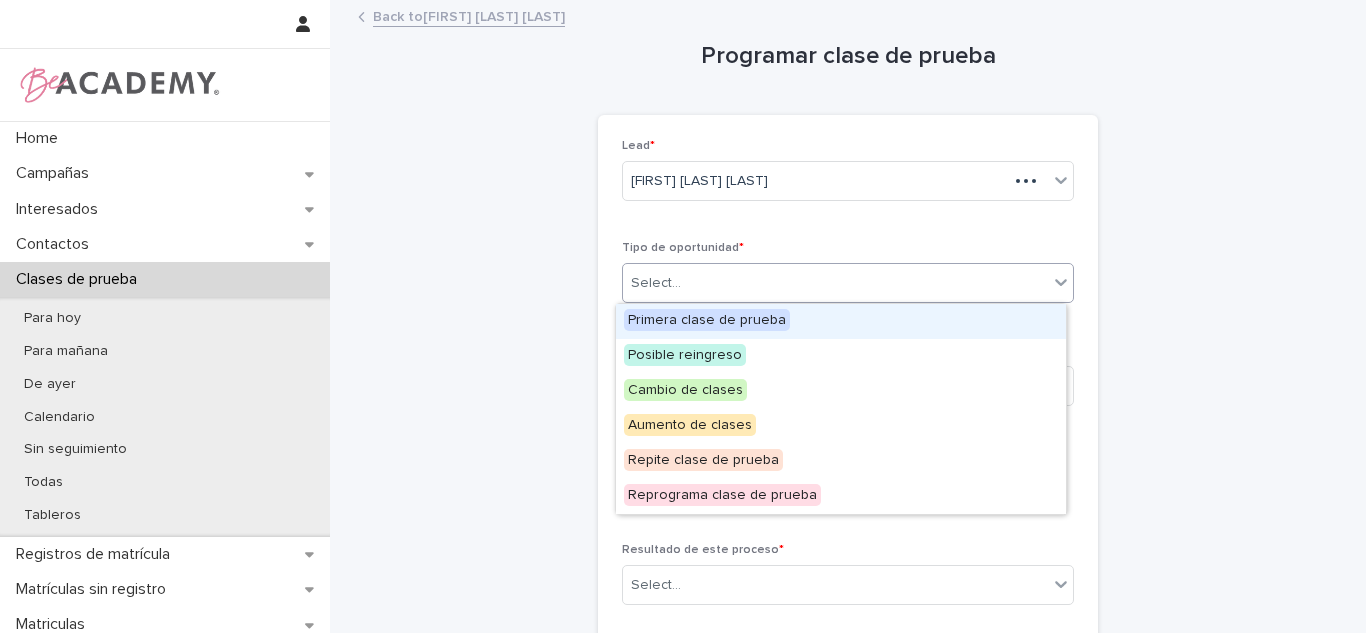 click on "Select..." at bounding box center (835, 283) 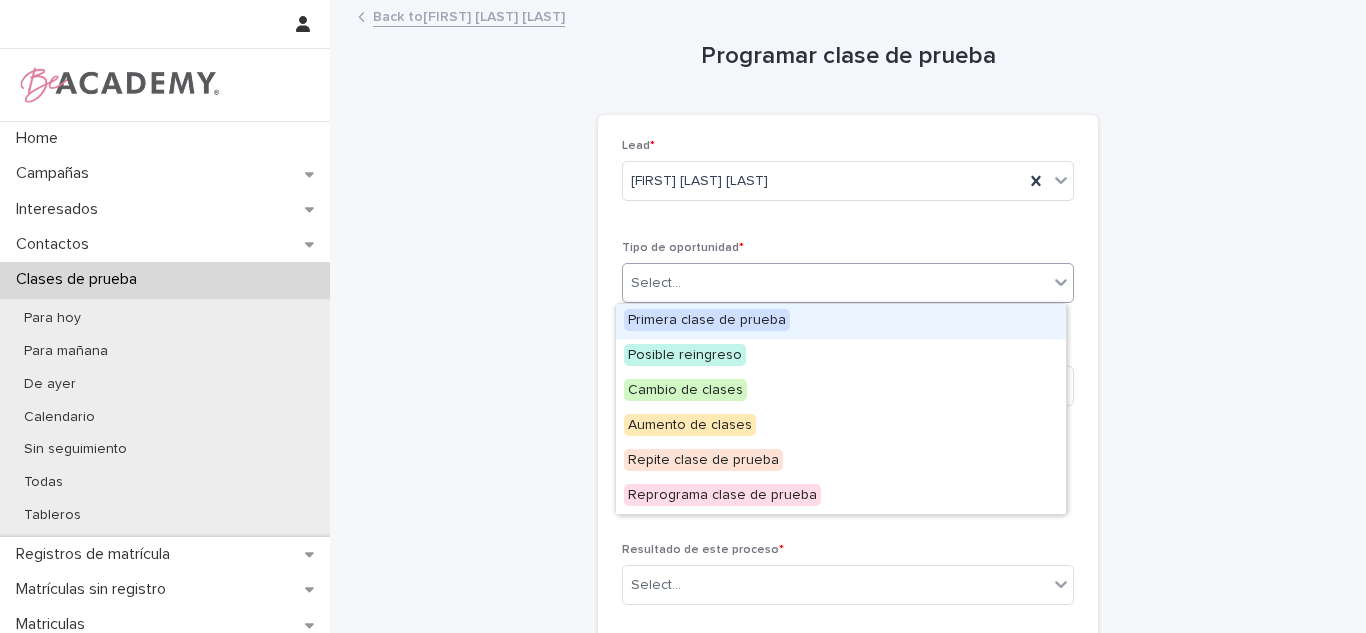 click on "Primera clase de prueba" at bounding box center (707, 320) 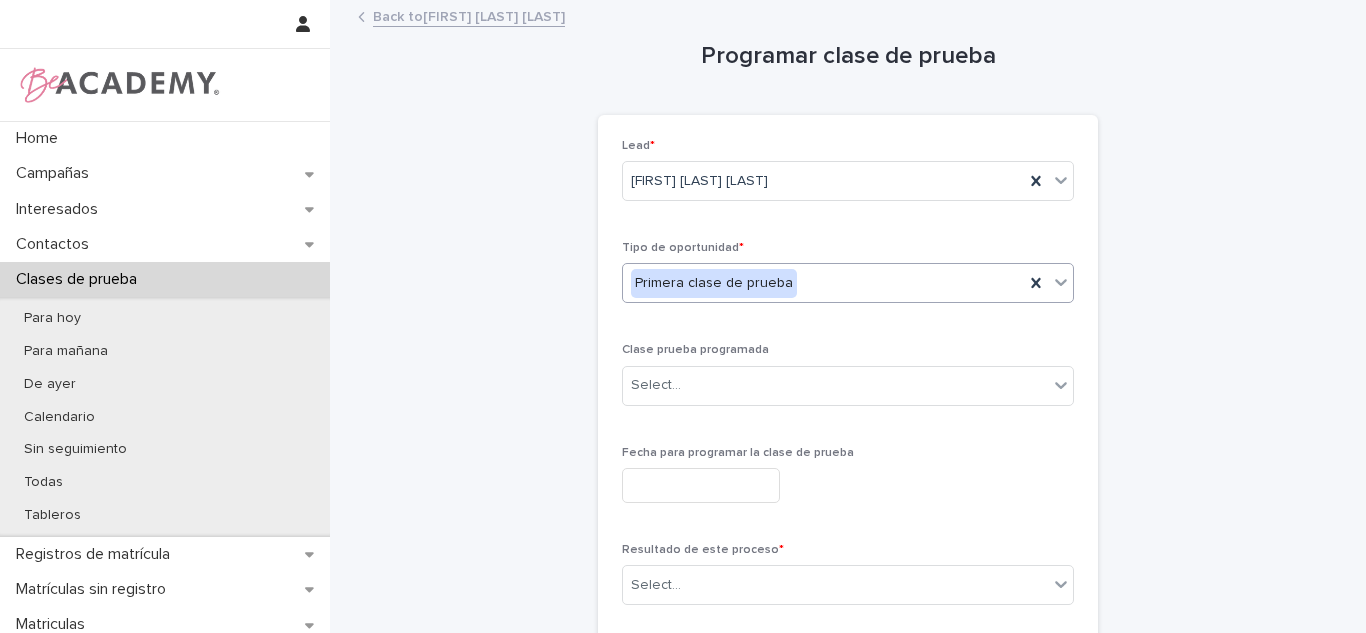 click on "Clase prueba programada Select..." at bounding box center (848, 382) 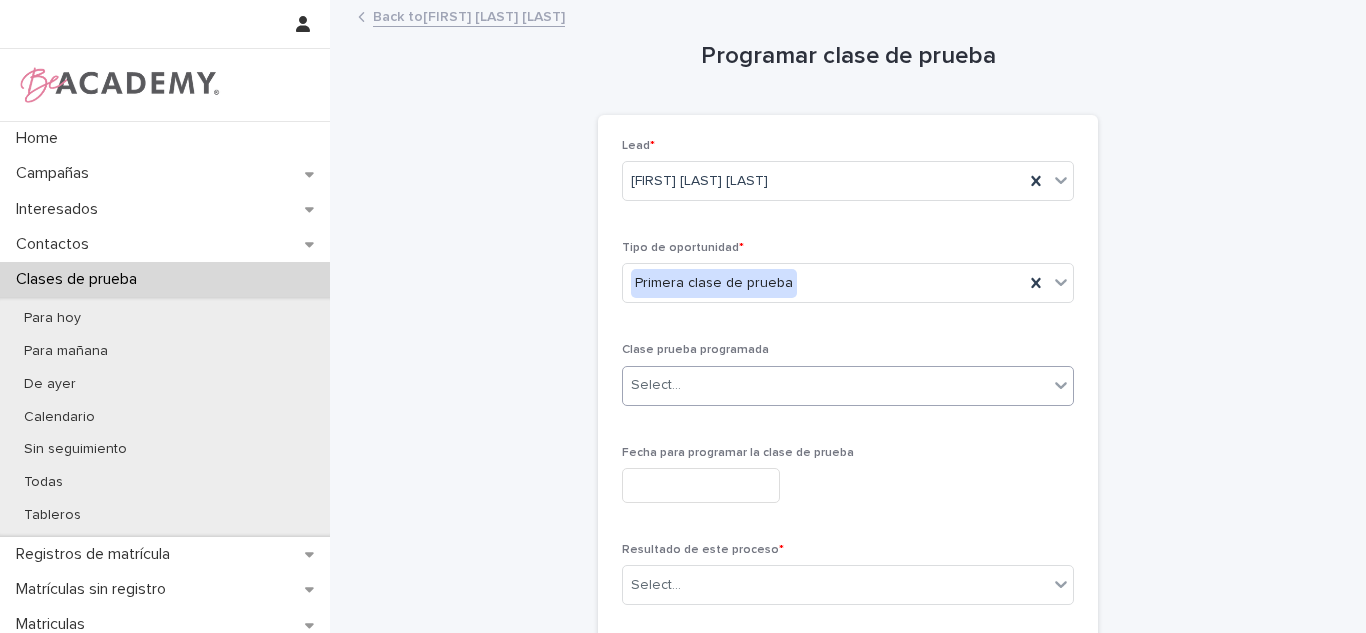 click on "Select..." at bounding box center (835, 385) 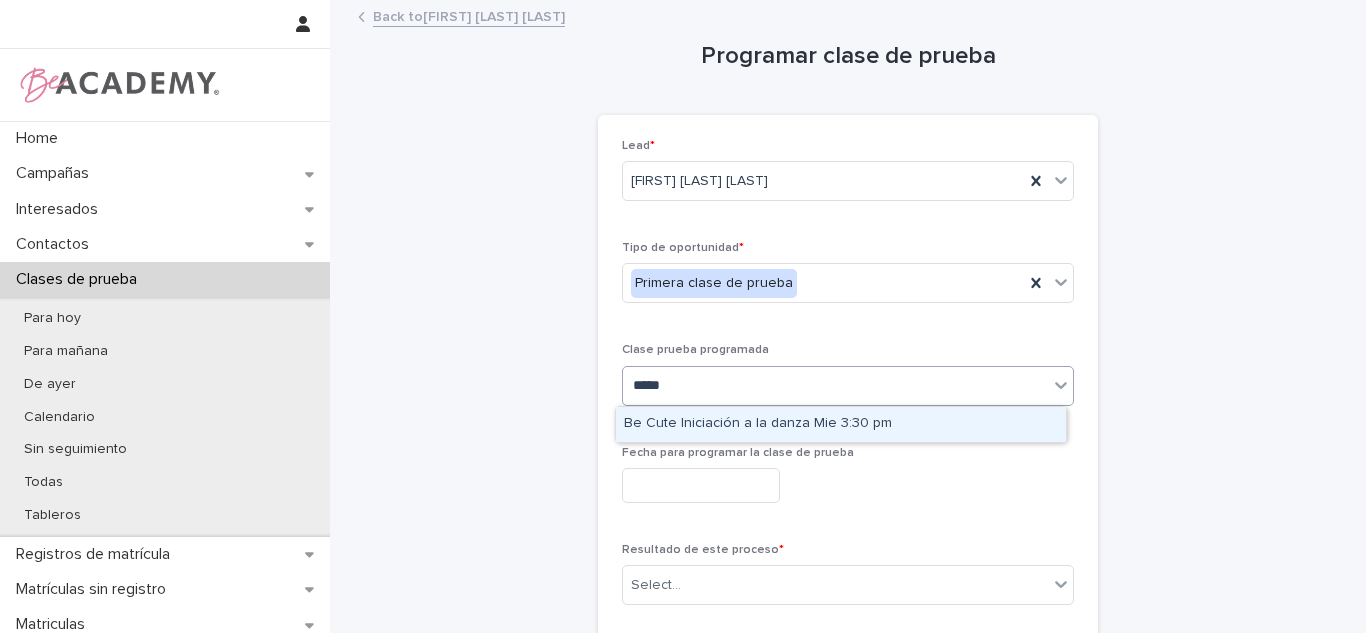 type on "******" 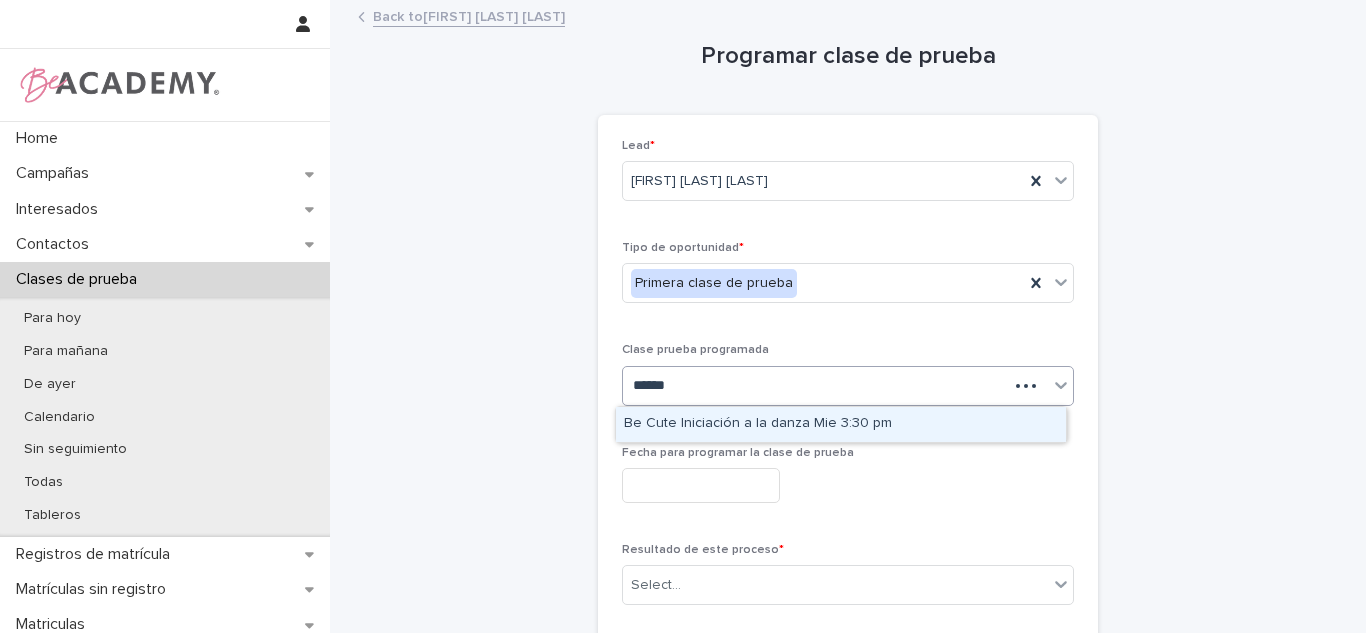 click on "Be Cute Iniciación a la danza Mie [TIME]" at bounding box center [841, 424] 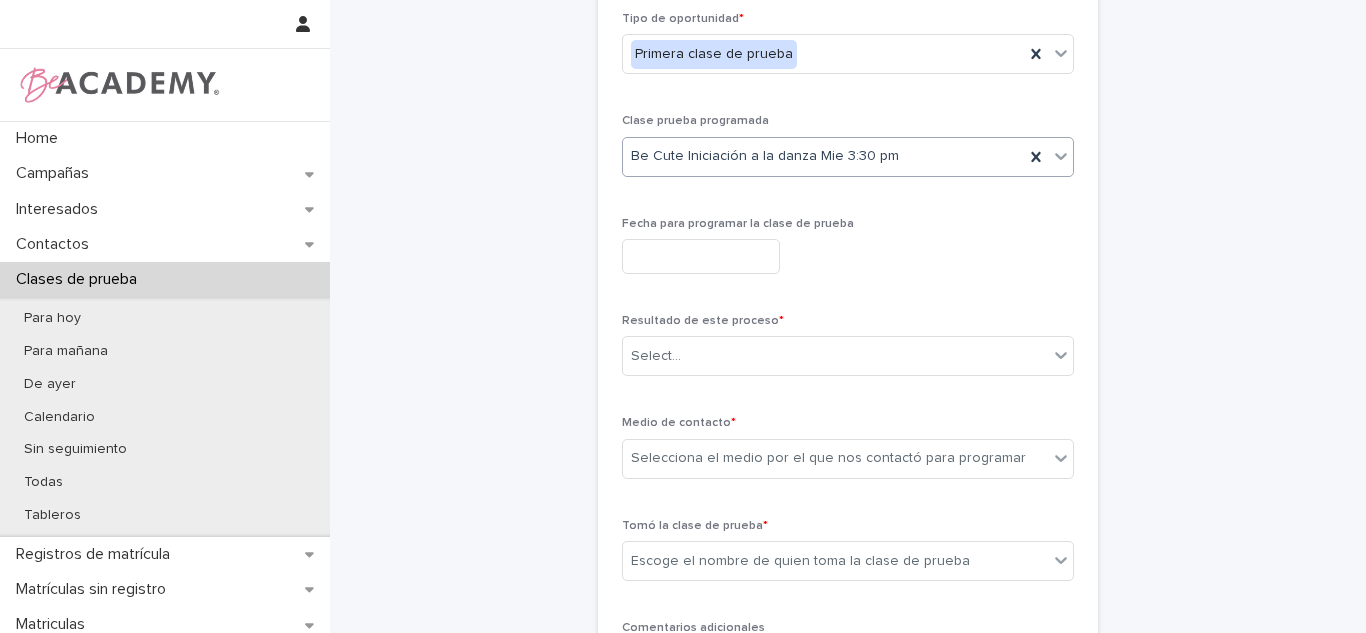 scroll, scrollTop: 231, scrollLeft: 0, axis: vertical 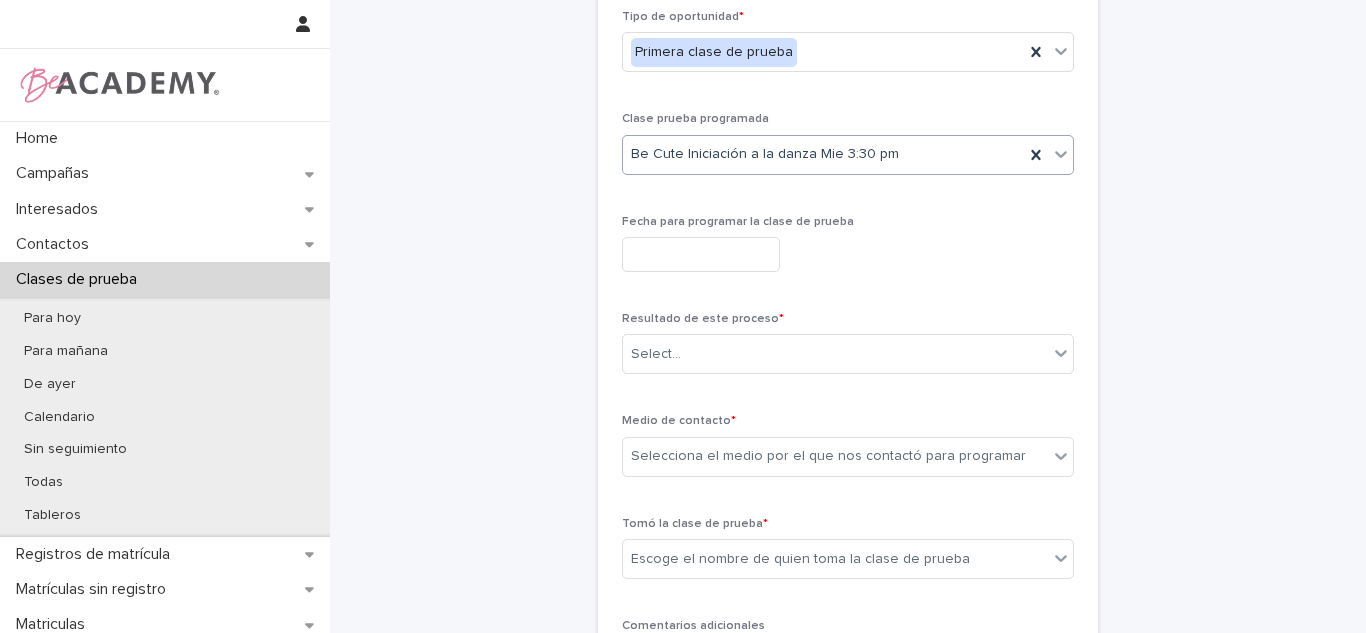 drag, startPoint x: 618, startPoint y: 219, endPoint x: 611, endPoint y: 231, distance: 13.892444 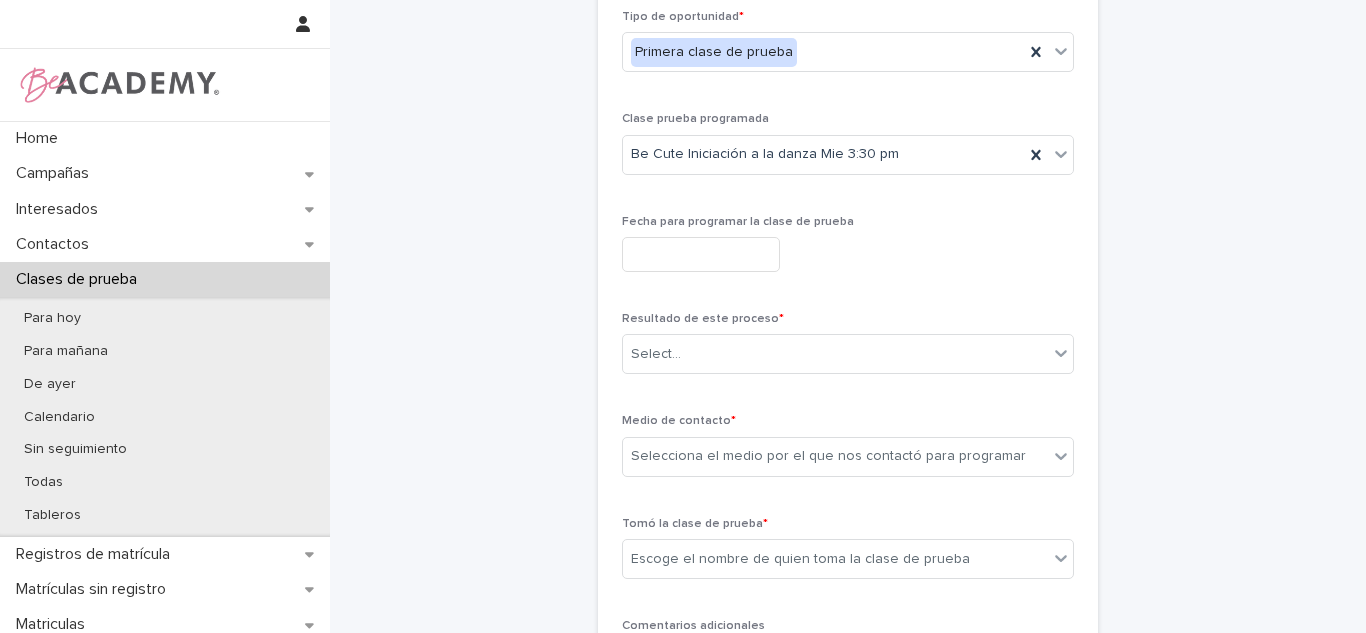 click at bounding box center [701, 254] 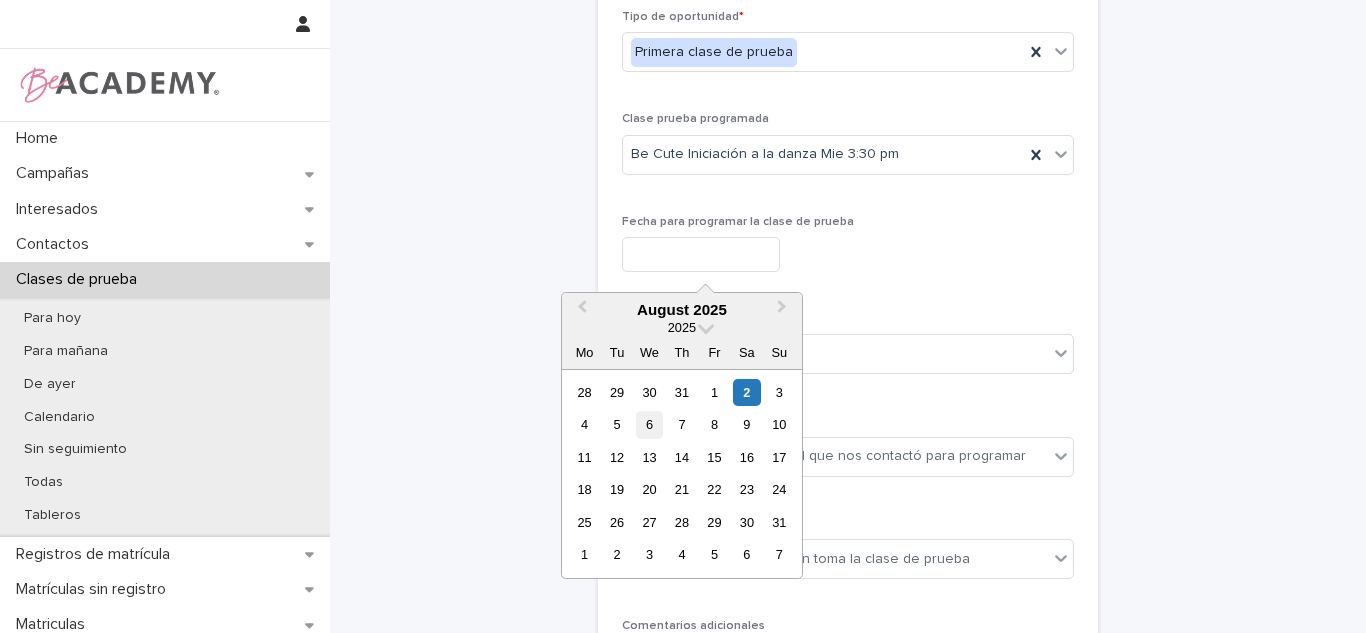 click on "6" at bounding box center (649, 424) 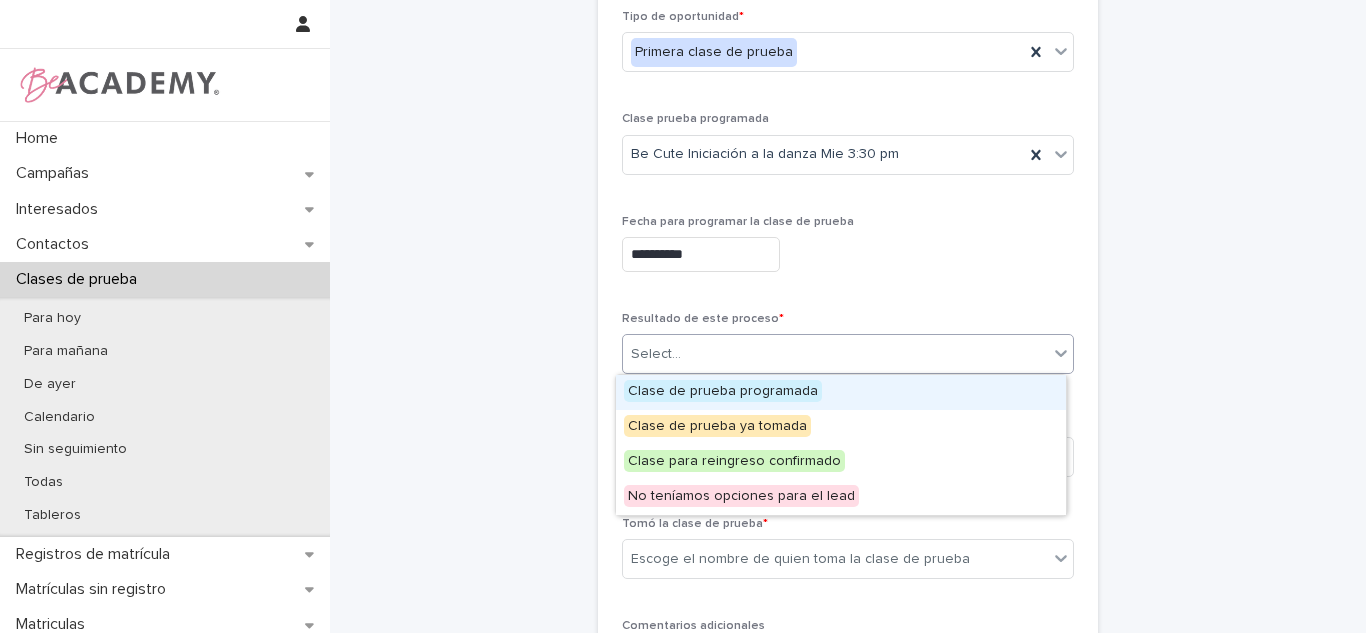 click on "Select..." at bounding box center [835, 354] 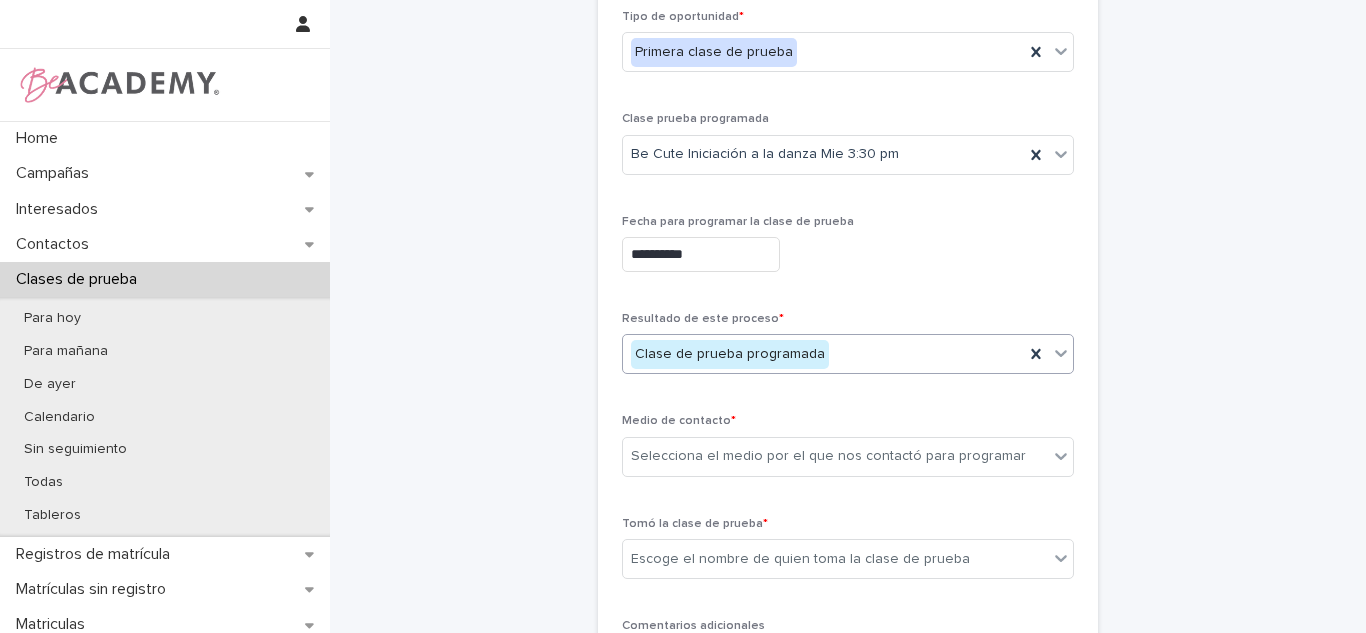 scroll, scrollTop: 401, scrollLeft: 0, axis: vertical 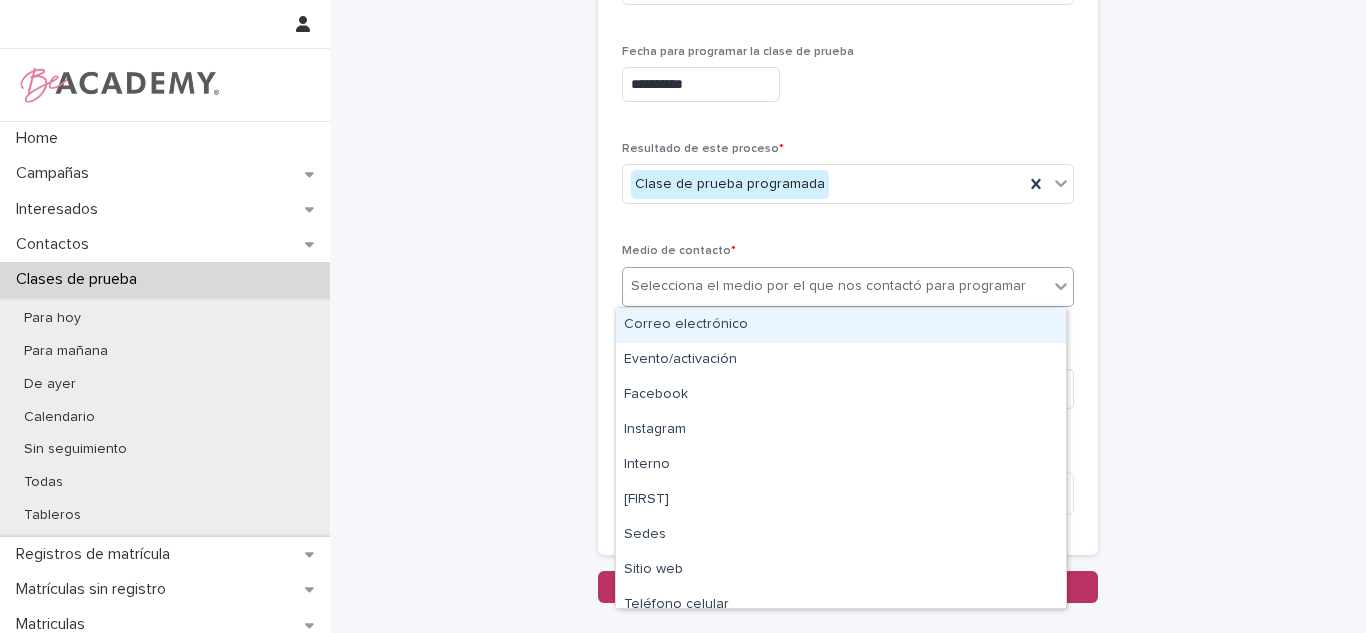 click on "Selecciona el medio por el que nos contactó para programar" at bounding box center (828, 286) 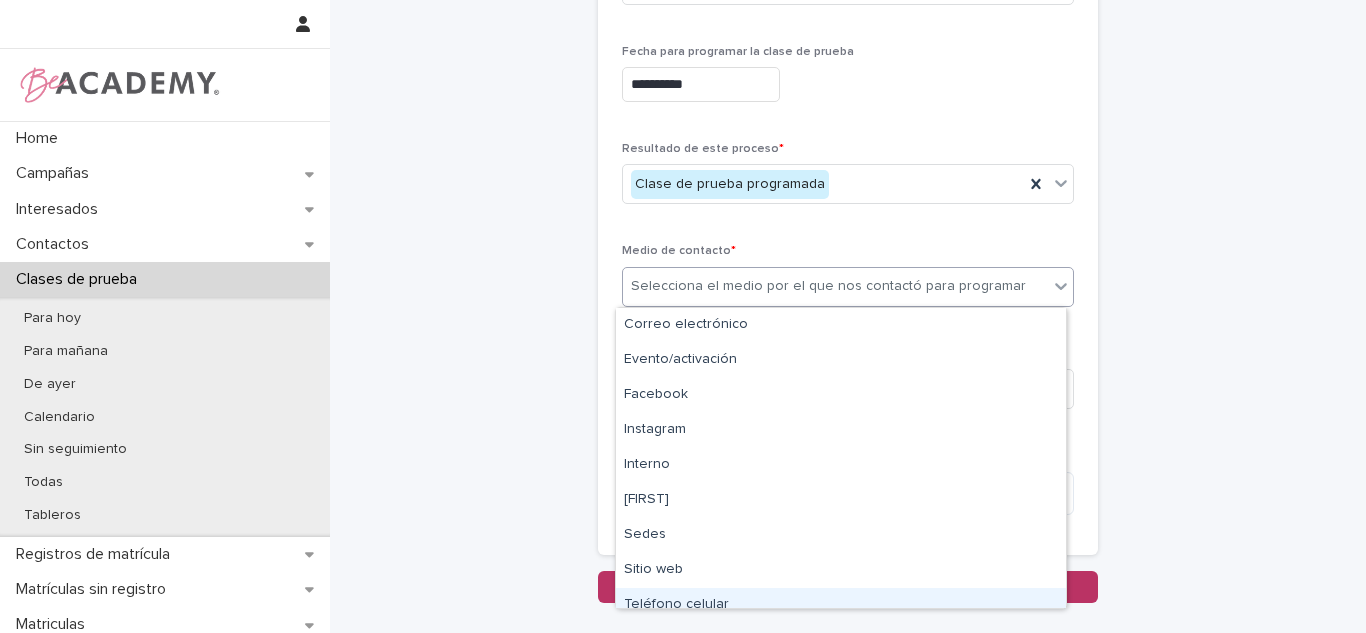 click on "Teléfono celular" at bounding box center (841, 605) 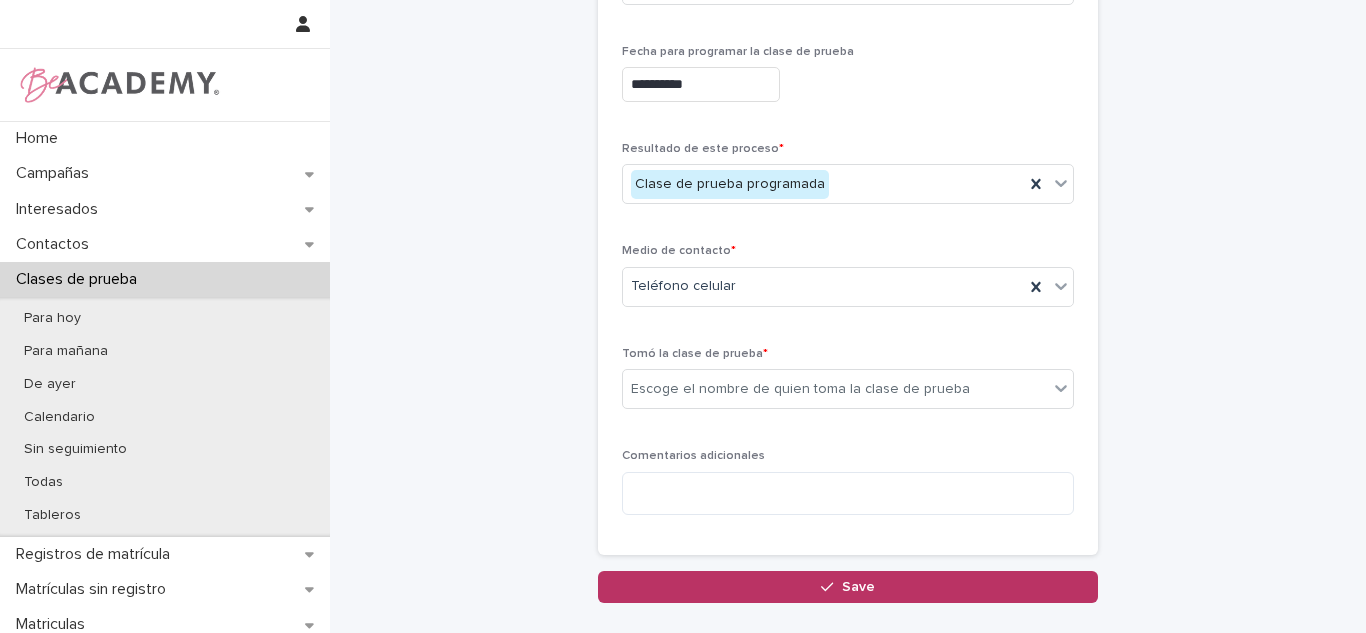click on "Tomó la clase de prueba * Escoge el nombre de quien toma la clase de prueba" at bounding box center (848, 386) 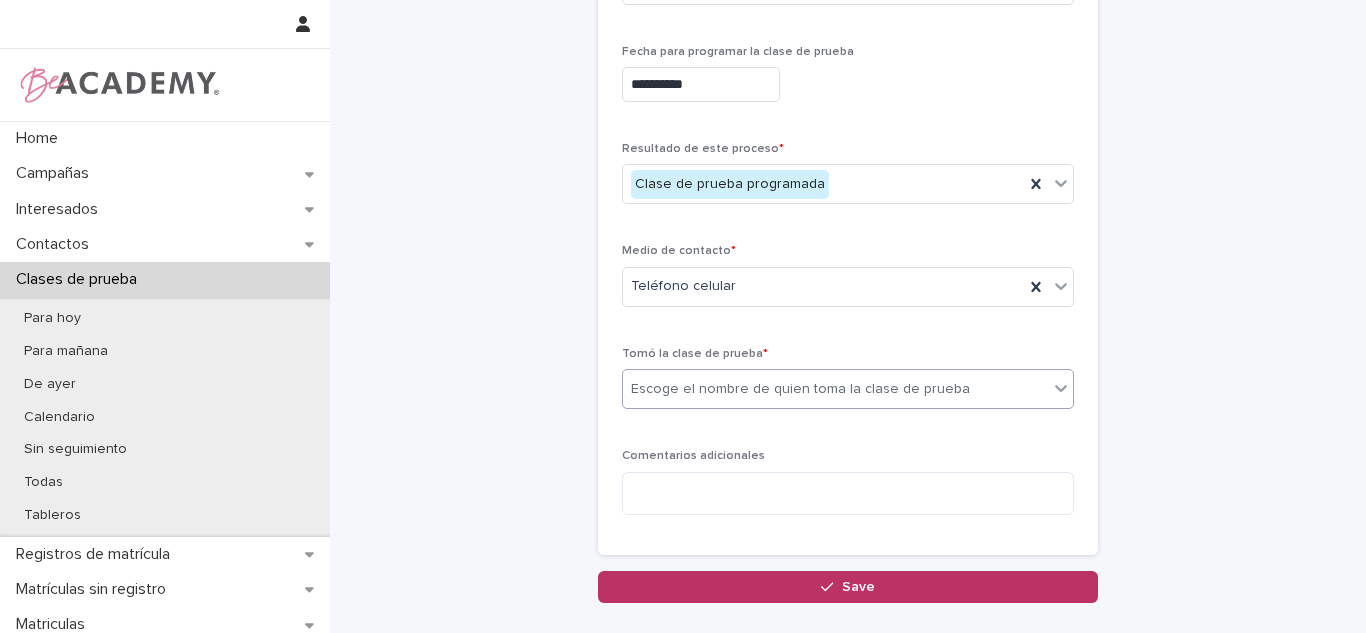 click on "Escoge el nombre de quien toma la clase de prueba" at bounding box center (835, 389) 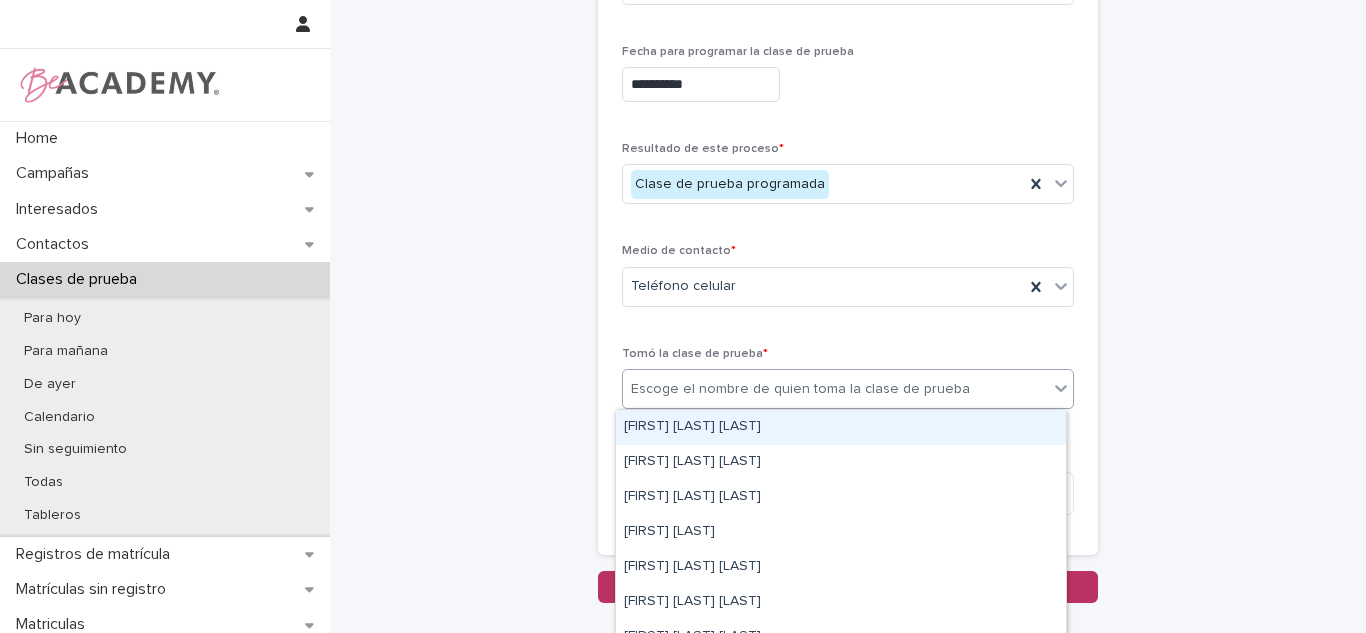 click on "[FIRST] [LAST] [LAST]" at bounding box center [841, 427] 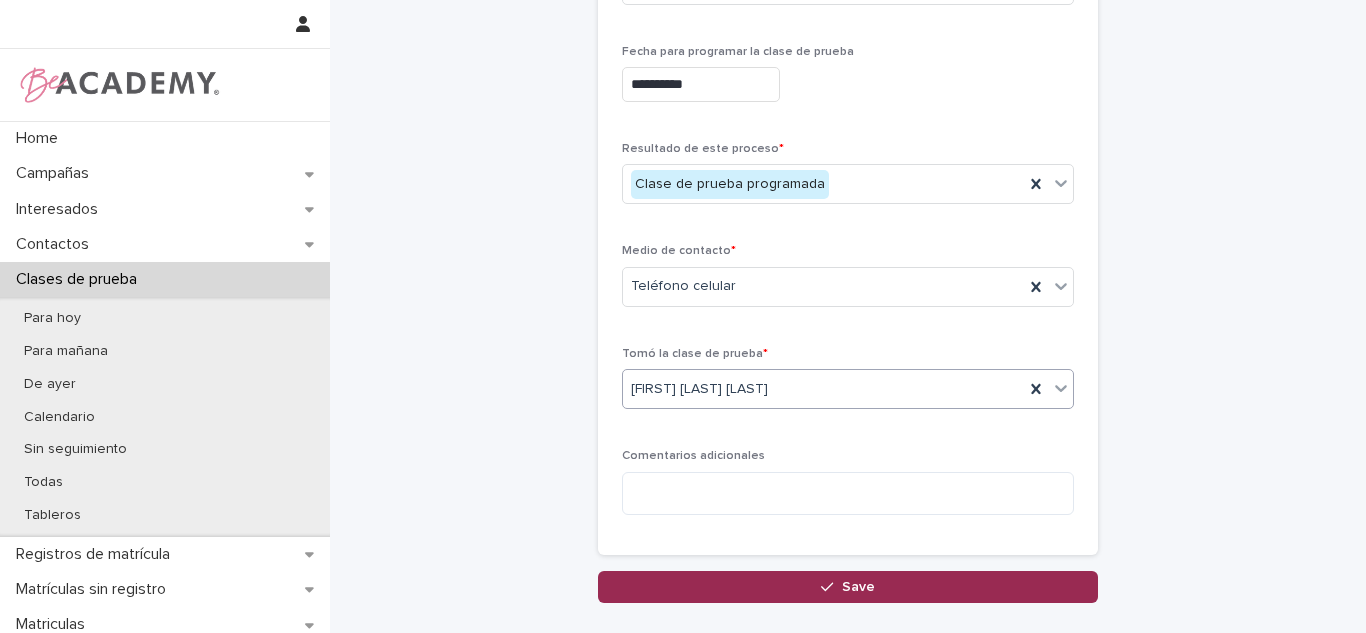 click on "Save" at bounding box center [848, 587] 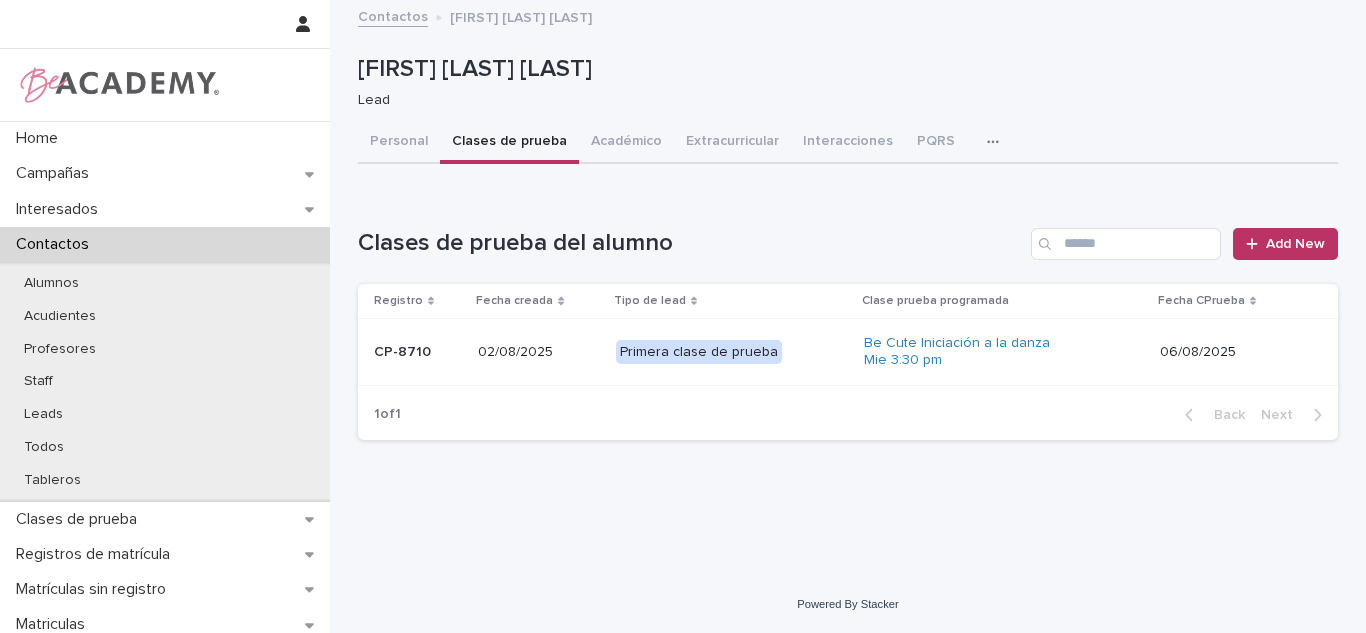 scroll, scrollTop: 0, scrollLeft: 0, axis: both 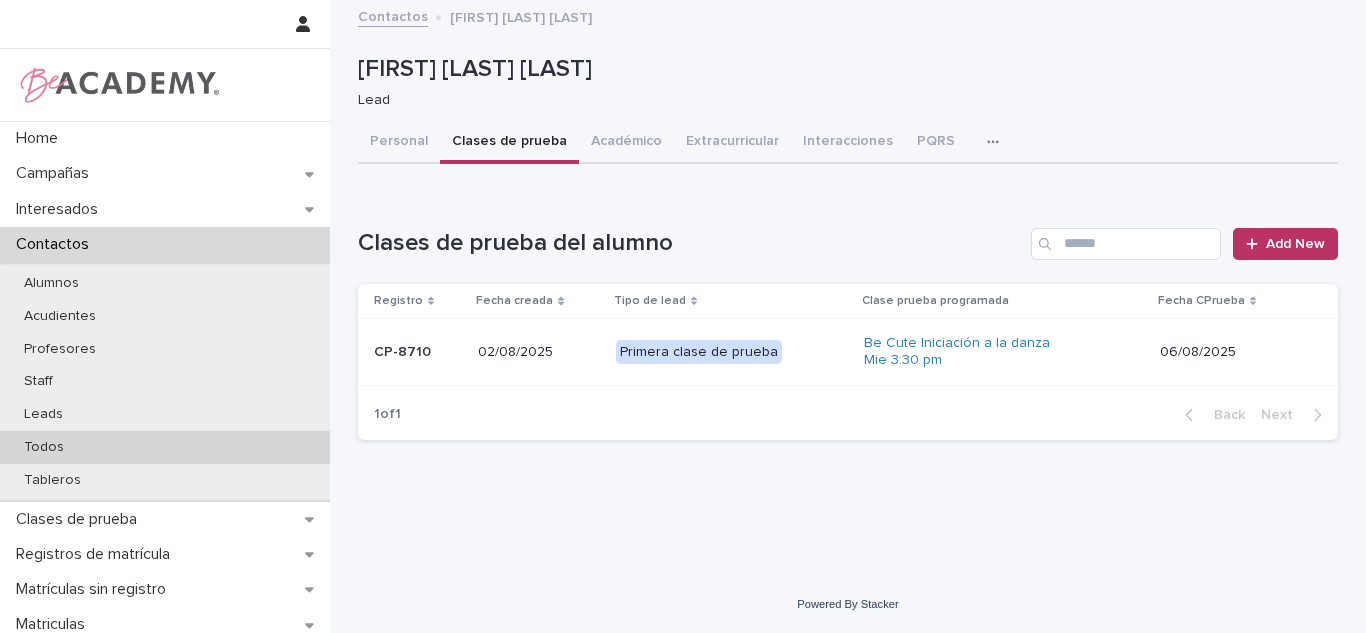 click on "Todos" at bounding box center (44, 447) 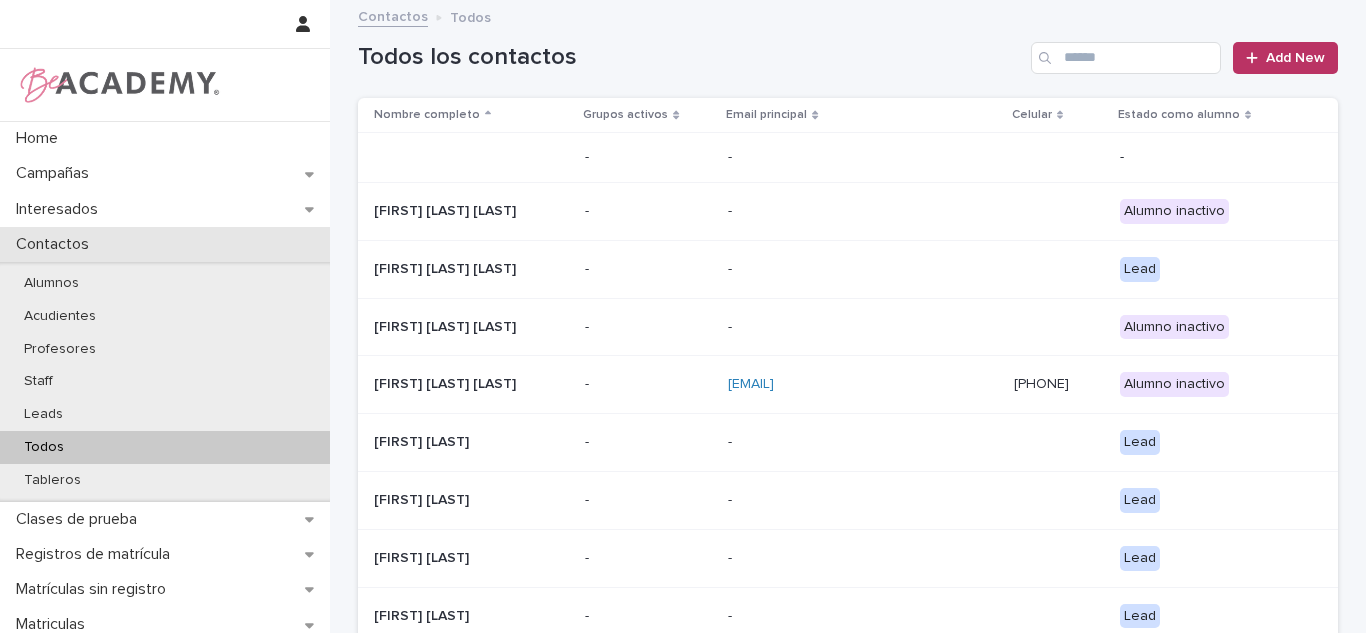 click on "Contactos" at bounding box center [165, 244] 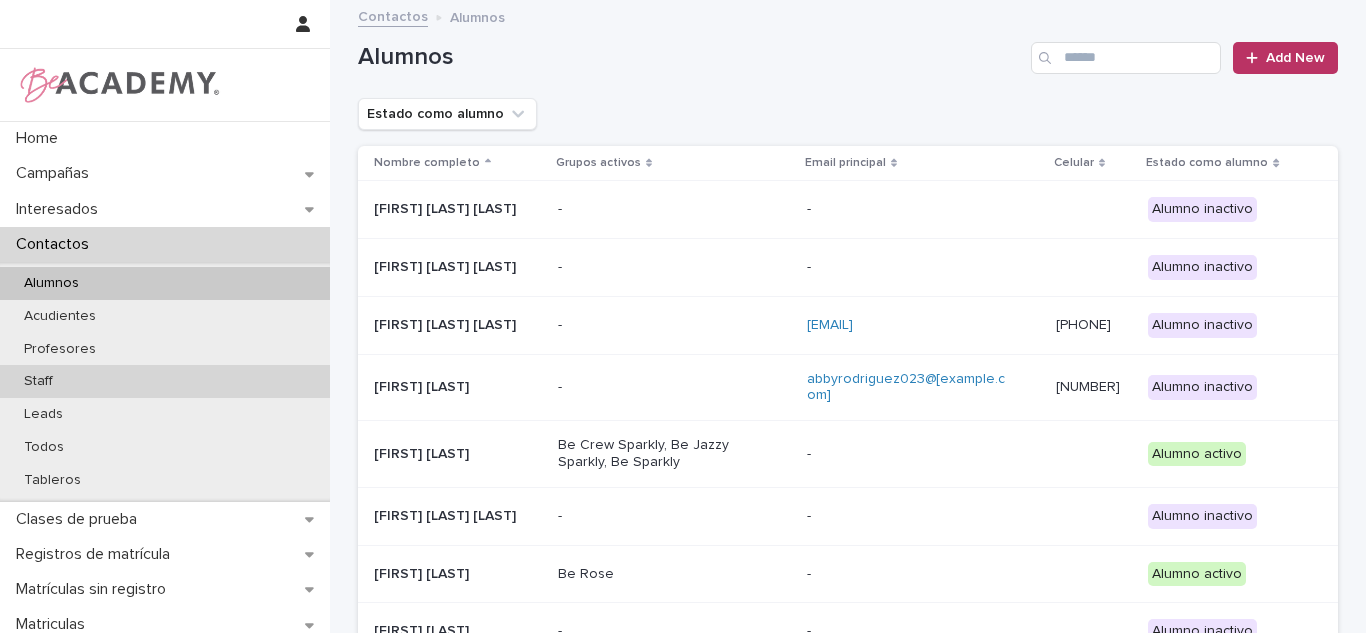 click on "Staff" at bounding box center (165, 381) 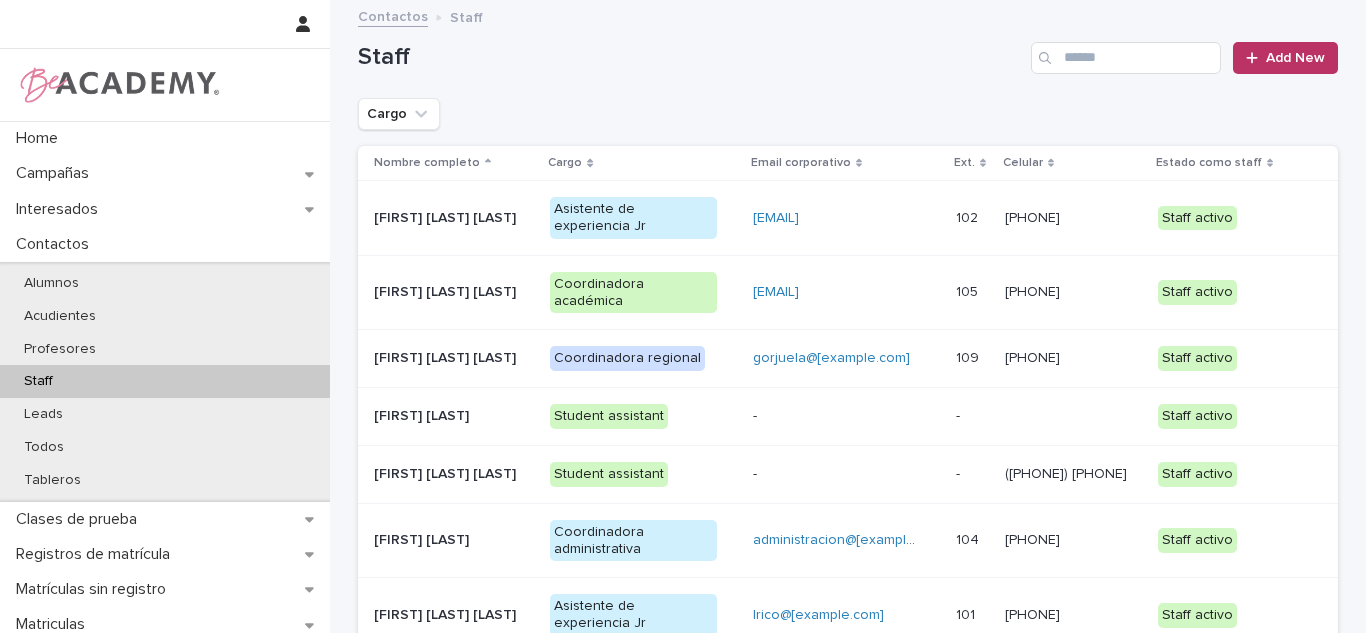 click on "[FIRST] [LAST] [LAST]" at bounding box center (450, 218) 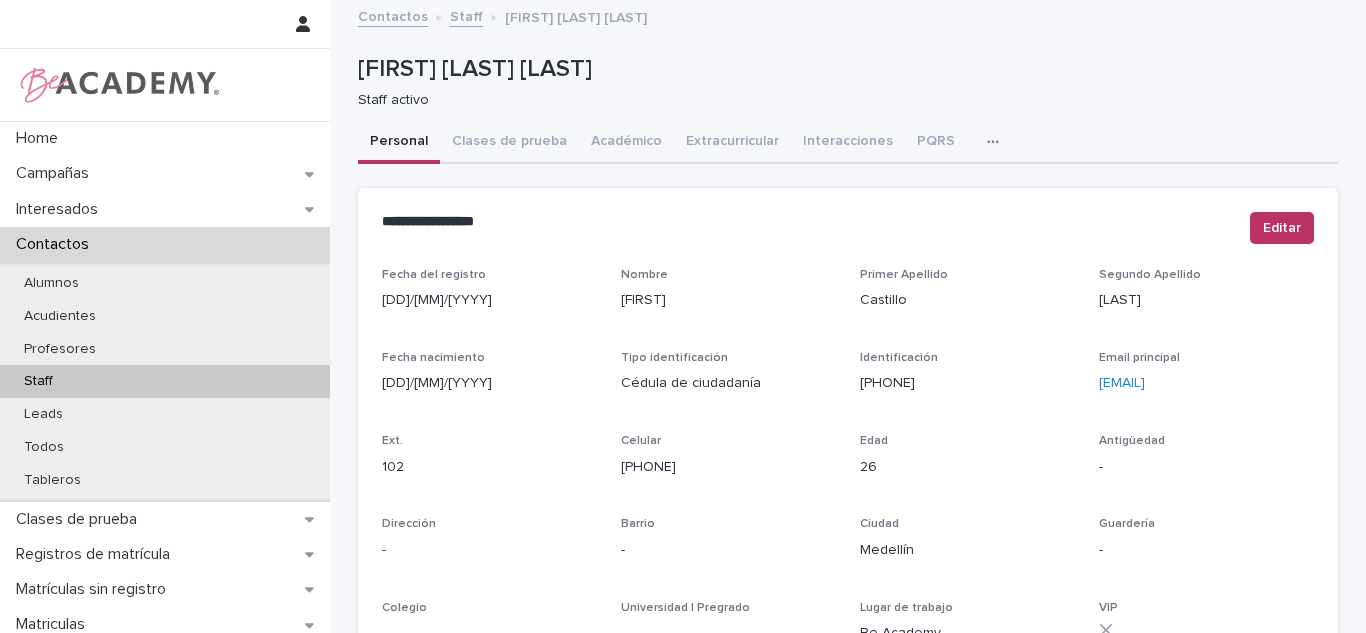drag, startPoint x: 959, startPoint y: 149, endPoint x: 934, endPoint y: 184, distance: 43.011627 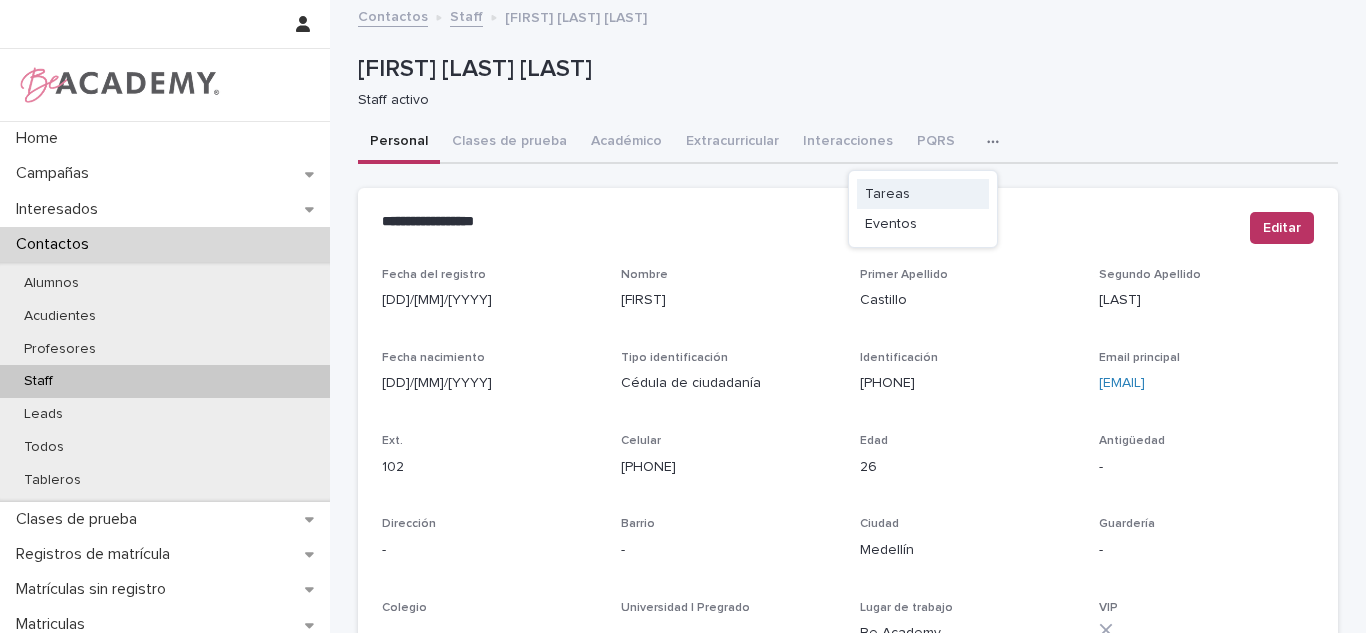 click on "Tareas" at bounding box center [923, 194] 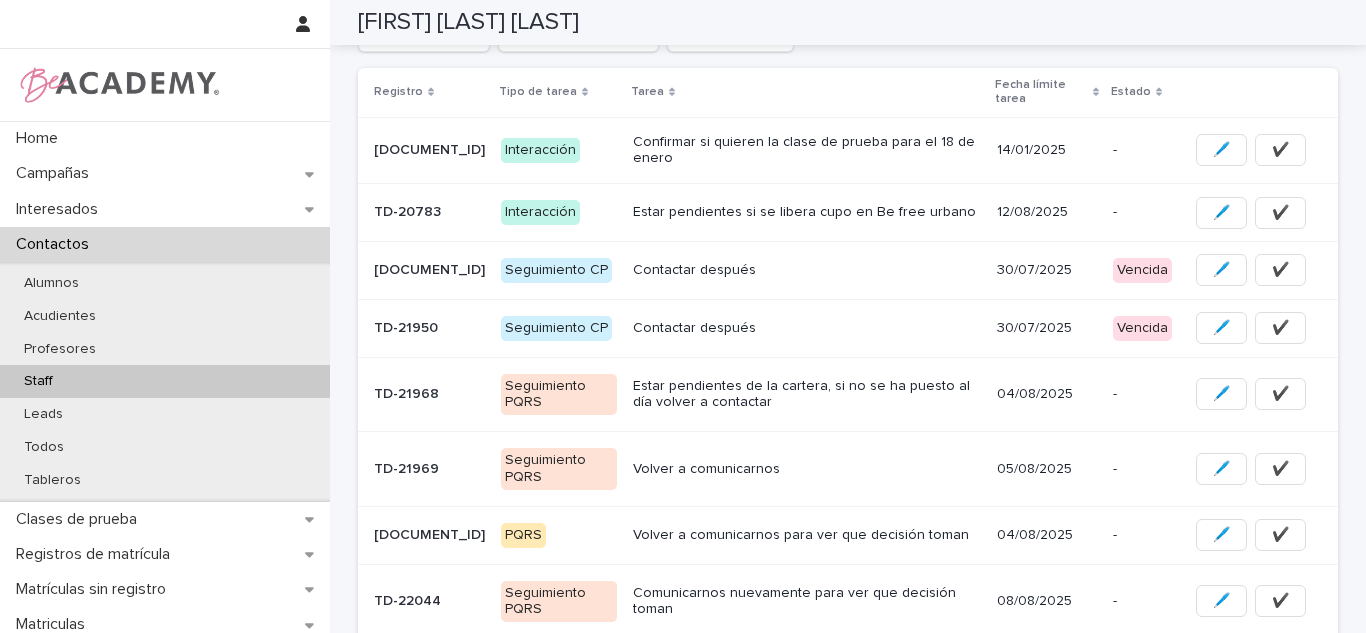 scroll, scrollTop: 268, scrollLeft: 0, axis: vertical 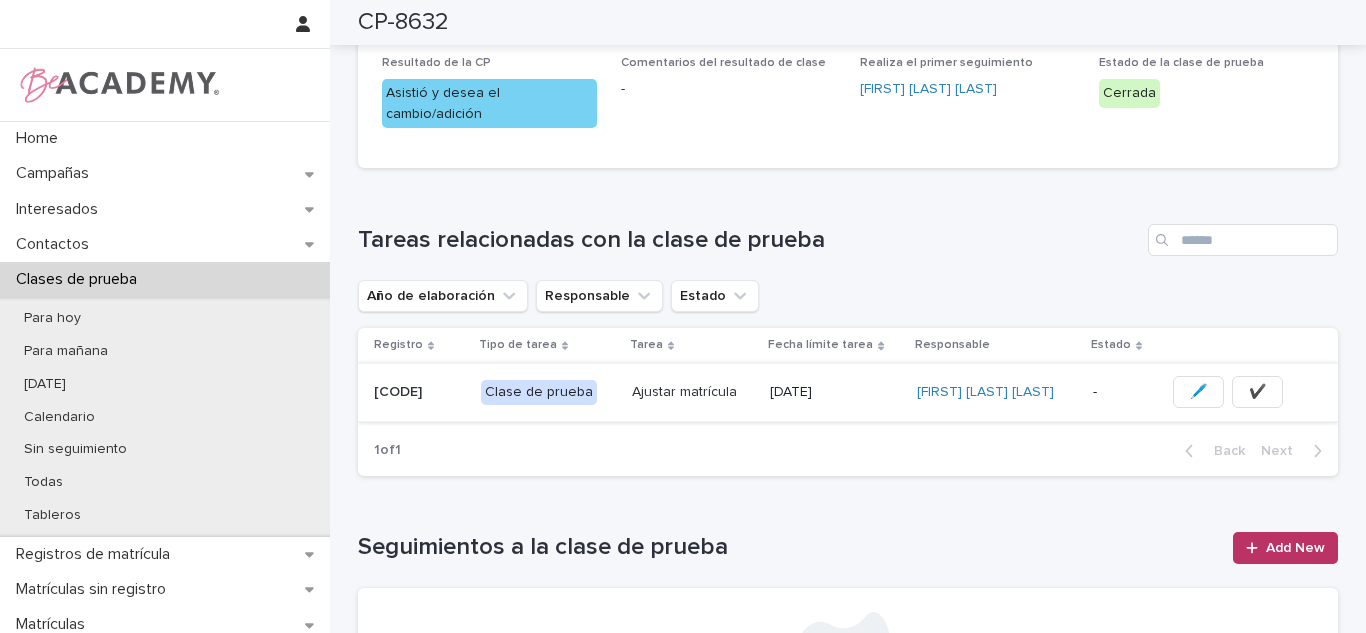 click on "✔️" at bounding box center [1257, 392] 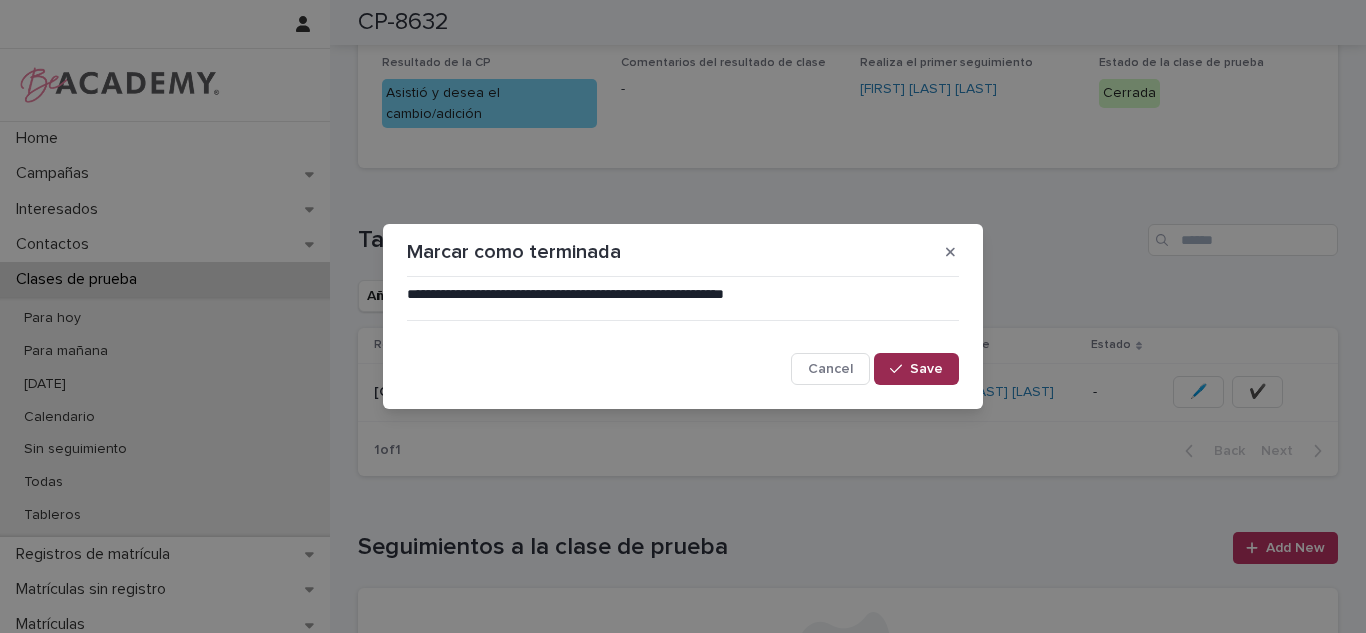 click on "Save" at bounding box center [926, 369] 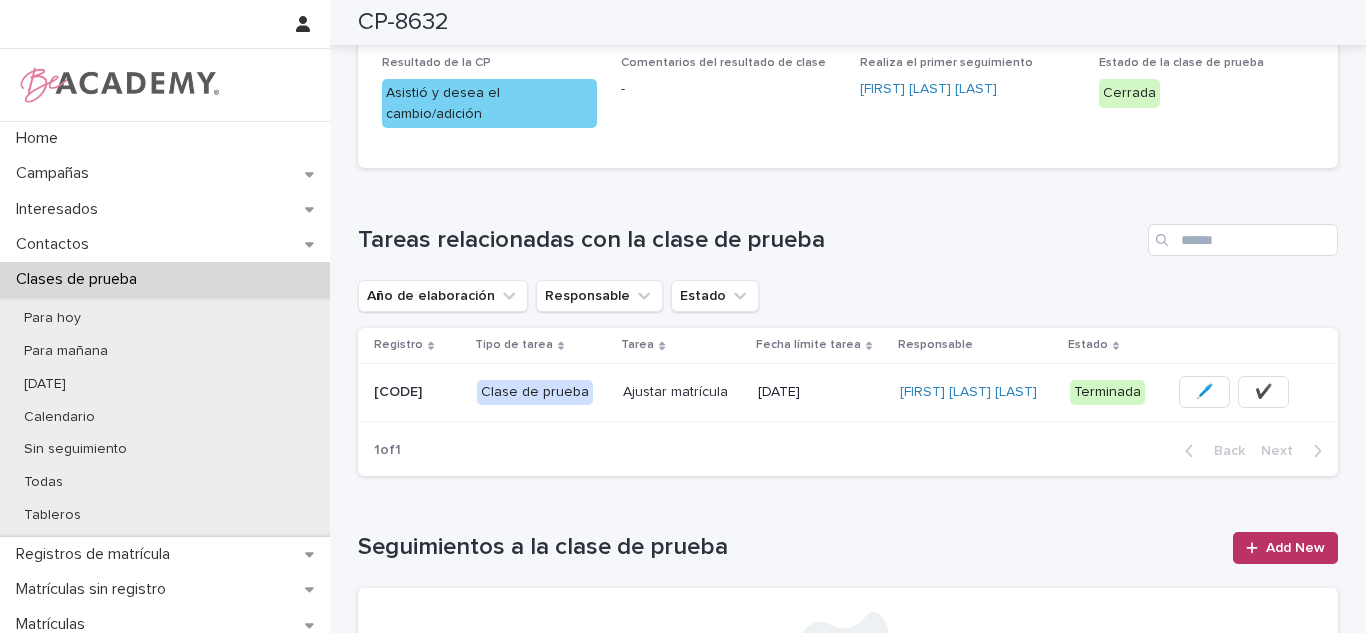 click on "Clases de prueba" at bounding box center [80, 279] 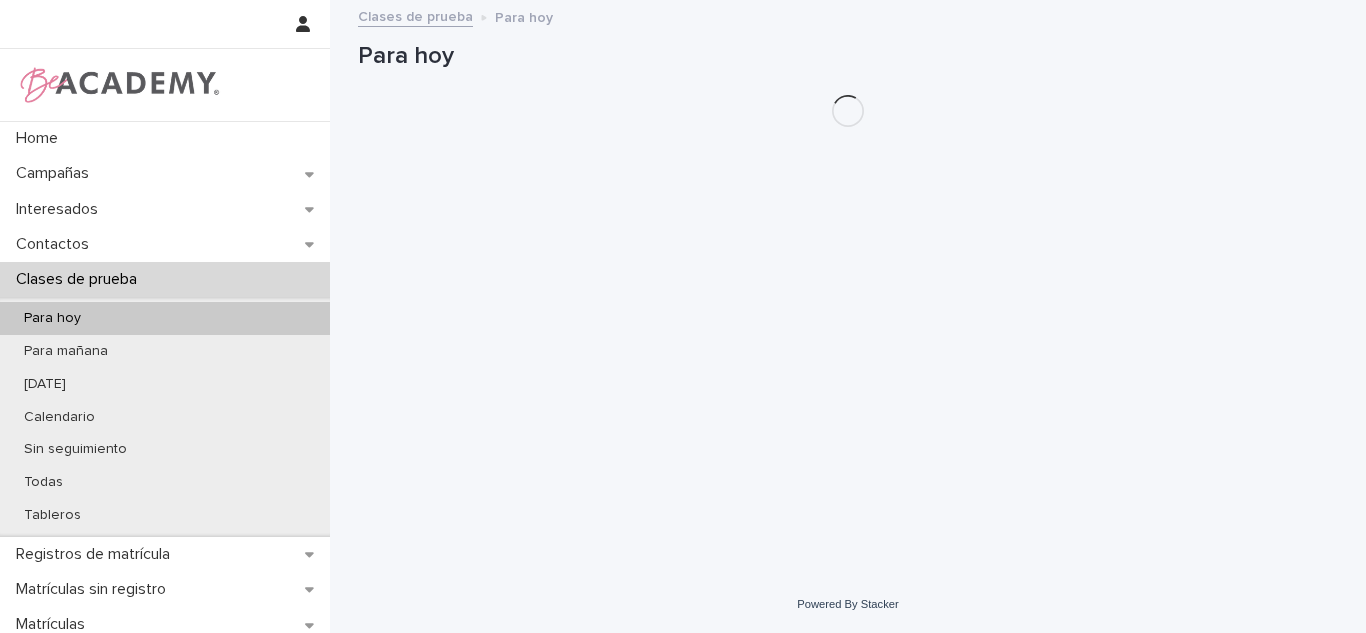 scroll, scrollTop: 0, scrollLeft: 0, axis: both 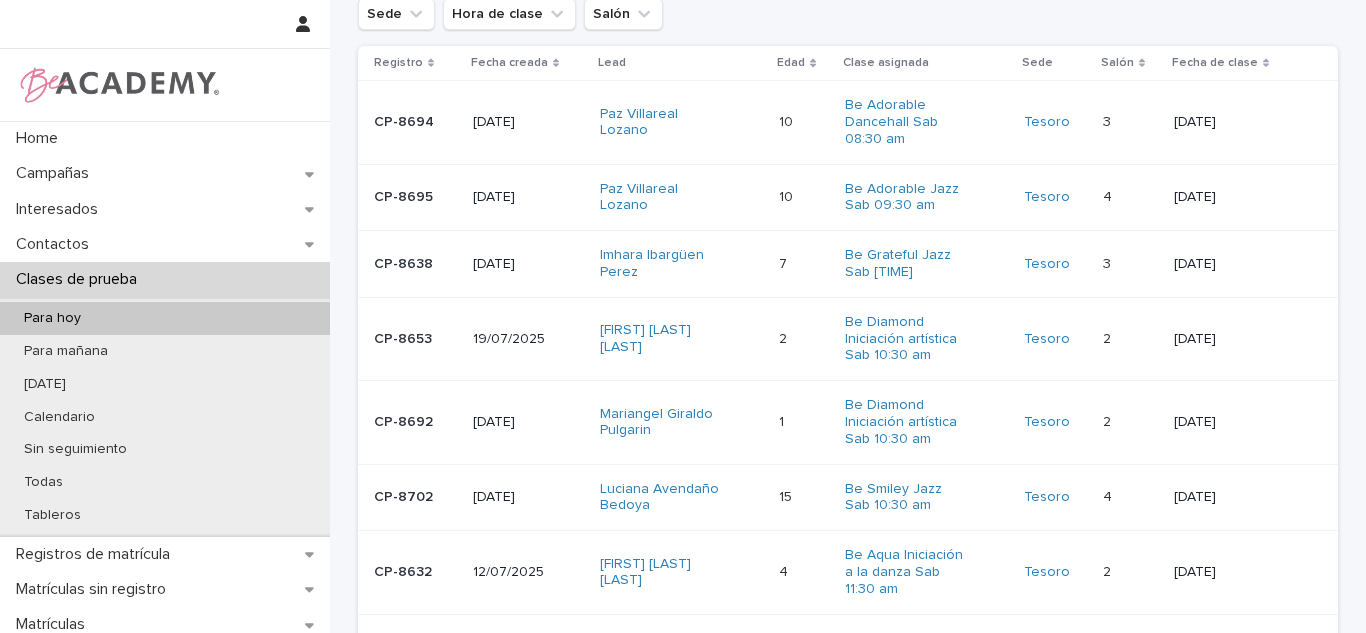 click on "7 7" at bounding box center (803, 264) 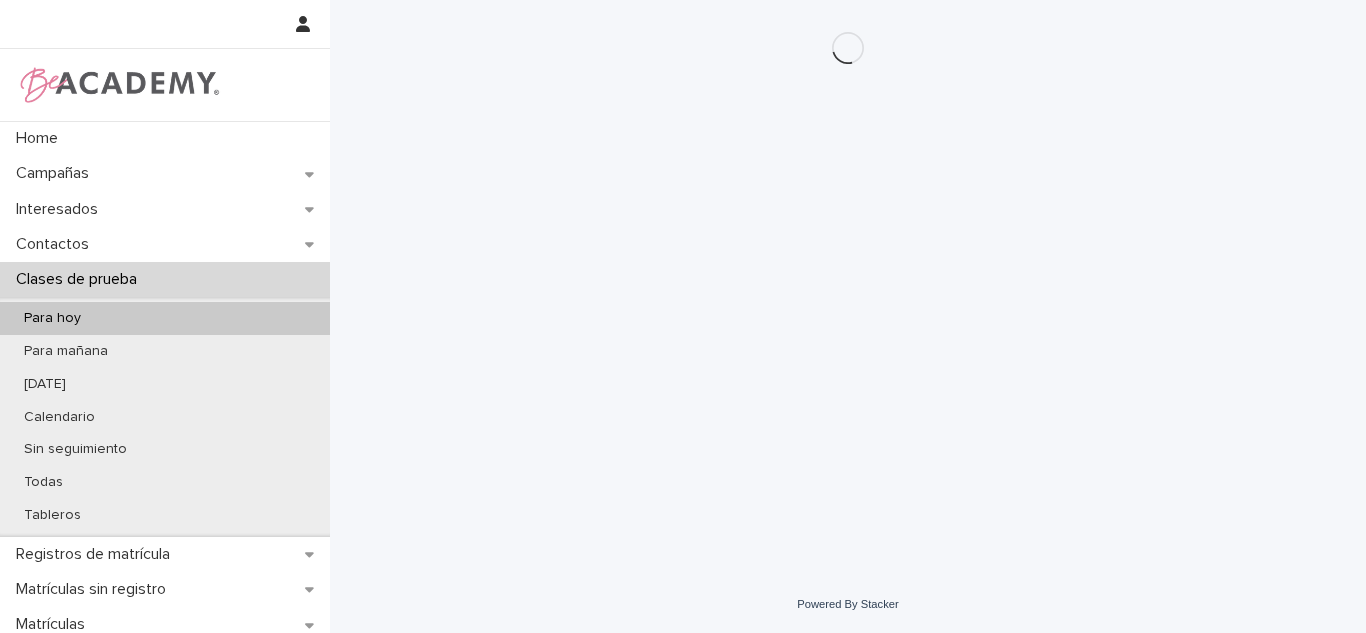 scroll, scrollTop: 0, scrollLeft: 0, axis: both 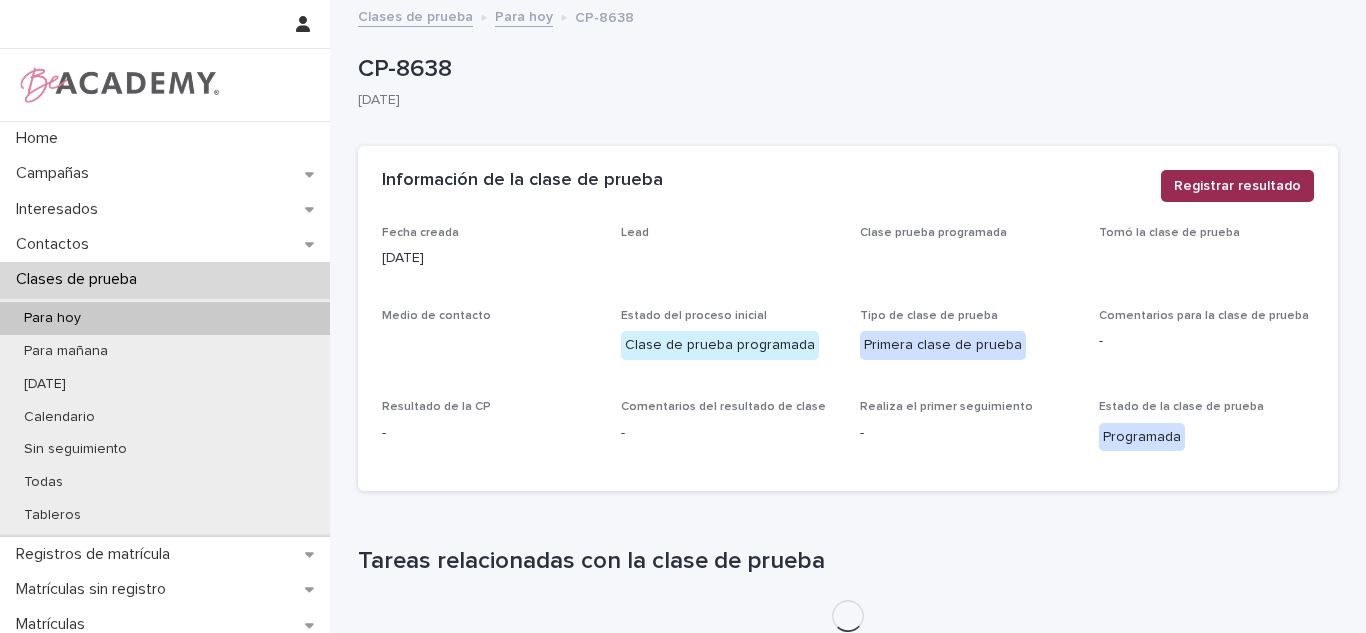 click on "Registrar resultado" at bounding box center [1237, 186] 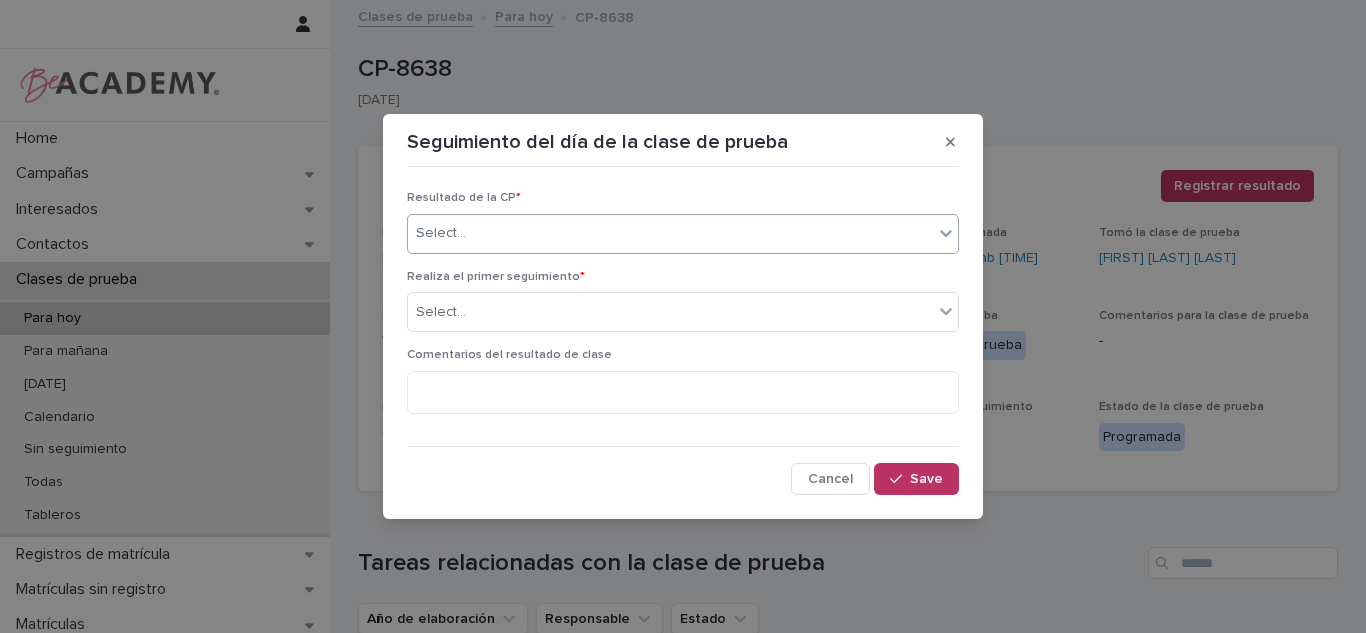 click on "Select..." at bounding box center [670, 233] 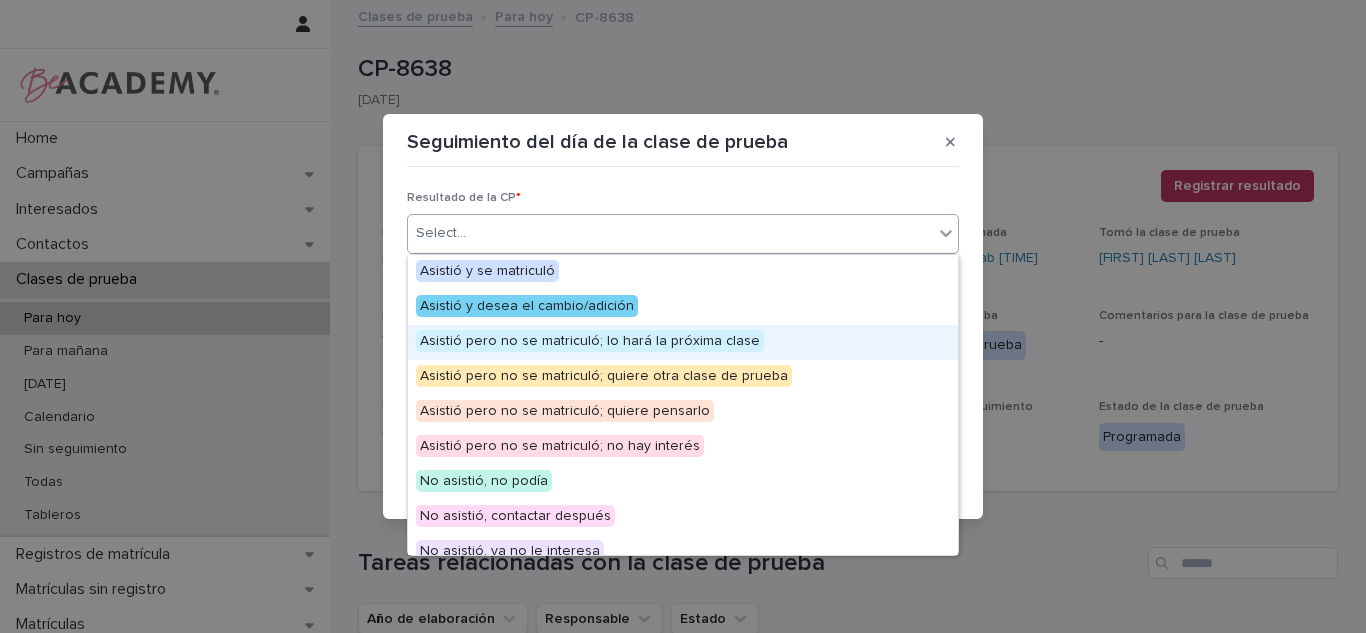 drag, startPoint x: 626, startPoint y: 336, endPoint x: 605, endPoint y: 272, distance: 67.357254 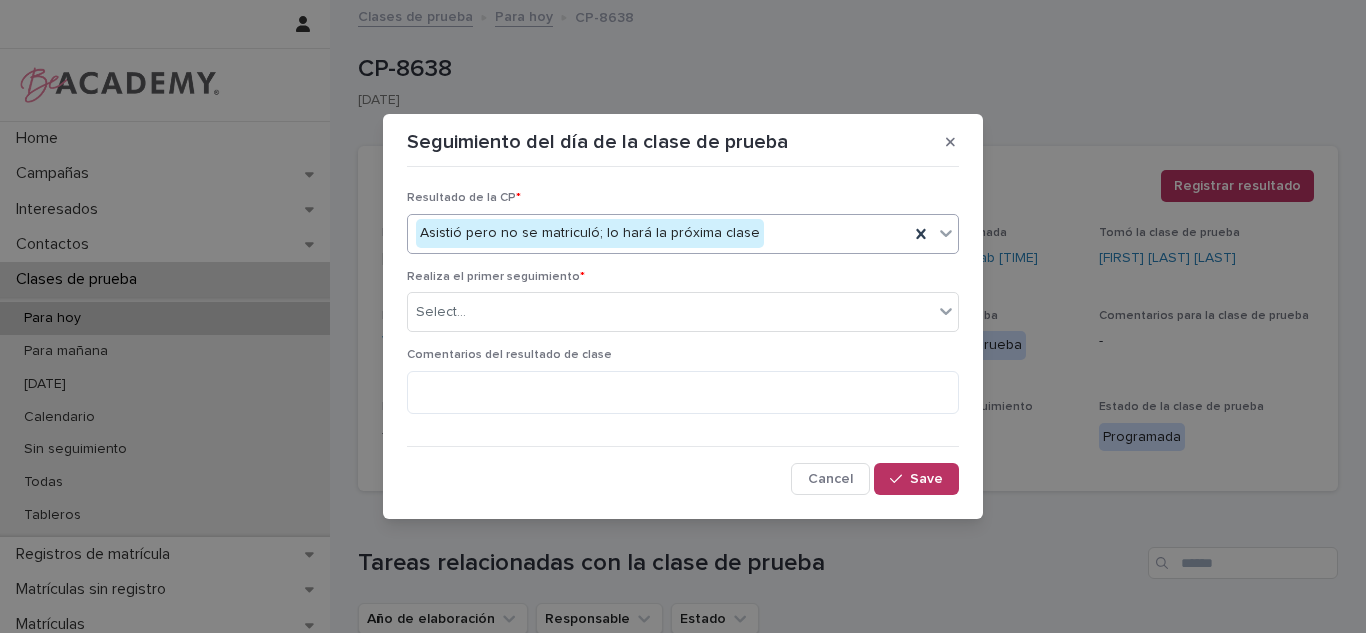click on "Asistió pero no se matriculó; lo hará la próxima clase" at bounding box center [590, 233] 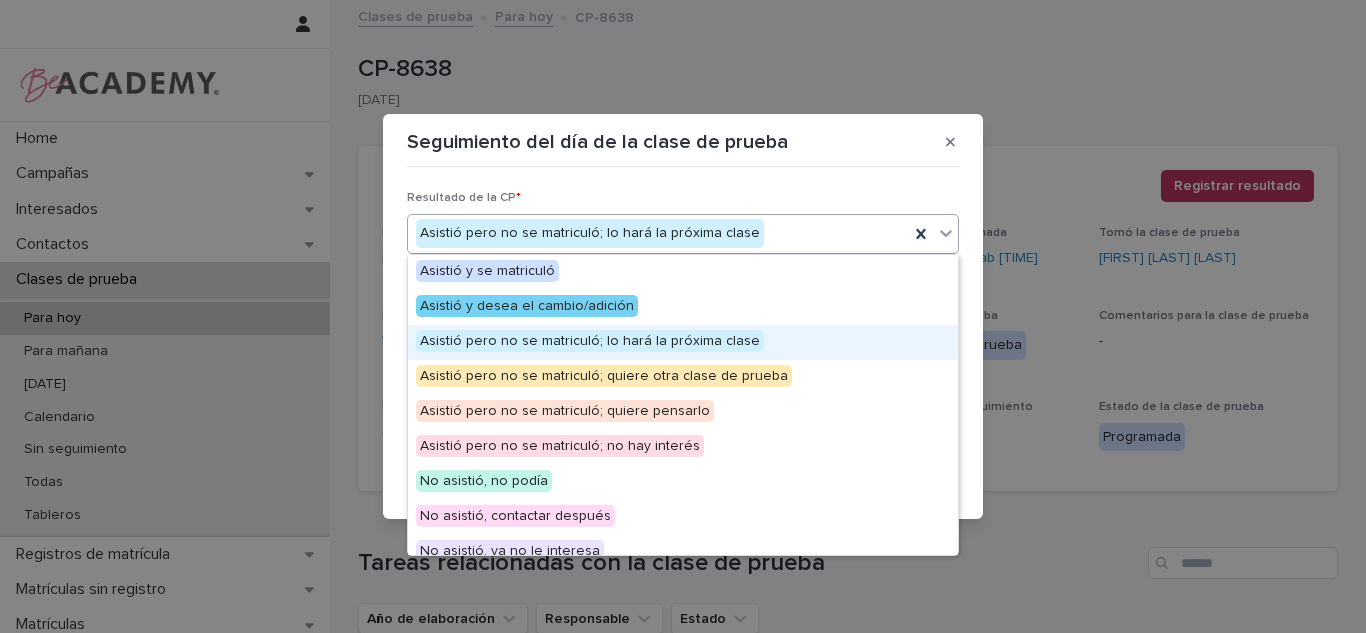 click on "Asistió pero no se matriculó; lo hará la próxima clase" at bounding box center (590, 341) 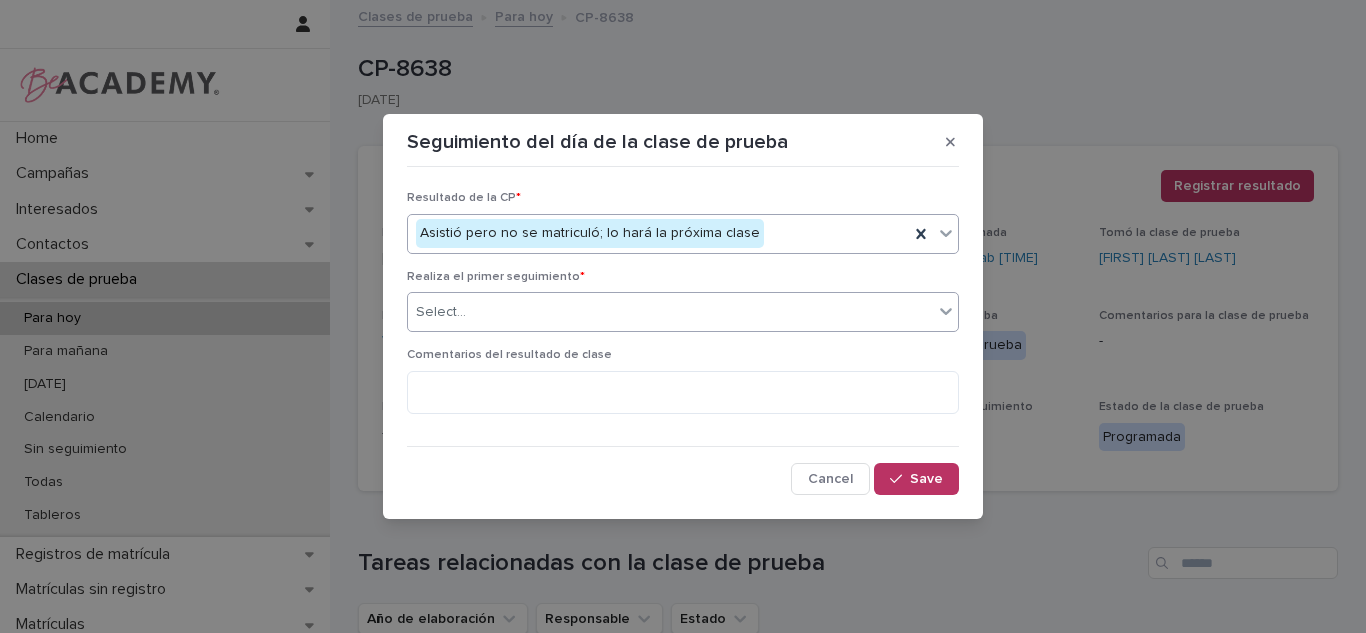 click on "Select..." at bounding box center (670, 312) 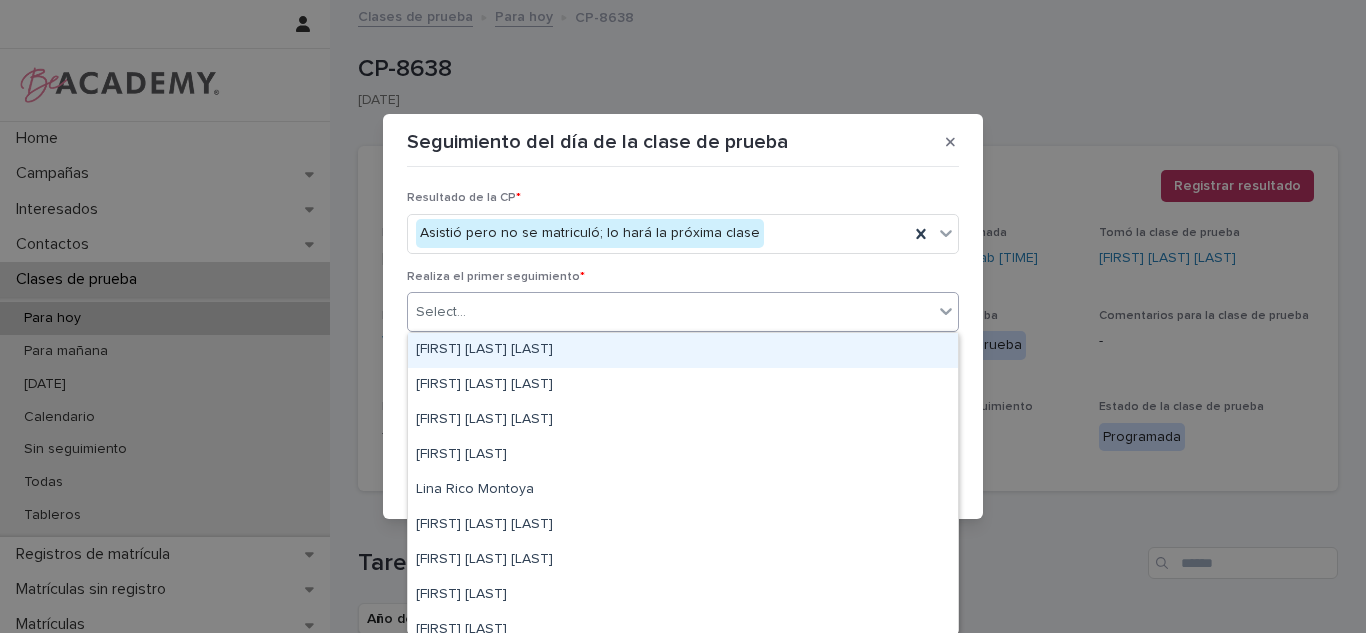 drag, startPoint x: 512, startPoint y: 320, endPoint x: 511, endPoint y: 342, distance: 22.022715 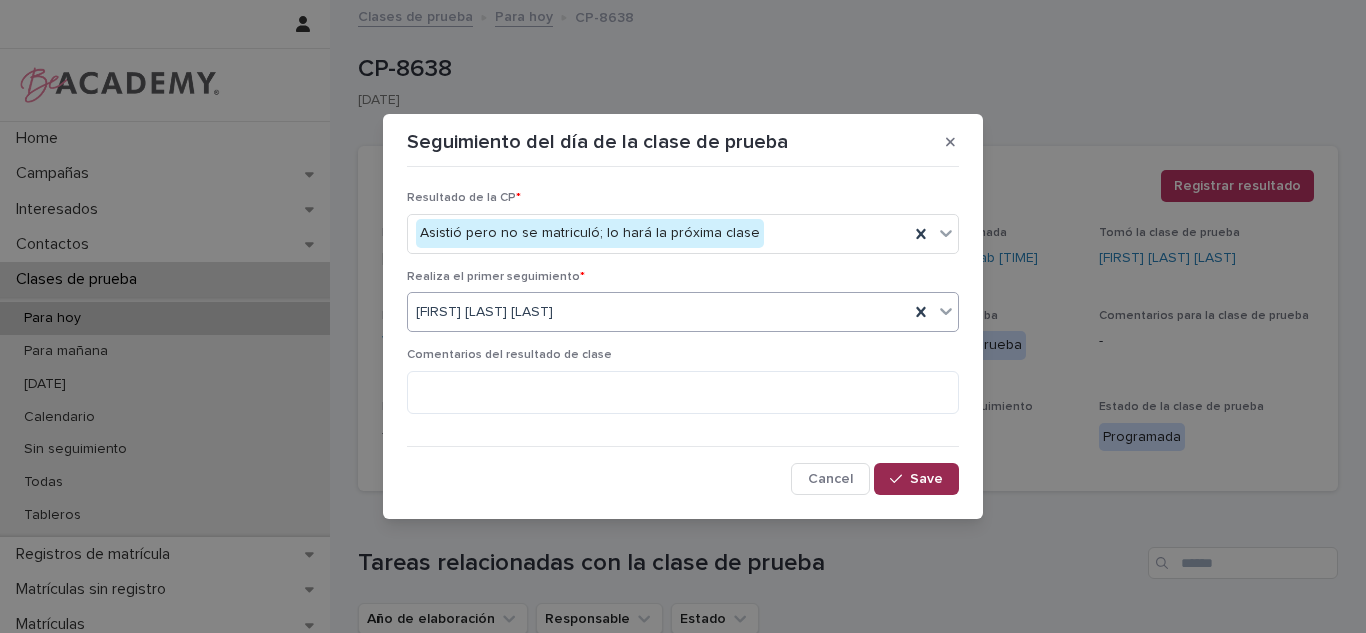 click on "Save" at bounding box center (926, 479) 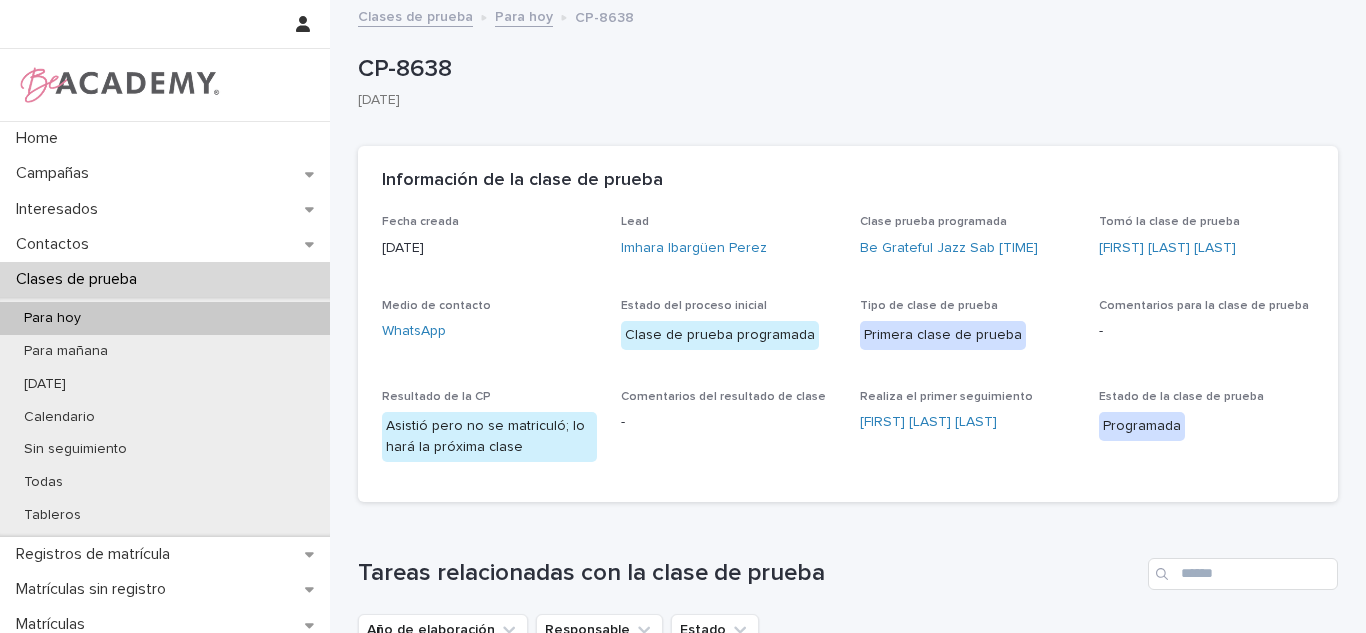 click on "Clases de prueba" at bounding box center (165, 279) 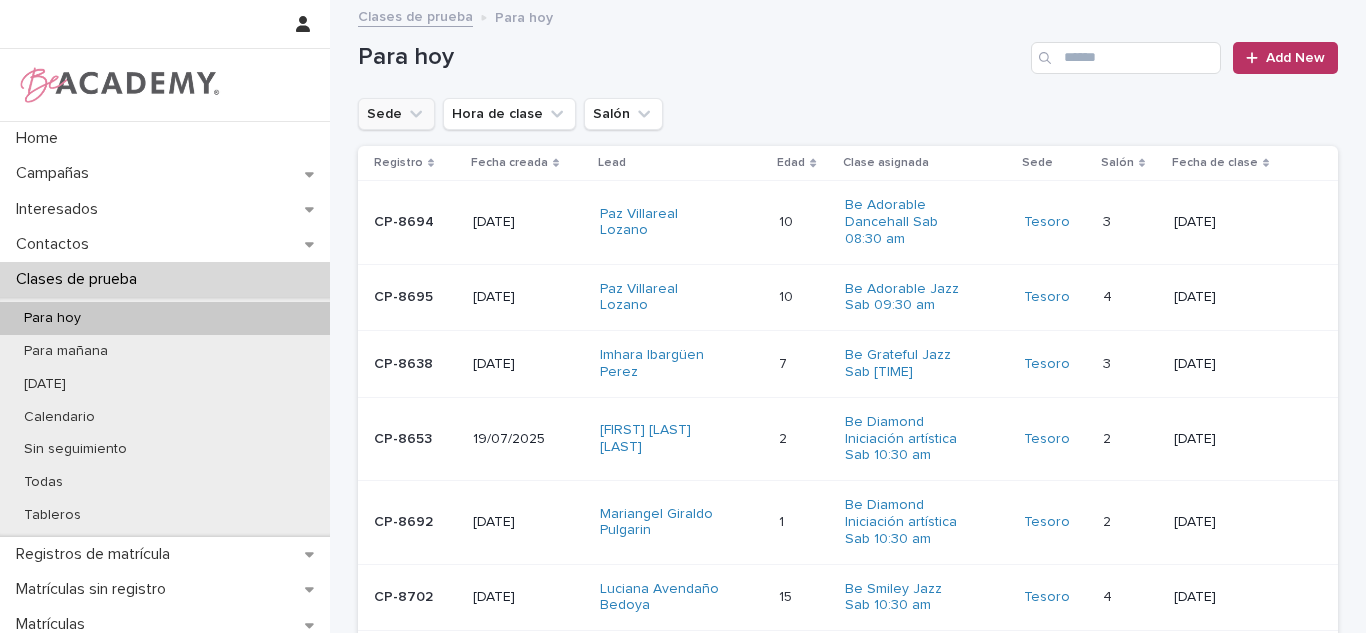 click 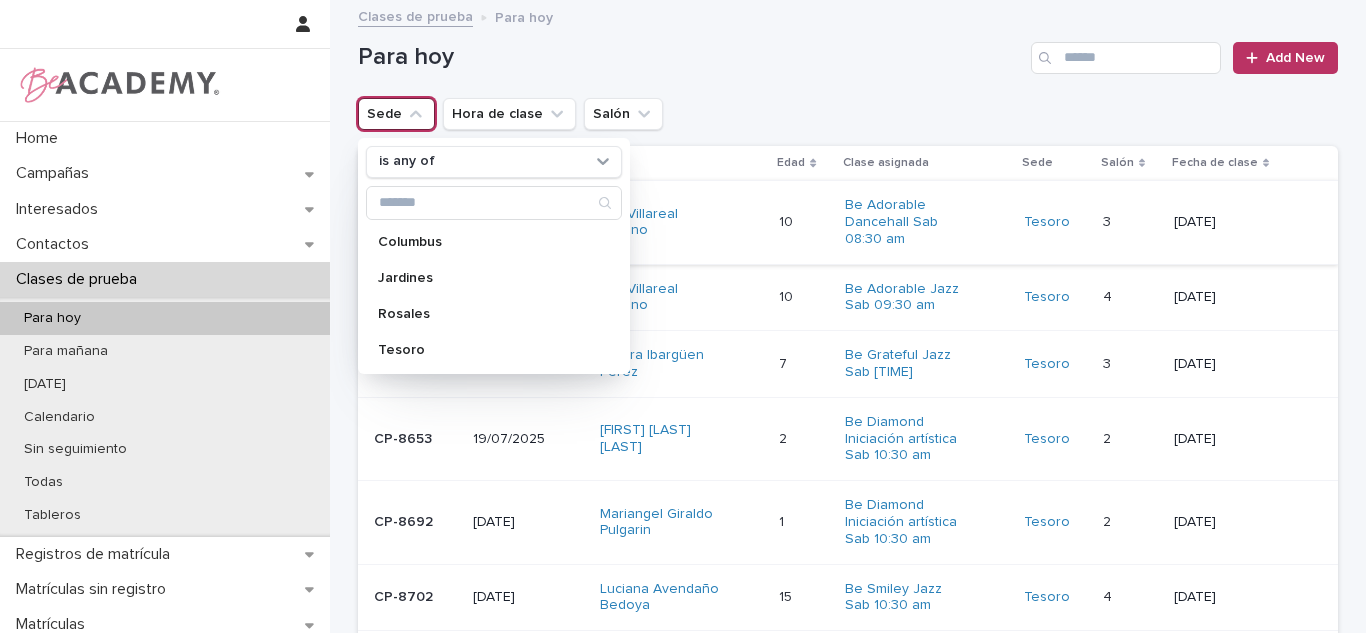 drag, startPoint x: 385, startPoint y: 344, endPoint x: 774, endPoint y: 243, distance: 401.898 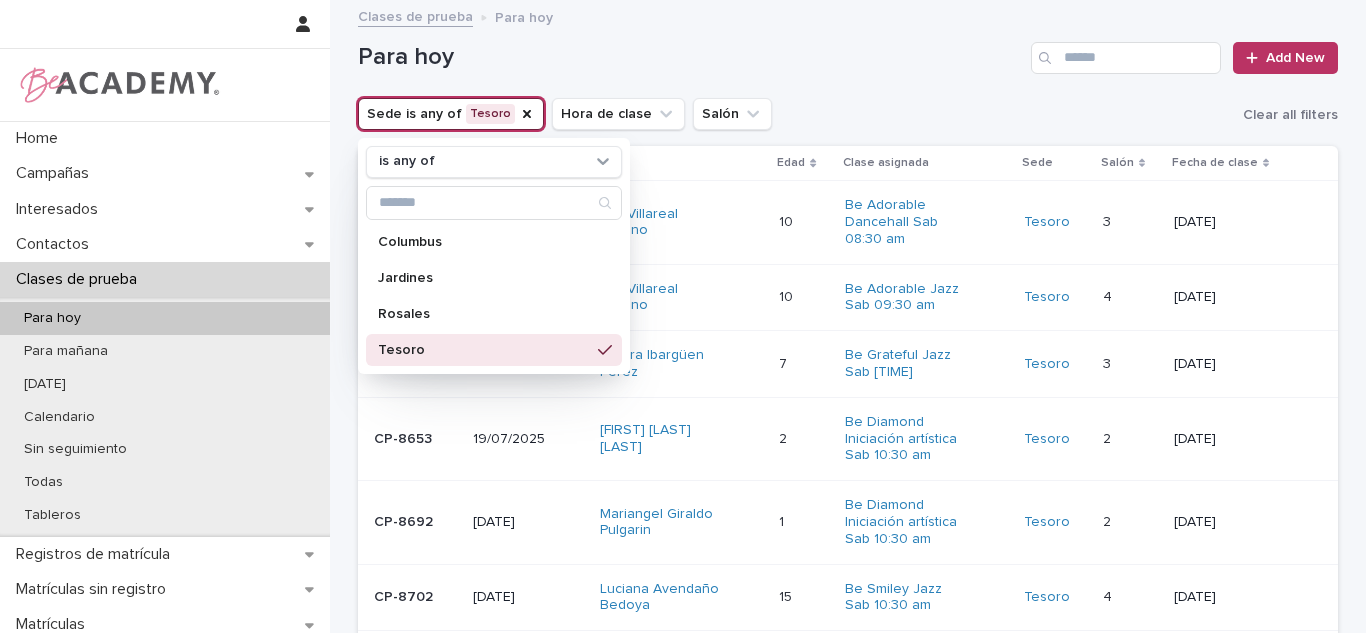 click on "Para hoy Add New" at bounding box center (848, 50) 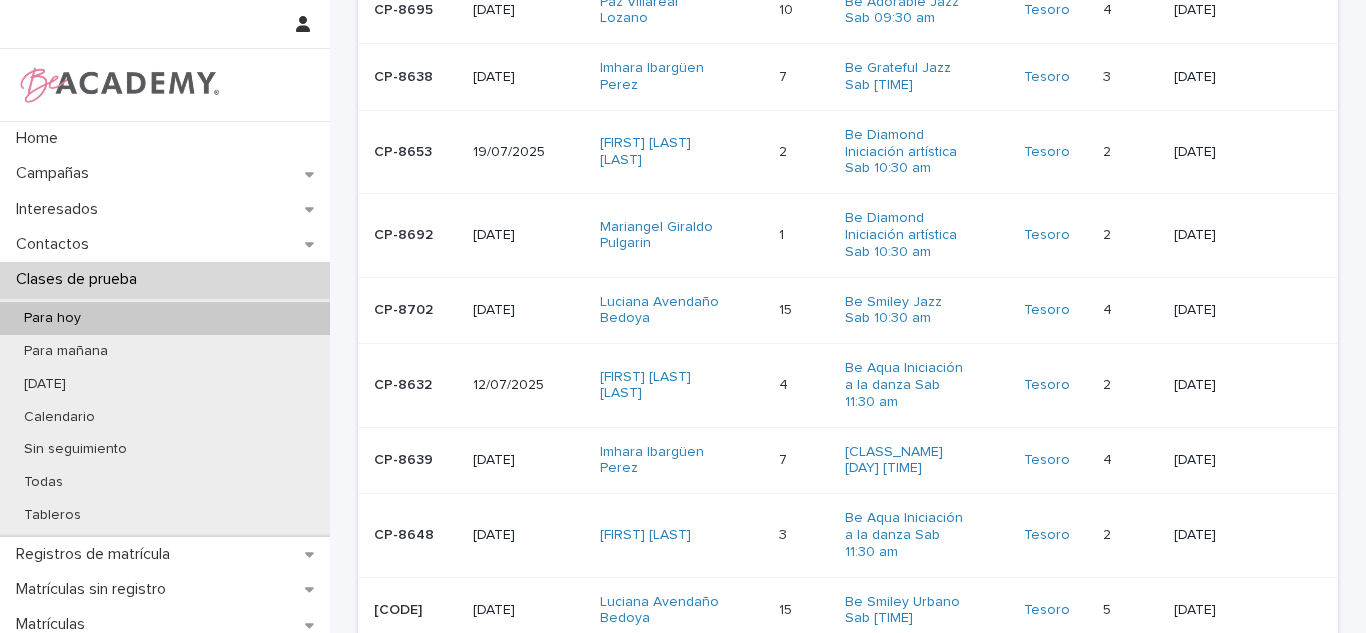 scroll, scrollTop: 300, scrollLeft: 0, axis: vertical 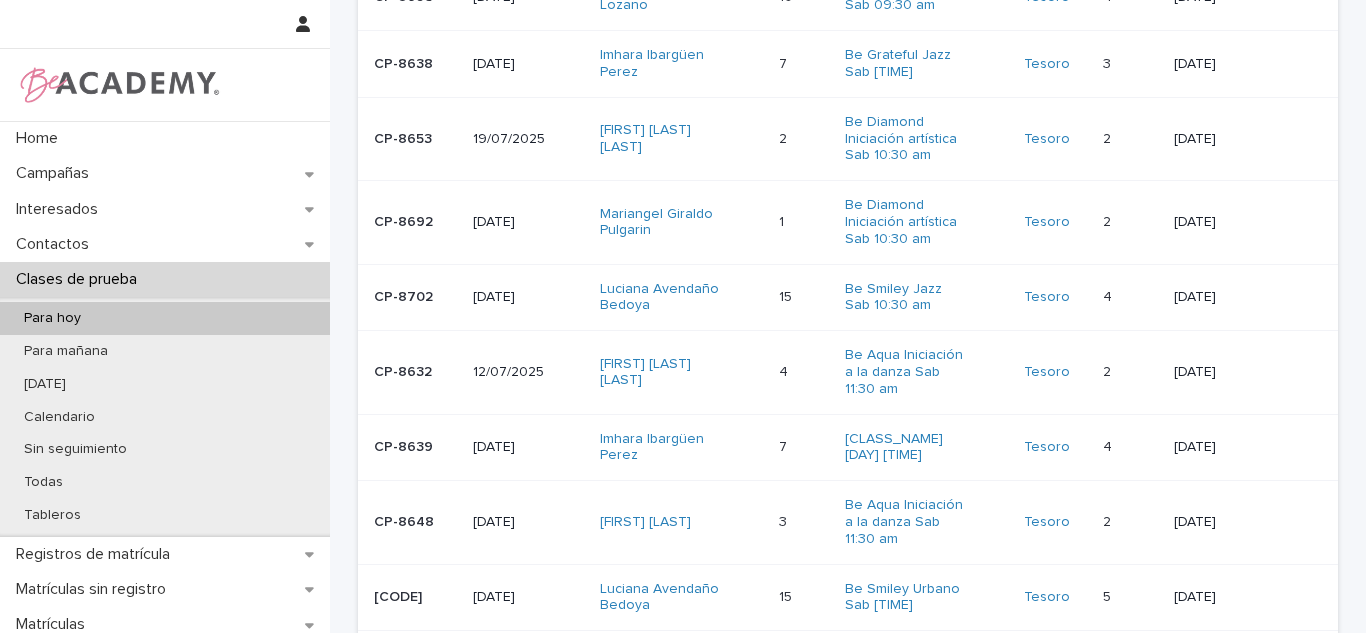 click on "Luciana Avendaño Bedoya" at bounding box center [681, 297] 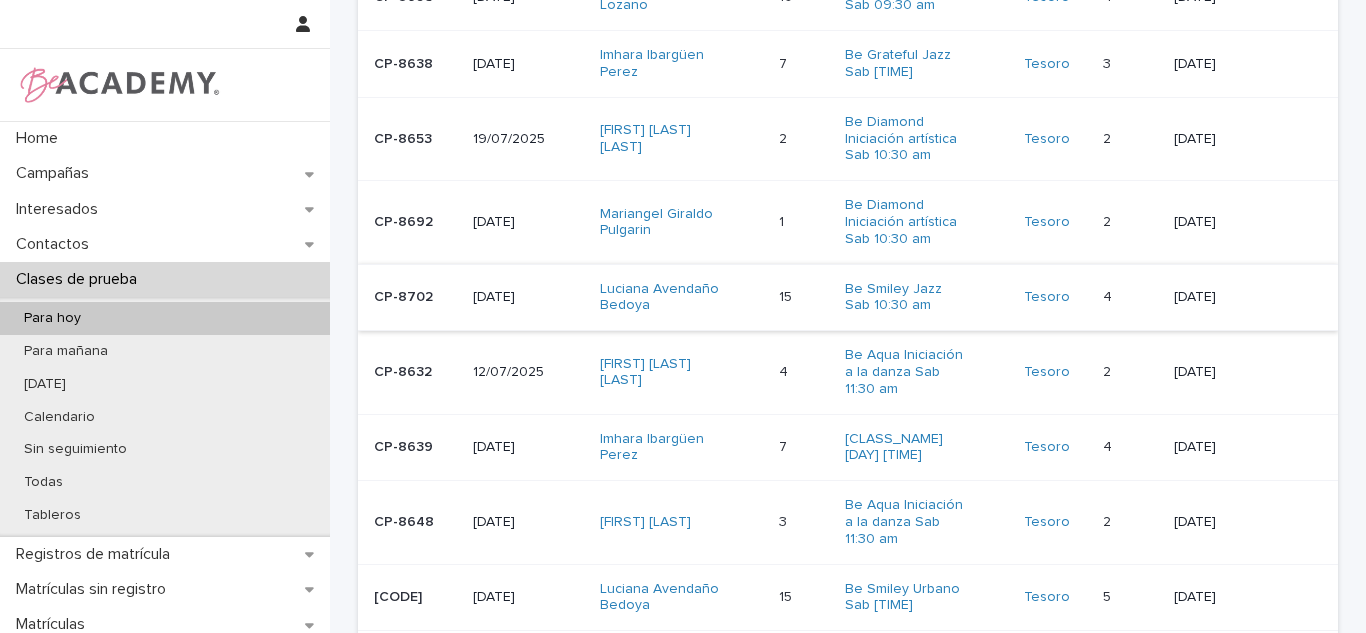 scroll, scrollTop: 0, scrollLeft: 0, axis: both 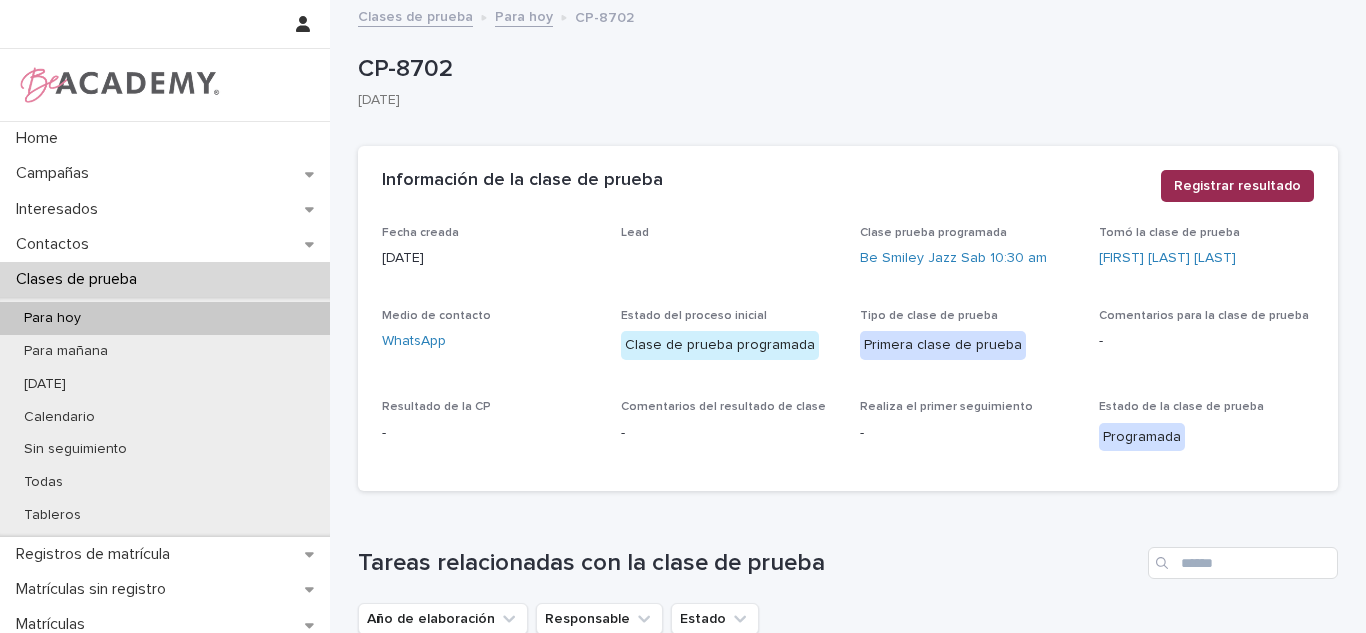 click on "Registrar resultado" at bounding box center (1237, 186) 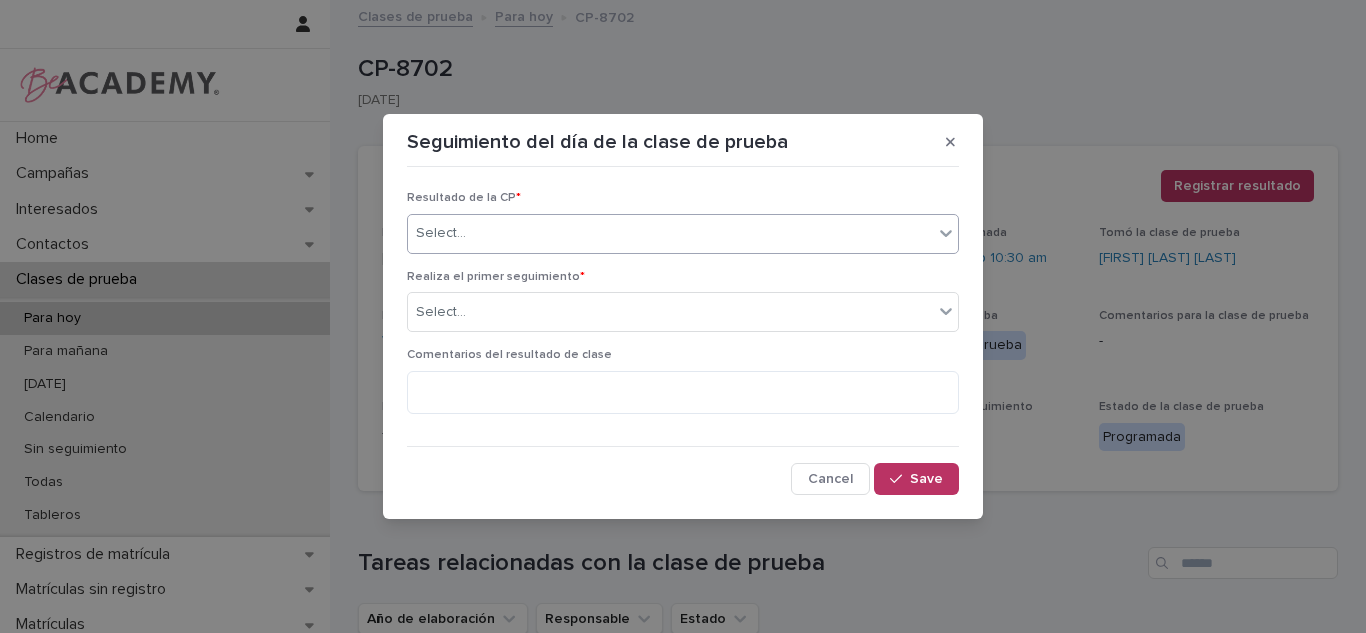 click on "Select..." at bounding box center [670, 233] 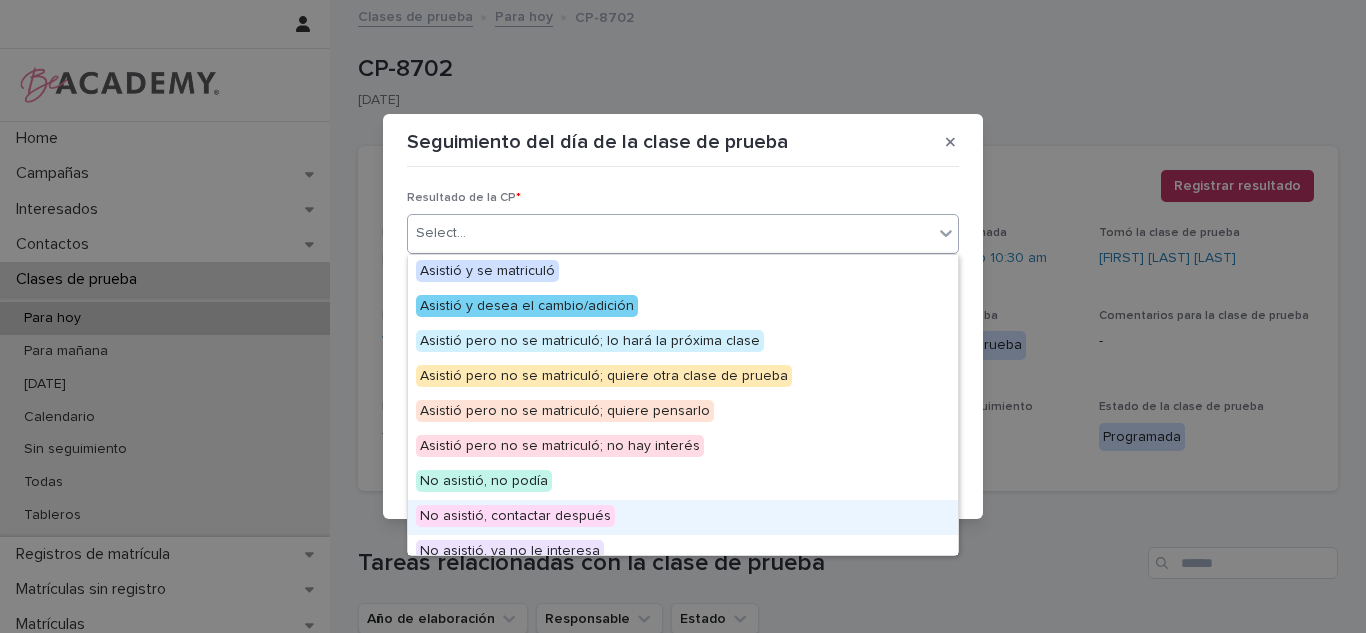 click on "No asistió, contactar después" at bounding box center [515, 516] 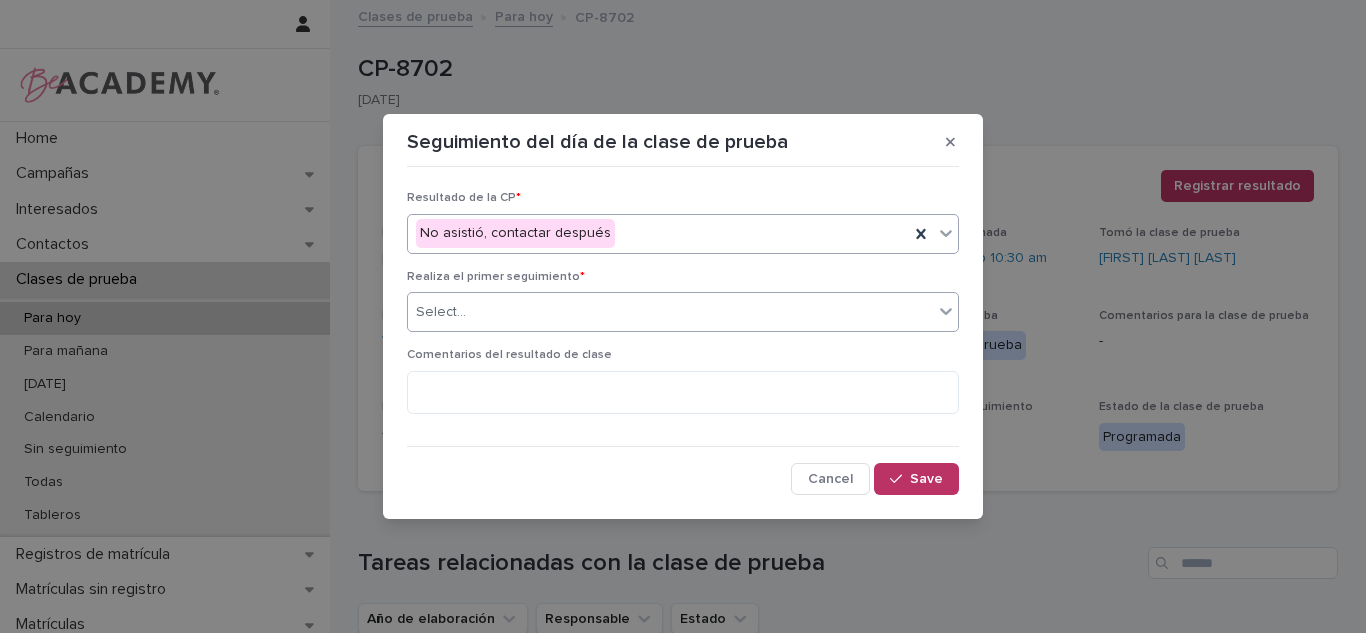 click on "Select..." at bounding box center (670, 312) 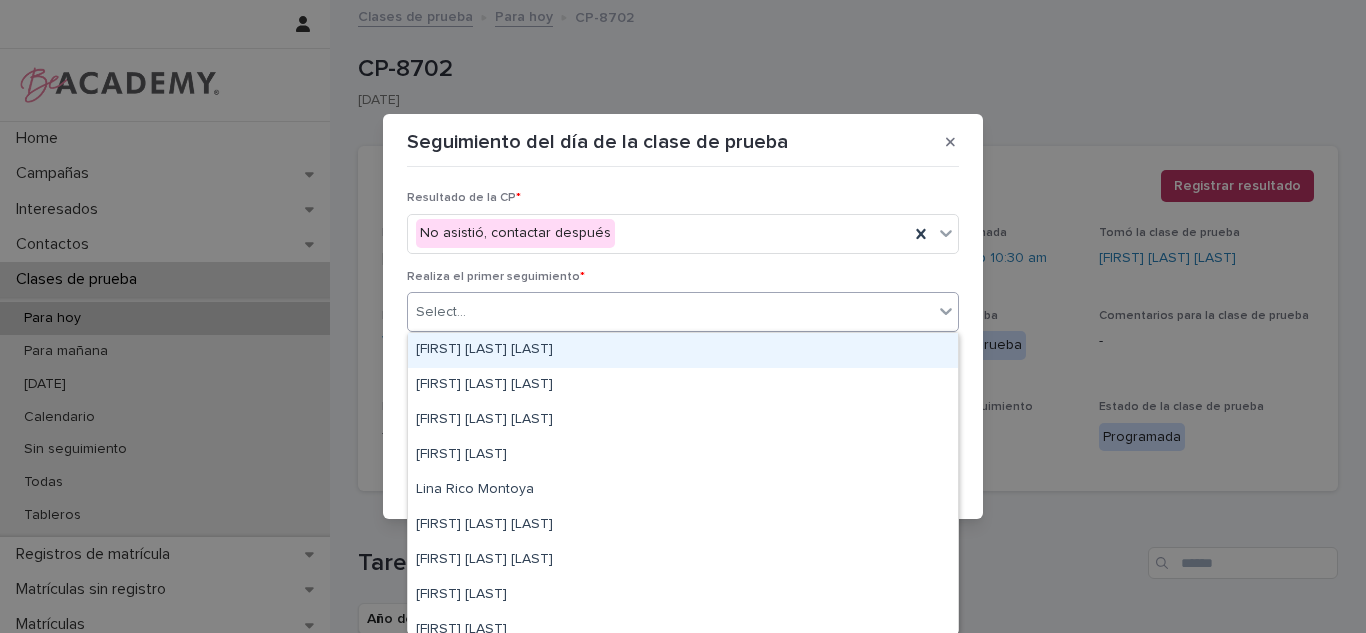 click on "[FIRST] [LAST] [LAST]" at bounding box center (683, 350) 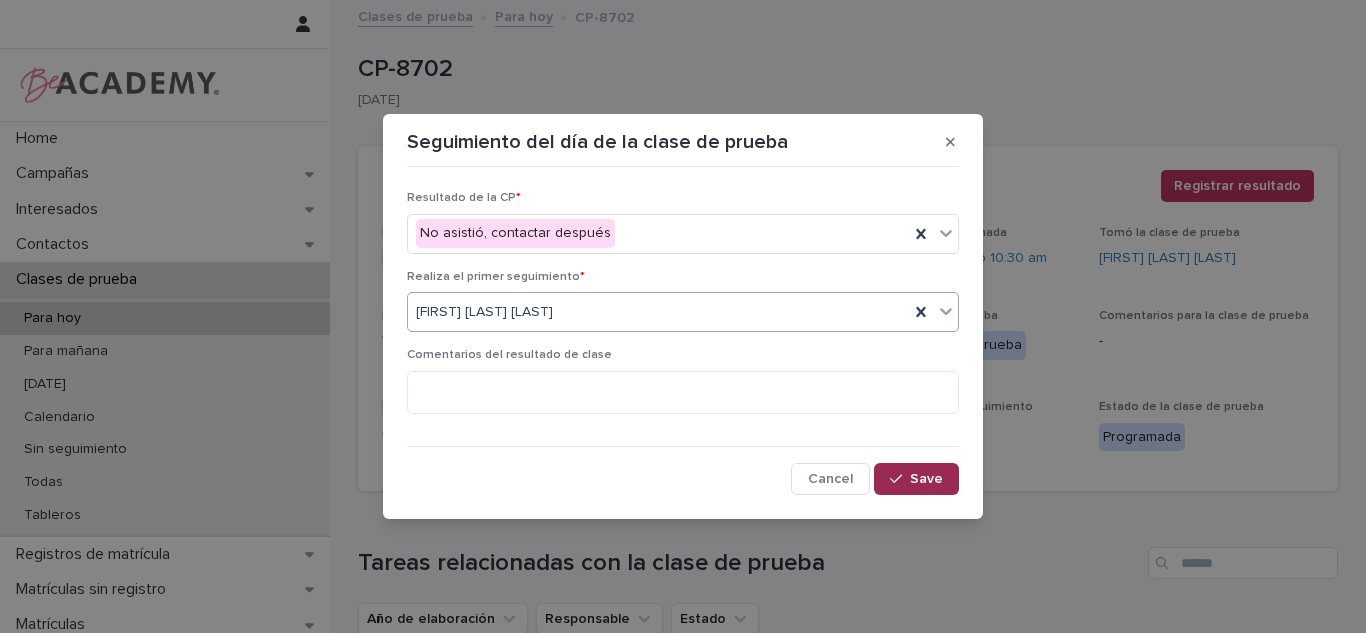 click 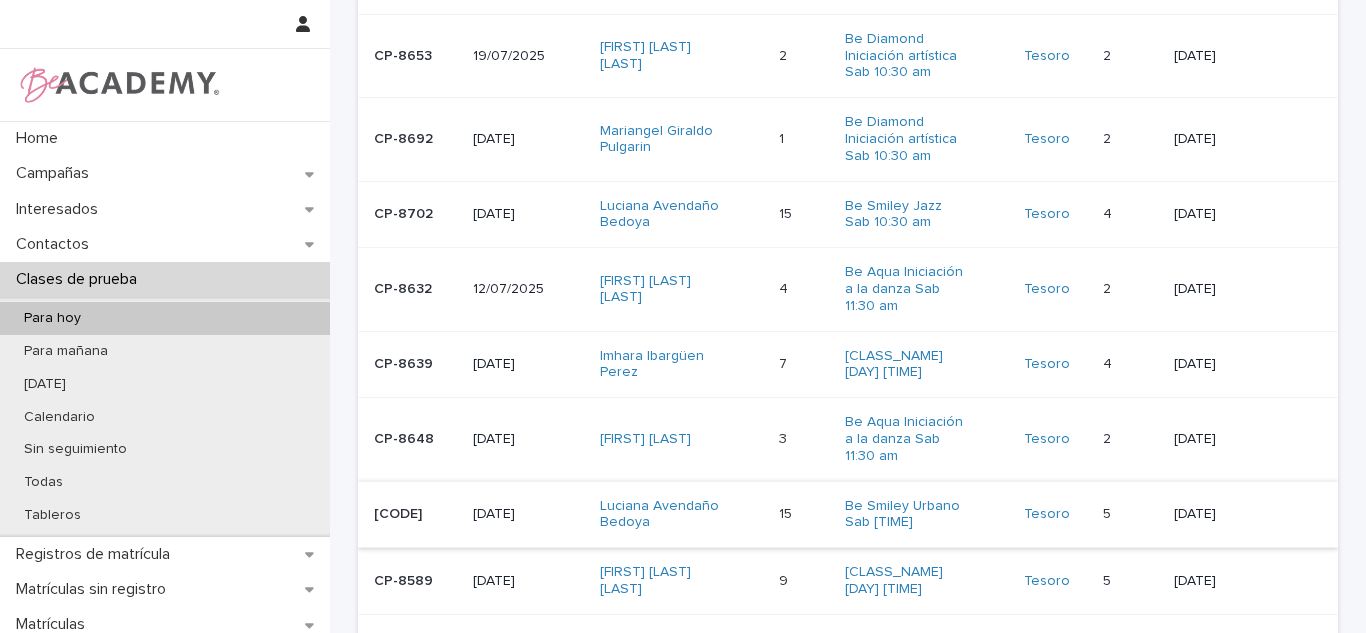 scroll, scrollTop: 416, scrollLeft: 0, axis: vertical 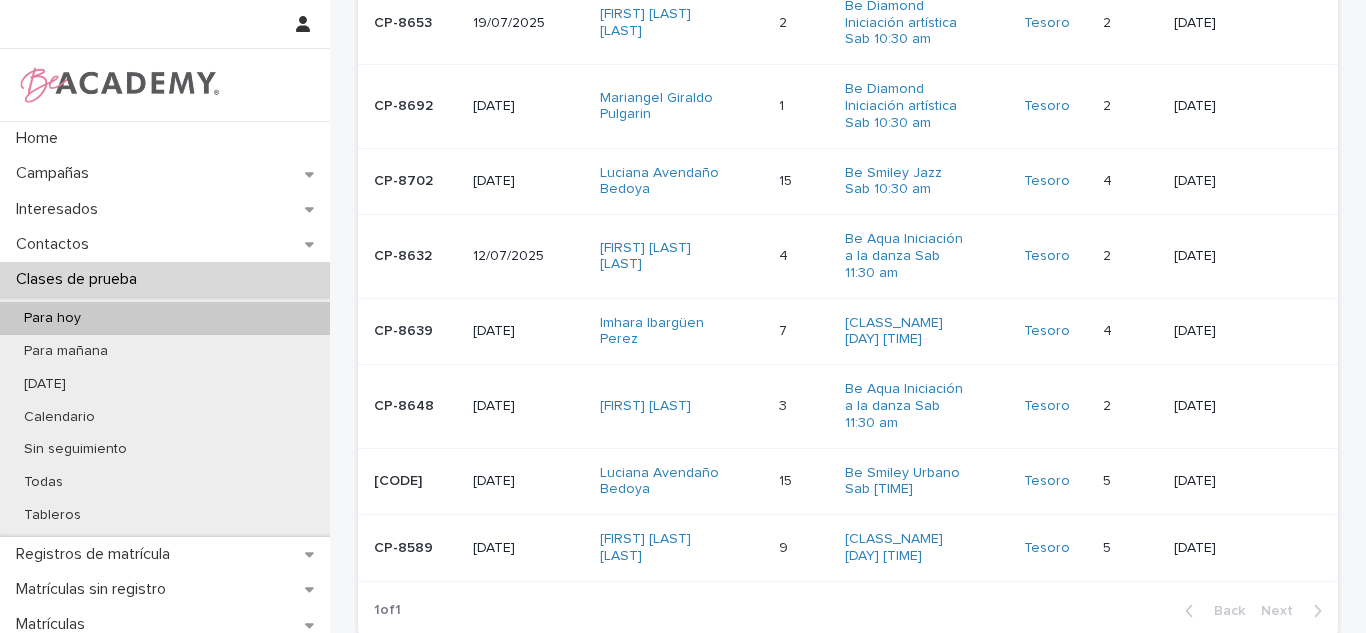 click on "15 15" at bounding box center [803, 481] 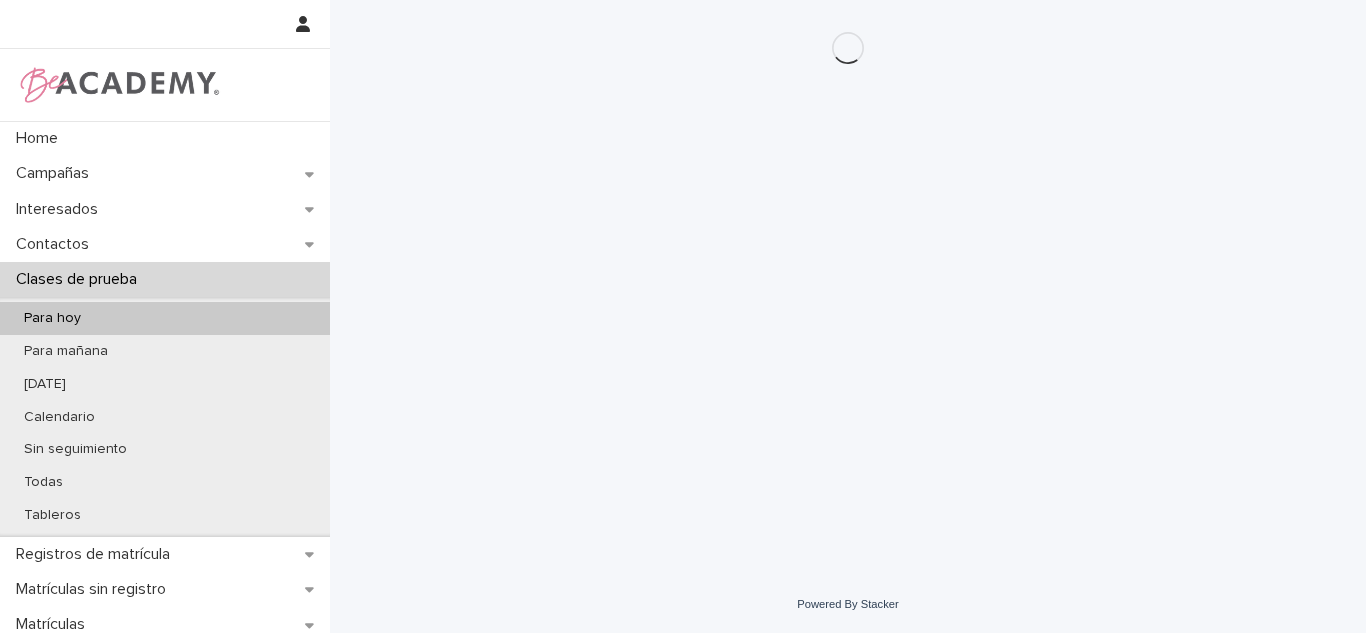 scroll, scrollTop: 0, scrollLeft: 0, axis: both 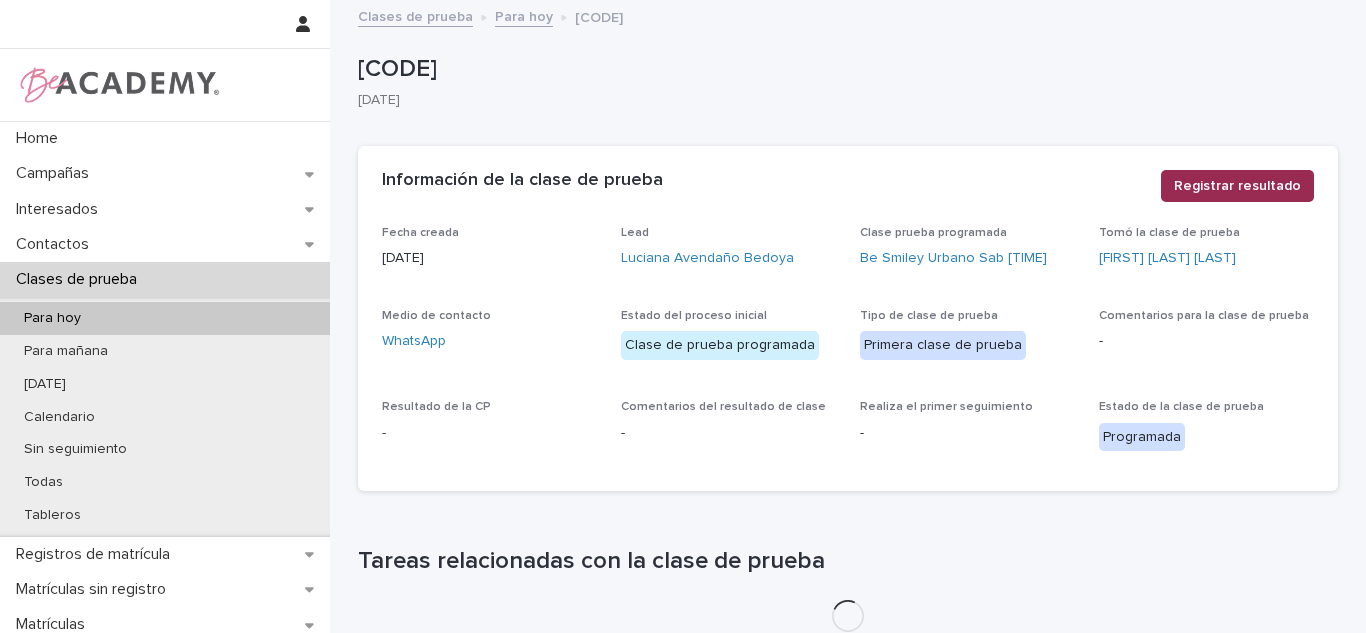 click on "Registrar resultado" at bounding box center (1237, 186) 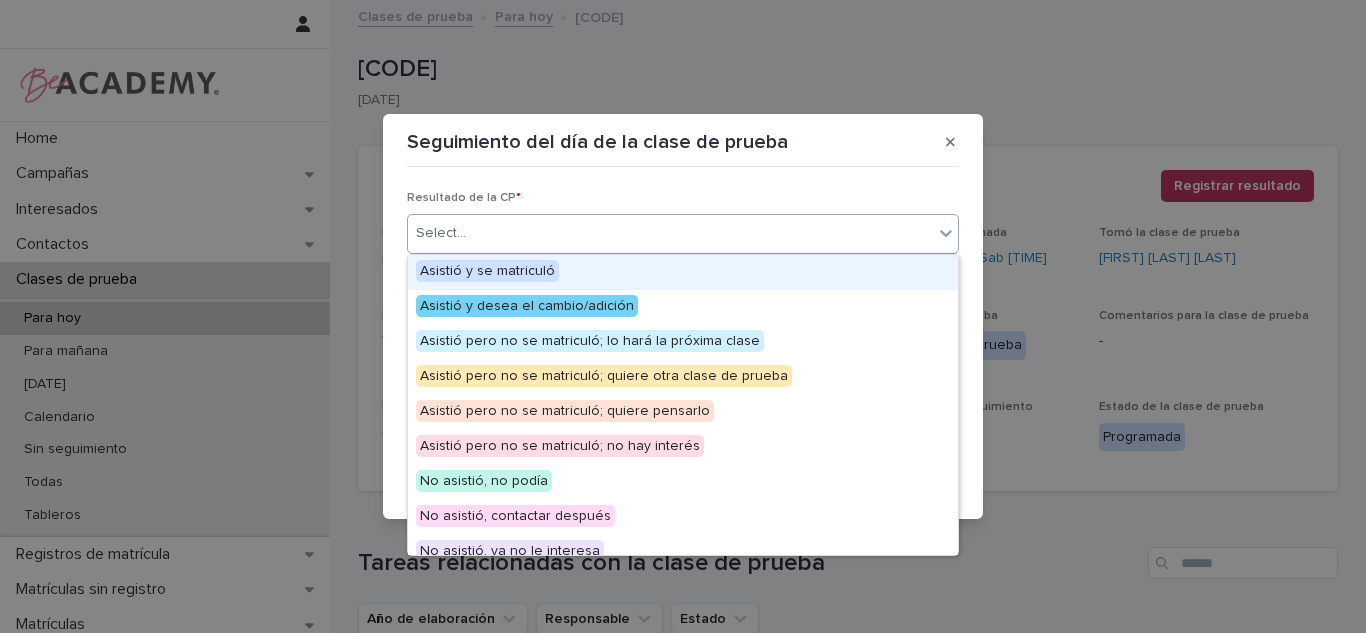 drag, startPoint x: 729, startPoint y: 229, endPoint x: 696, endPoint y: 275, distance: 56.61272 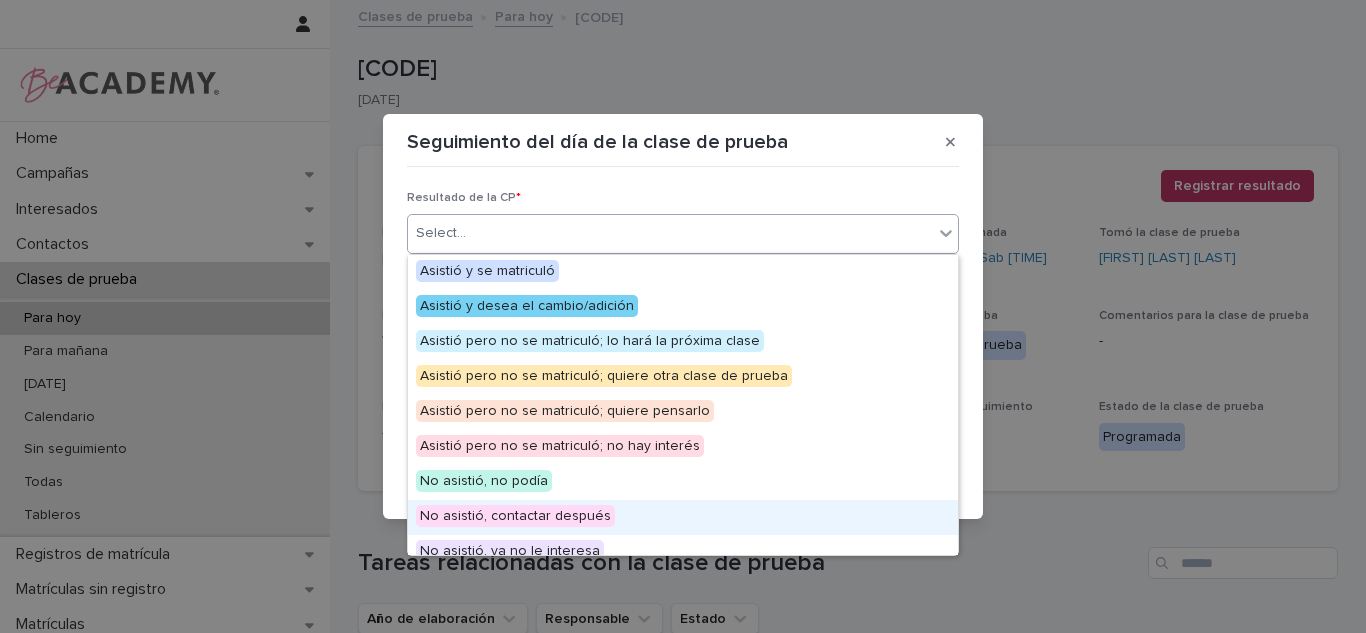 click on "No asistió, contactar después" at bounding box center (515, 516) 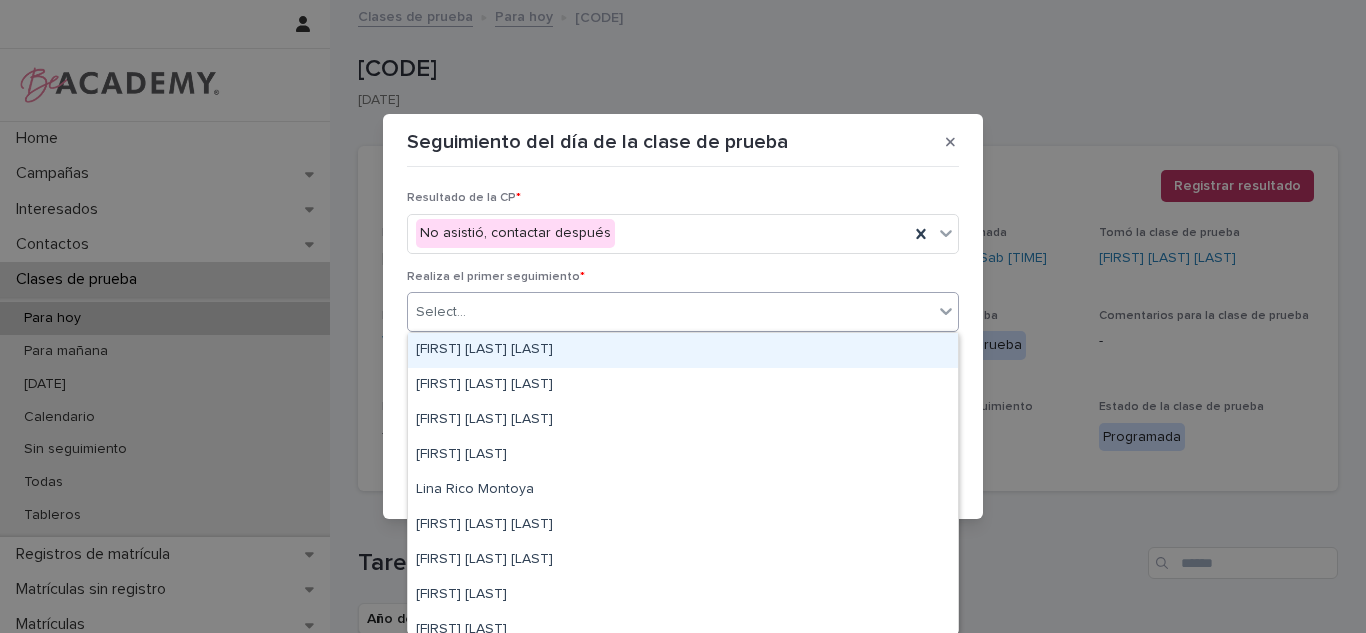 click on "Select..." at bounding box center (670, 312) 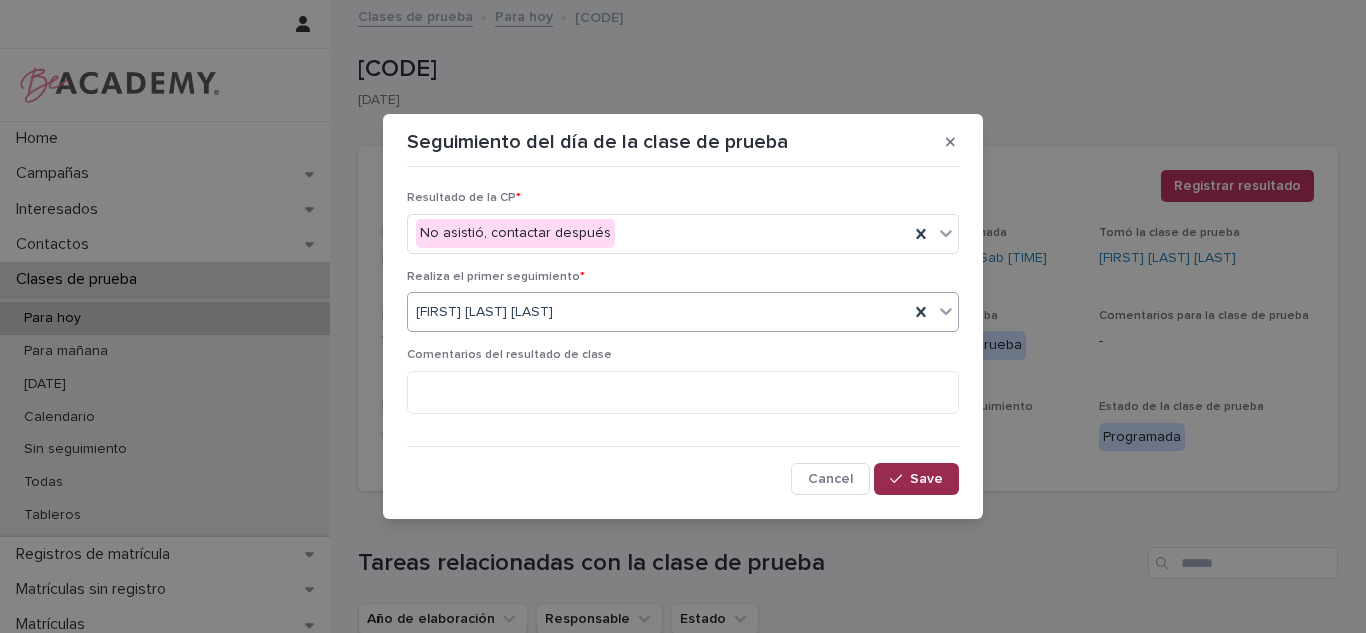 click on "Save" at bounding box center (926, 479) 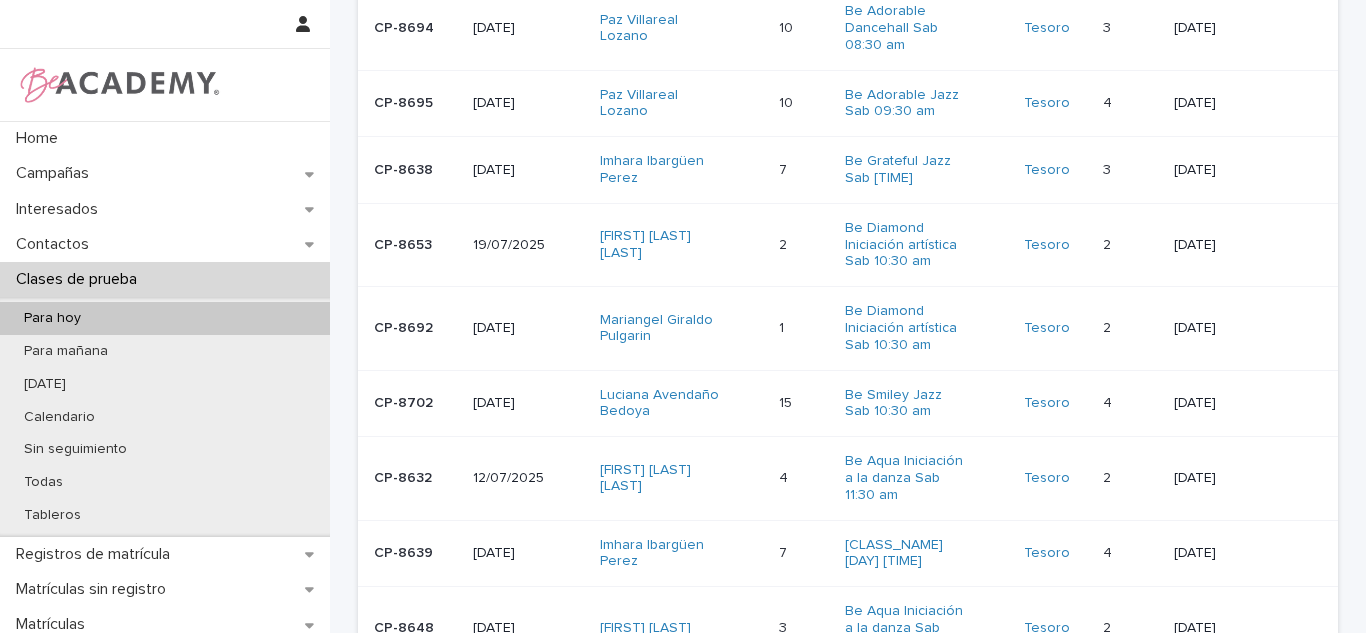scroll, scrollTop: 202, scrollLeft: 0, axis: vertical 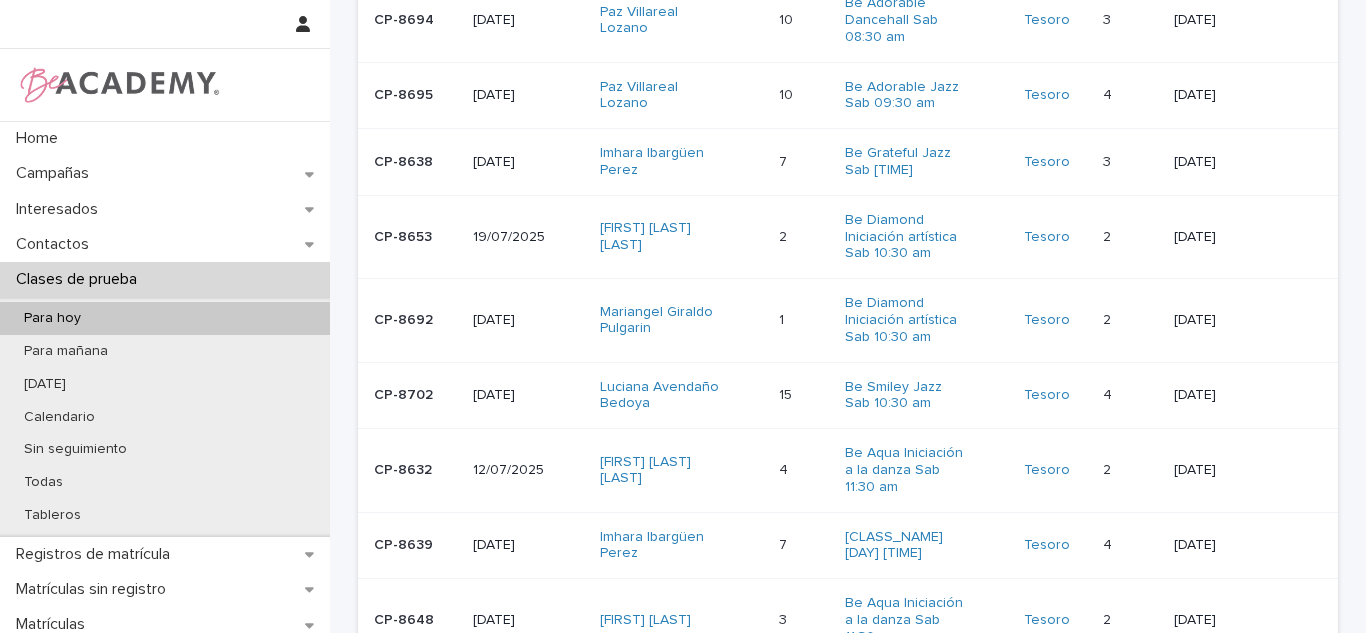 click on "2 2" at bounding box center [803, 236] 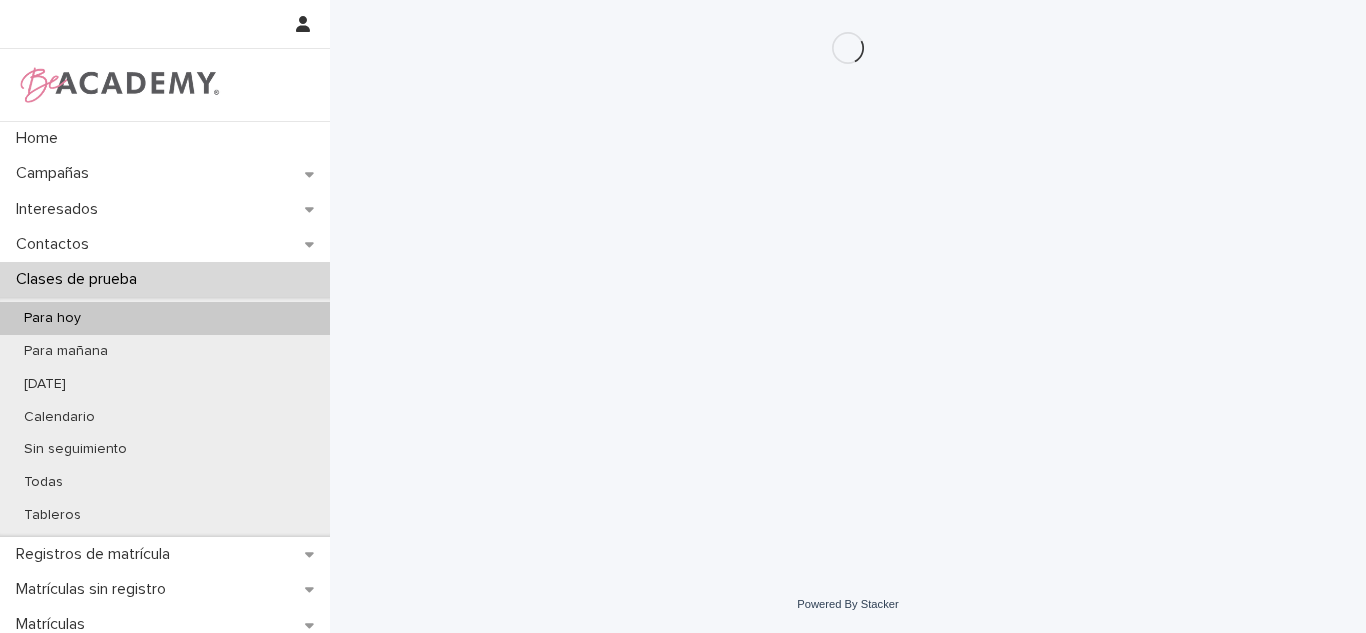 scroll, scrollTop: 0, scrollLeft: 0, axis: both 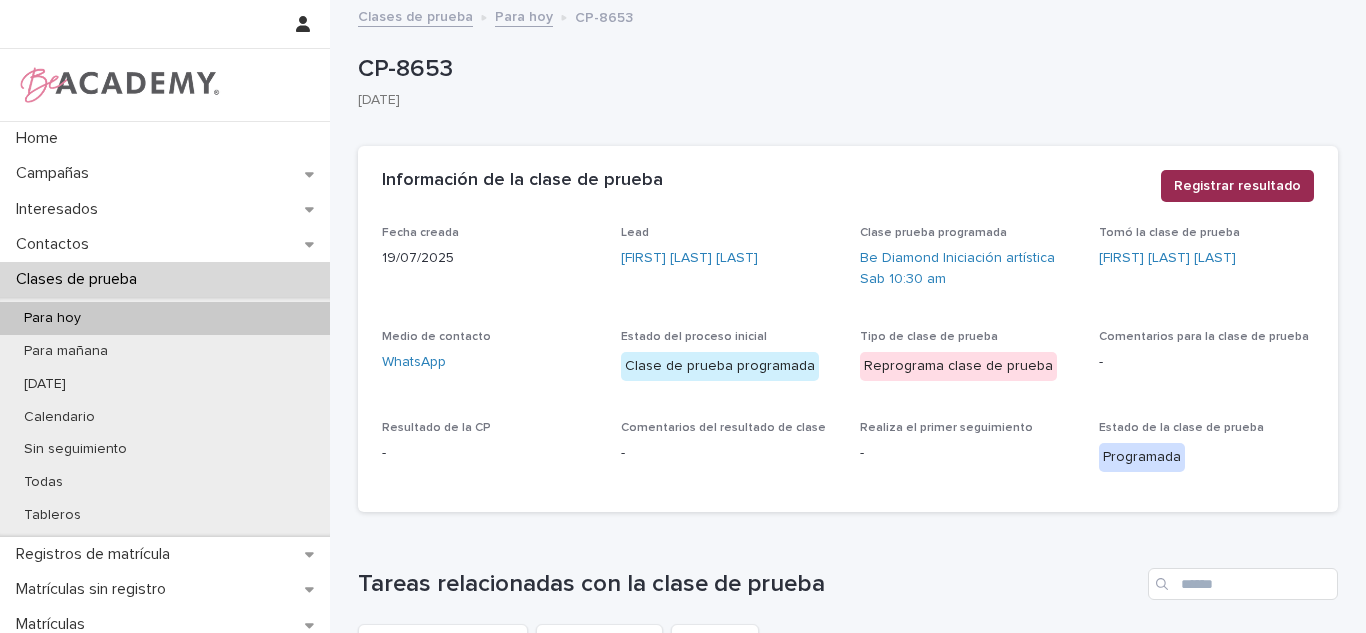 click on "Registrar resultado" at bounding box center (1237, 186) 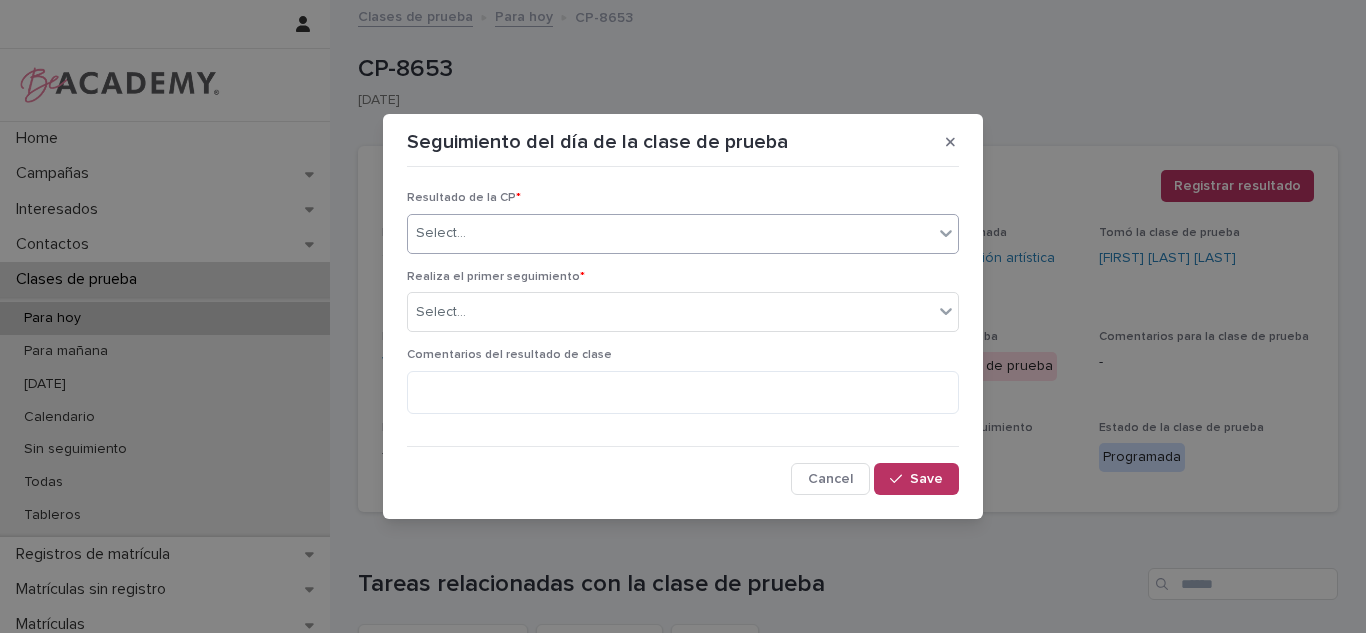 click on "Select..." at bounding box center (670, 233) 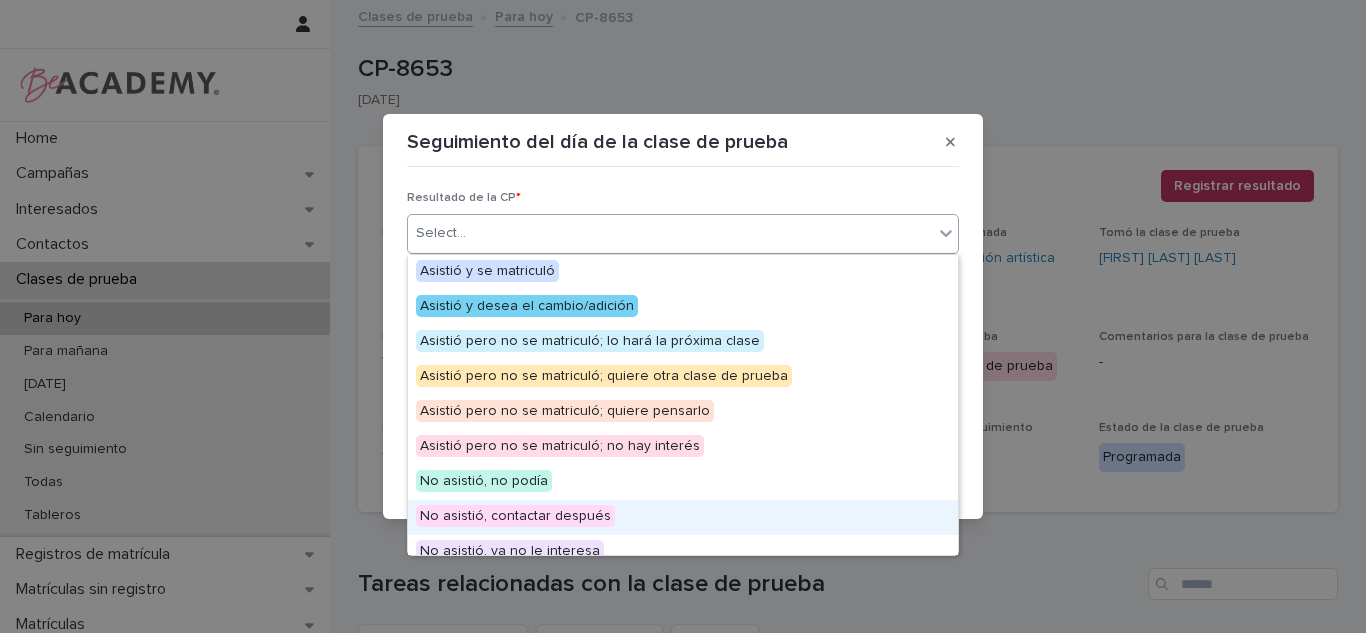 drag, startPoint x: 522, startPoint y: 497, endPoint x: 513, endPoint y: 436, distance: 61.66036 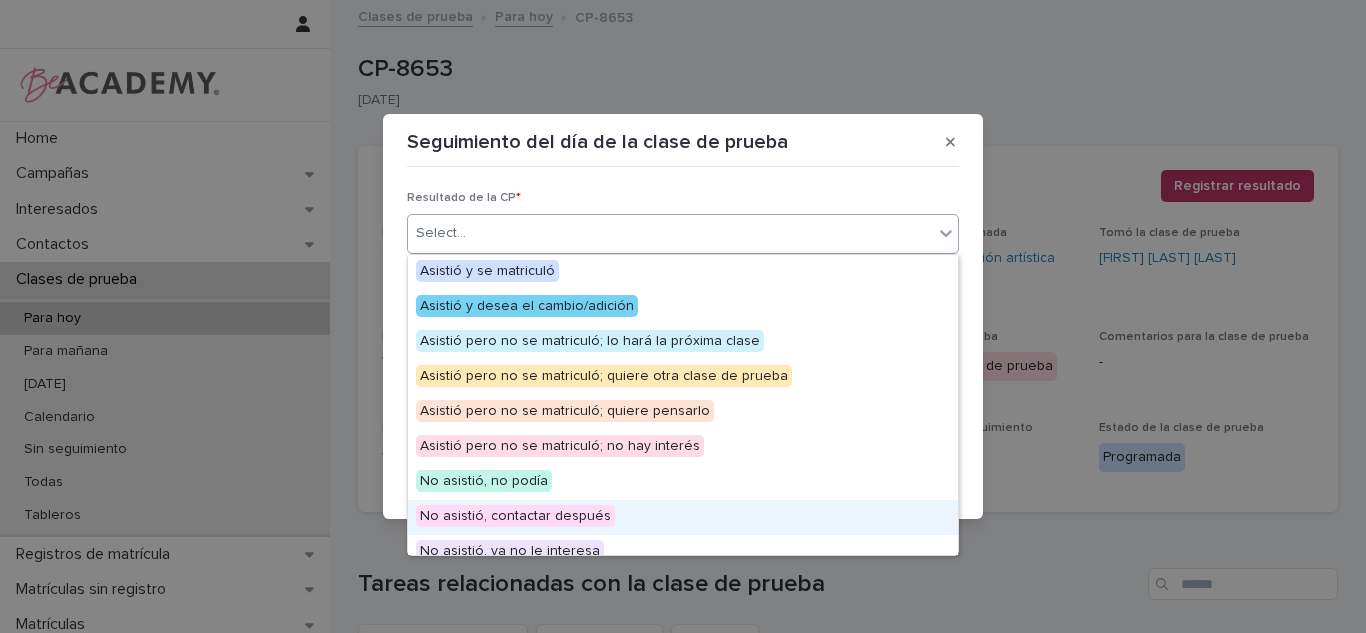 click on "No asistió, contactar después" at bounding box center (683, 517) 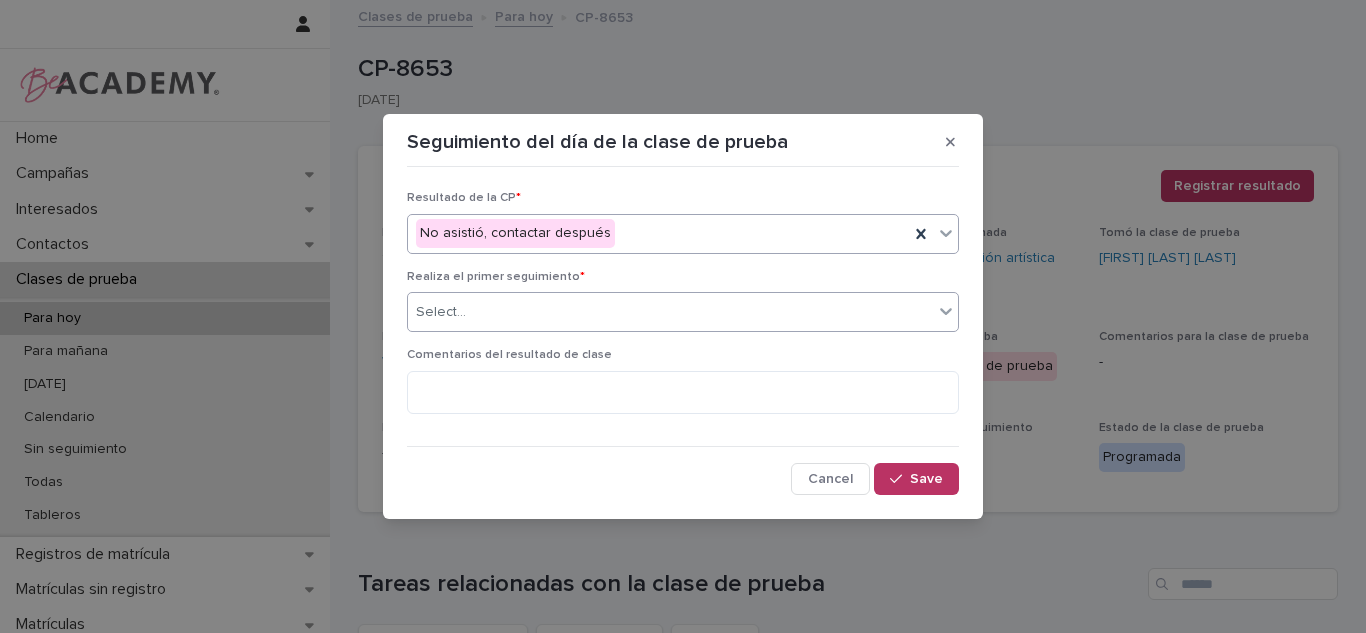 click on "Select..." at bounding box center (670, 312) 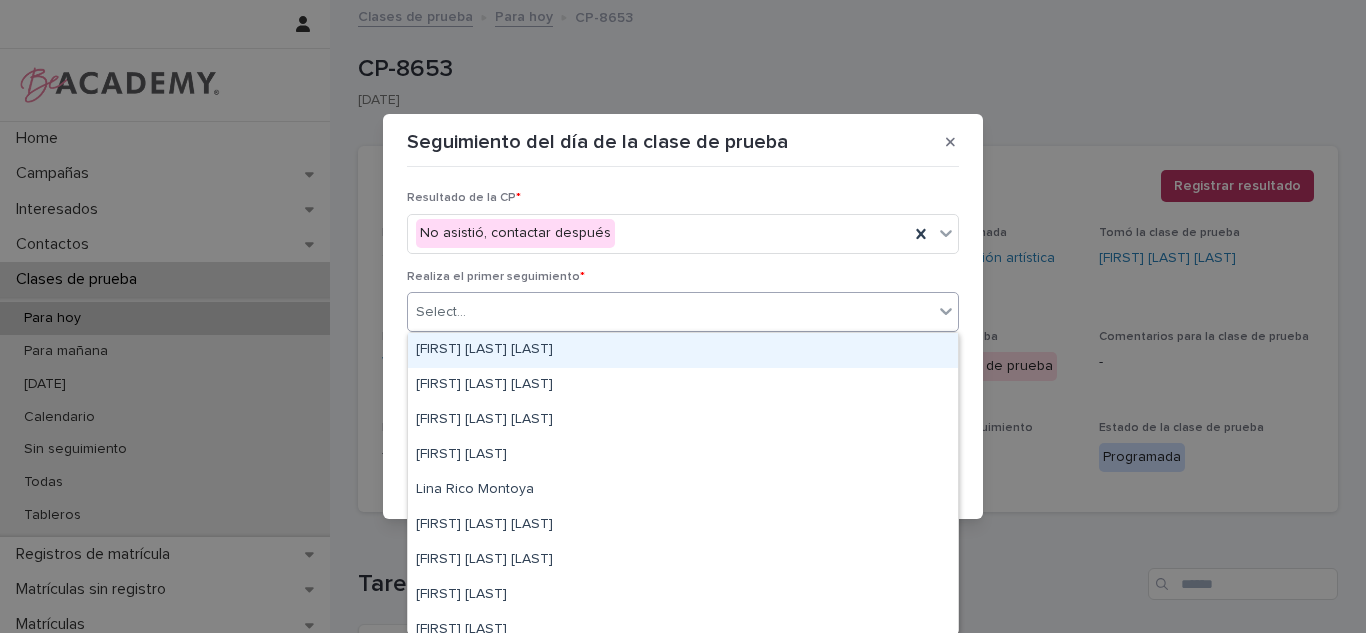 click on "[FIRST] [LAST] [LAST]" at bounding box center [683, 350] 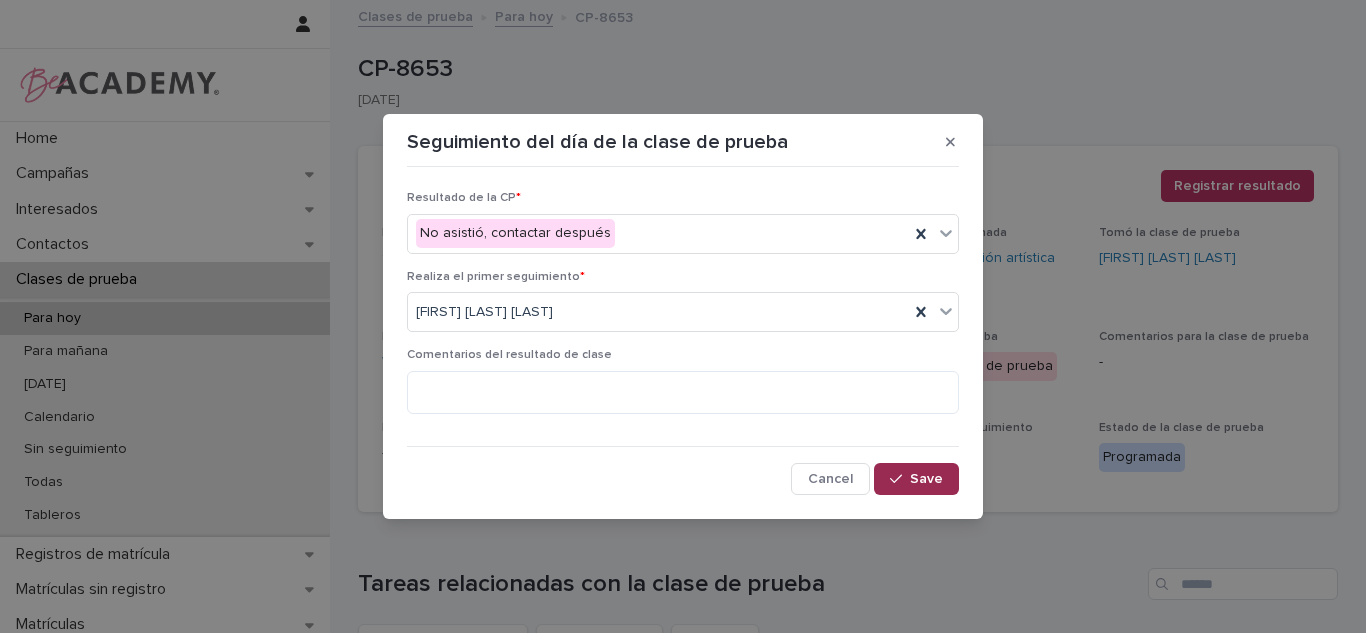 click on "Save" at bounding box center [926, 479] 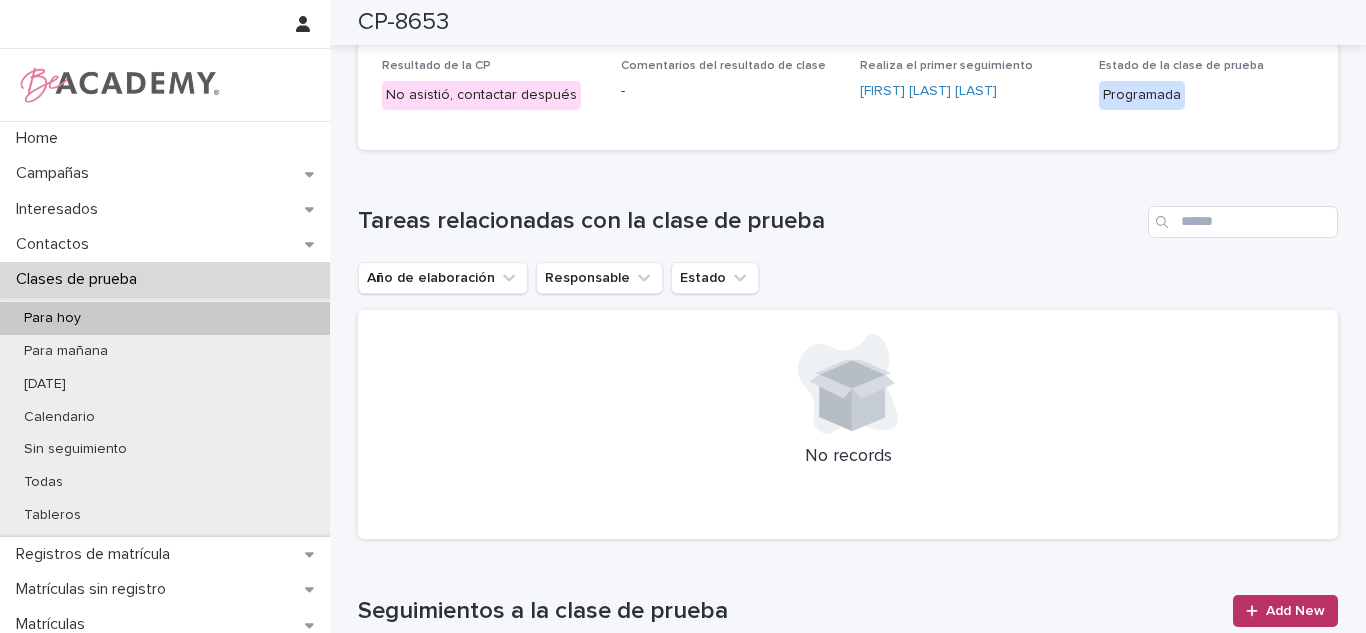 scroll, scrollTop: 0, scrollLeft: 0, axis: both 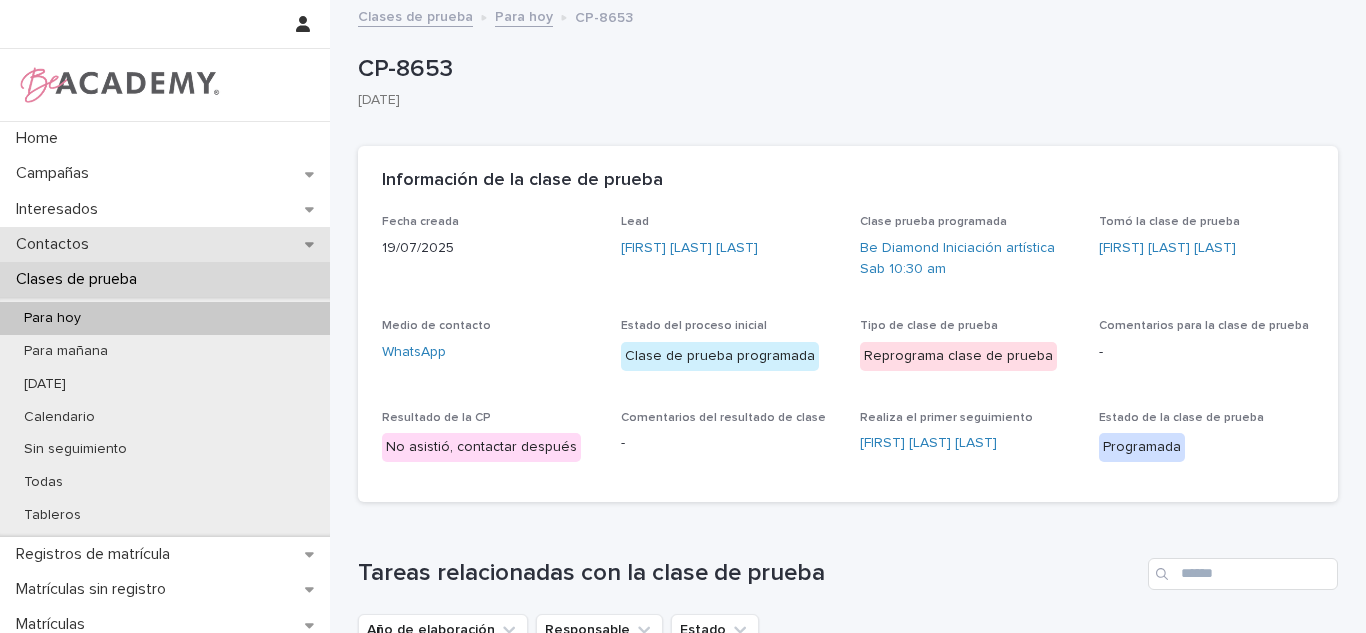 click on "Contactos" at bounding box center [165, 244] 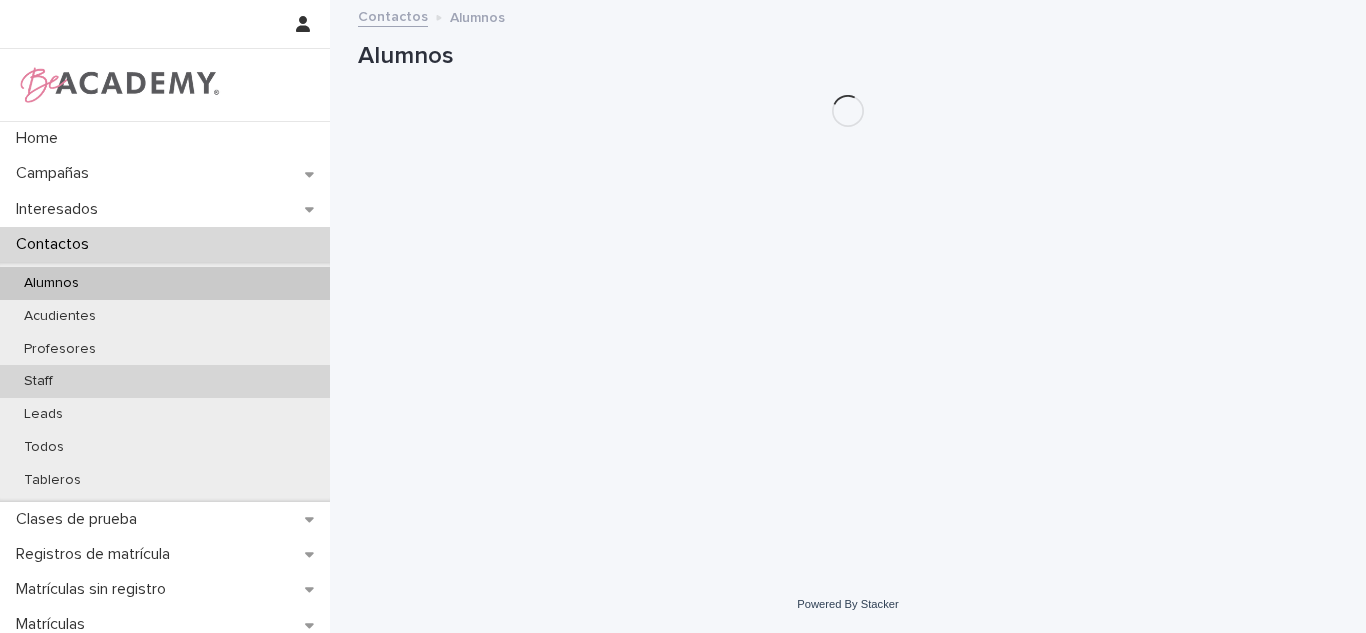 click on "Staff" at bounding box center (165, 381) 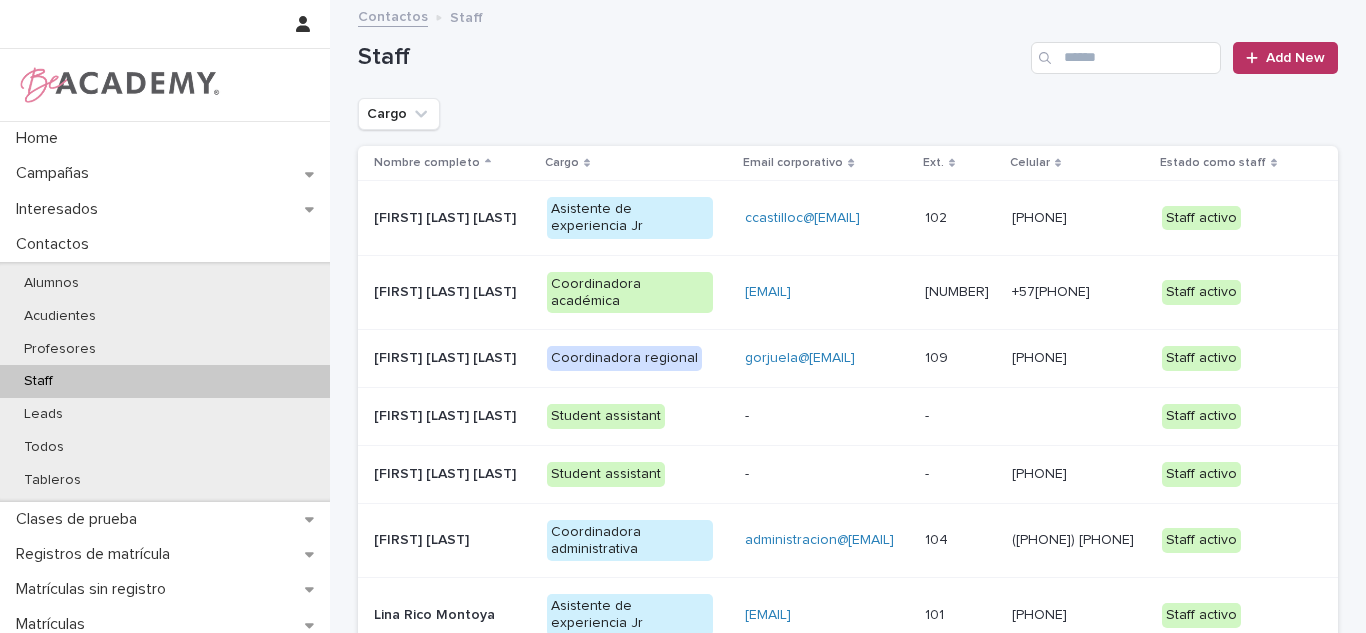 click on "[FIRST] [LAST] [LAST]" at bounding box center (448, 218) 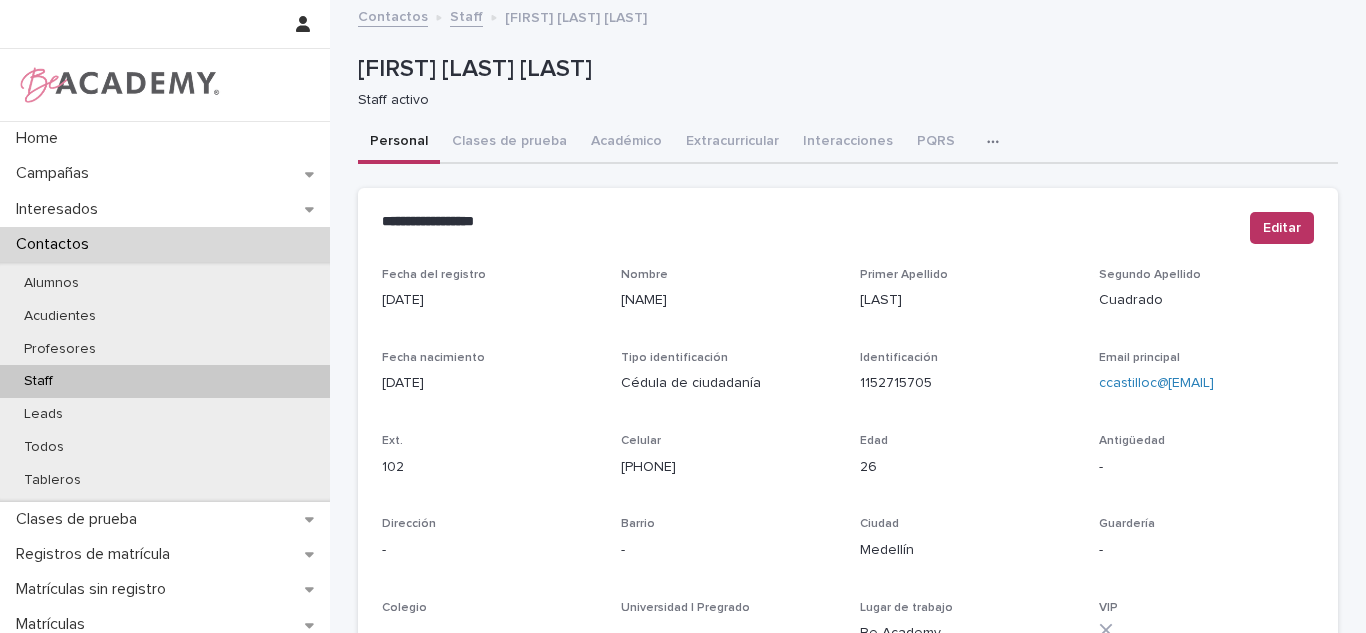 click at bounding box center (997, 142) 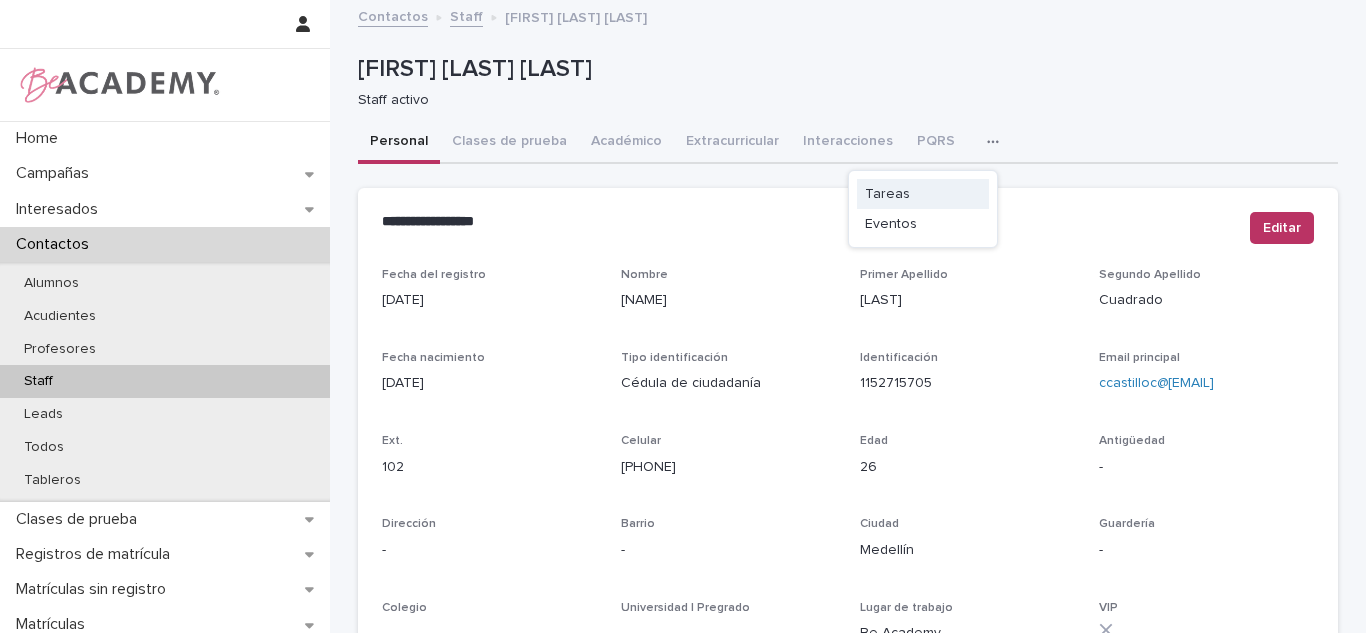 click on "Tareas" at bounding box center [923, 194] 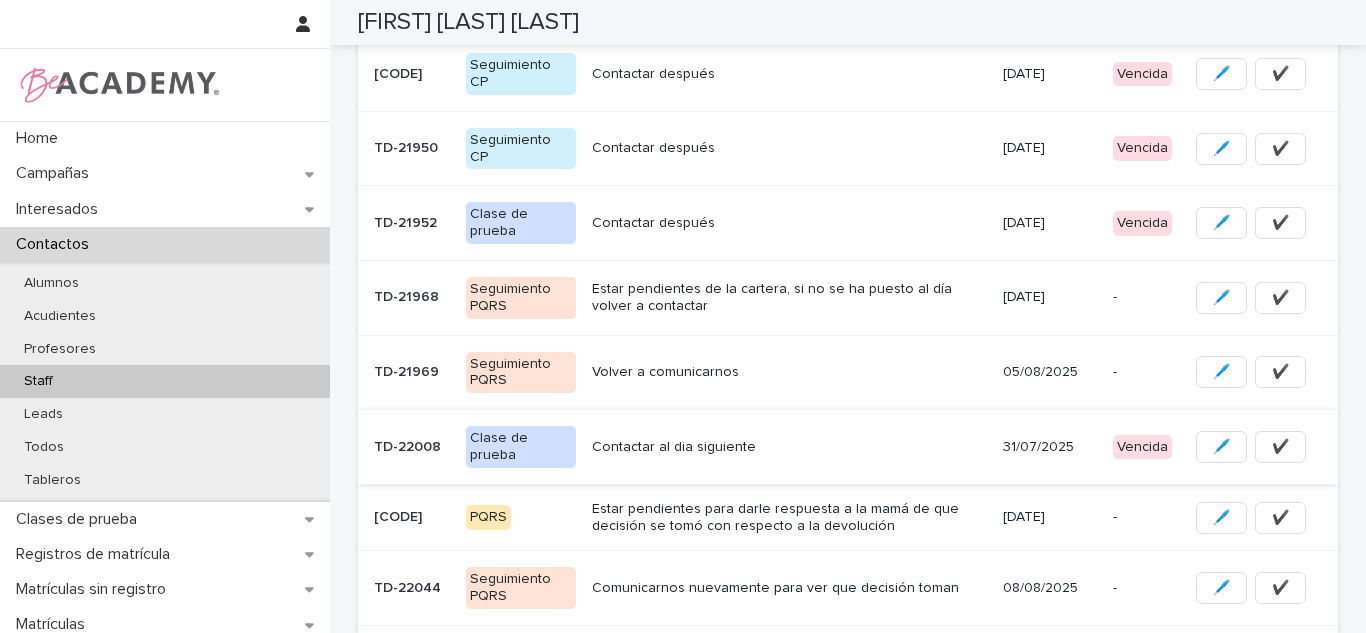 scroll, scrollTop: 451, scrollLeft: 0, axis: vertical 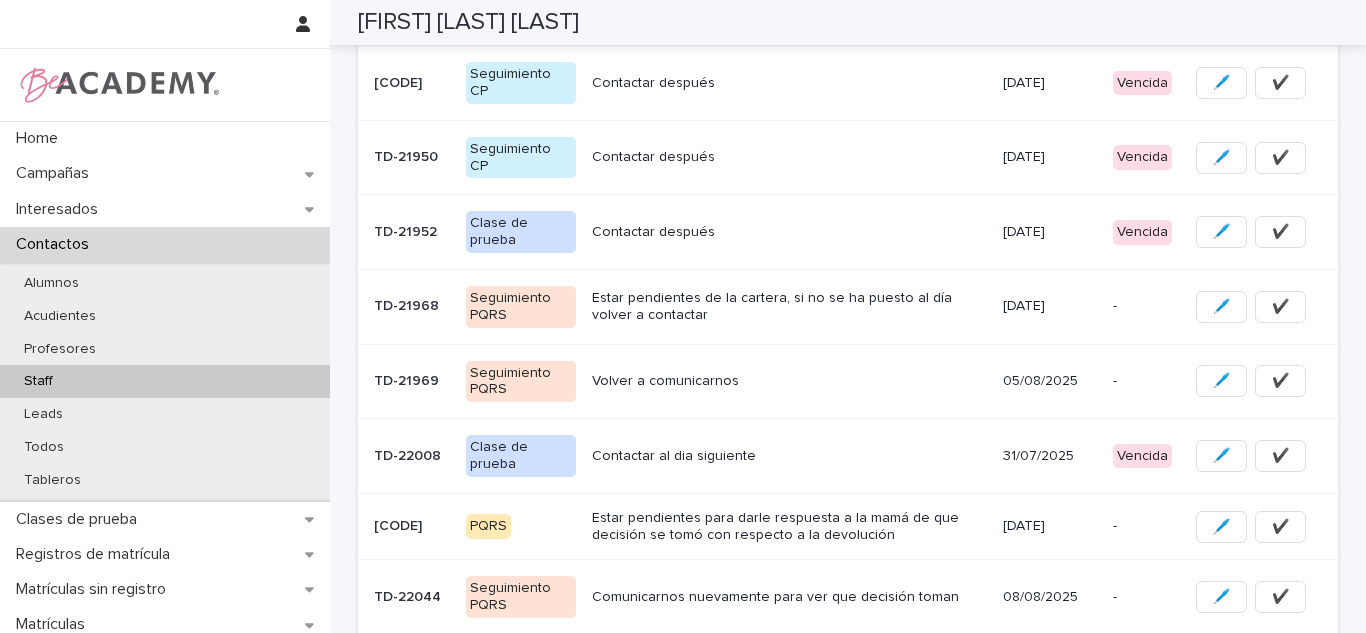 click on "31/07/2025" at bounding box center [1050, 456] 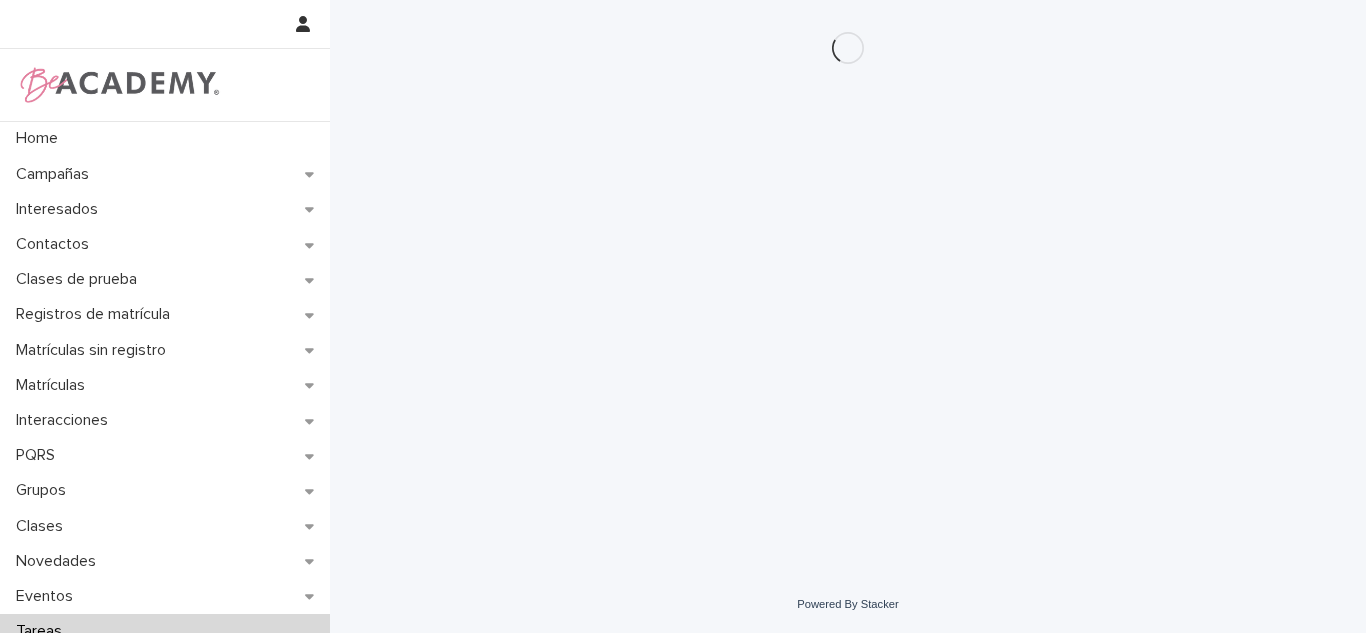scroll, scrollTop: 0, scrollLeft: 0, axis: both 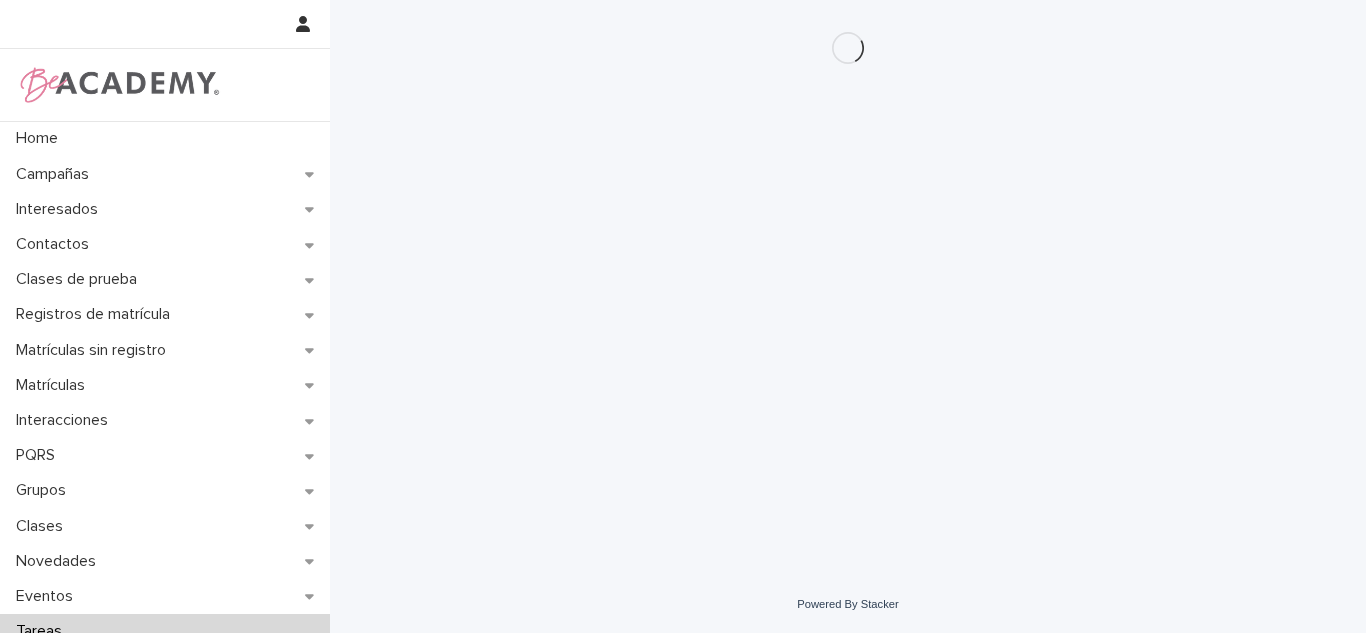 click on "Loading... Saving… Loading... Saving…" at bounding box center (848, 263) 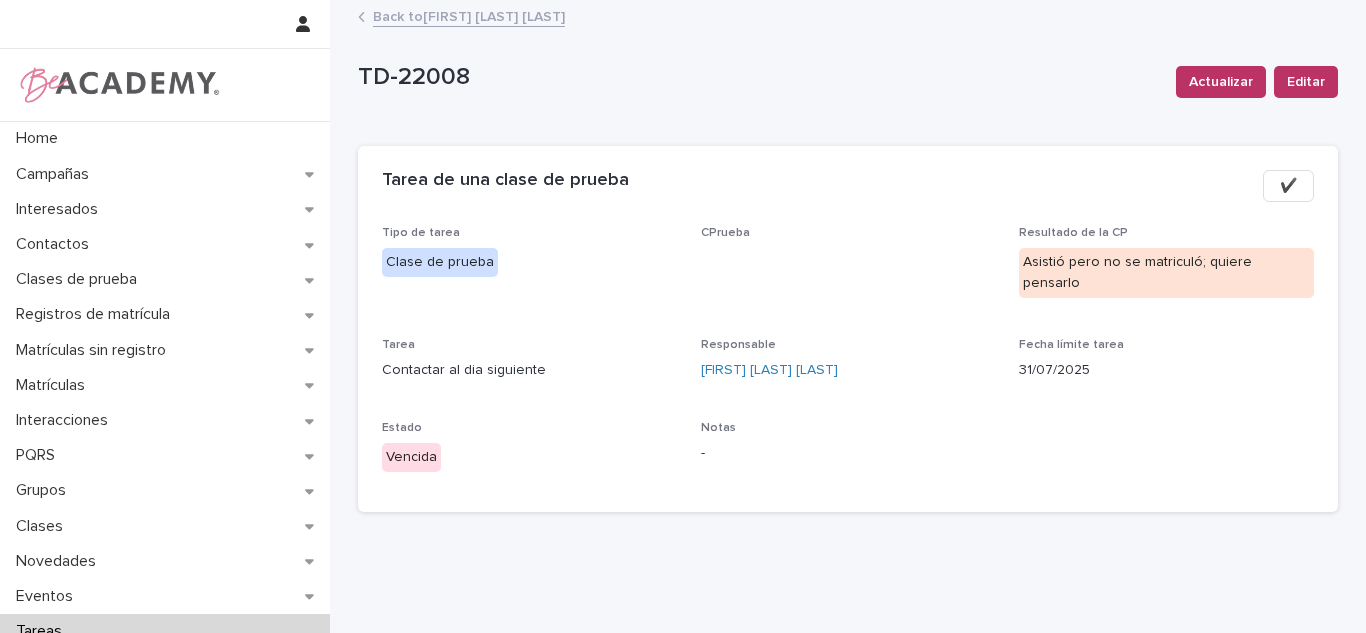 click on "CPrueba" at bounding box center (848, 270) 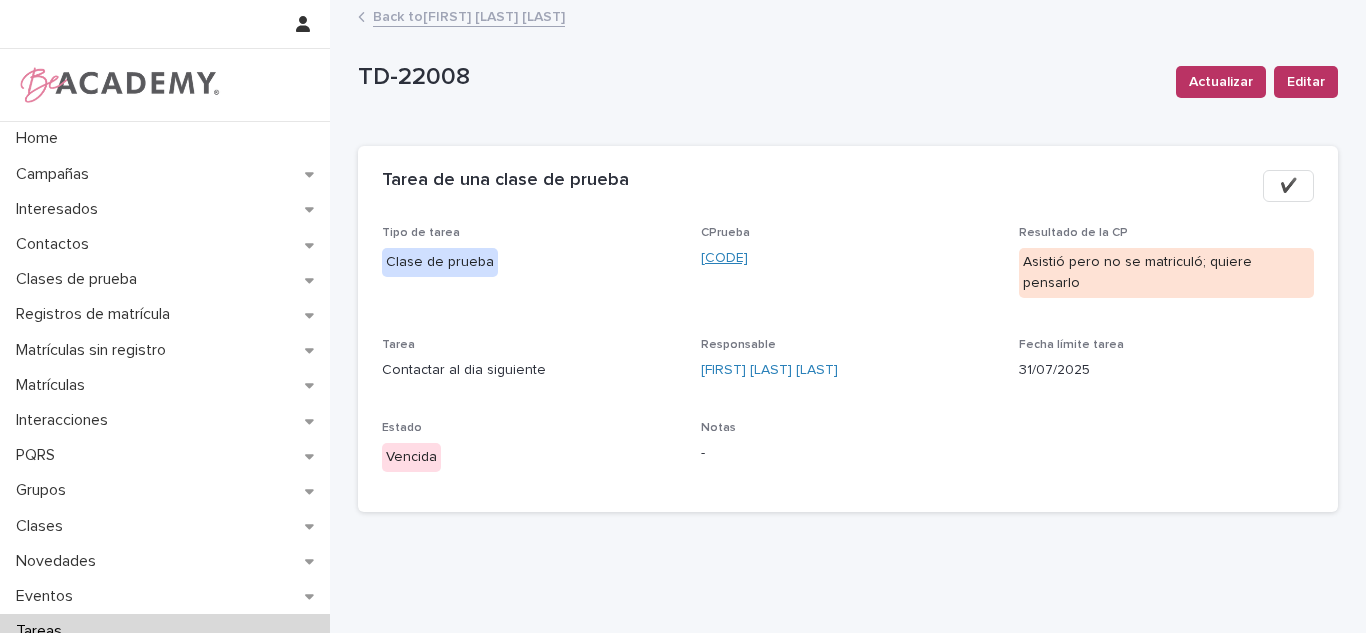 click on "[CODE]" at bounding box center [724, 258] 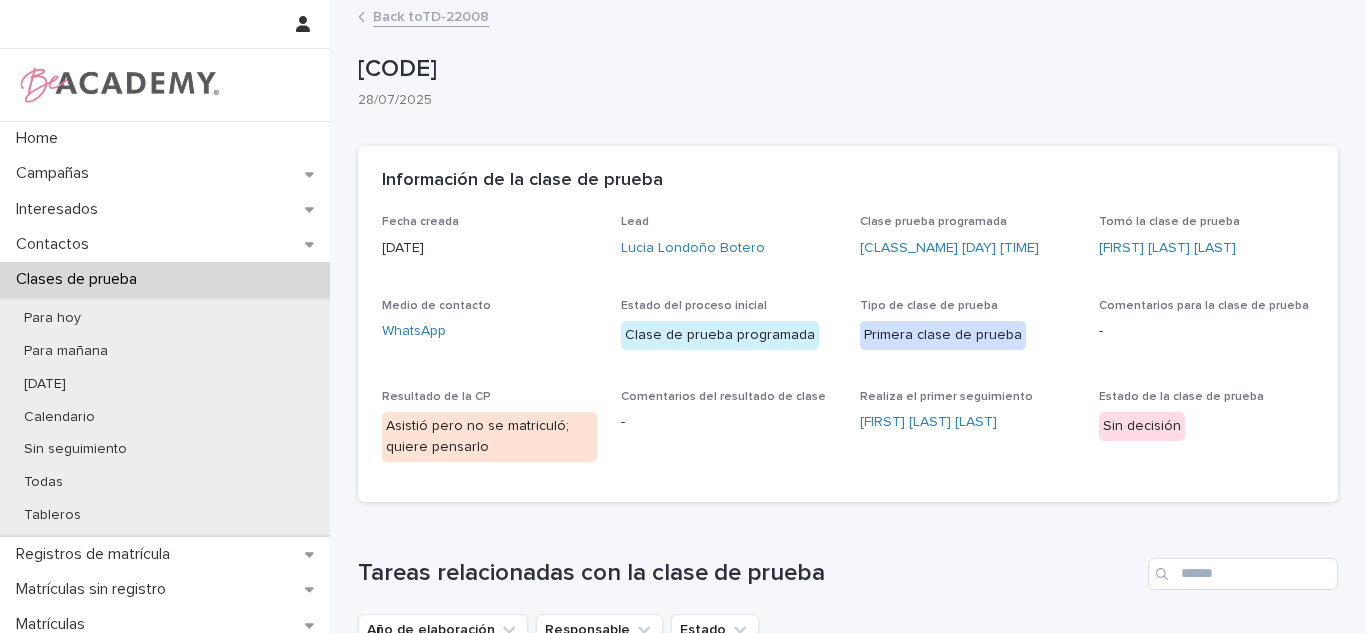 scroll, scrollTop: 43, scrollLeft: 0, axis: vertical 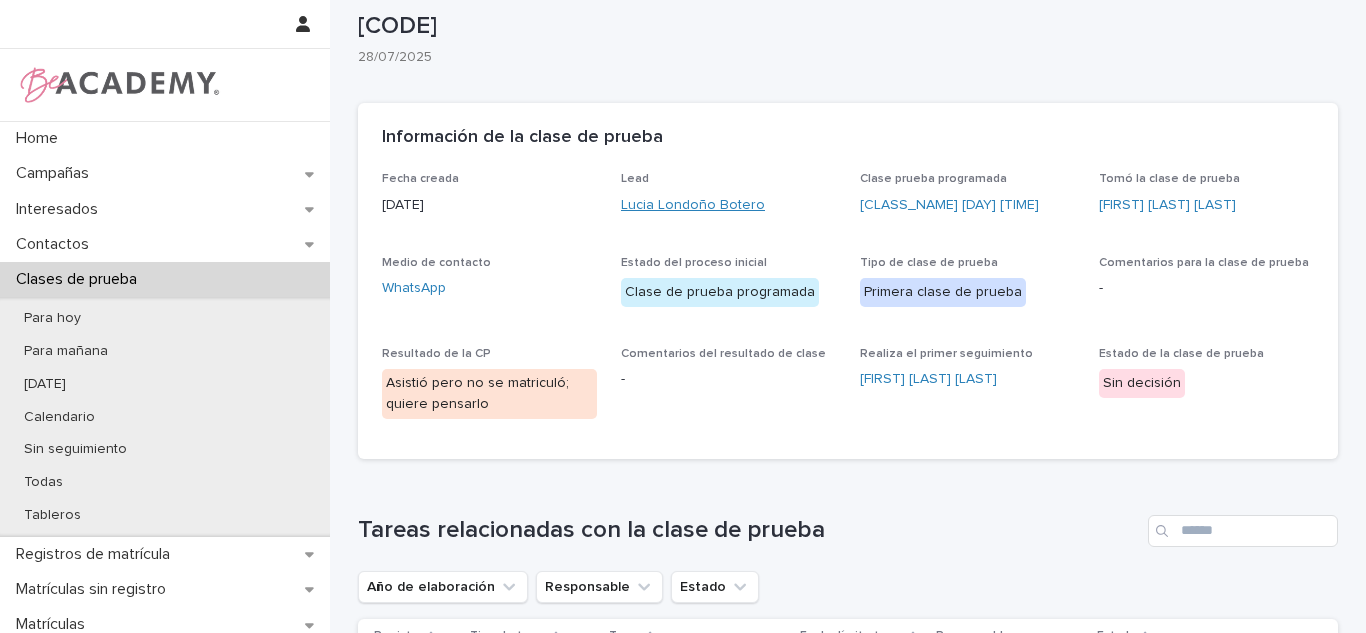 click on "Lucia Londoño Botero" at bounding box center [693, 205] 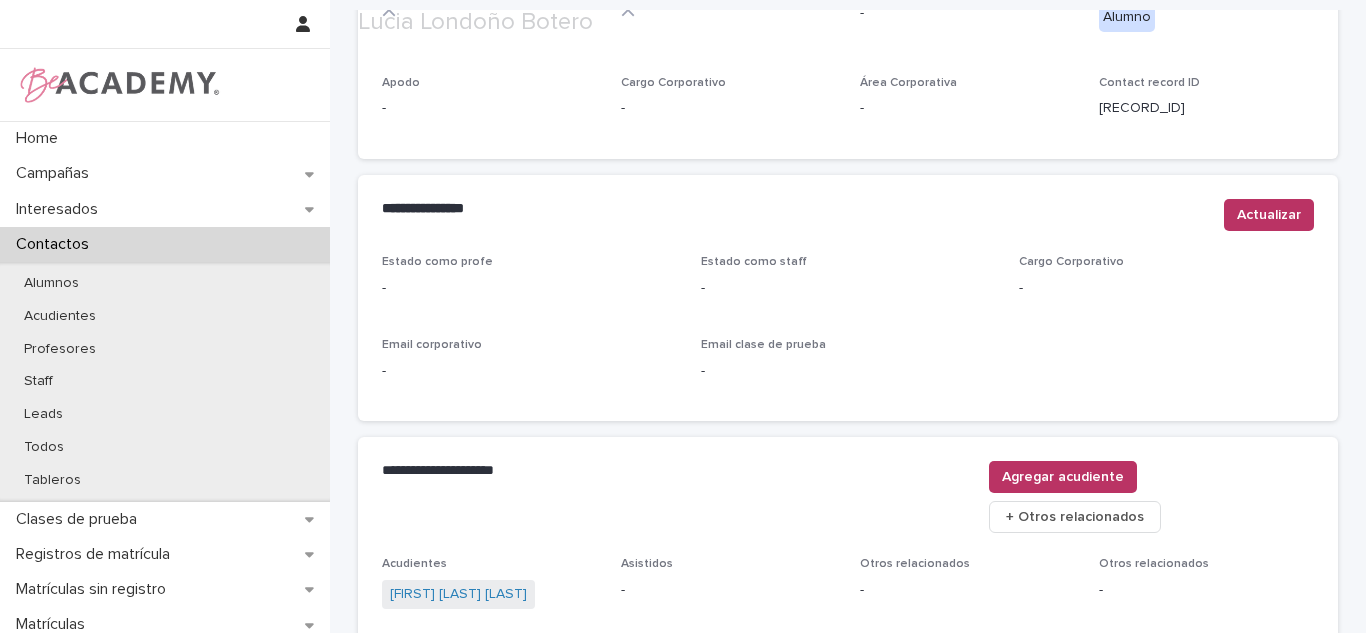 scroll, scrollTop: 855, scrollLeft: 0, axis: vertical 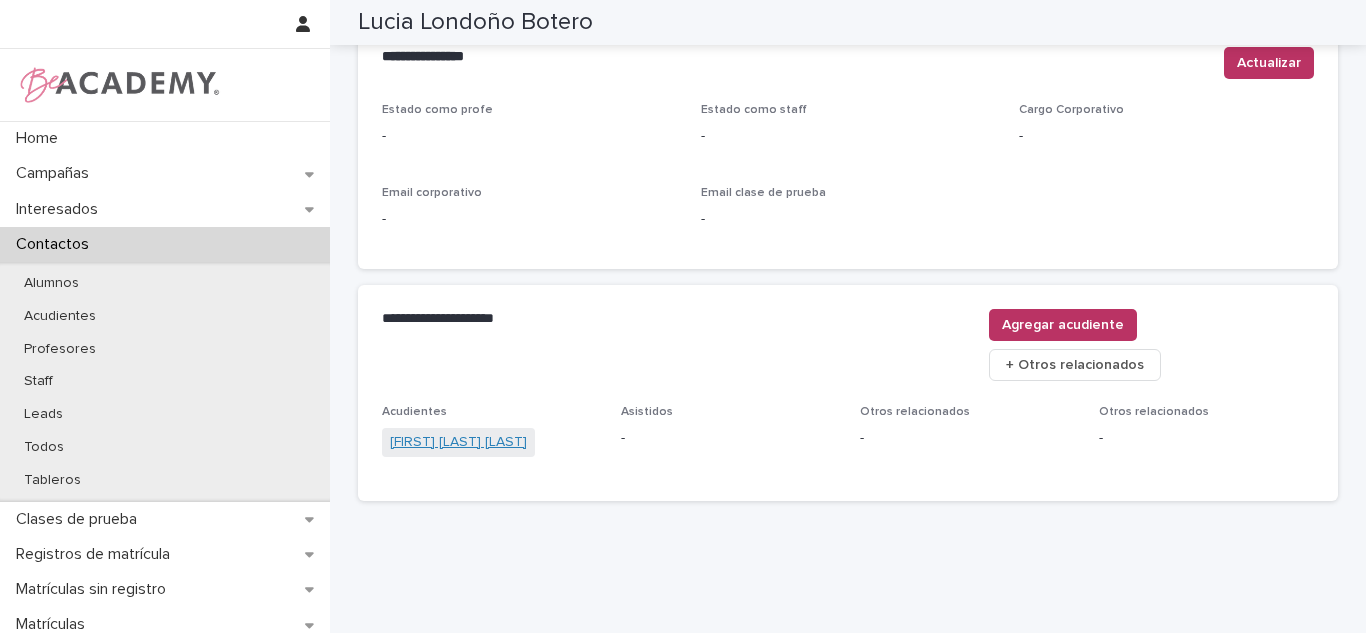 click on "[FIRST] [LAST] [LAST]" at bounding box center [458, 442] 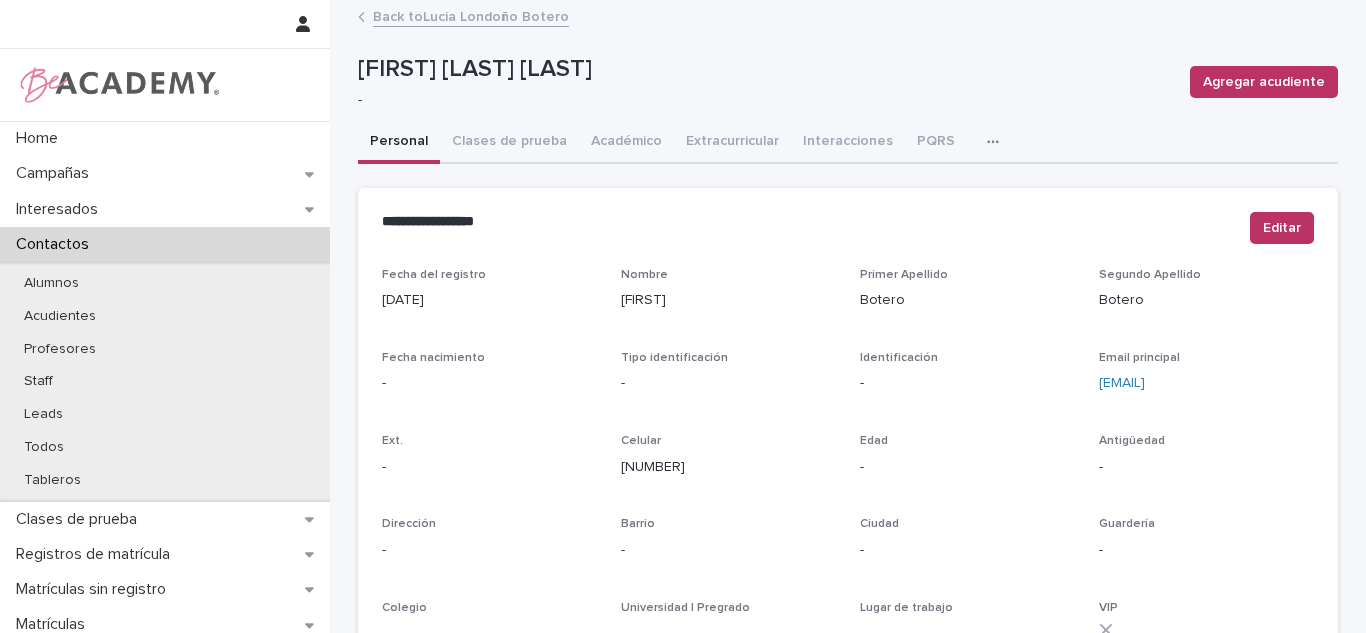 click on "Back to [FIRST] [LAST]" at bounding box center (471, 15) 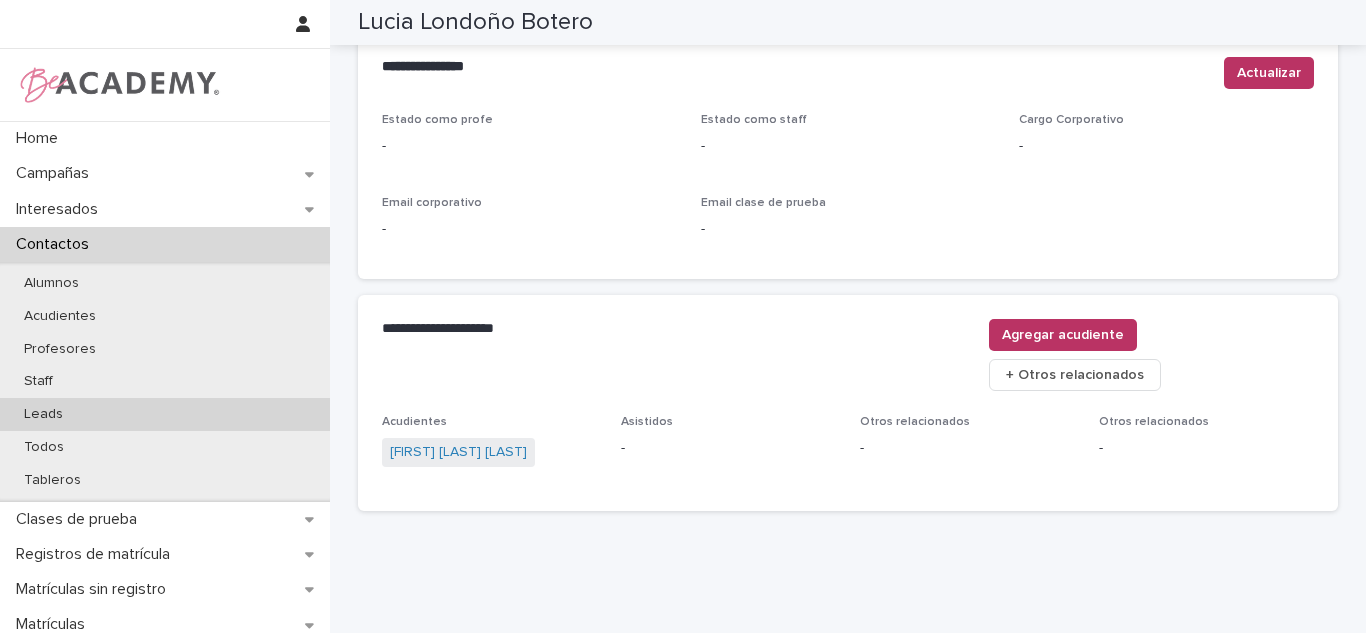 scroll, scrollTop: 850, scrollLeft: 0, axis: vertical 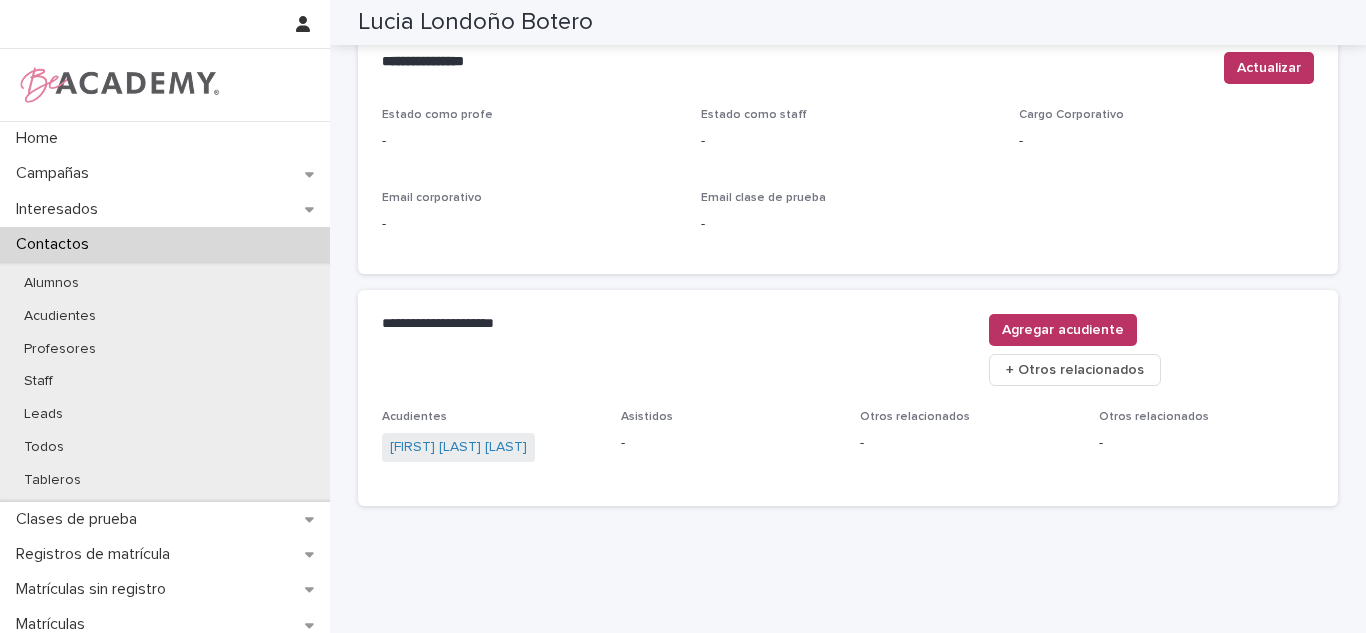 click on "[FIRST] [LAST] [LAST]" at bounding box center (489, 449) 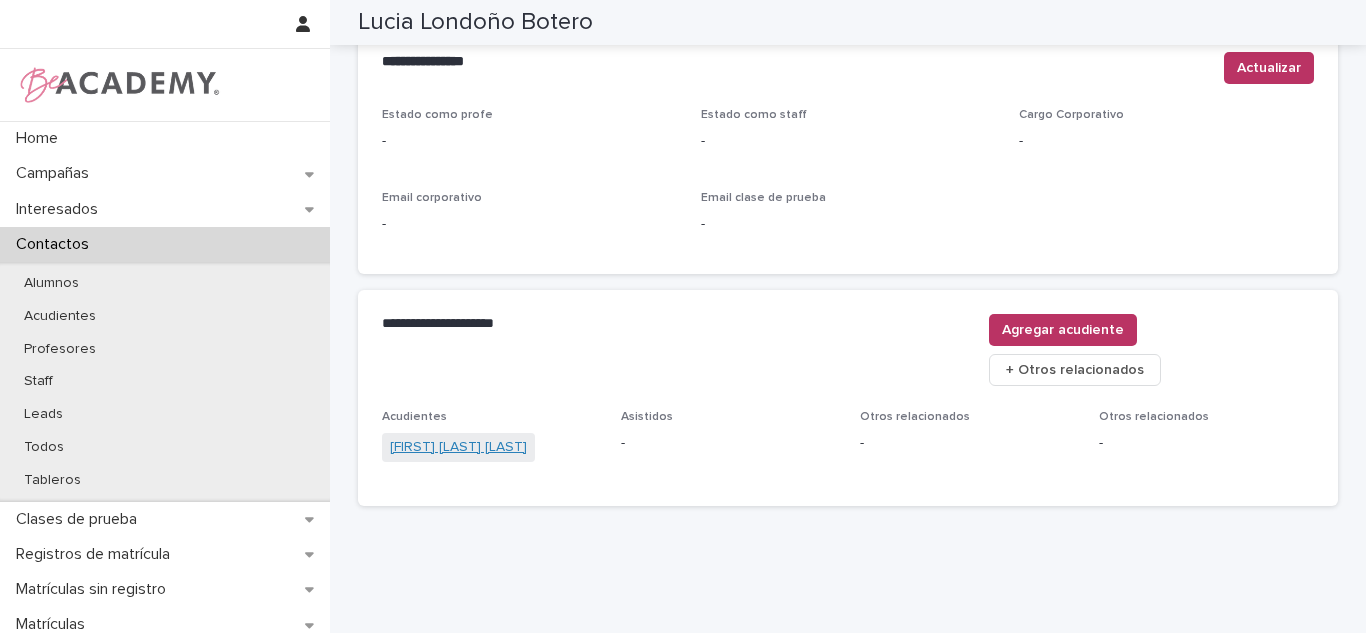 click on "[FIRST] [LAST] [LAST]" at bounding box center [458, 447] 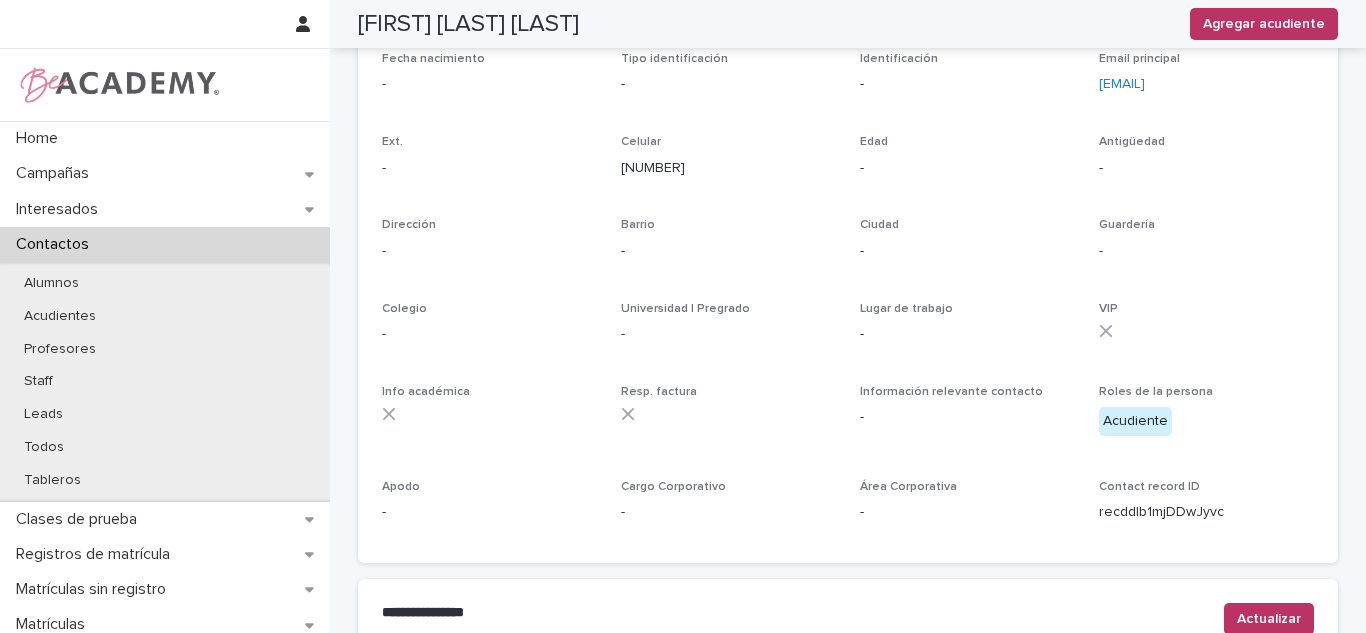 scroll, scrollTop: 134, scrollLeft: 0, axis: vertical 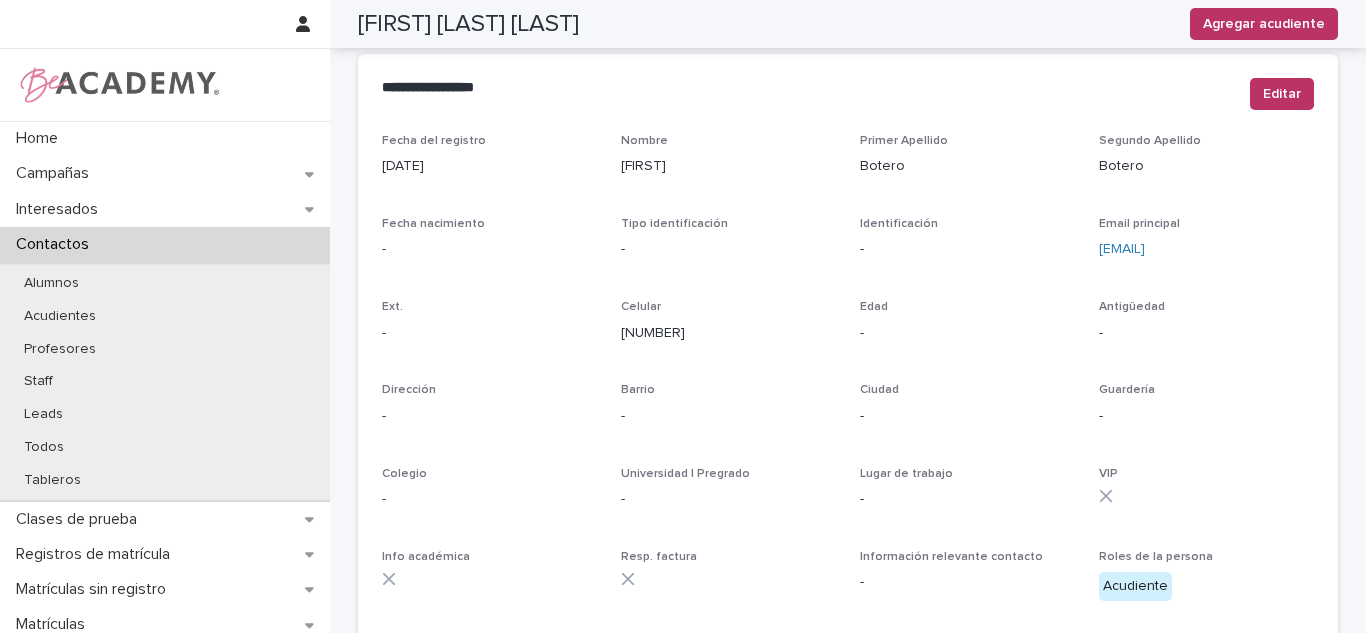 click on "**********" at bounding box center [848, 94] 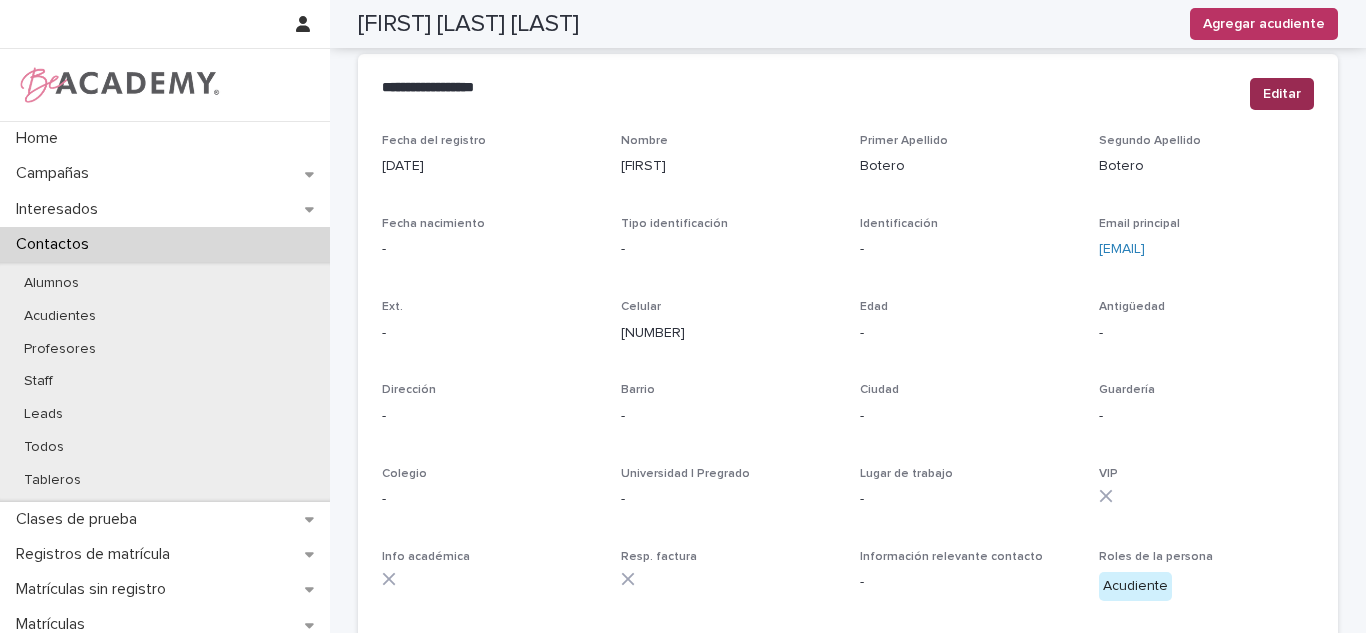 click on "Editar" at bounding box center (1282, 94) 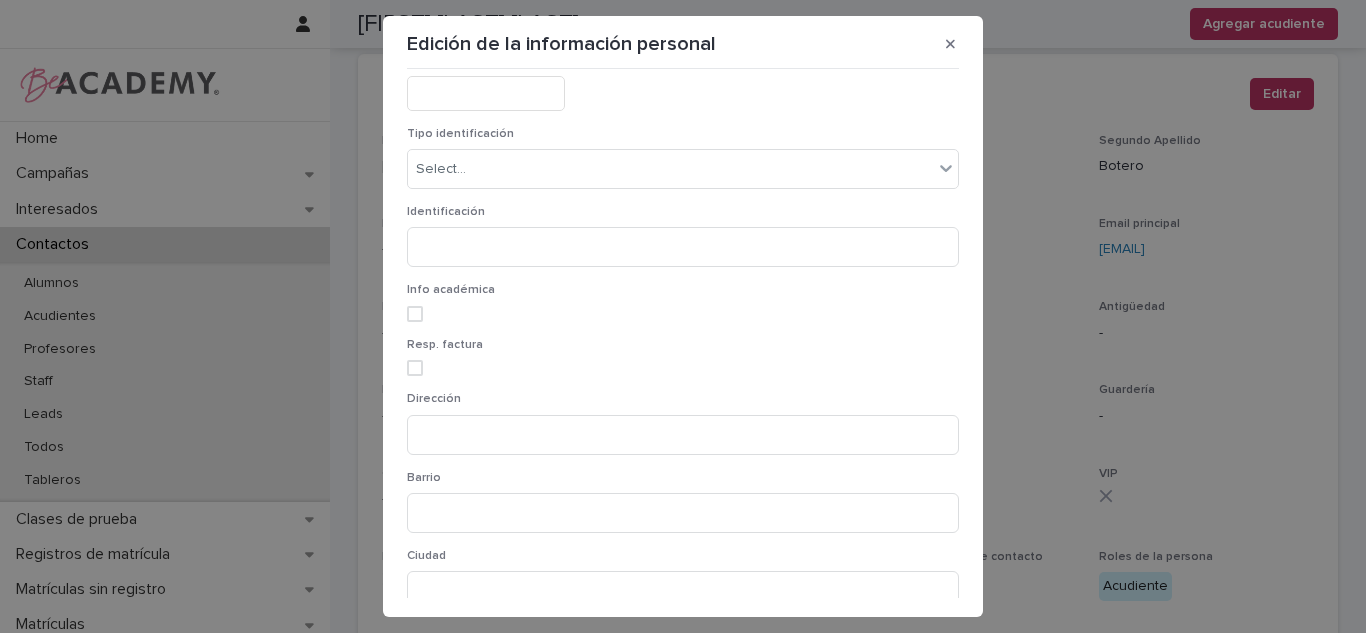 scroll, scrollTop: 516, scrollLeft: 0, axis: vertical 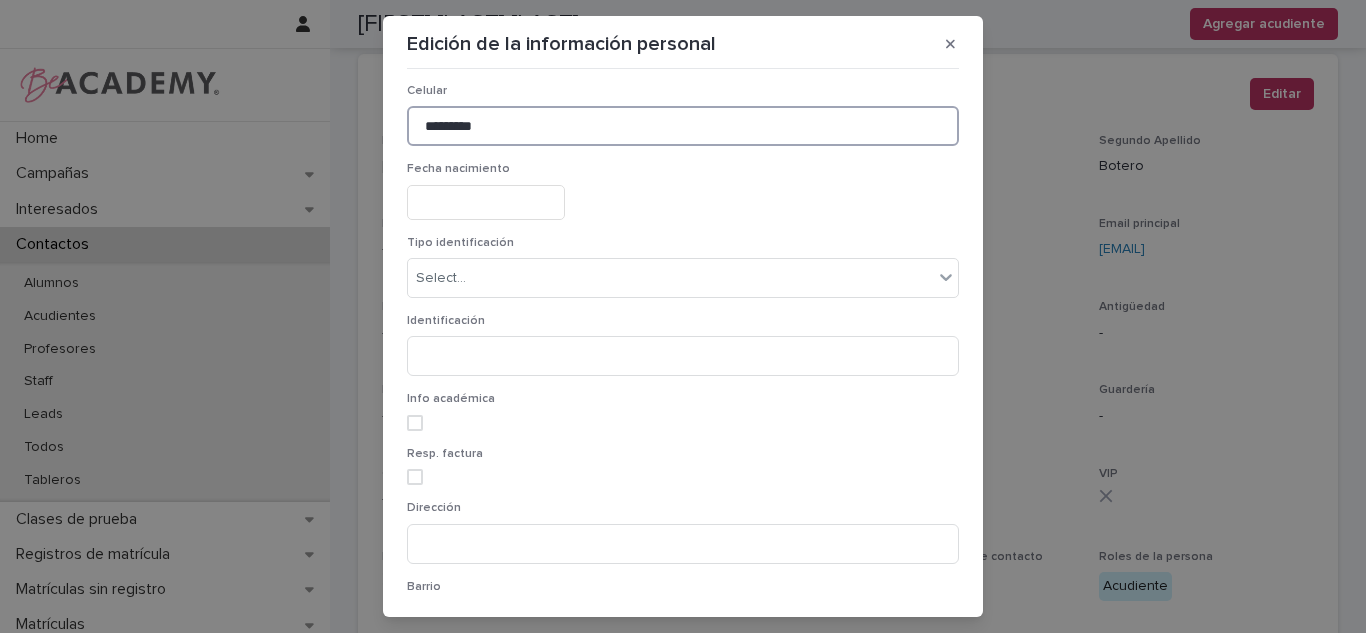 click on "*********" at bounding box center (683, 126) 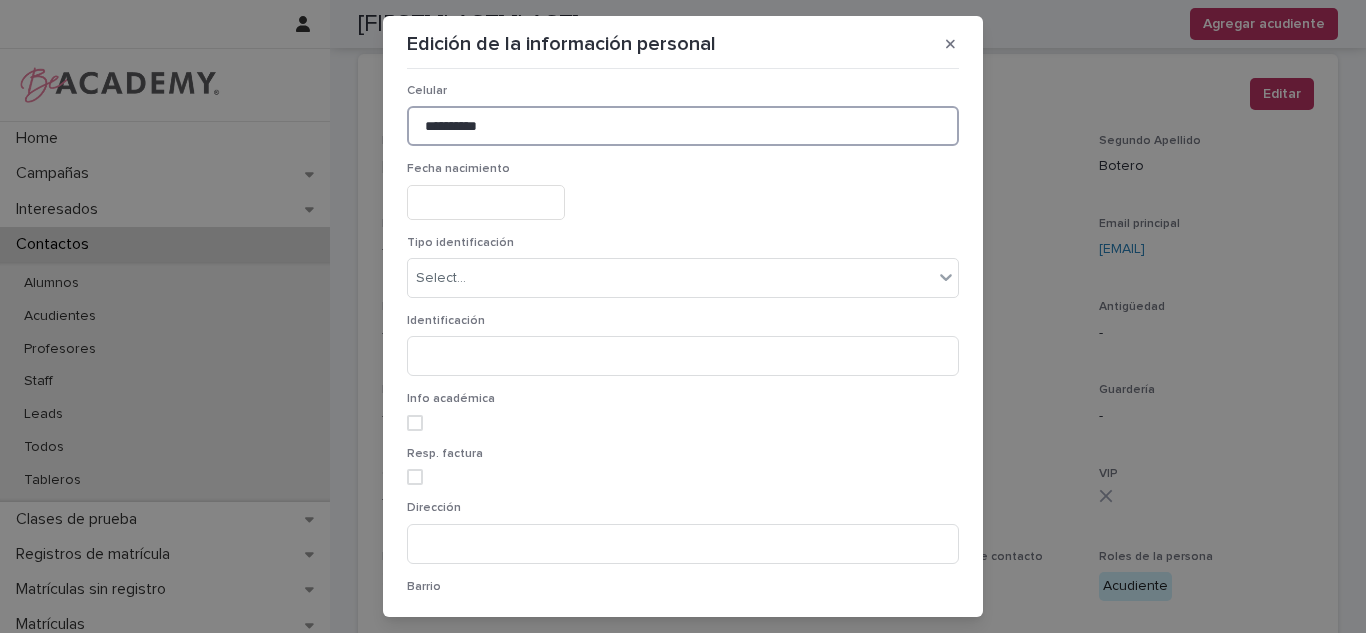 click on "**********" at bounding box center (683, 126) 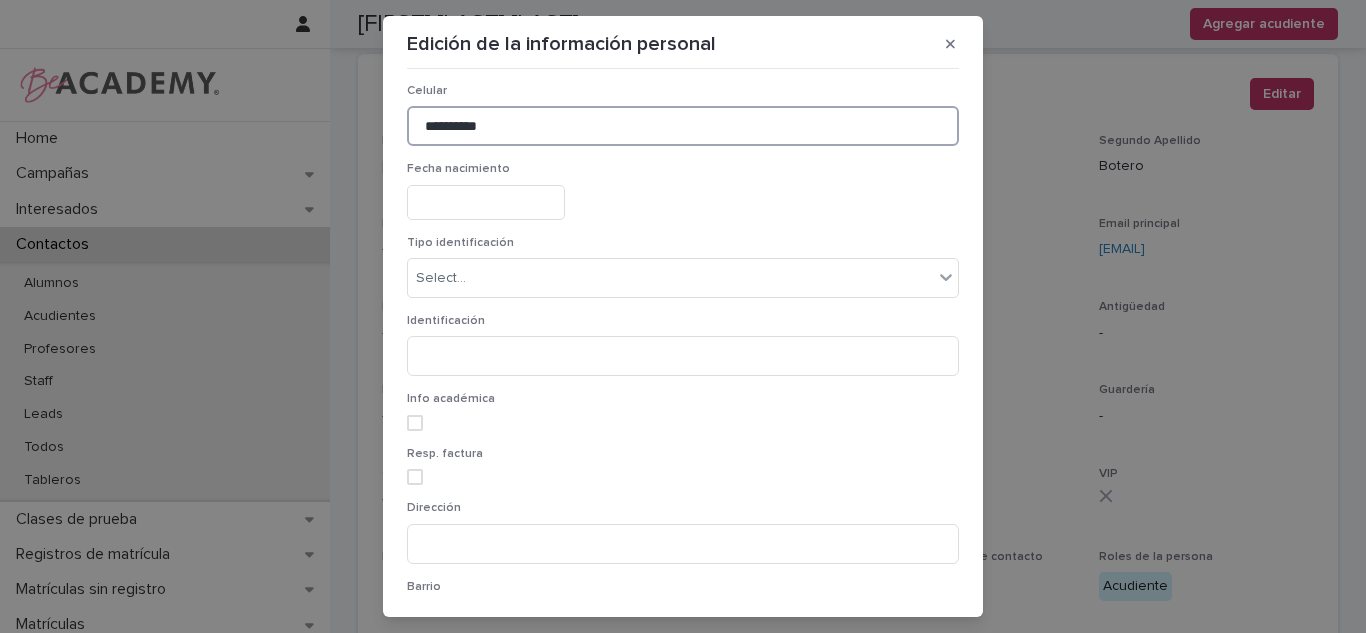 type on "**********" 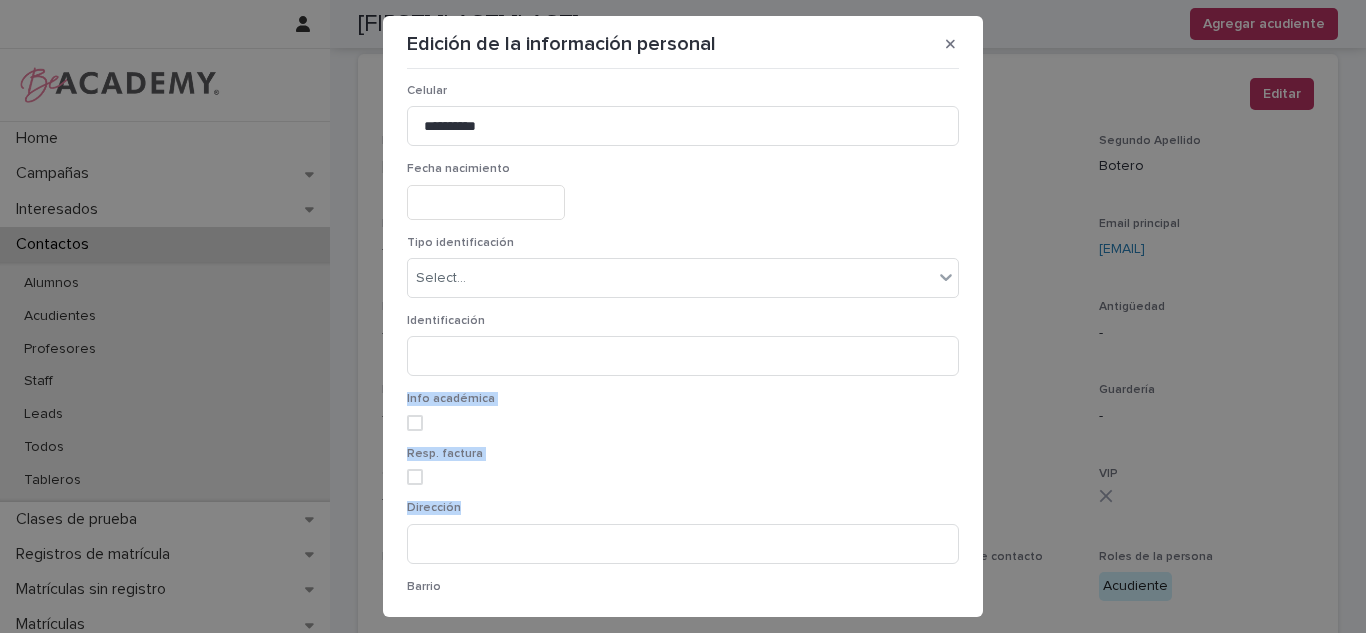 drag, startPoint x: 956, startPoint y: 329, endPoint x: 945, endPoint y: 560, distance: 231.26175 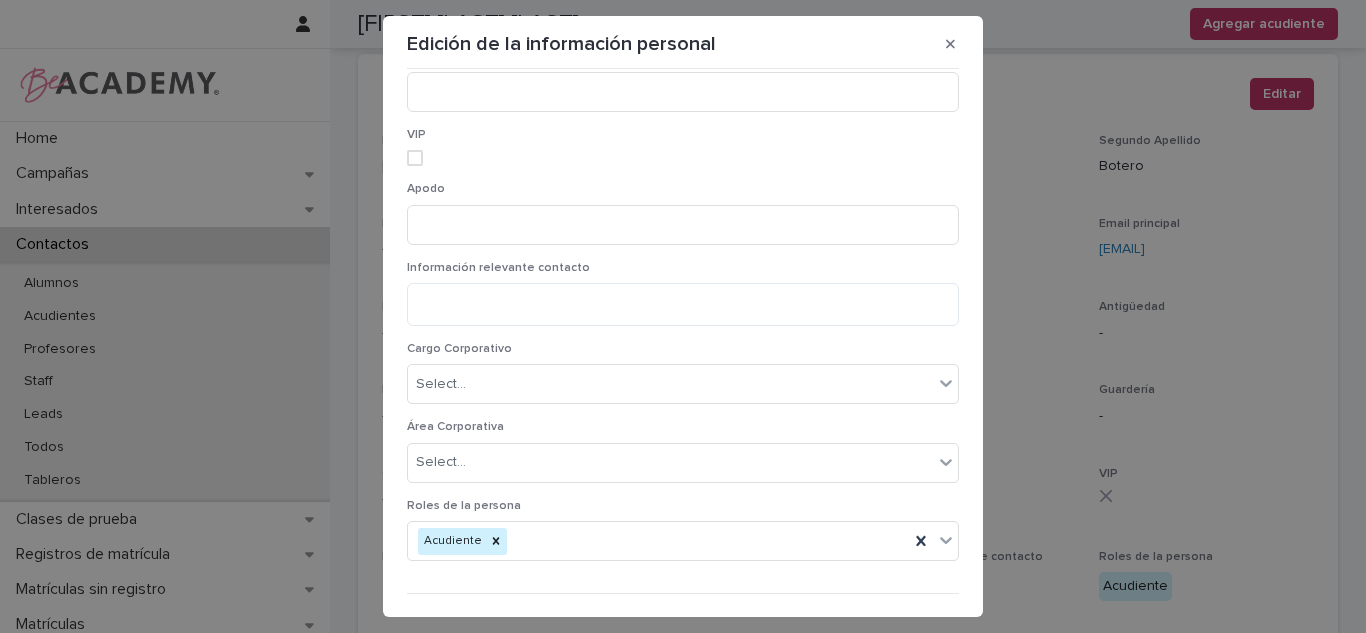 scroll, scrollTop: 1482, scrollLeft: 0, axis: vertical 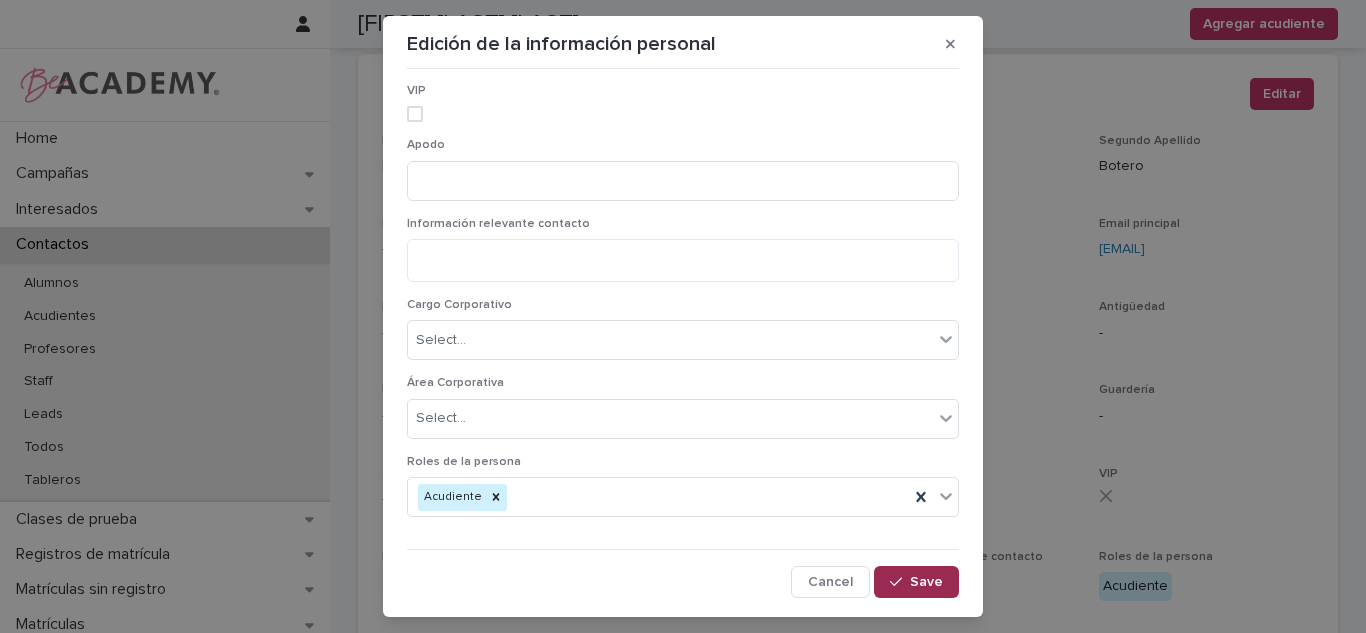 click on "Save" at bounding box center [926, 582] 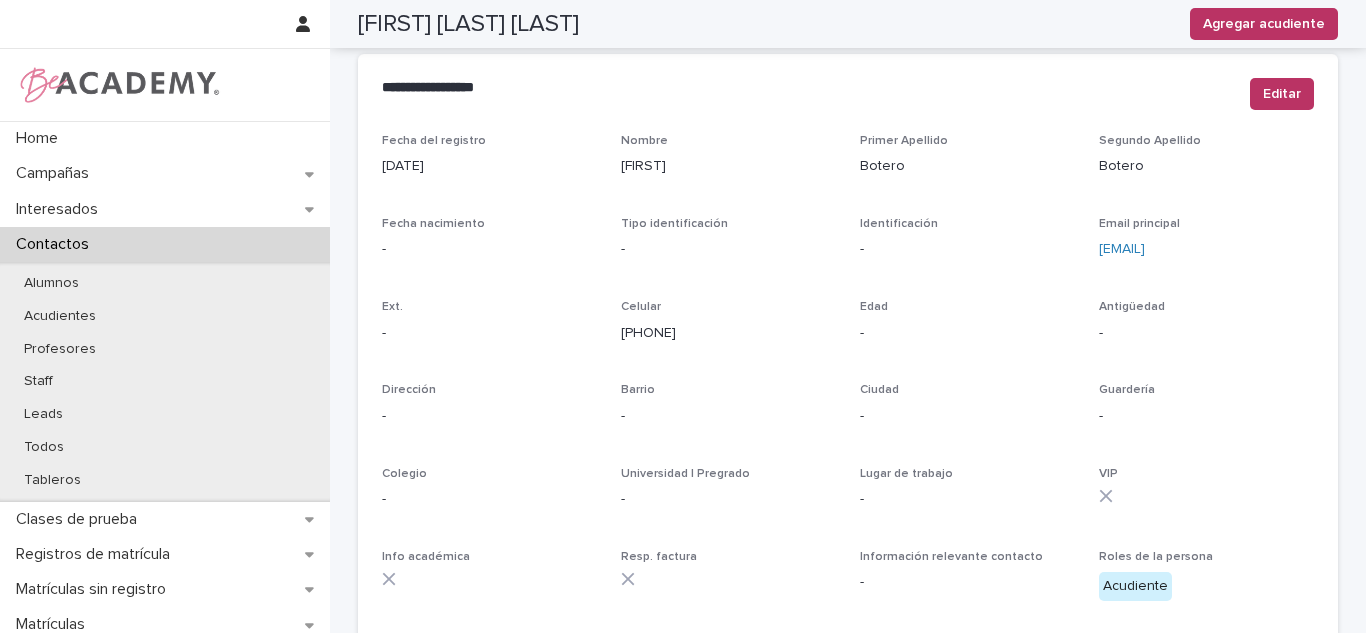 scroll, scrollTop: 0, scrollLeft: 0, axis: both 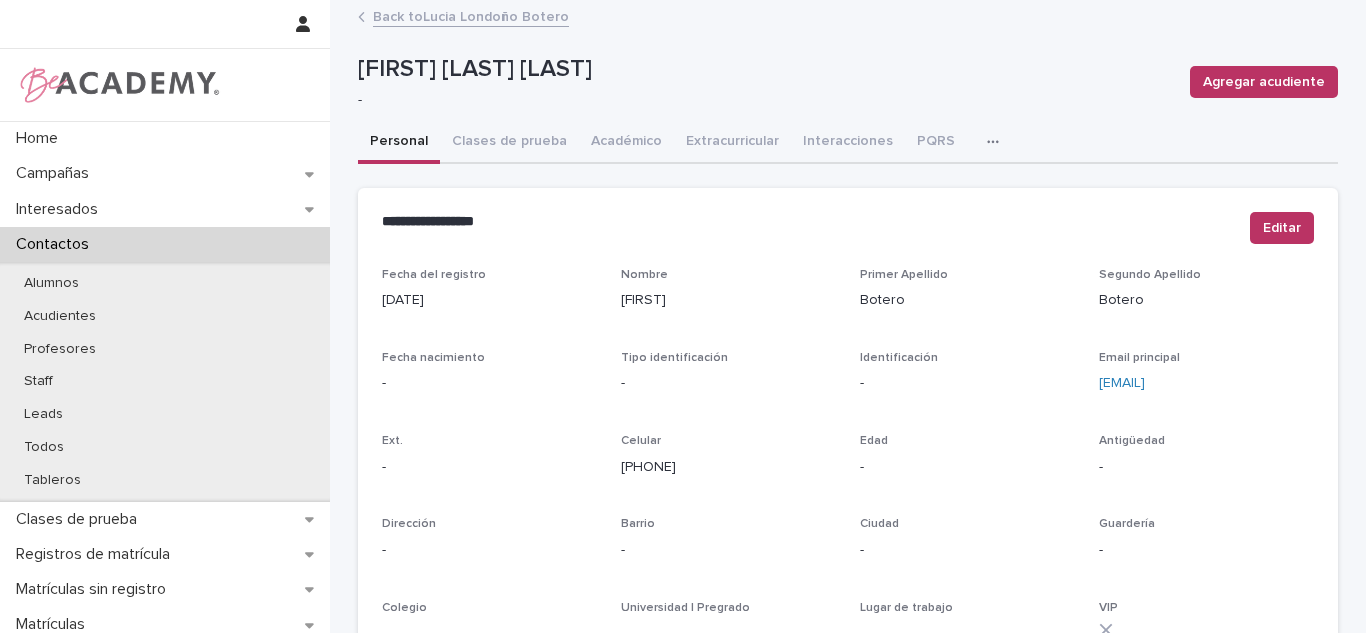 click on "Back to [FIRST] [LAST]" at bounding box center [471, 15] 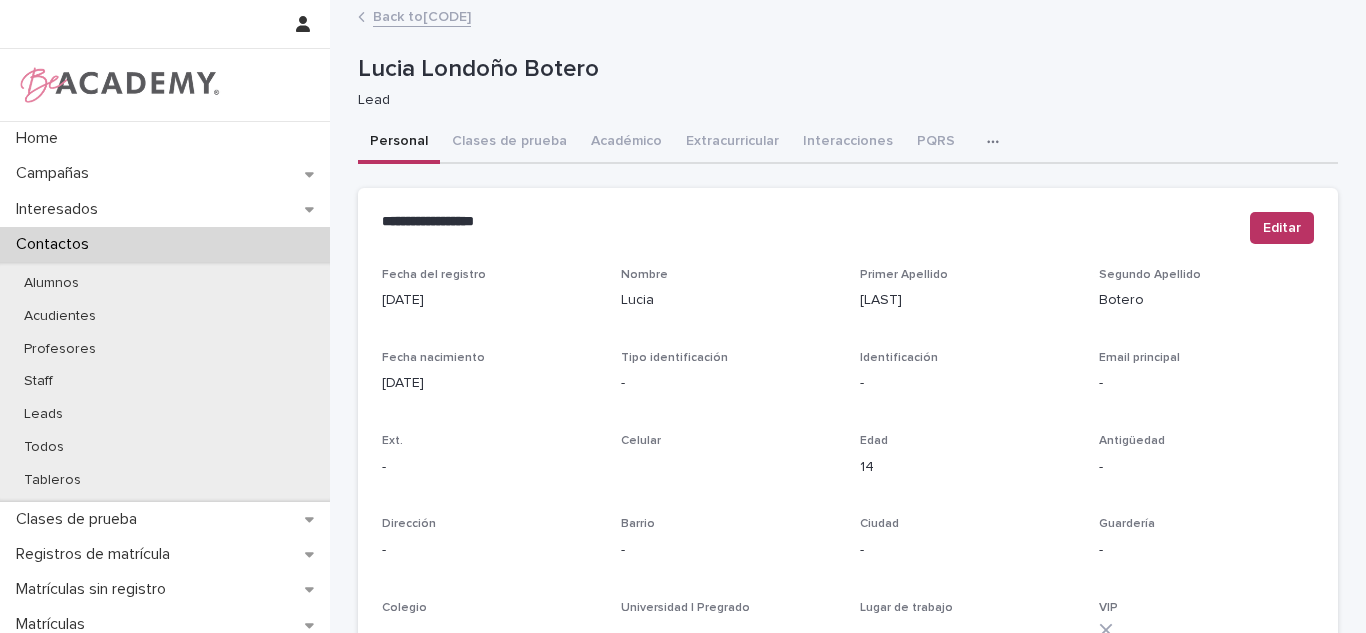 drag, startPoint x: 1365, startPoint y: 135, endPoint x: 1306, endPoint y: 52, distance: 101.8332 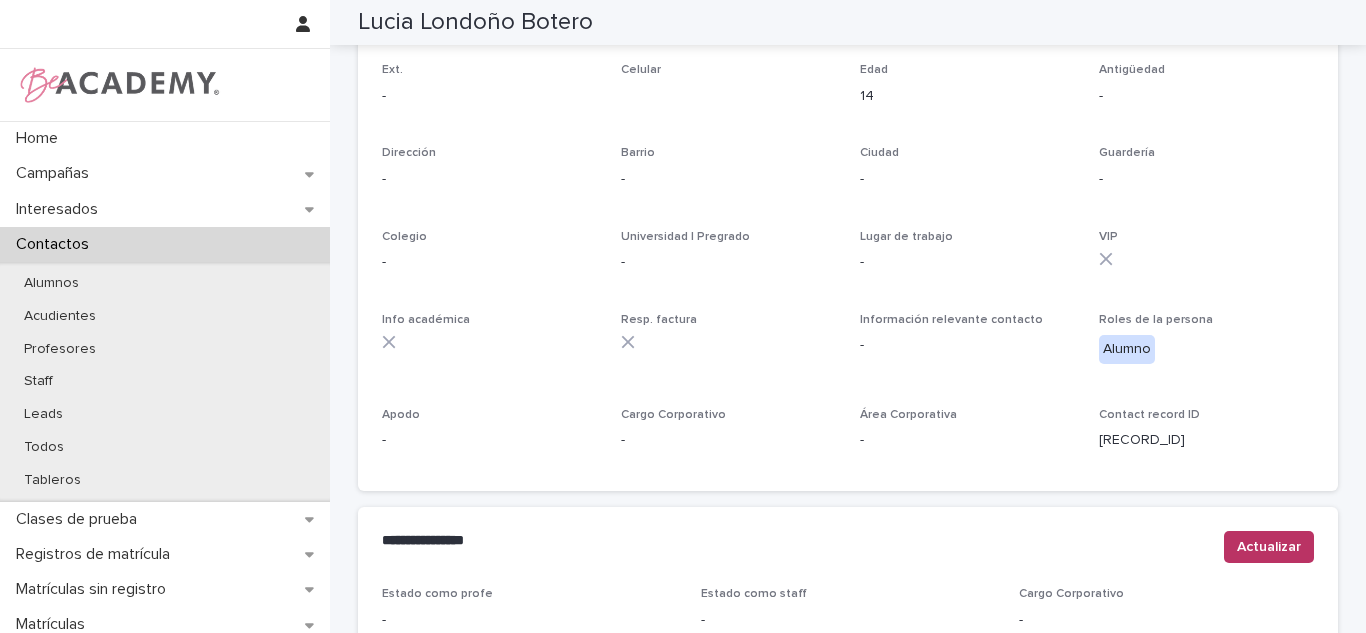 scroll, scrollTop: 0, scrollLeft: 0, axis: both 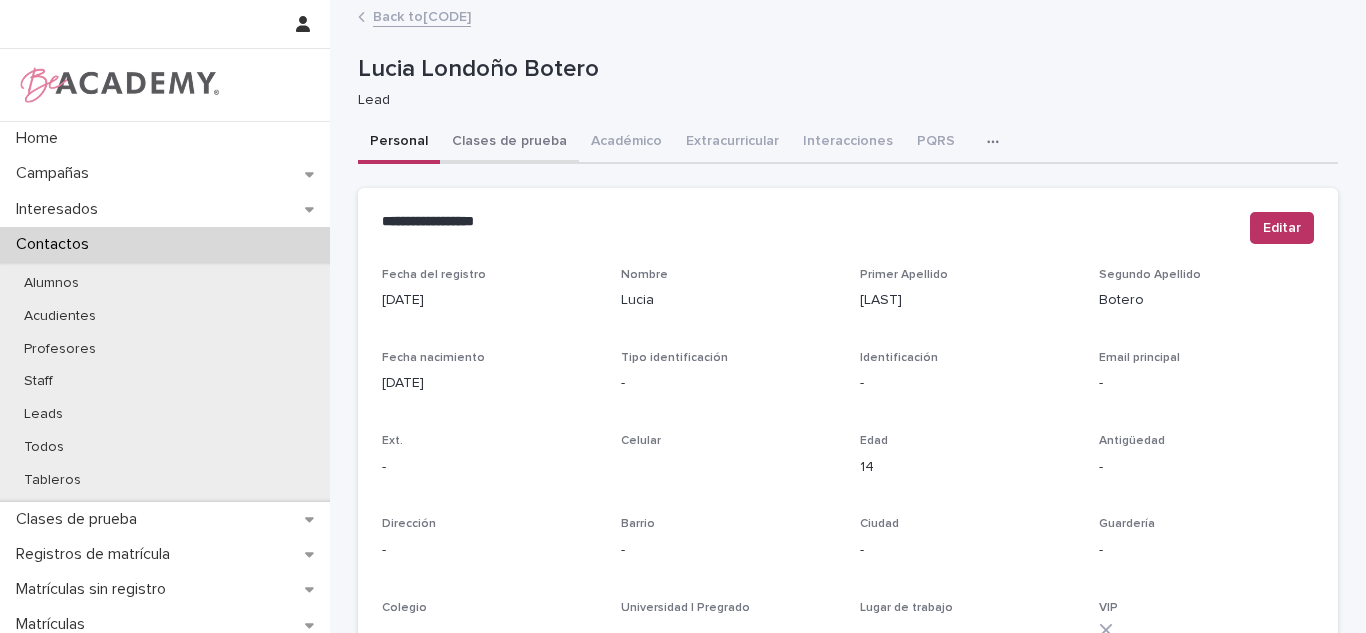 click on "Clases de prueba" at bounding box center (509, 143) 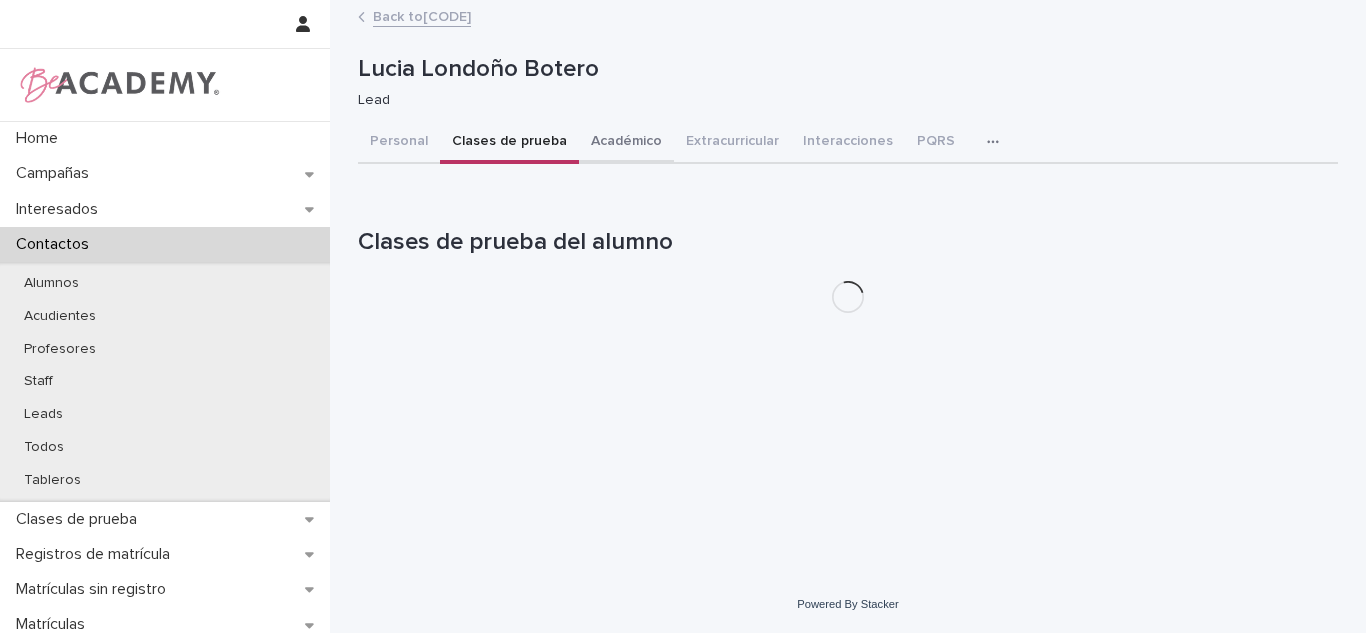 click on "Académico" at bounding box center (626, 143) 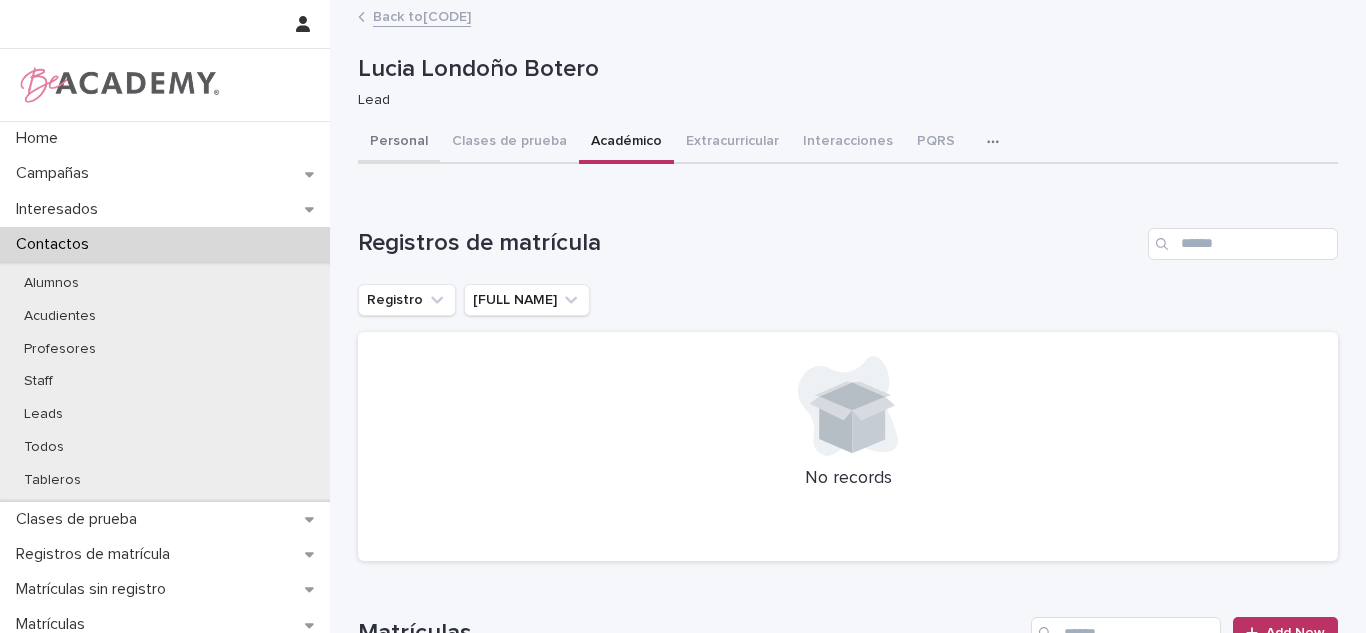 click on "Personal" at bounding box center [399, 143] 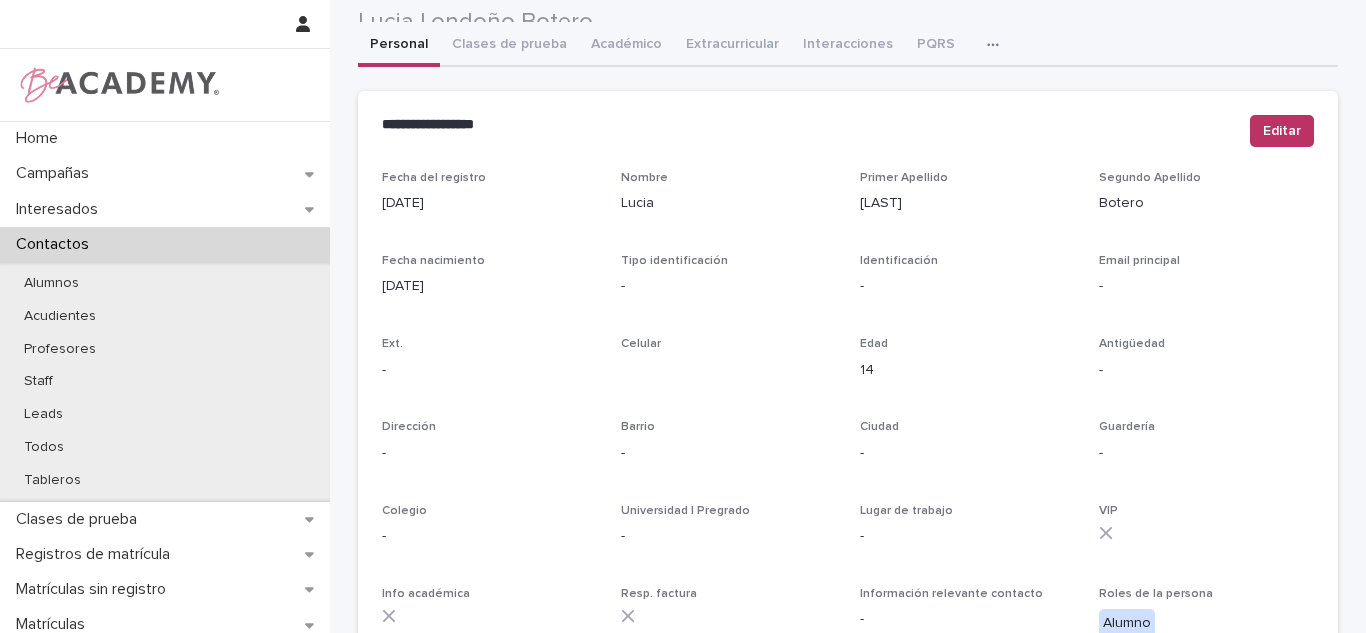 scroll, scrollTop: 0, scrollLeft: 0, axis: both 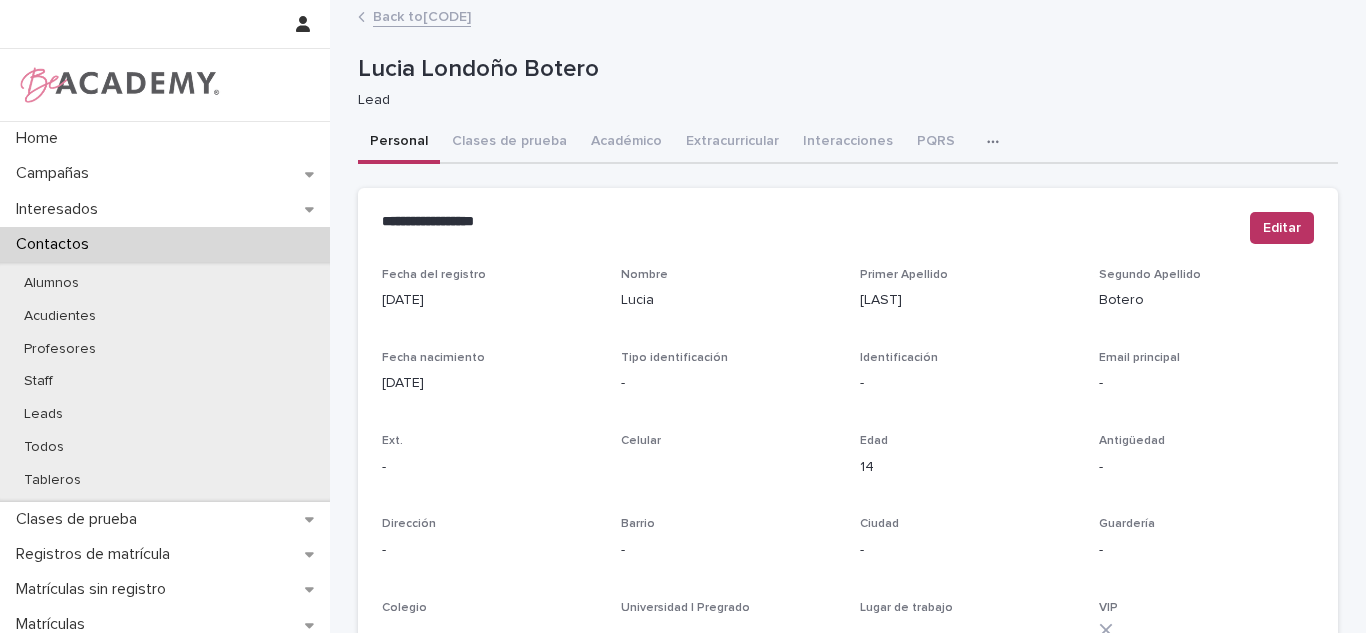 click on "Back to  CP-8624" at bounding box center [422, 15] 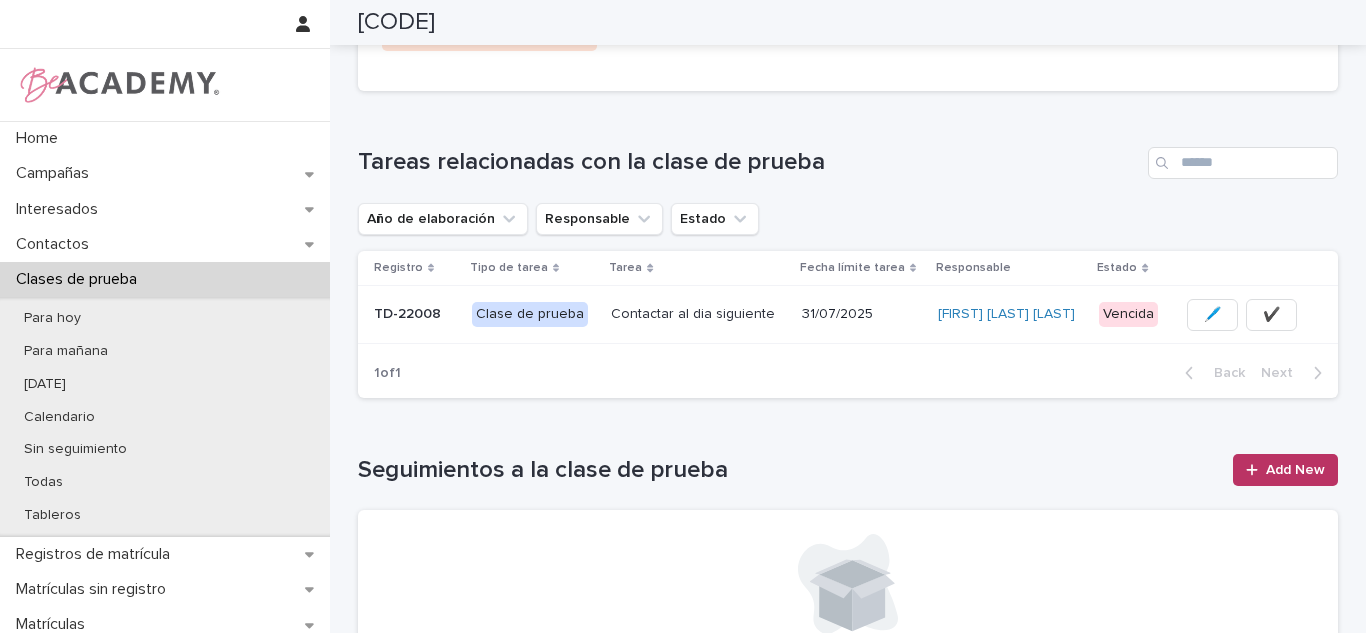 scroll, scrollTop: 353, scrollLeft: 0, axis: vertical 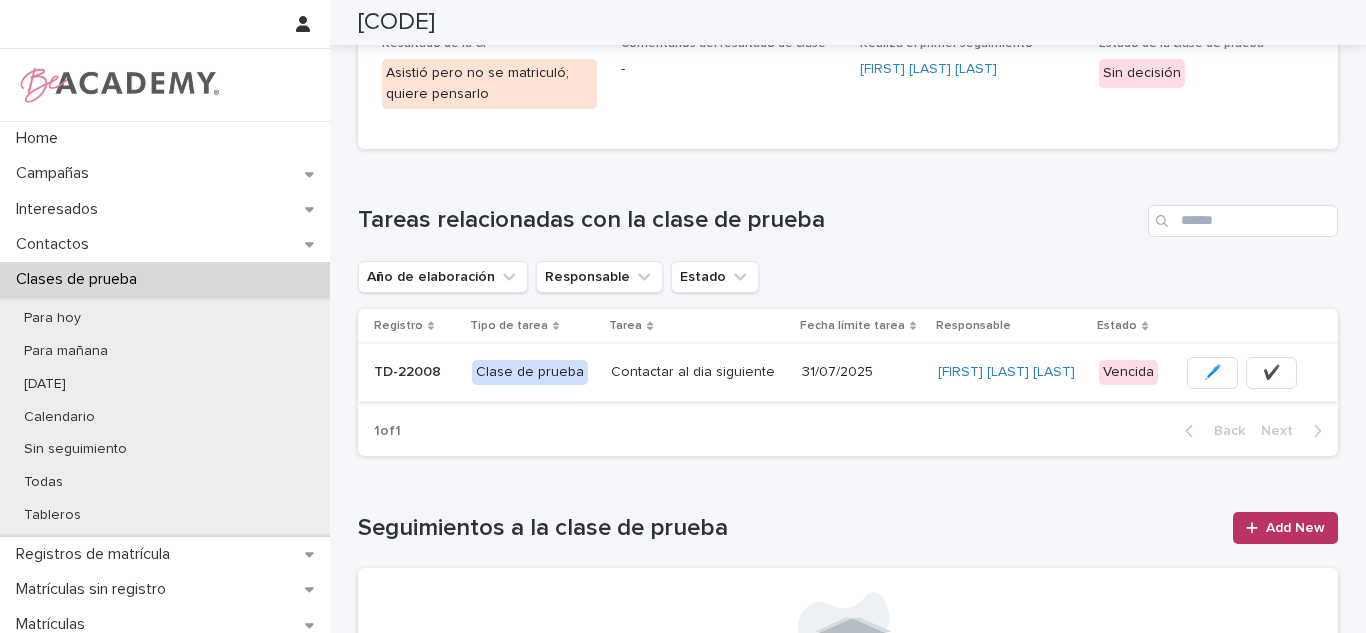 click on "✔️" at bounding box center (1271, 373) 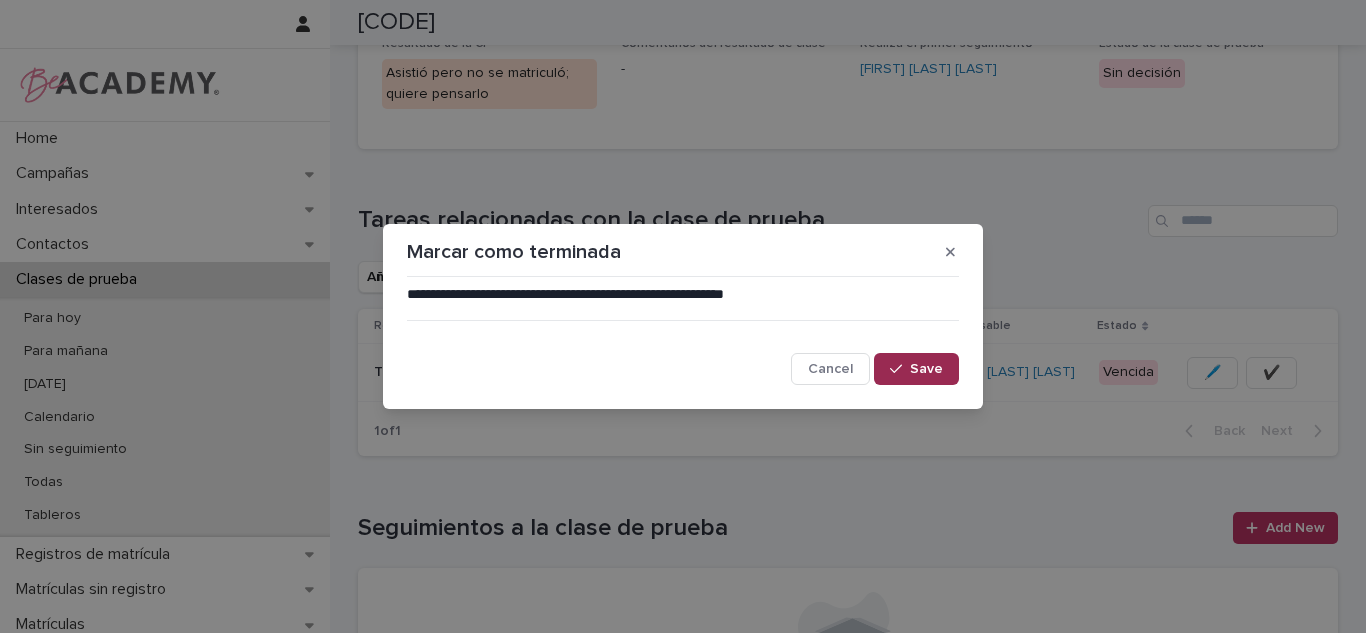 click 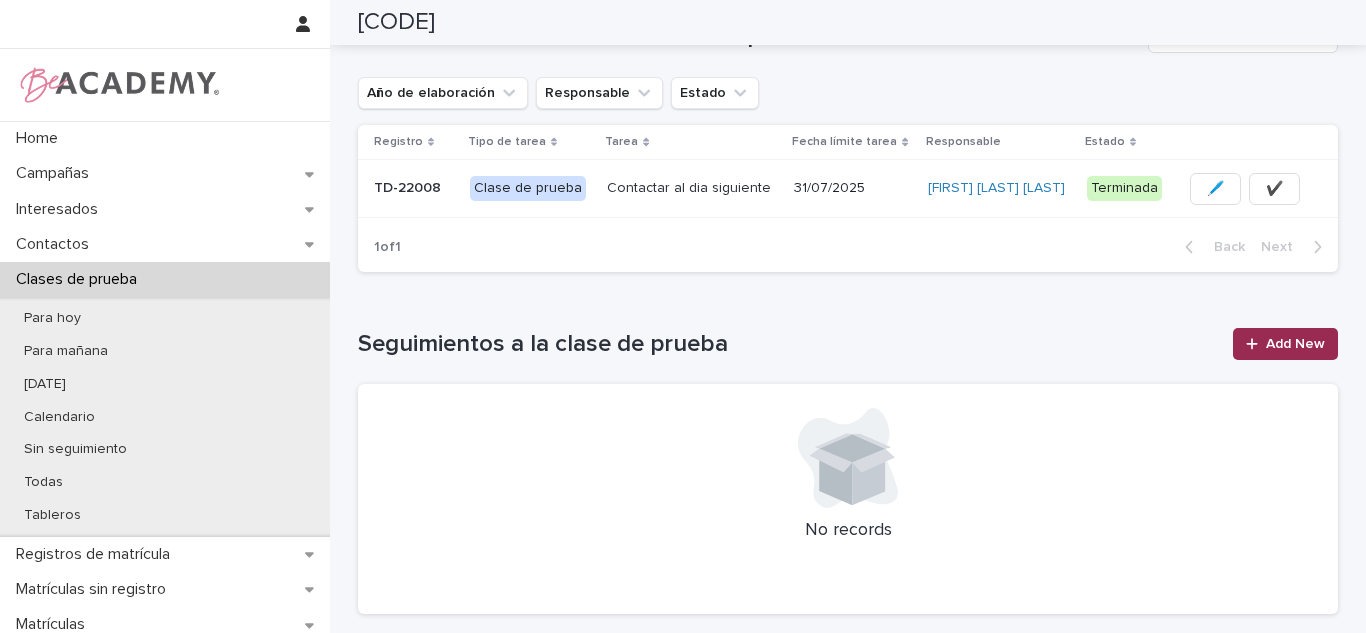 click on "Add New" at bounding box center [1295, 344] 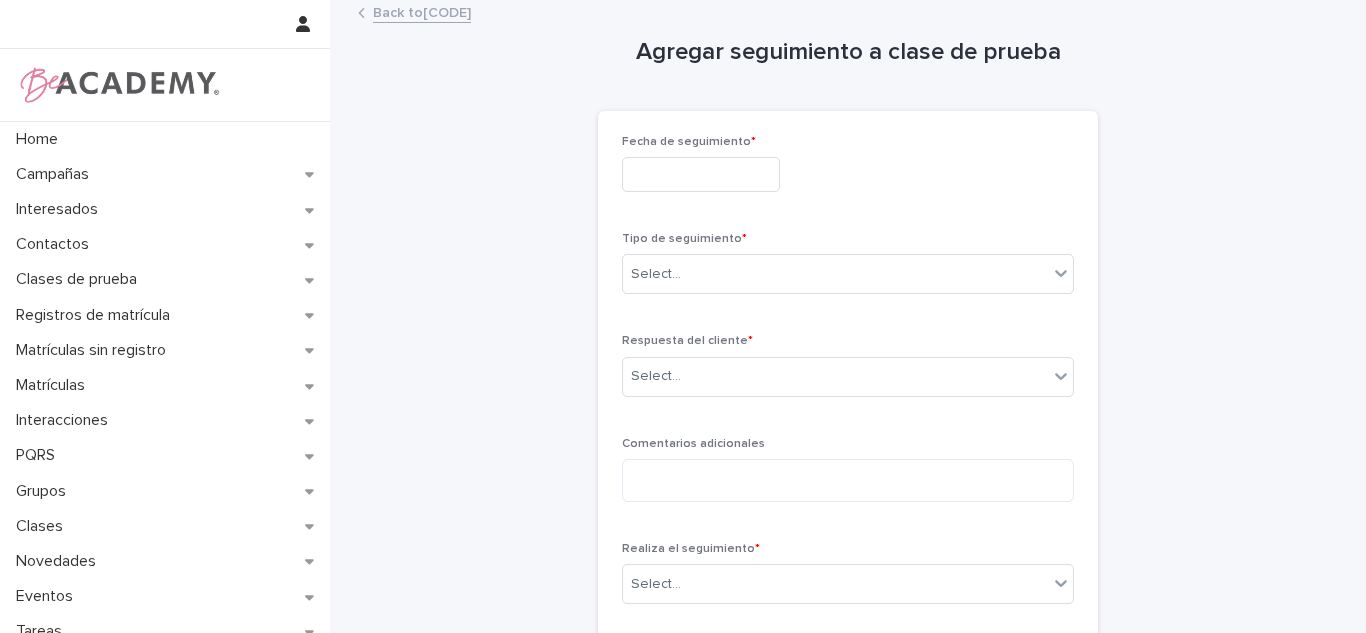 scroll, scrollTop: 0, scrollLeft: 0, axis: both 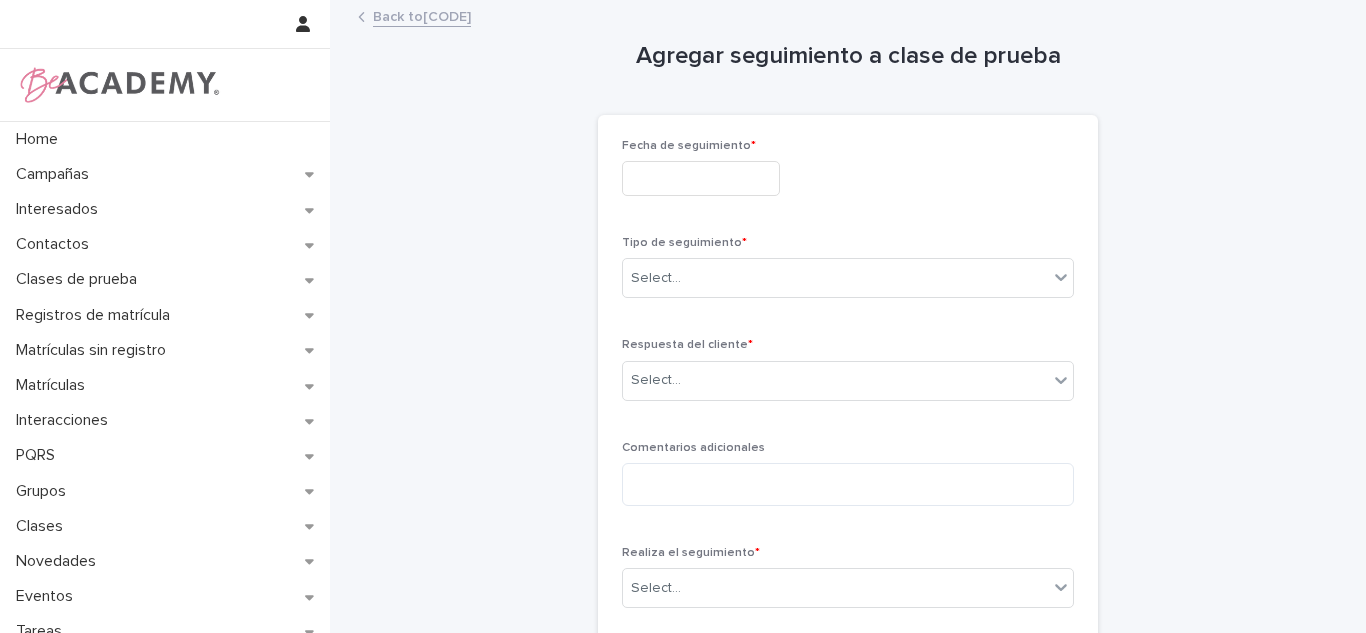 click on "Tipo de seguimiento * Select..." at bounding box center [848, 275] 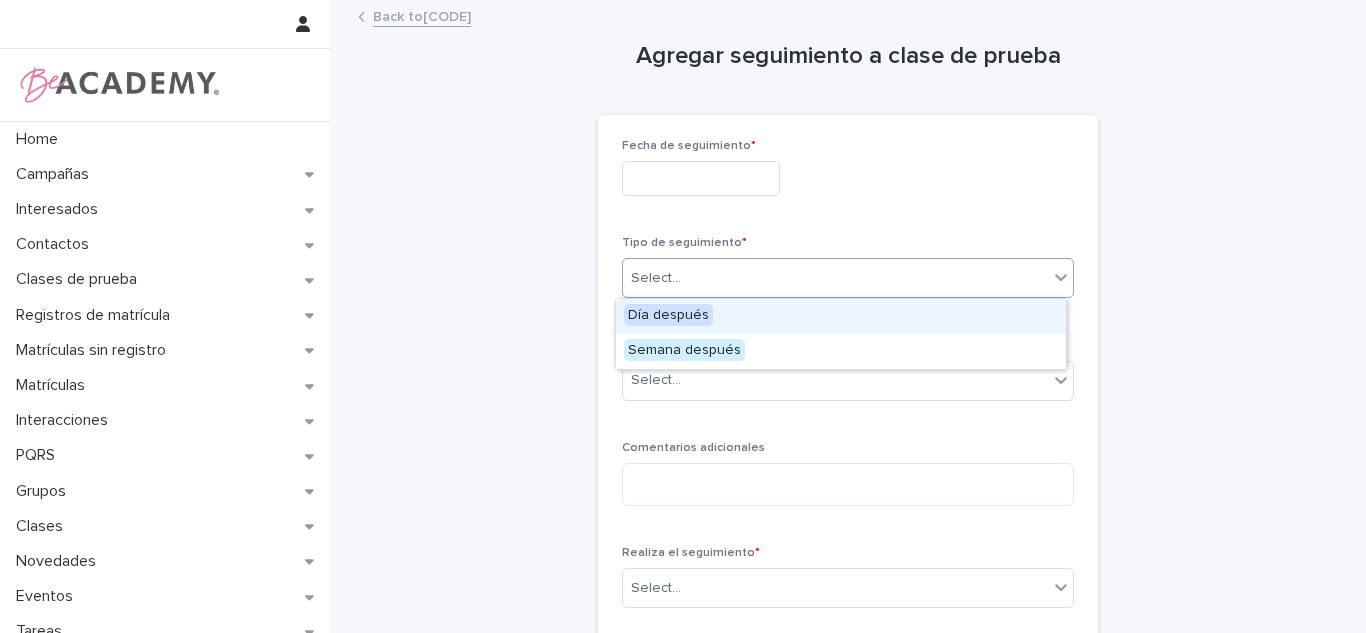 click on "Select..." at bounding box center [835, 278] 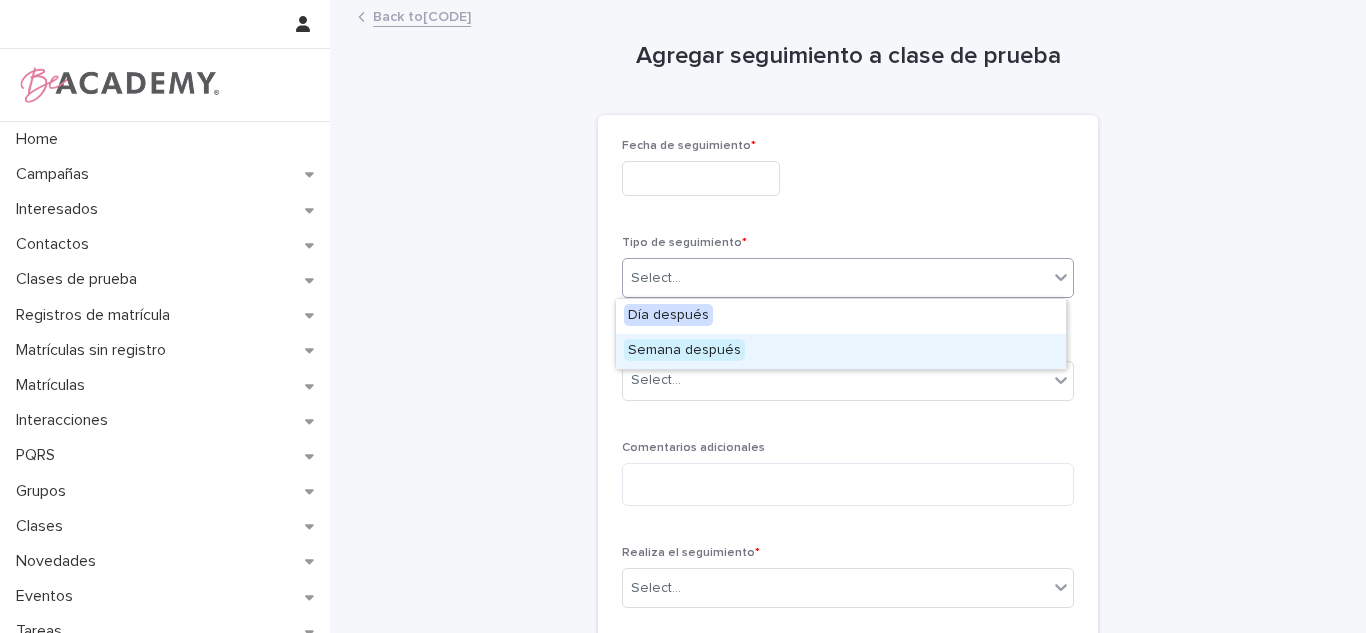 click on "Semana después" at bounding box center (841, 351) 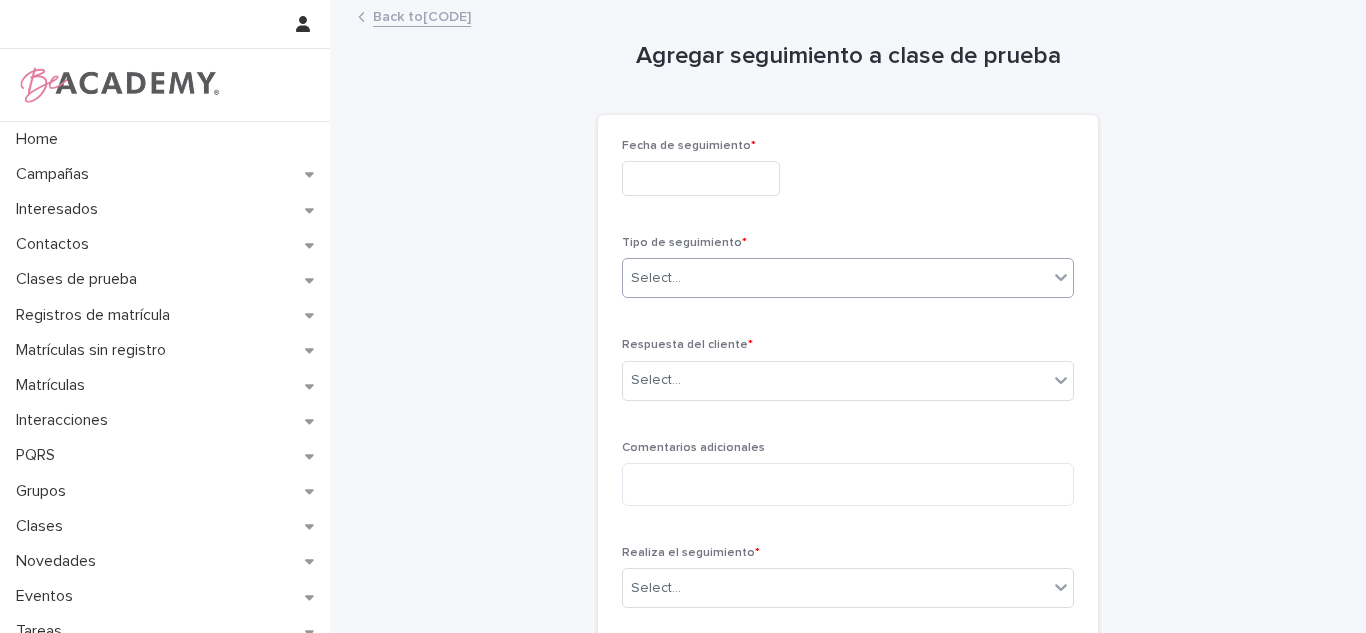 click on "Respuesta del cliente * Select..." at bounding box center [848, 377] 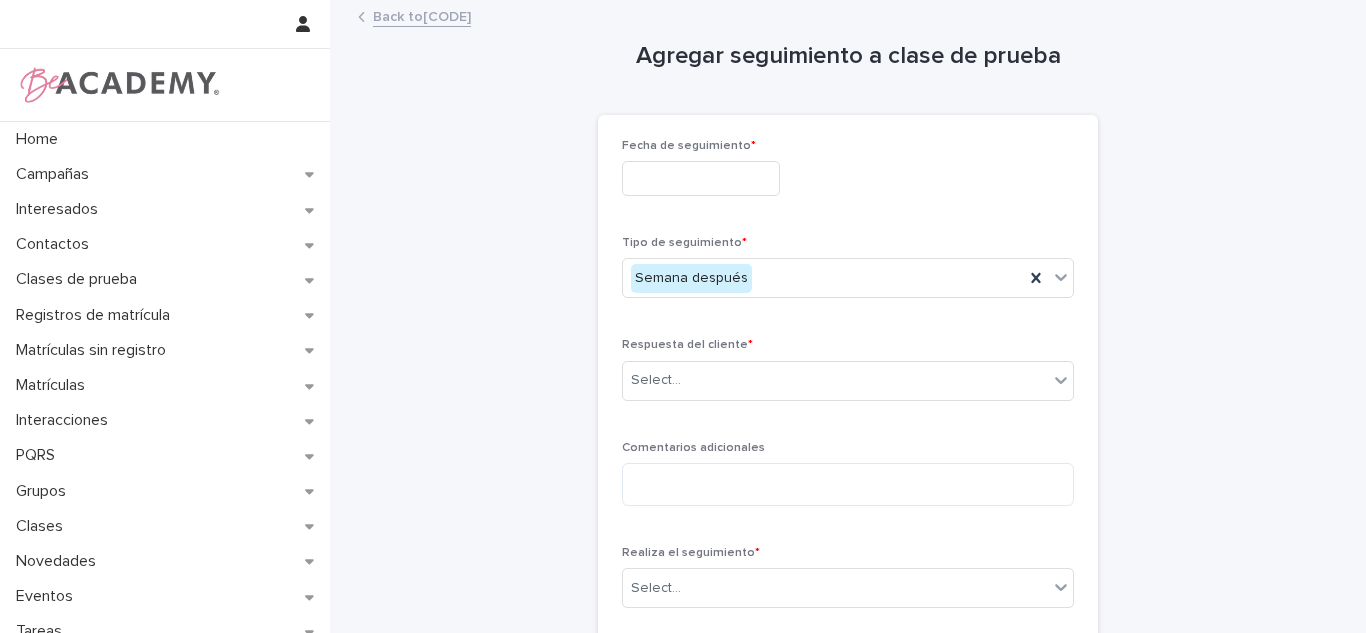 click on "Respuesta del cliente * Select..." at bounding box center [848, 377] 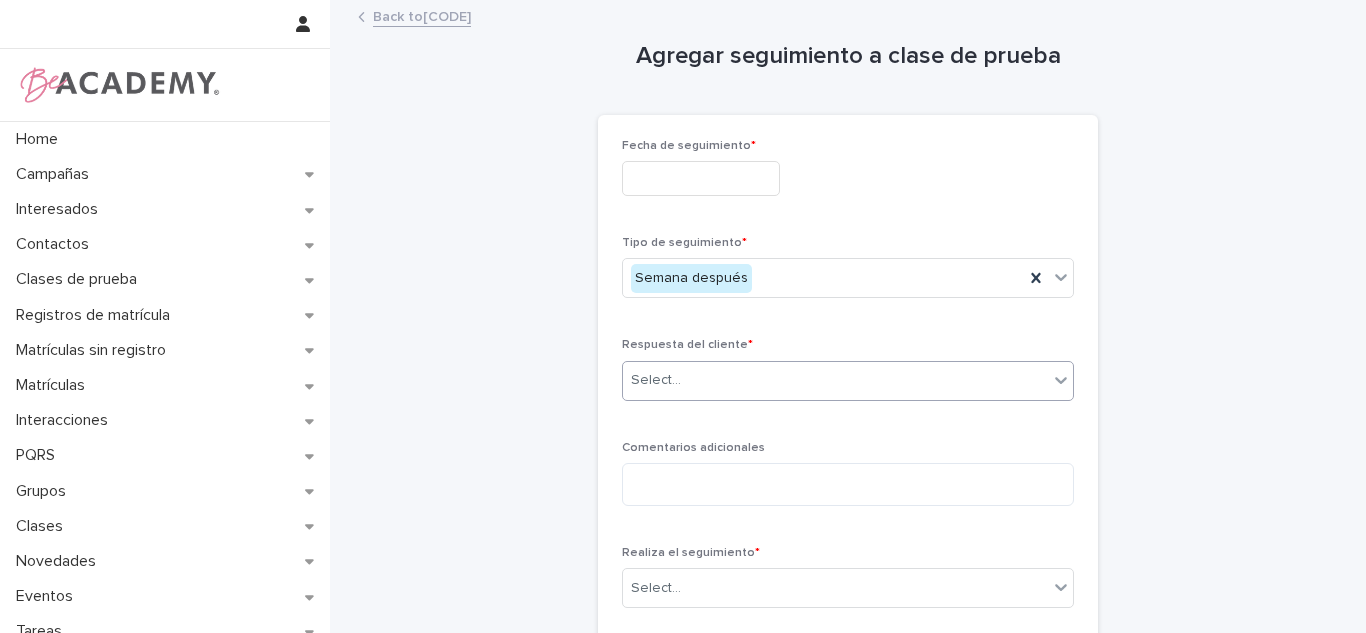click on "Select..." at bounding box center [835, 380] 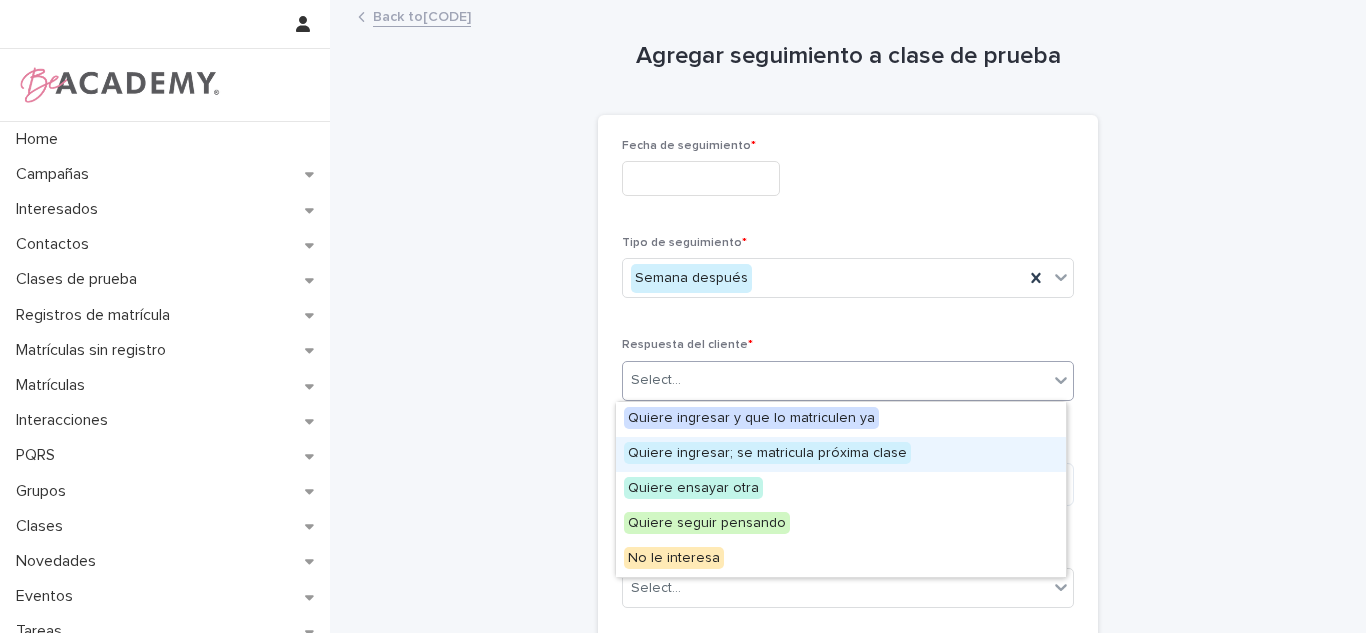 click on "Quiere ingresar; se matricula próxima clase" at bounding box center [767, 453] 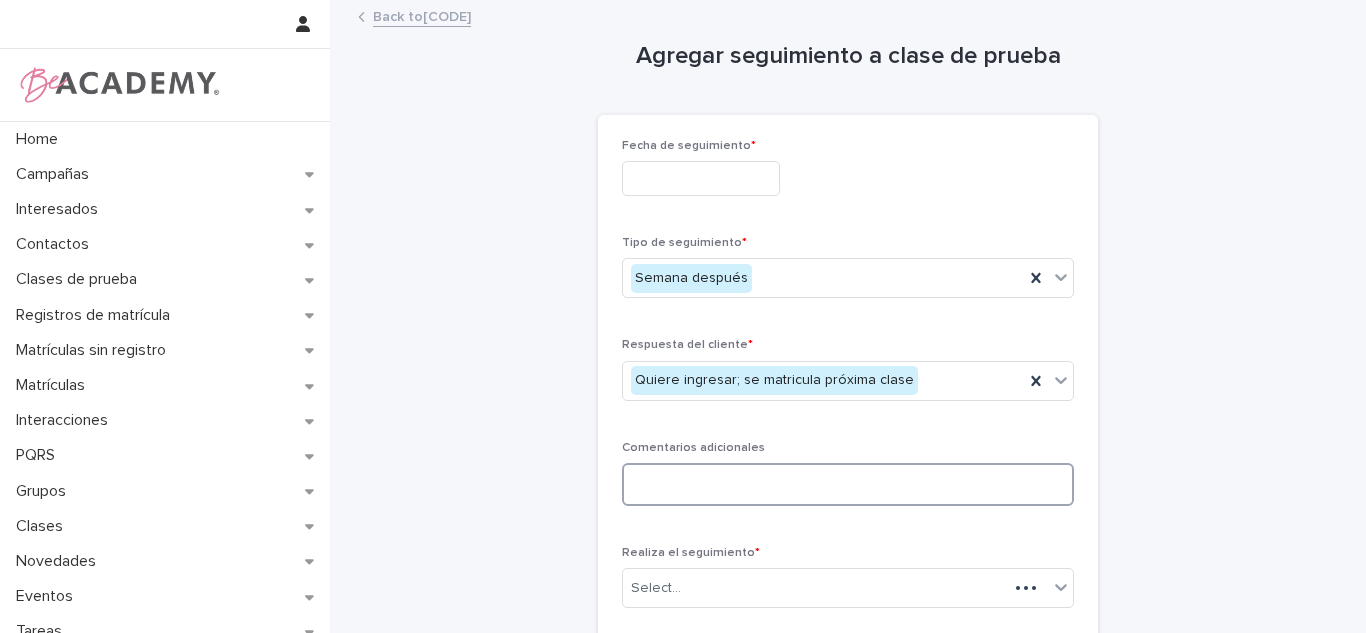 click at bounding box center (848, 484) 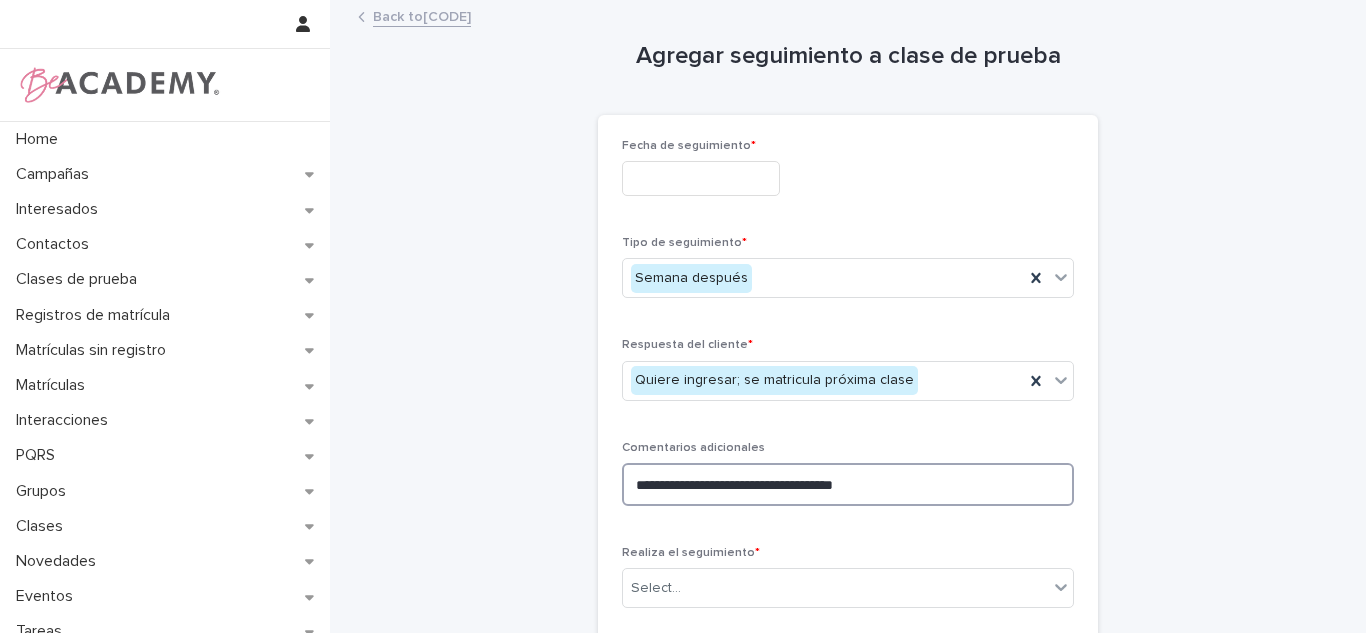 click on "[REDACTED]" at bounding box center (848, 484) 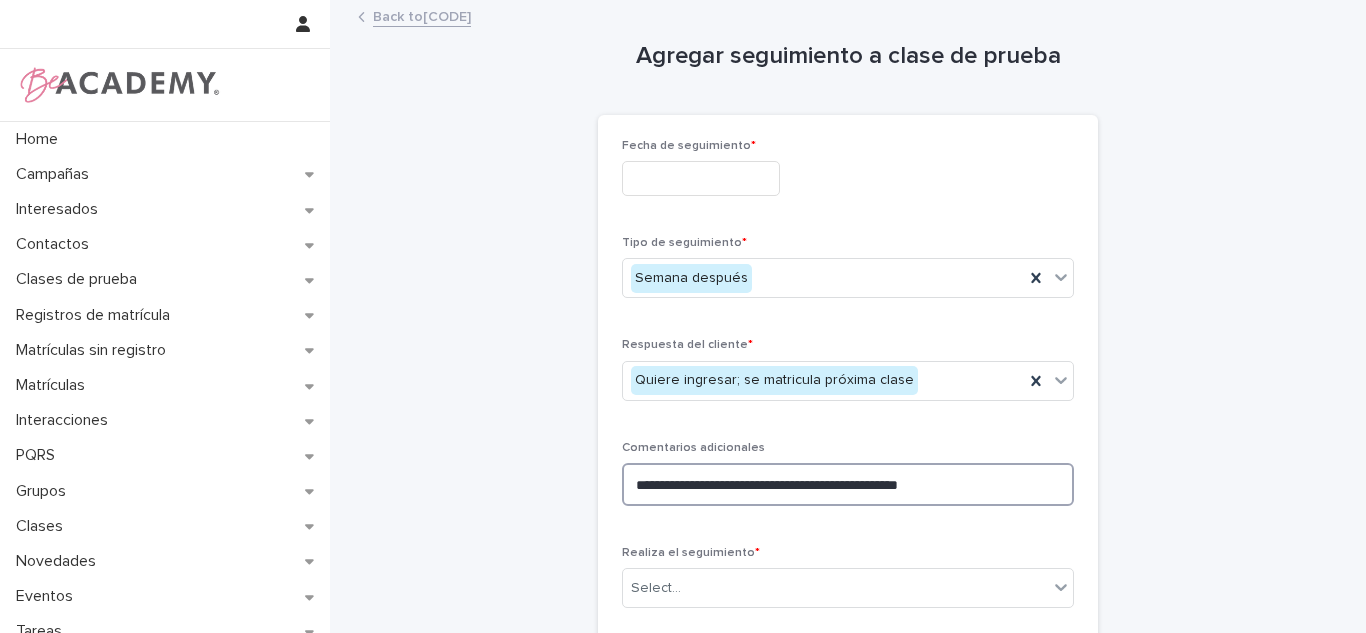 type on "**********" 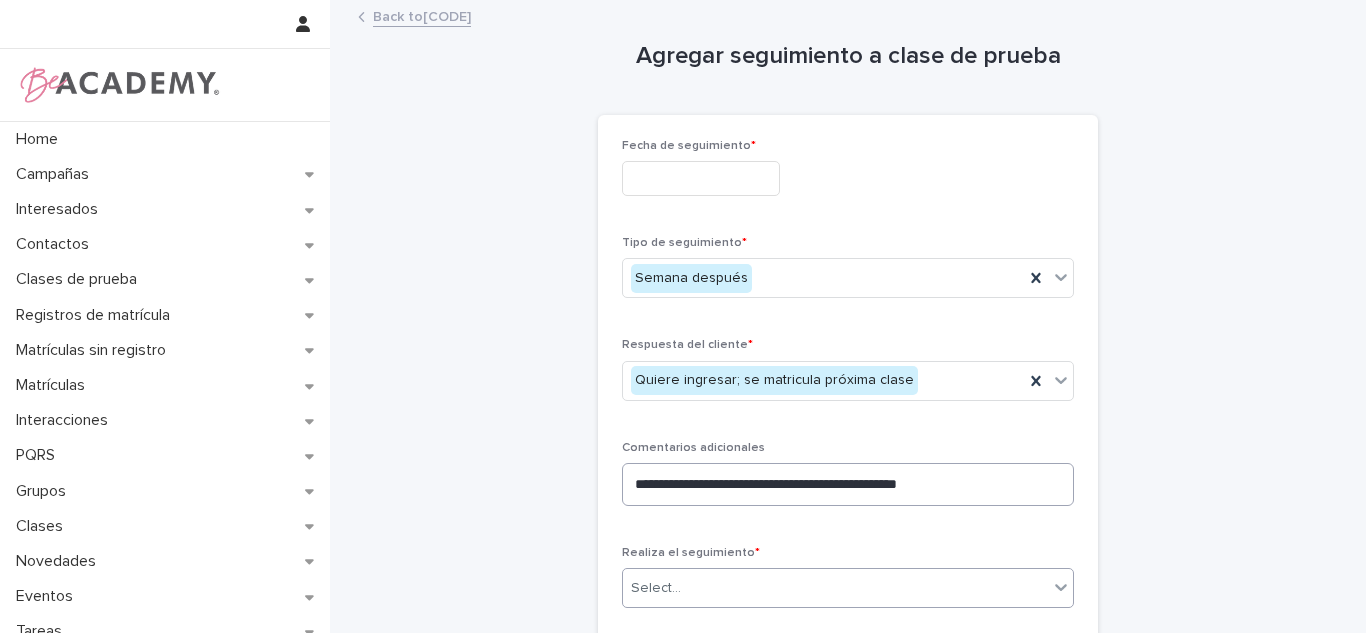 type on "*" 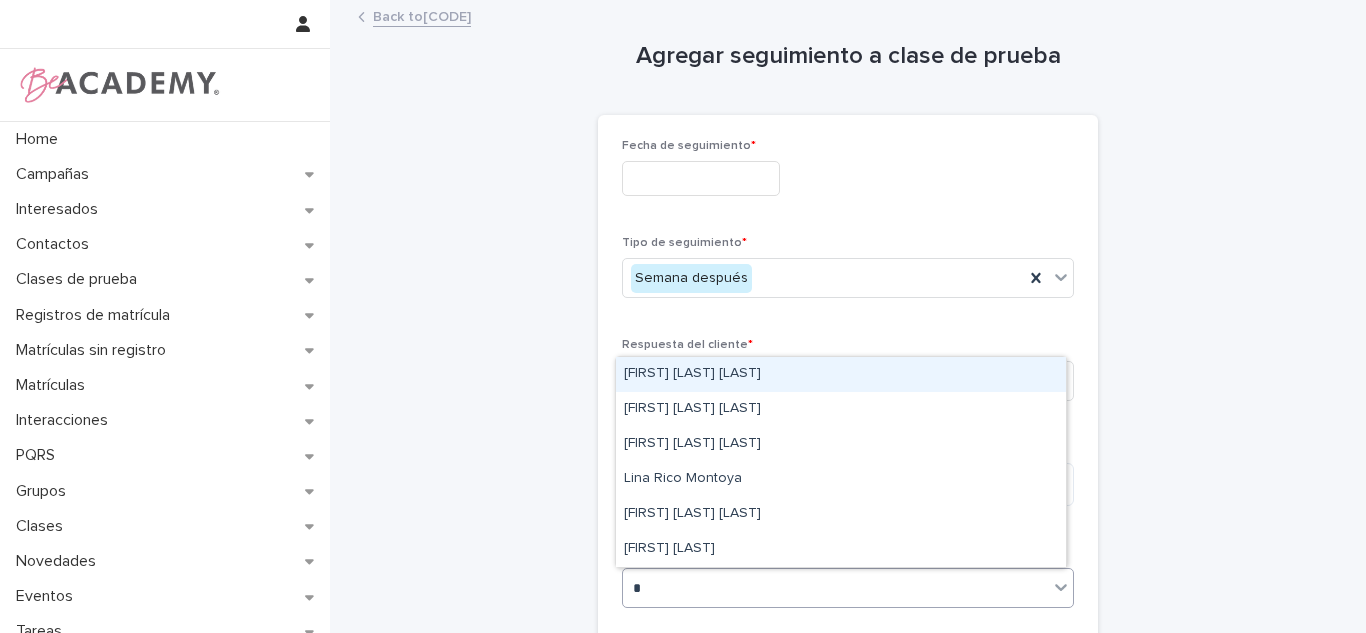 scroll, scrollTop: 220, scrollLeft: 0, axis: vertical 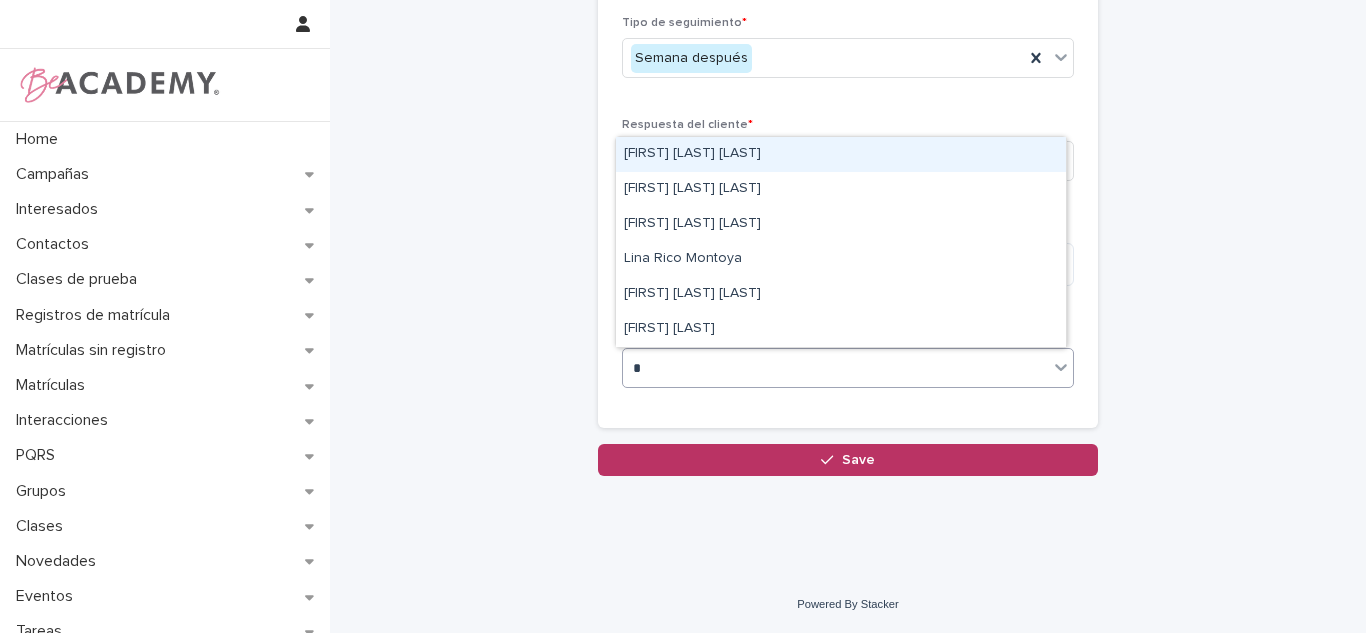 click on "[FIRST] [LAST] [LAST]" at bounding box center (841, 154) 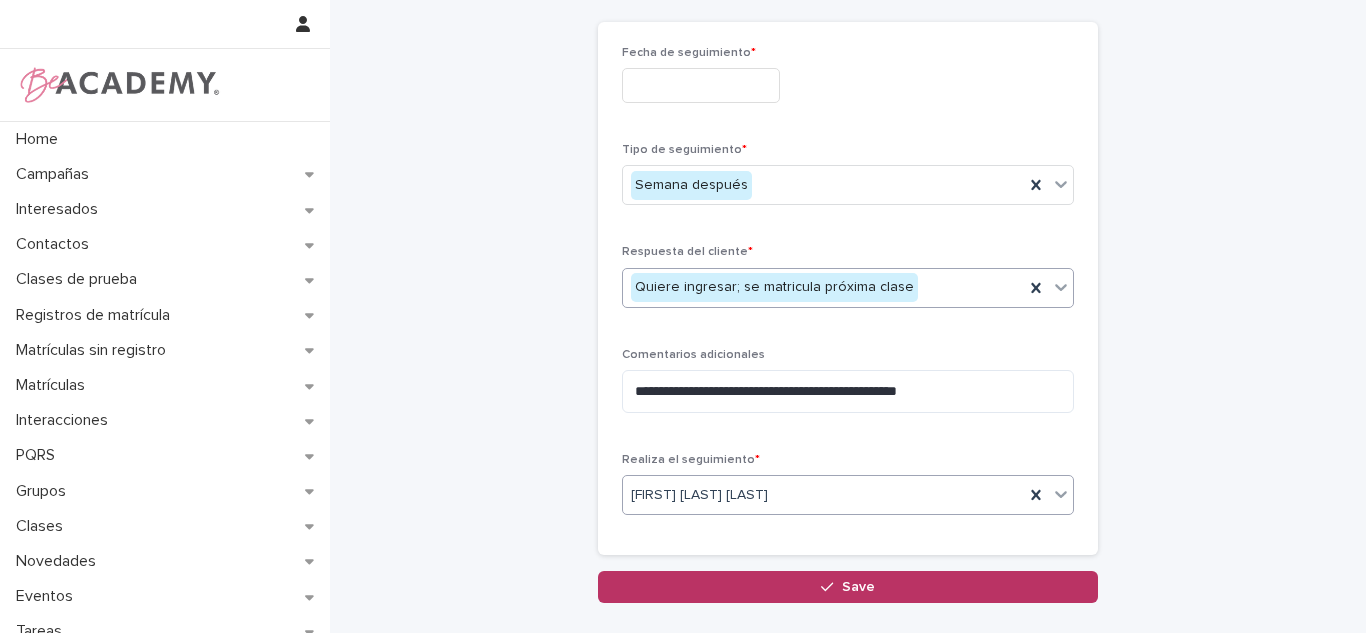 scroll, scrollTop: 96, scrollLeft: 0, axis: vertical 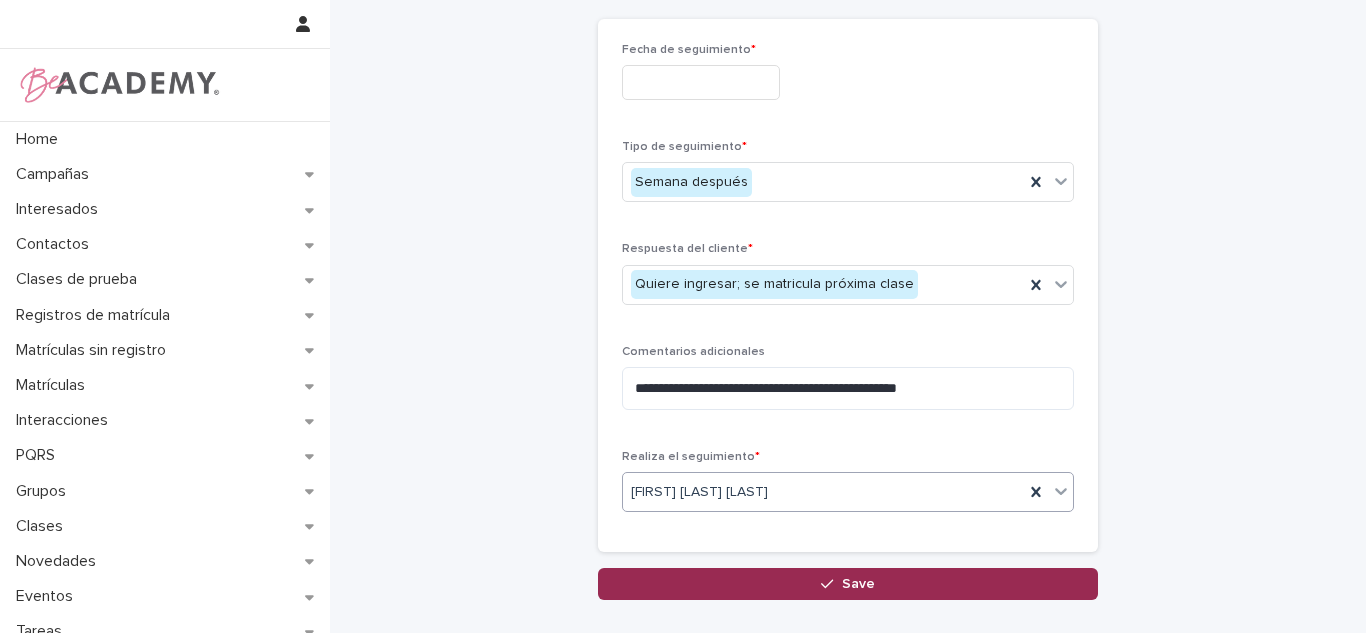 click on "Save" at bounding box center (848, 584) 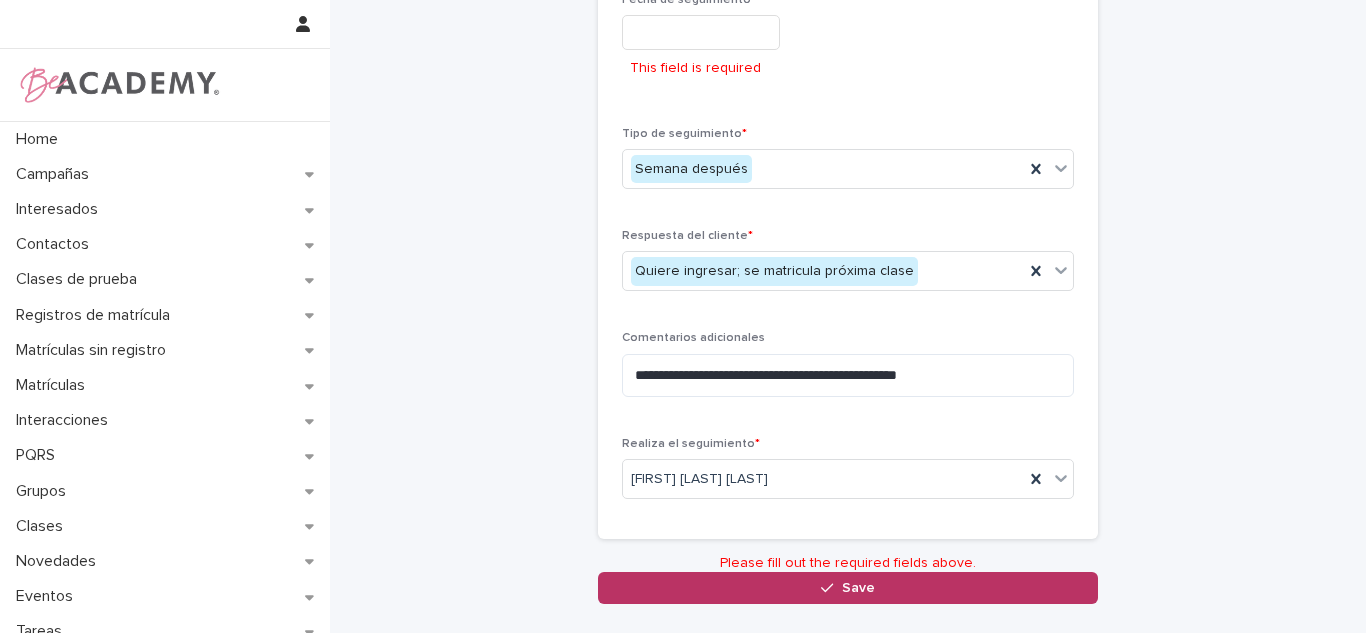 scroll, scrollTop: 153, scrollLeft: 0, axis: vertical 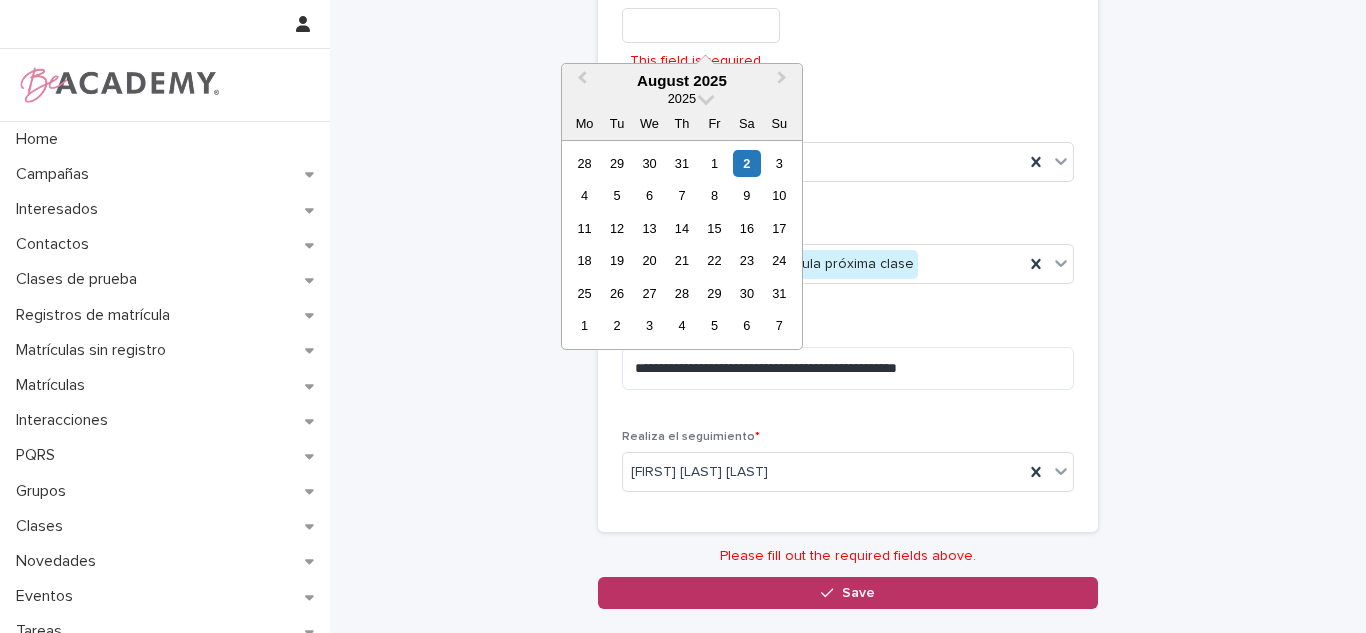 click at bounding box center (701, 25) 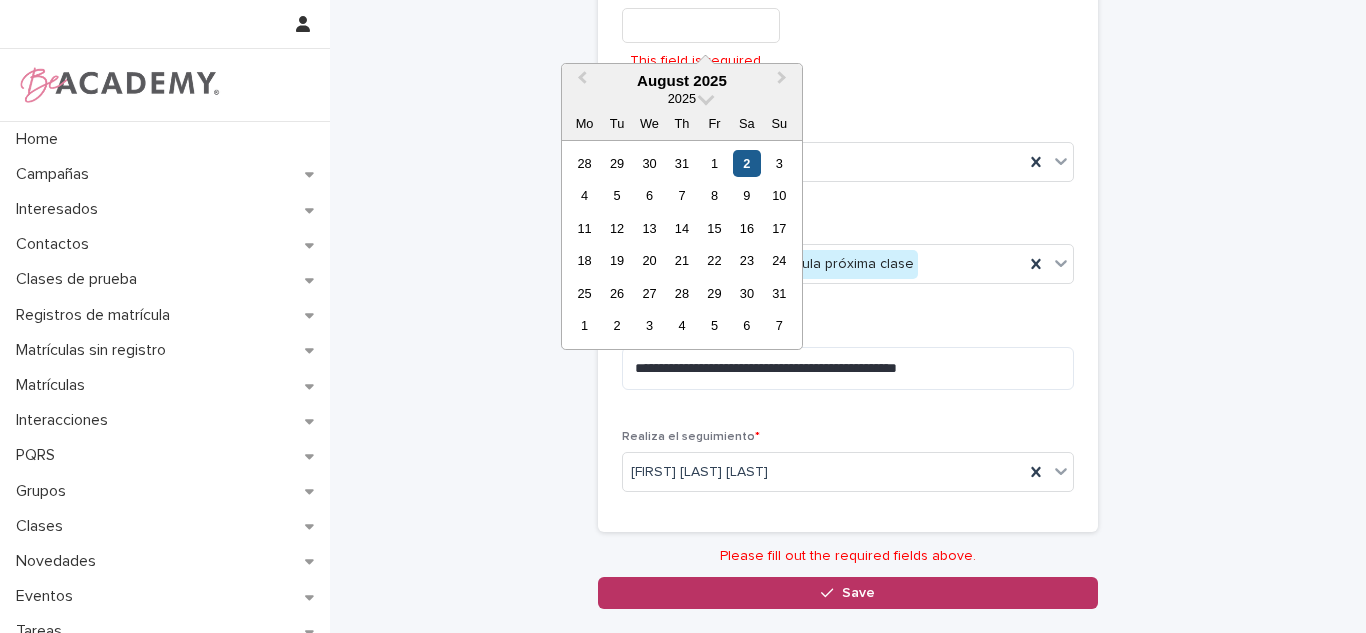 click on "2" at bounding box center (746, 163) 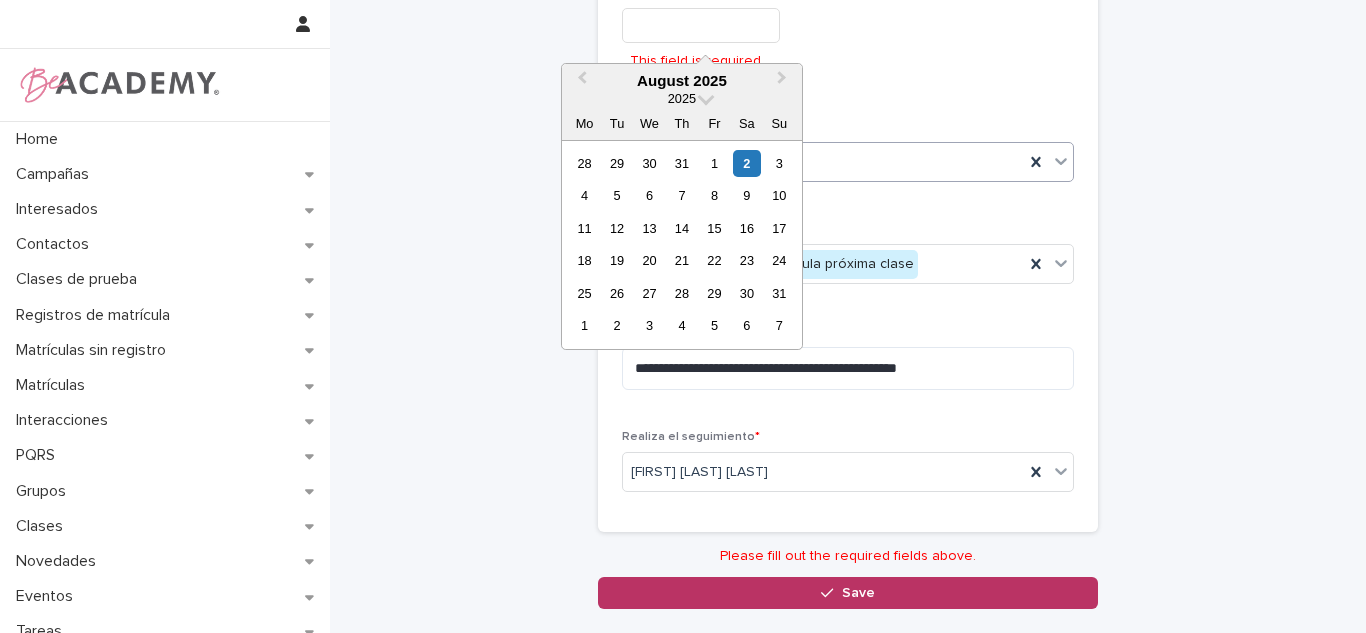 type on "**********" 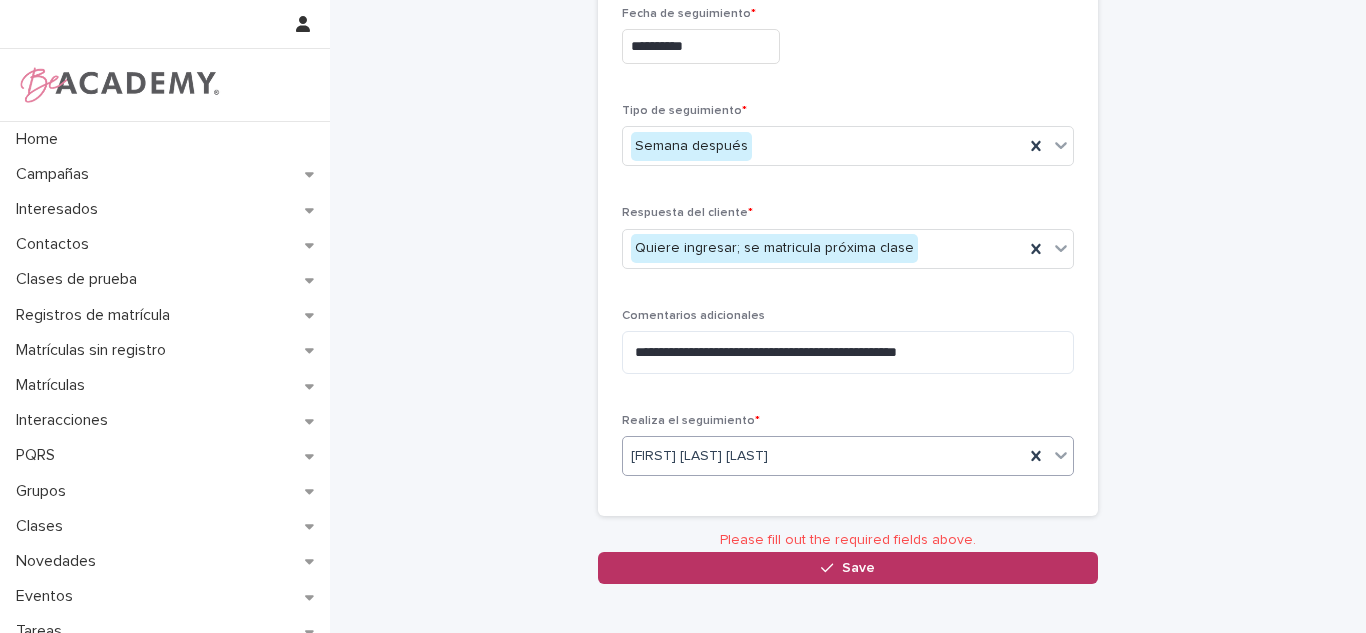 scroll, scrollTop: 121, scrollLeft: 0, axis: vertical 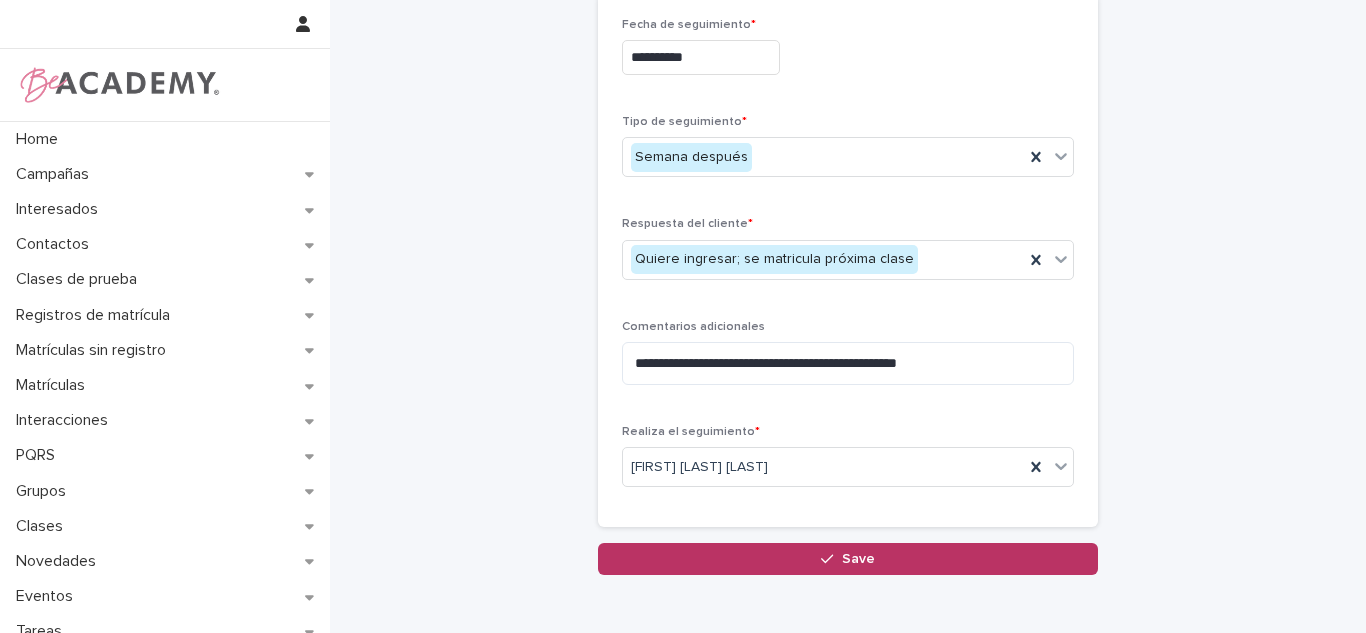 click on "Save" at bounding box center (848, 559) 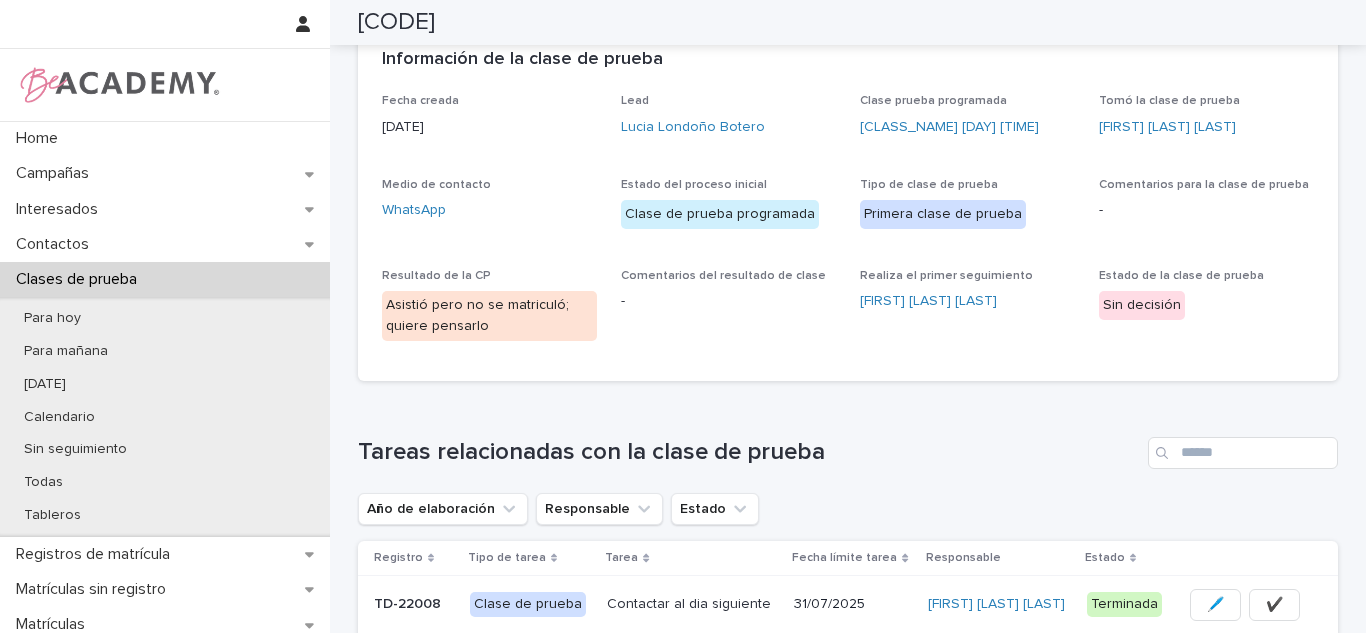 scroll, scrollTop: 123, scrollLeft: 0, axis: vertical 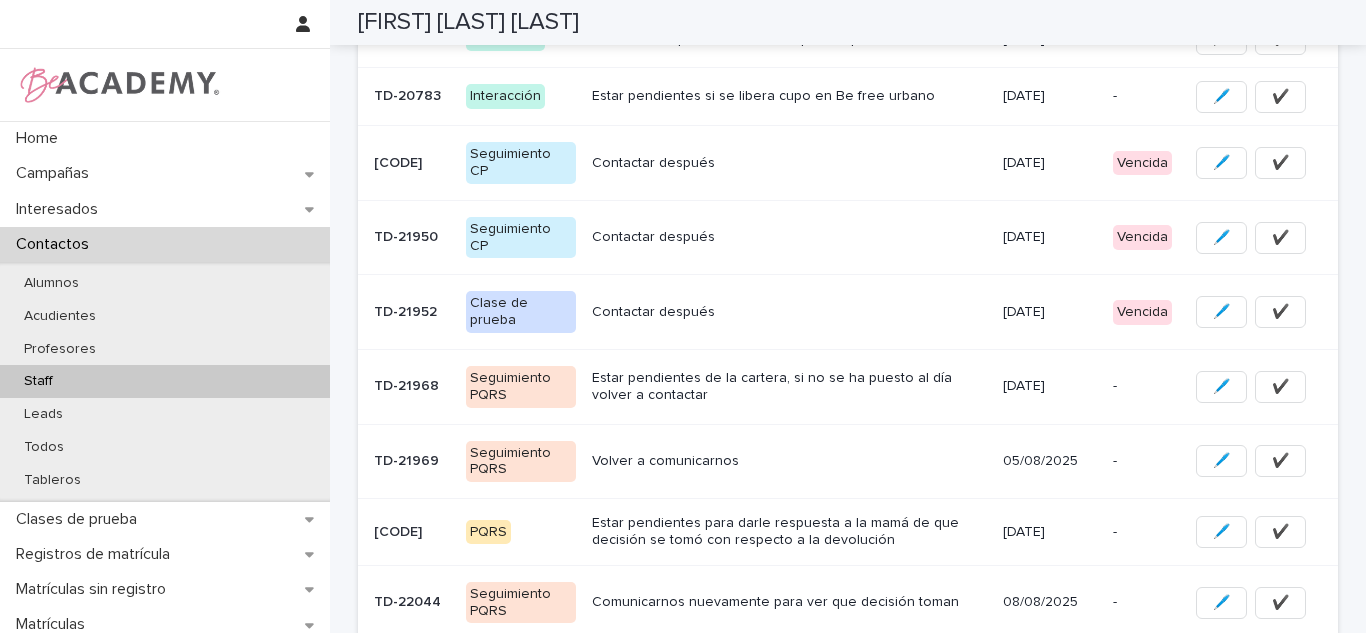 click on "Contactar después" at bounding box center (789, 312) 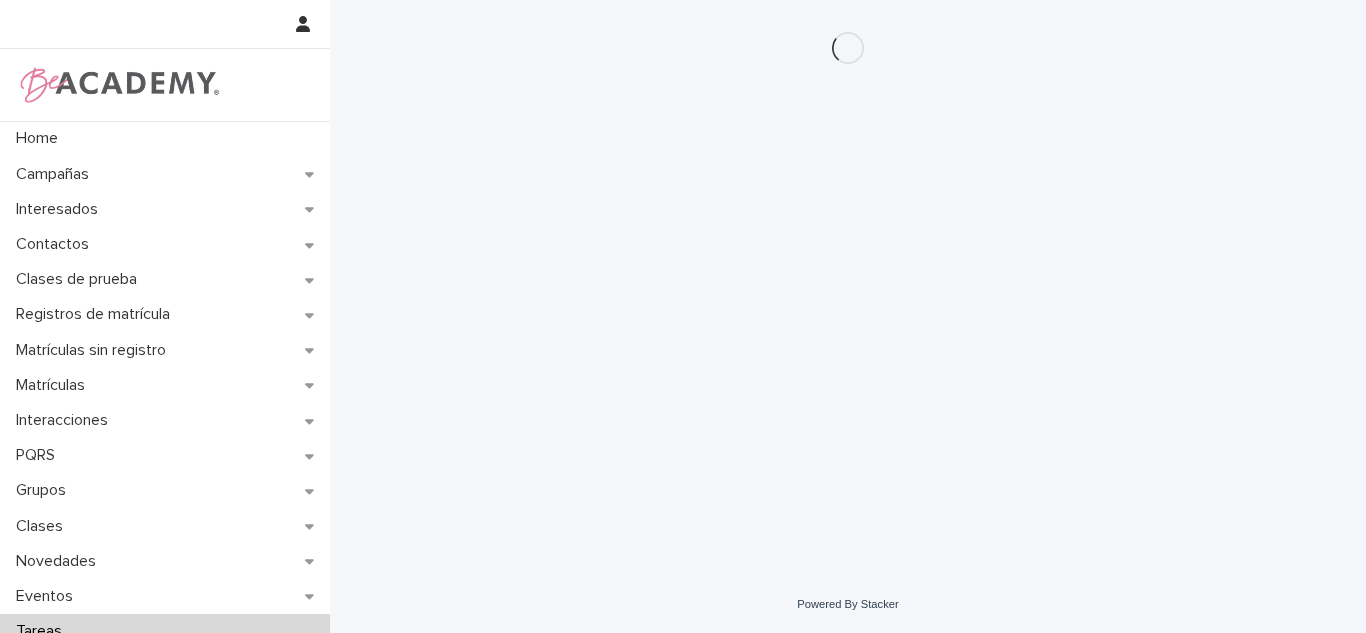 scroll, scrollTop: 0, scrollLeft: 0, axis: both 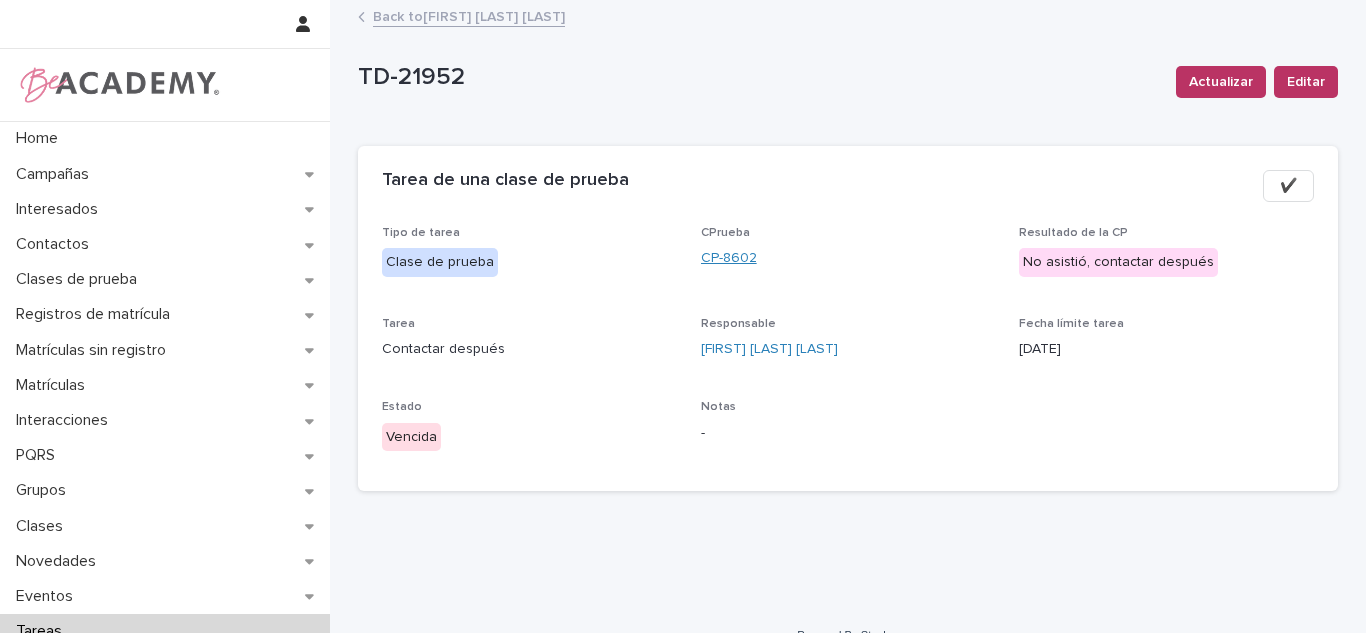 click on "CP-8602" at bounding box center [729, 258] 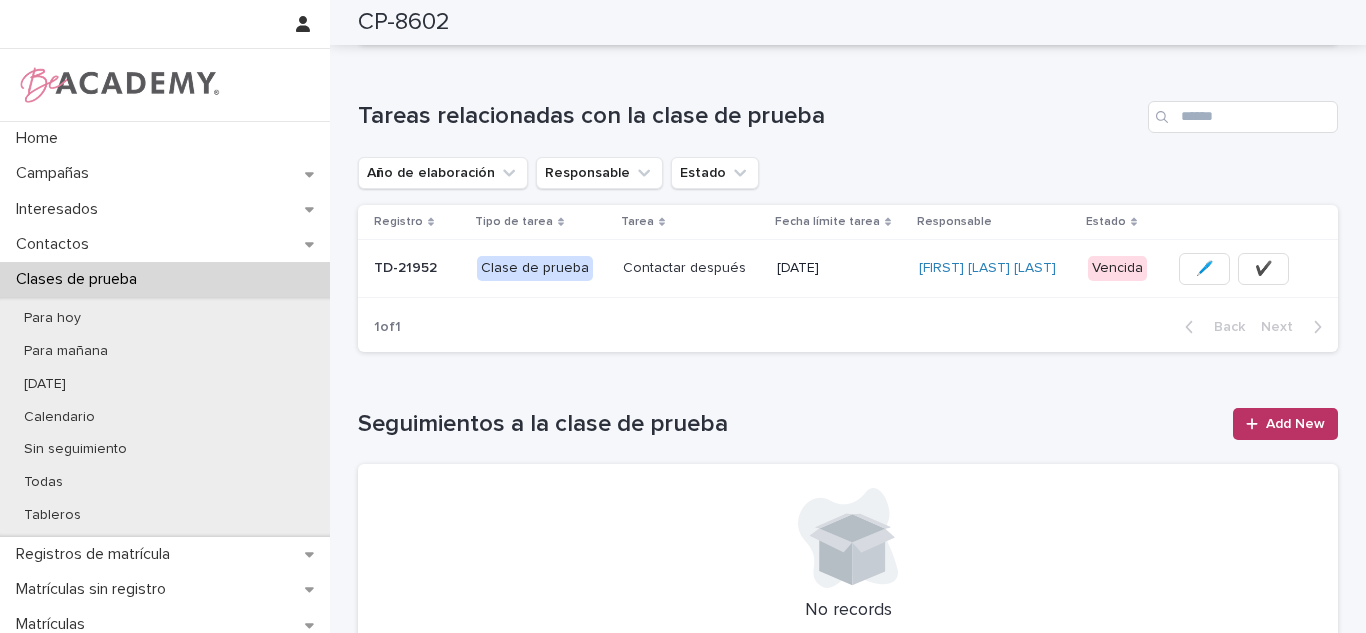 scroll, scrollTop: 52, scrollLeft: 0, axis: vertical 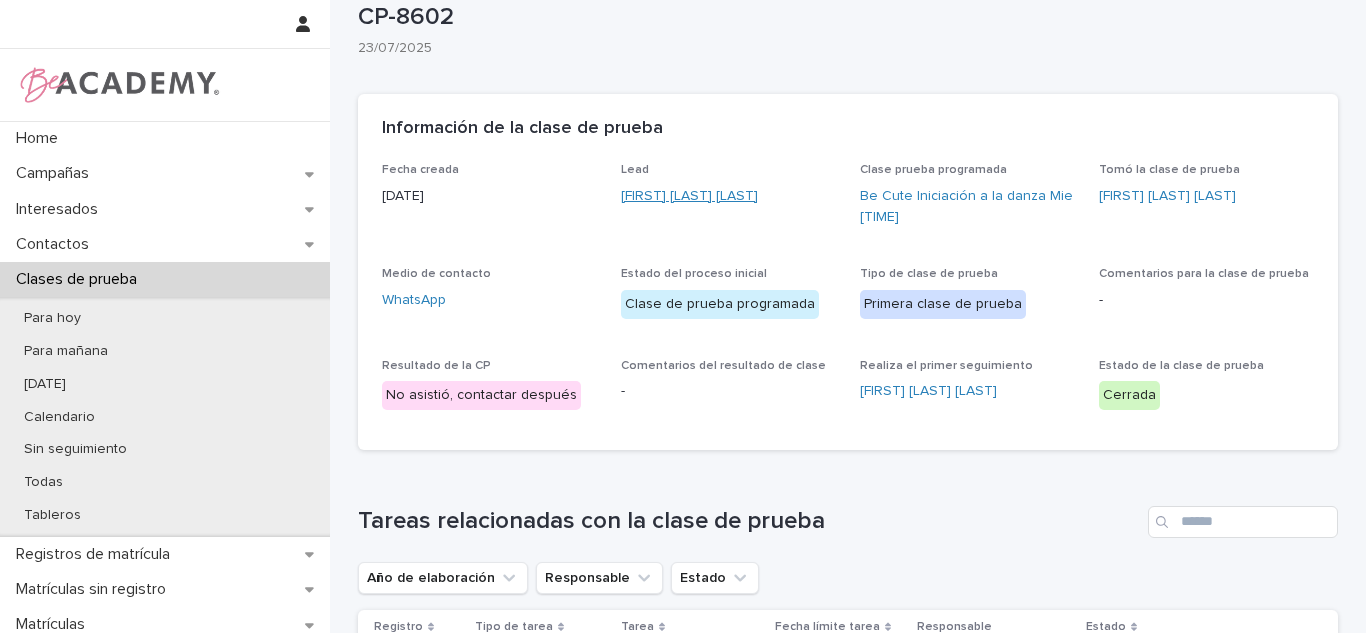 click on "[FIRST] [LAST] [LAST]" at bounding box center (689, 196) 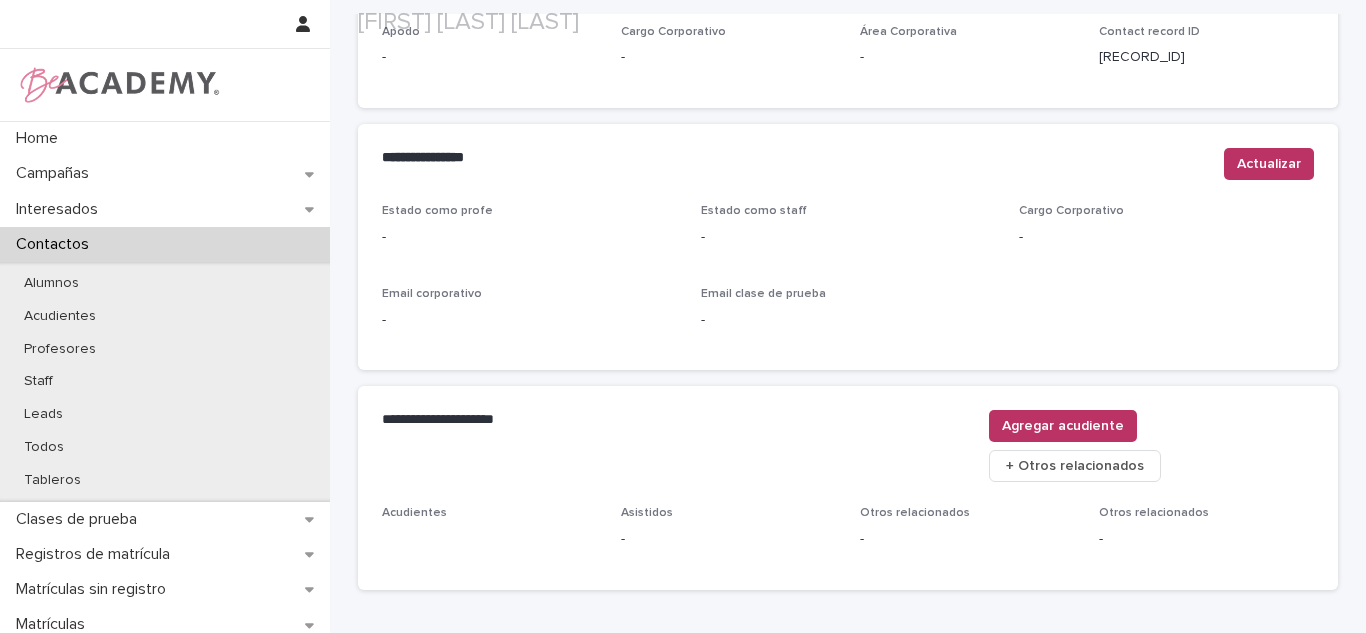 scroll, scrollTop: 843, scrollLeft: 0, axis: vertical 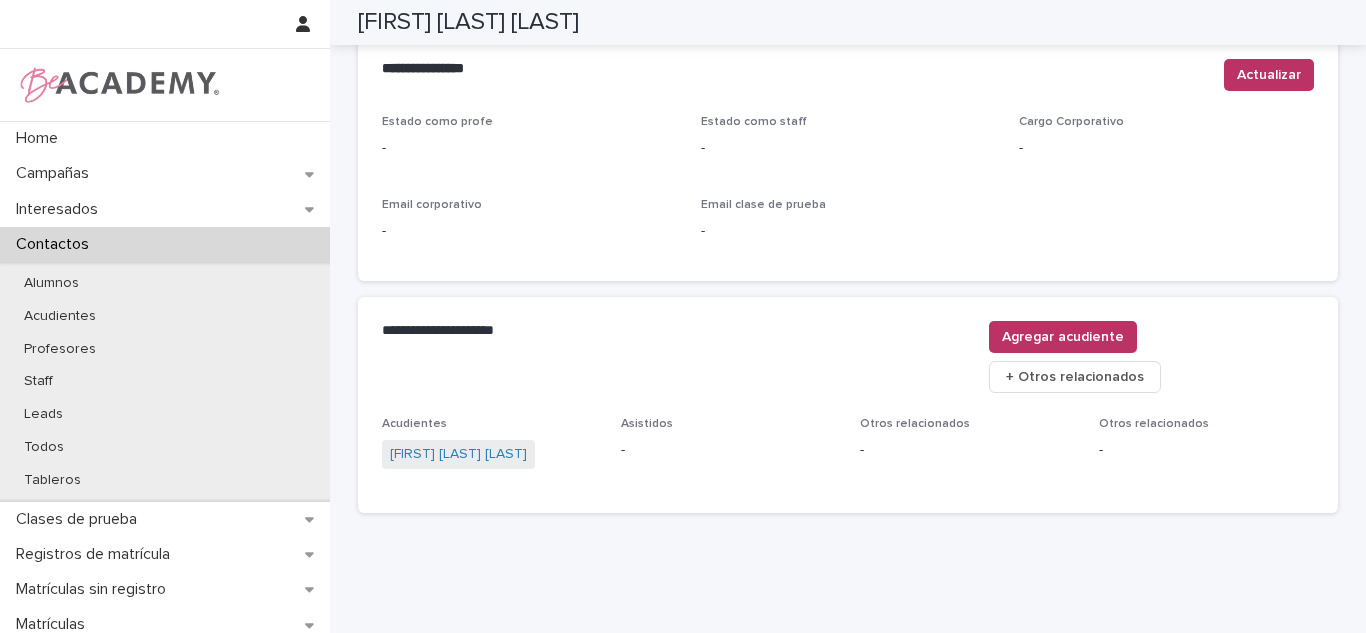 click on "[FIRST] [LAST] [LAST]" at bounding box center (458, 454) 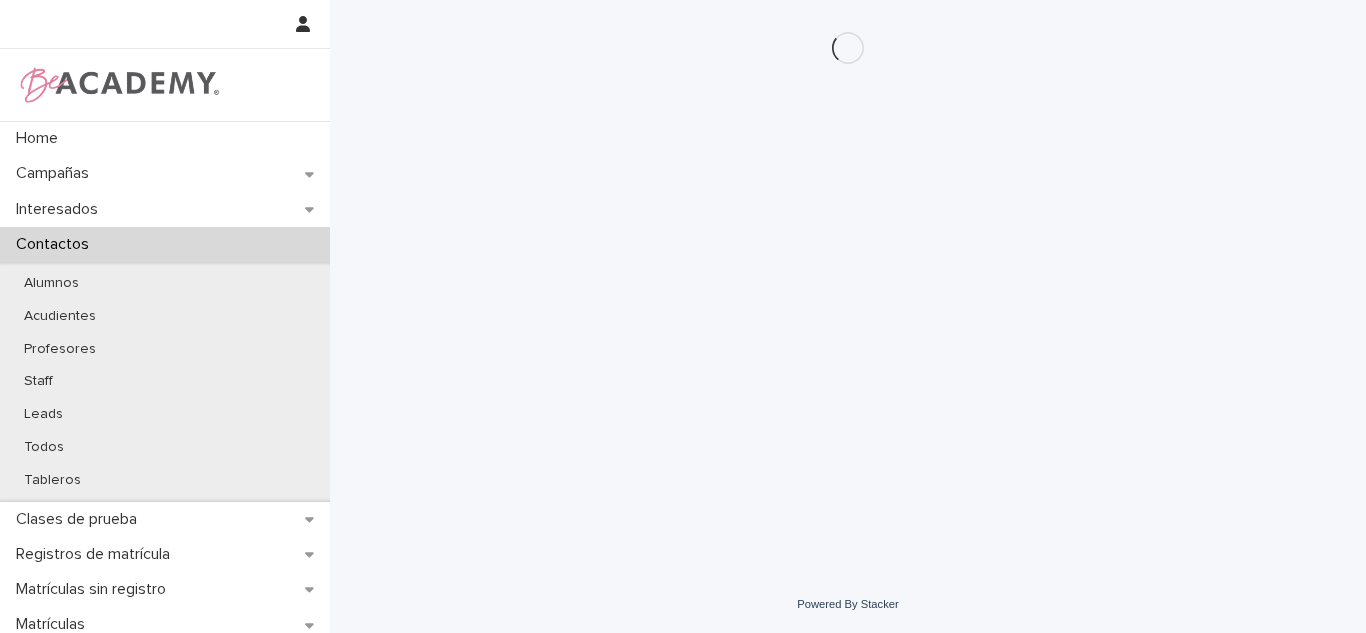 scroll, scrollTop: 0, scrollLeft: 0, axis: both 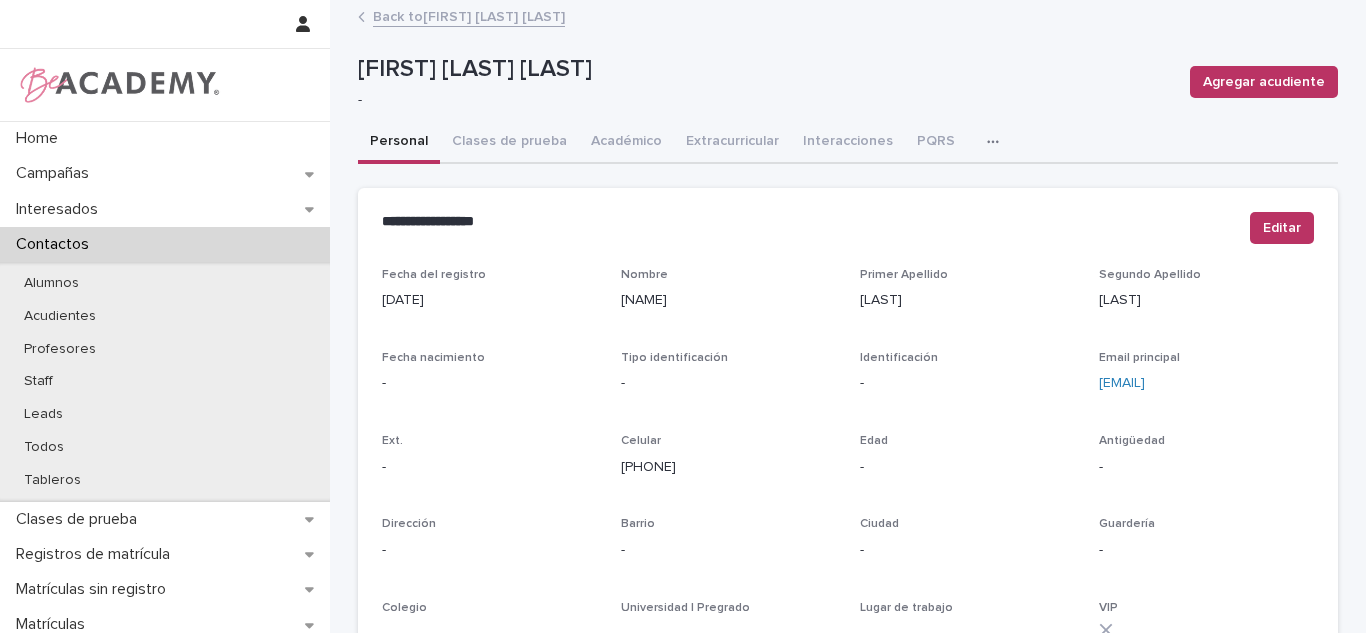 click on "Fecha del registro 04/07/2025 Nombre Mariana Primer Apellido Restrepo Segundo Apellido Restrepo Fecha nacimiento - Tipo identificación - Identificación - Email principal mary_repo@[EMAIL] Ext. - Celular [PHONE] Edad - Antigüedad - Dirección - Barrio - Ciudad - Guardería - Colegio - Universidad | Pregrado - Lugar de trabajo - VIP Info académica Resp. factura Información relevante contacto - Roles de la persona Acudiente Apodo - Cargo Corporativo - Área Corporativa - Contact record ID rec3ahO54TOBtPXqs" at bounding box center (848, 553) 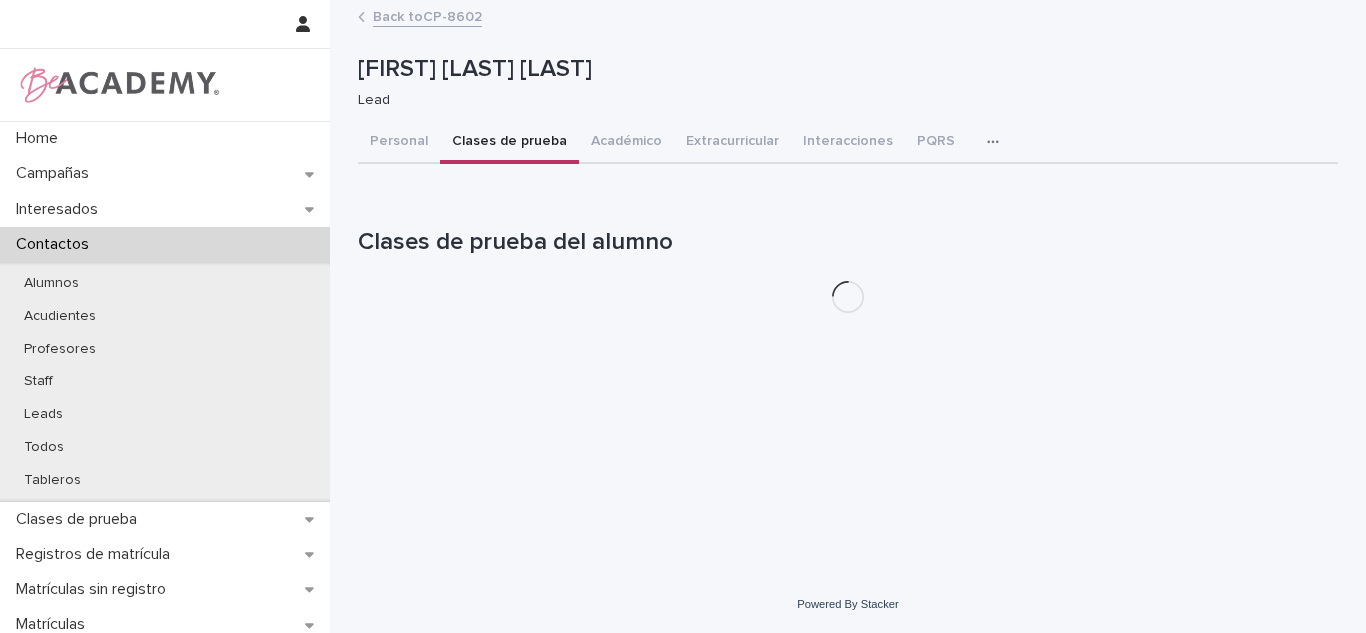 drag, startPoint x: 491, startPoint y: 144, endPoint x: 468, endPoint y: 155, distance: 25.495098 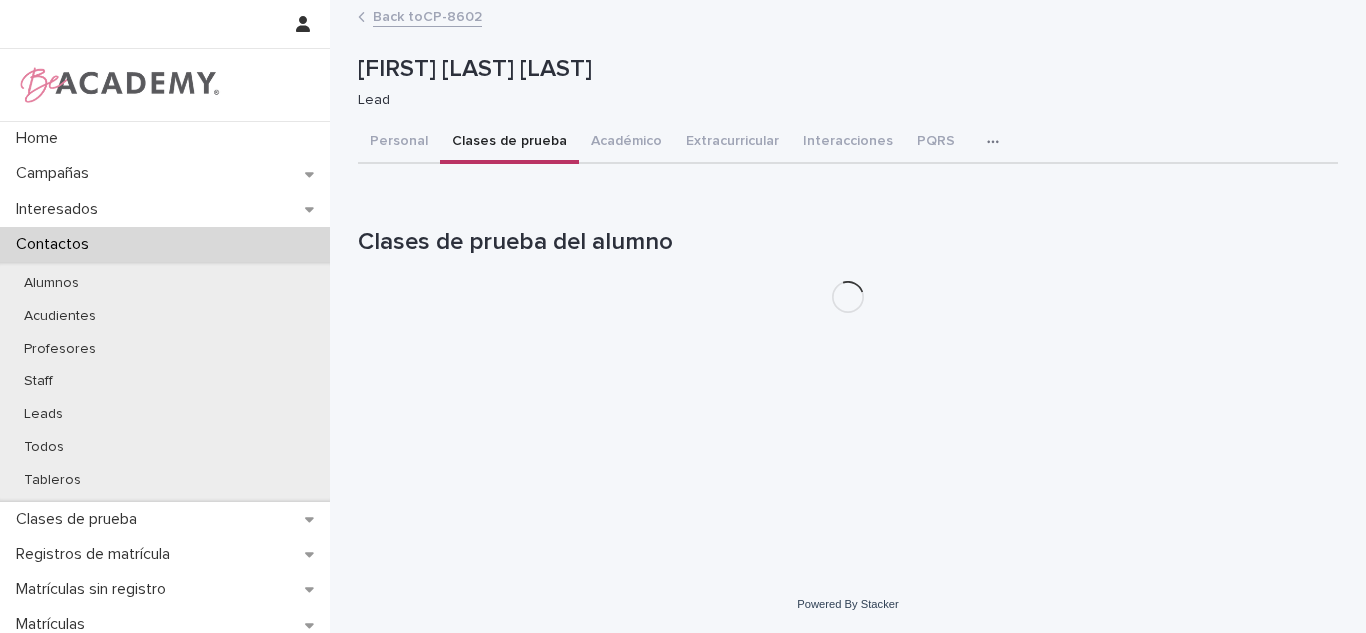 click on "Clases de prueba" at bounding box center (509, 143) 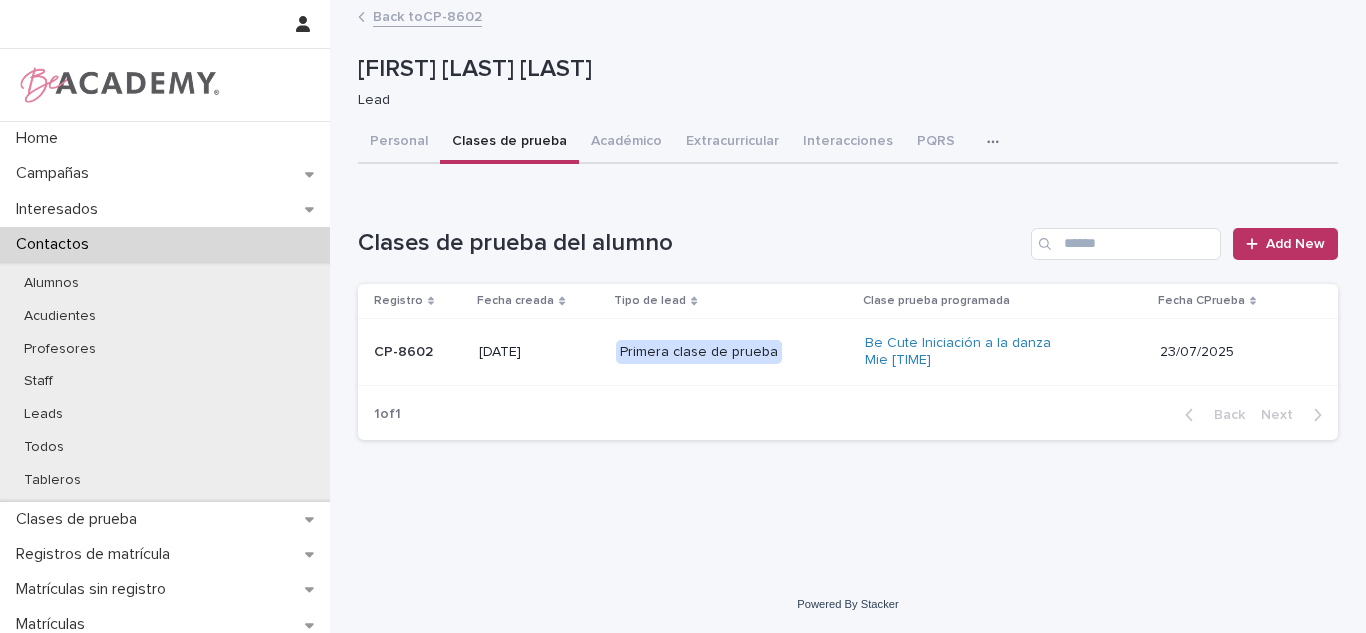 click on "Back to  CP-8602" at bounding box center [427, 15] 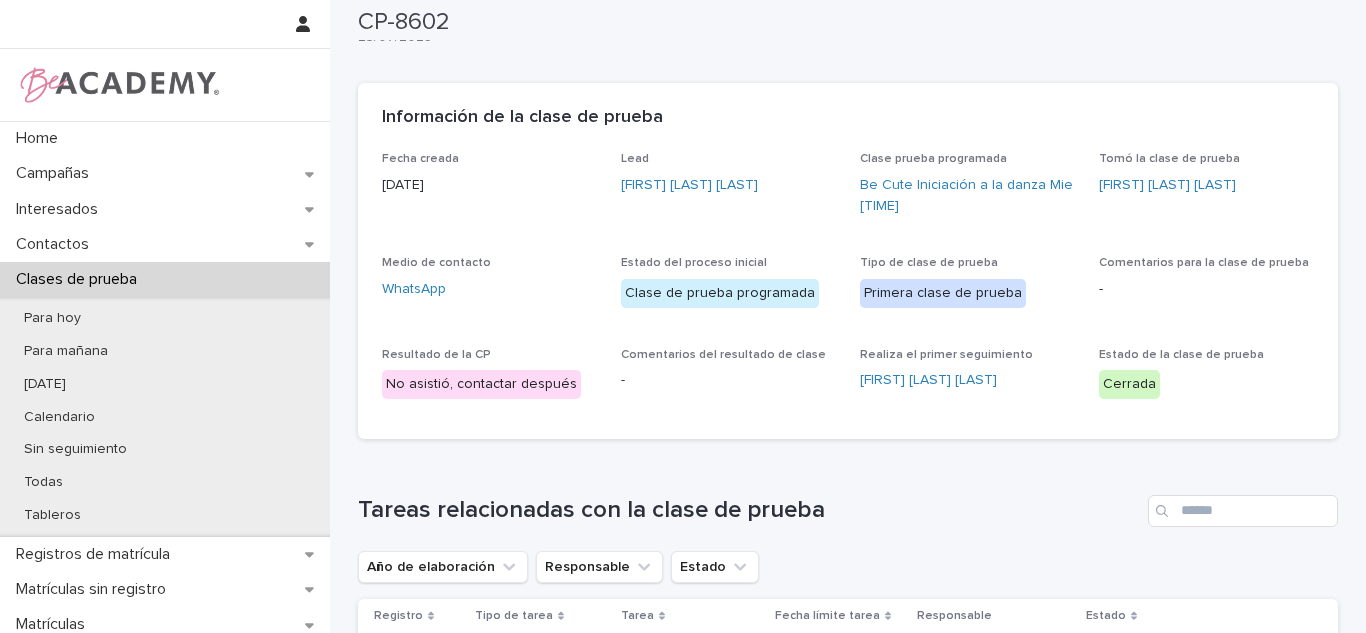 scroll, scrollTop: 0, scrollLeft: 0, axis: both 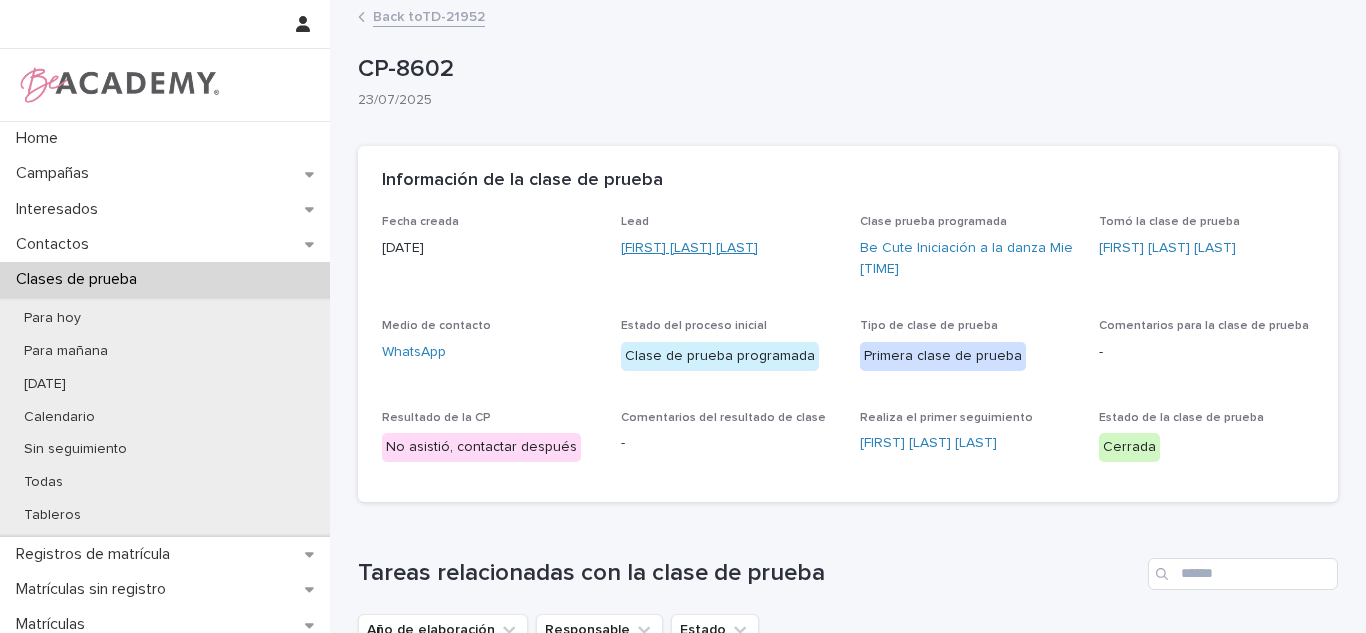 click on "[FIRST] [LAST] [LAST]" at bounding box center [689, 248] 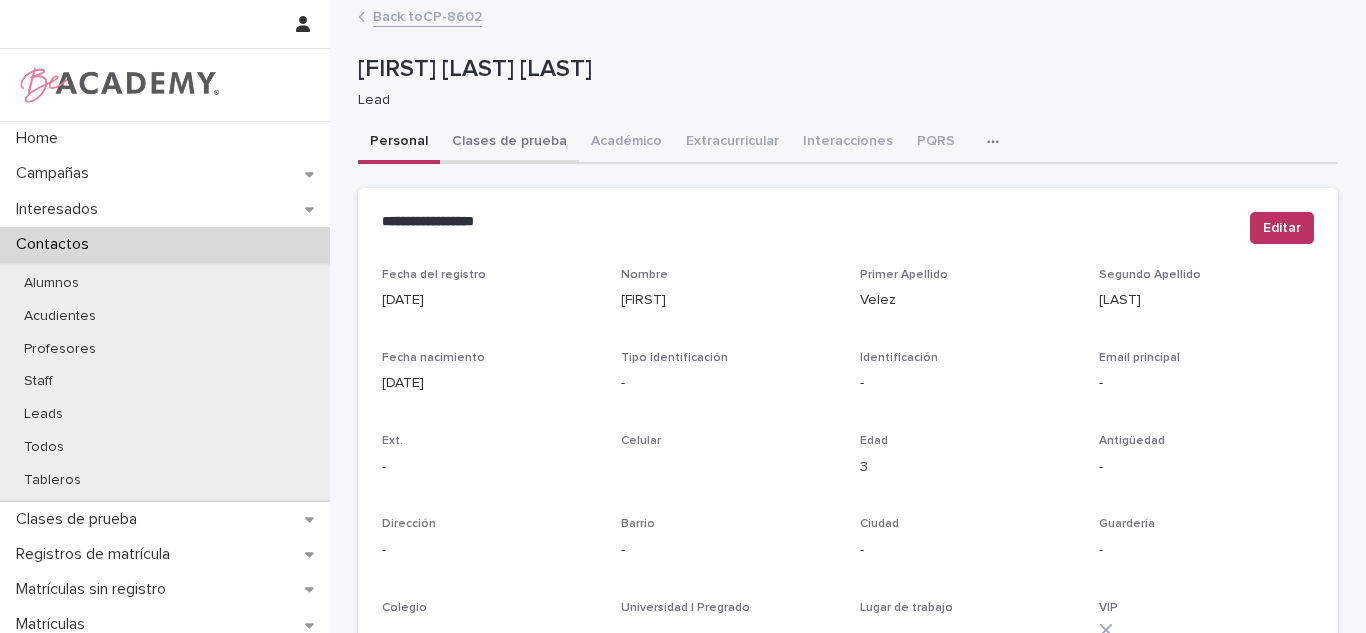 click on "Clases de prueba" at bounding box center [509, 143] 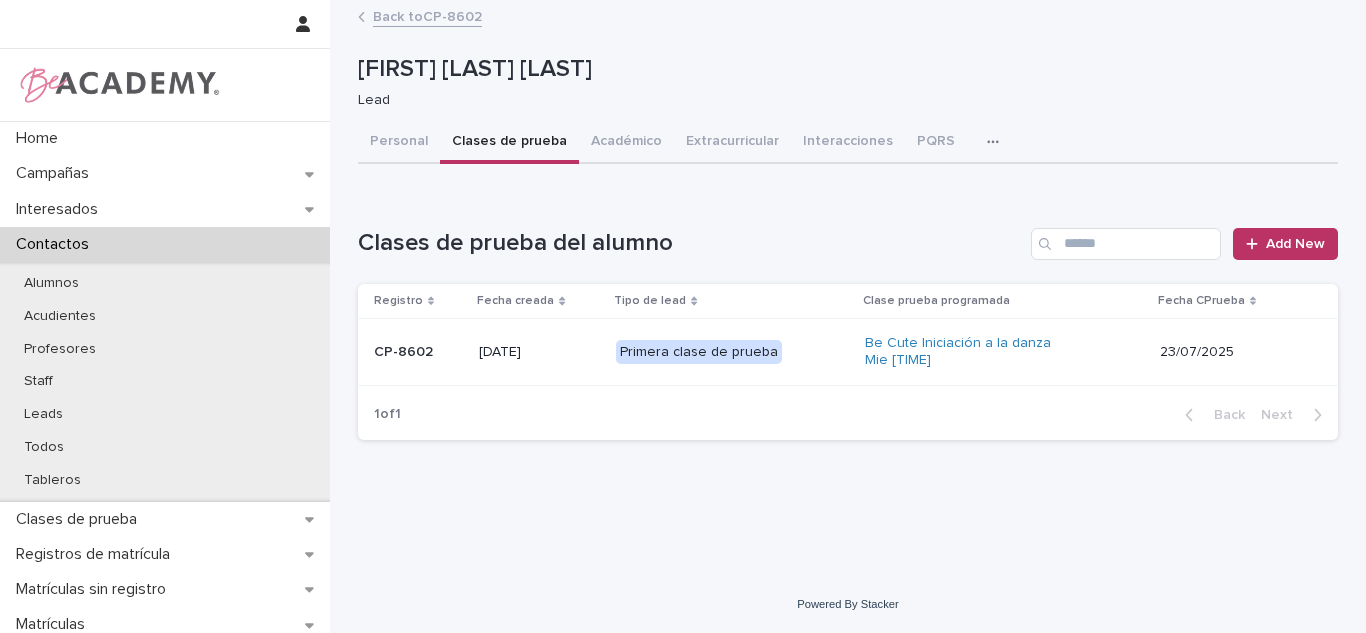 click on "Loading... Saving… Loading... Saving… Loading... Saving… Sienna Velez Restrepo Sienna Velez Restrepo Lead Sorry, there was an error saving your record. Please try again. Please fill out the required fields below. Personal Clases de prueba Académico Extracurricular Interacciones PQRS Tareas Can't display tree at index  0 Loading... Saving… Loading... Saving… Loading... Saving… Clases de prueba del alumno Add New Registro Fecha creada Tipo de lead Clase prueba programada Fecha CPrueba CP-8602 04/07/2025 Primera clase de prueba Be Cute Iniciación a la danza Mie 3:30 pm   23/07/2025 1  of  1 Back Next Can't display tree at index  1 Can't display tree at index  5 Can't display tree at index  4 Can't display tree at index  3" at bounding box center [848, 264] 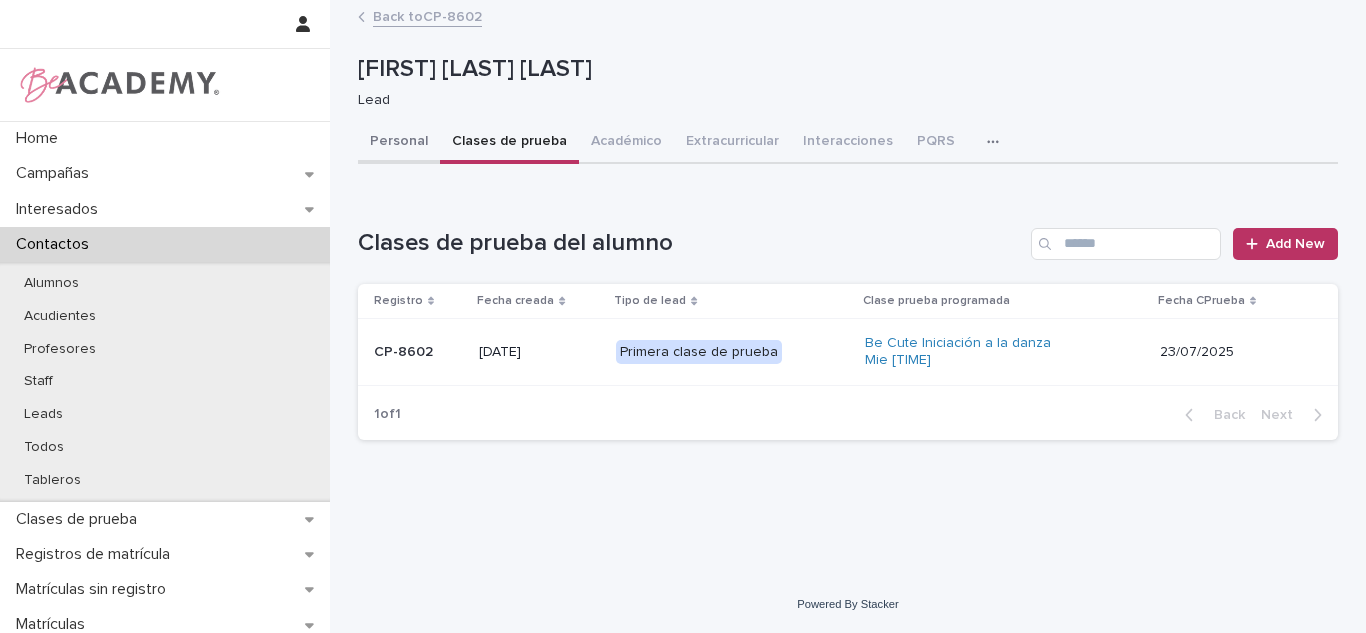 click on "Personal" at bounding box center (399, 143) 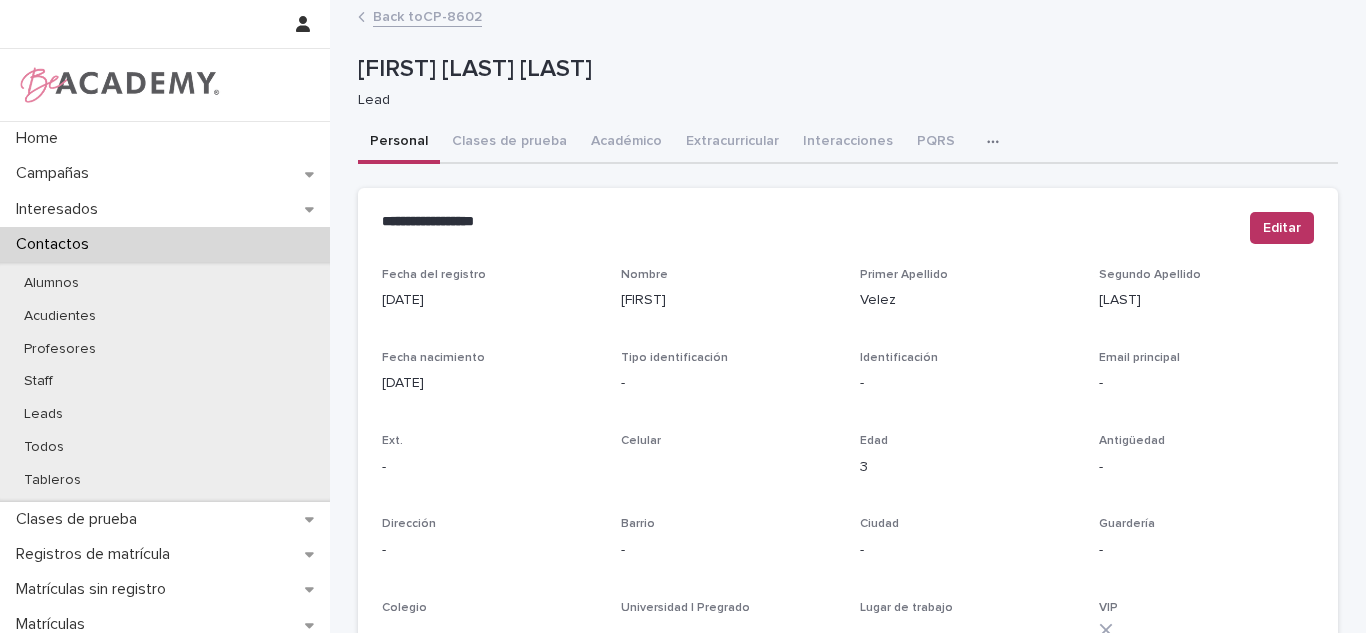 click on "[DATE] [FIRST] [LAST] [LAST] [EMAIL] [PHONE] [DATE] [IDENTIFICATION_TYPE] [IDENTIFICATION_NUMBER]" at bounding box center [848, 768] 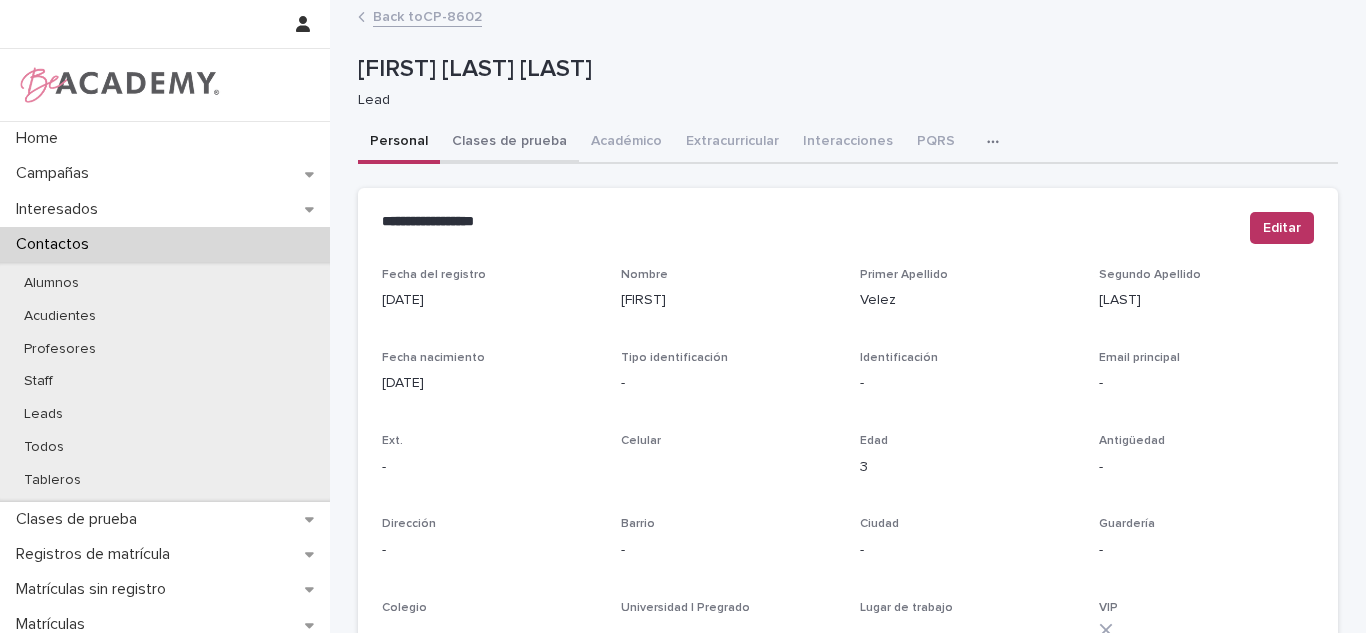 click on "Clases de prueba" at bounding box center (509, 143) 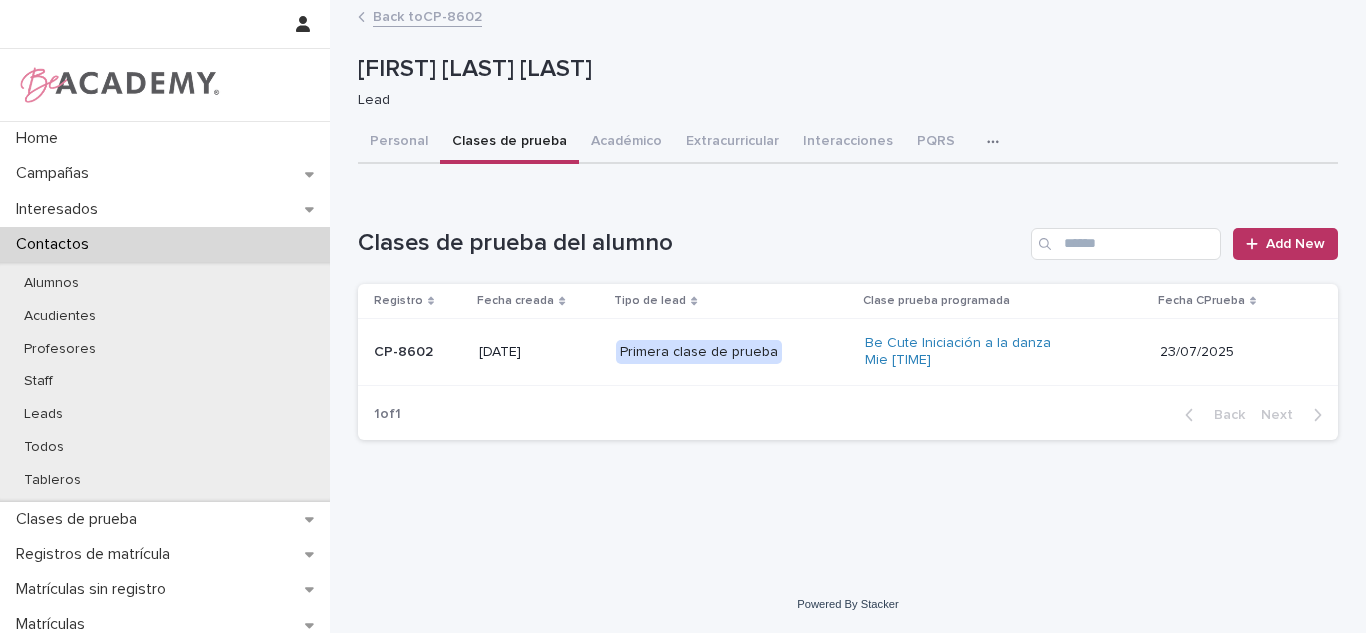 click on "Loading... Saving… Loading... Saving… Loading... Saving… Sienna Velez Restrepo Sienna Velez Restrepo Lead Sorry, there was an error saving your record. Please try again. Please fill out the required fields below. Personal Clases de prueba Académico Extracurricular Interacciones PQRS Tareas Can't display tree at index  0 Loading... Saving… Loading... Saving… Loading... Saving… Clases de prueba del alumno Add New Registro Fecha creada Tipo de lead Clase prueba programada Fecha CPrueba CP-8602 04/07/2025 Primera clase de prueba Be Cute Iniciación a la danza Mie 3:30 pm   23/07/2025 1  of  1 Back Next Can't display tree at index  1 Can't display tree at index  5 Can't display tree at index  4 Can't display tree at index  3" at bounding box center [848, 264] 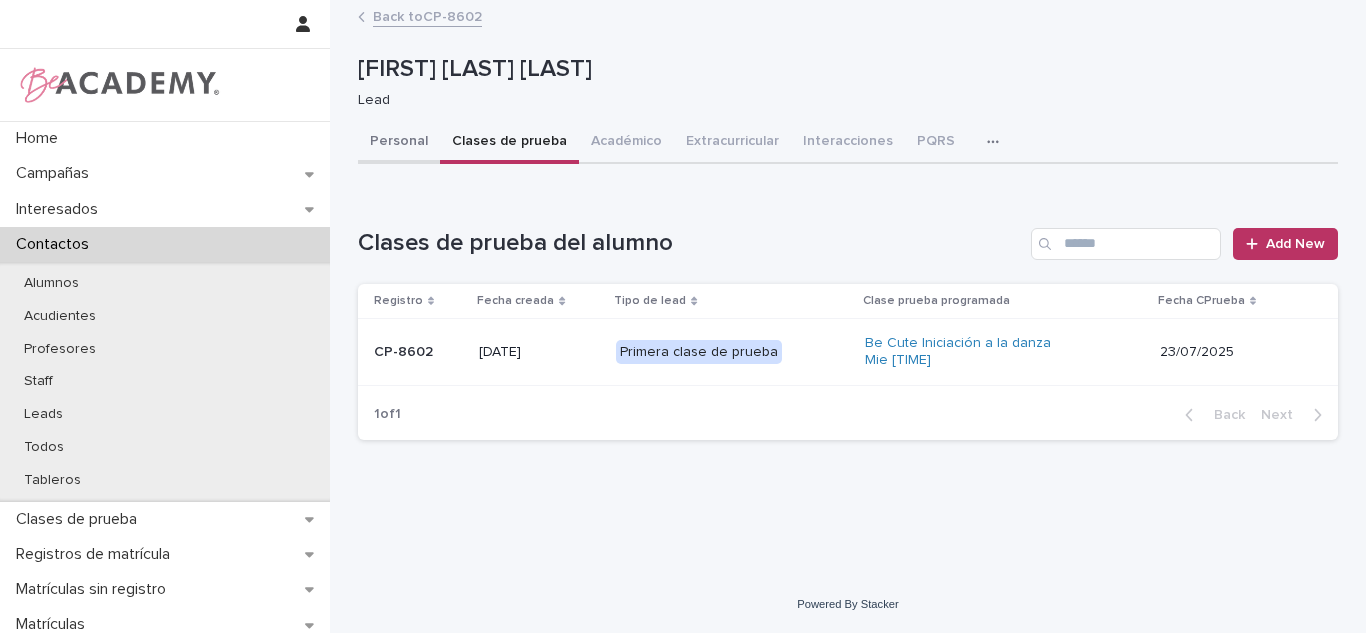 click on "Personal" at bounding box center [399, 143] 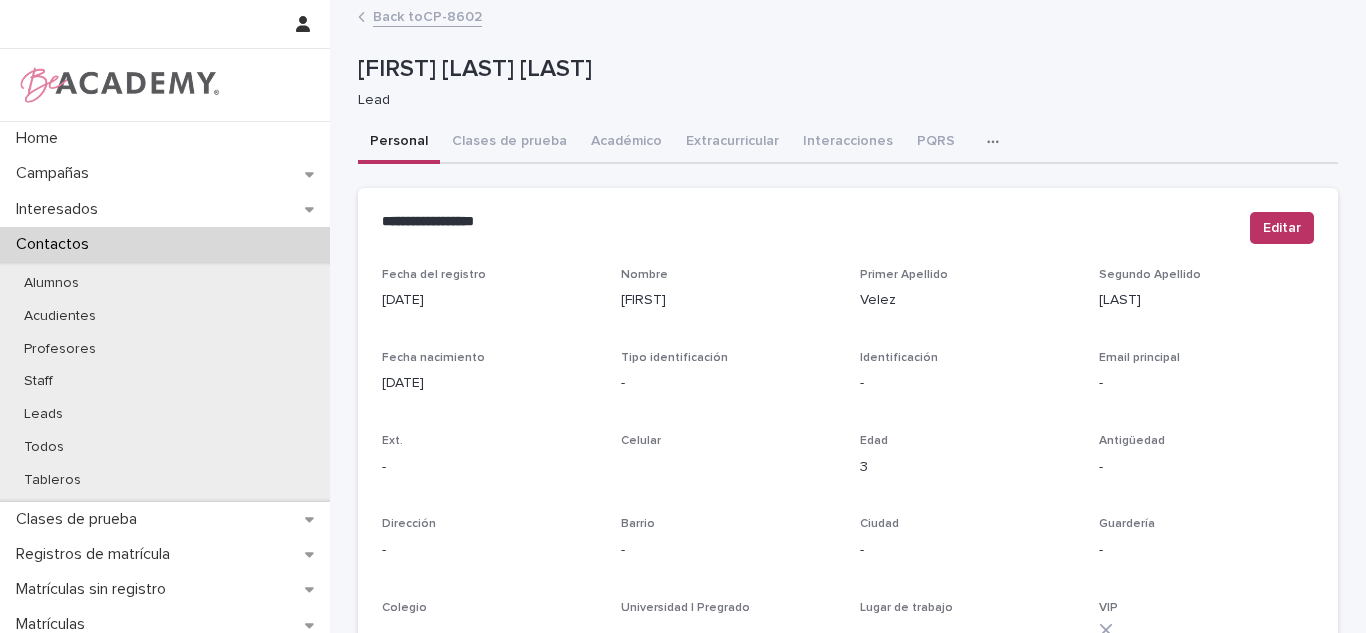 click on "[FIRST] [LAST] Lead" at bounding box center [844, 82] 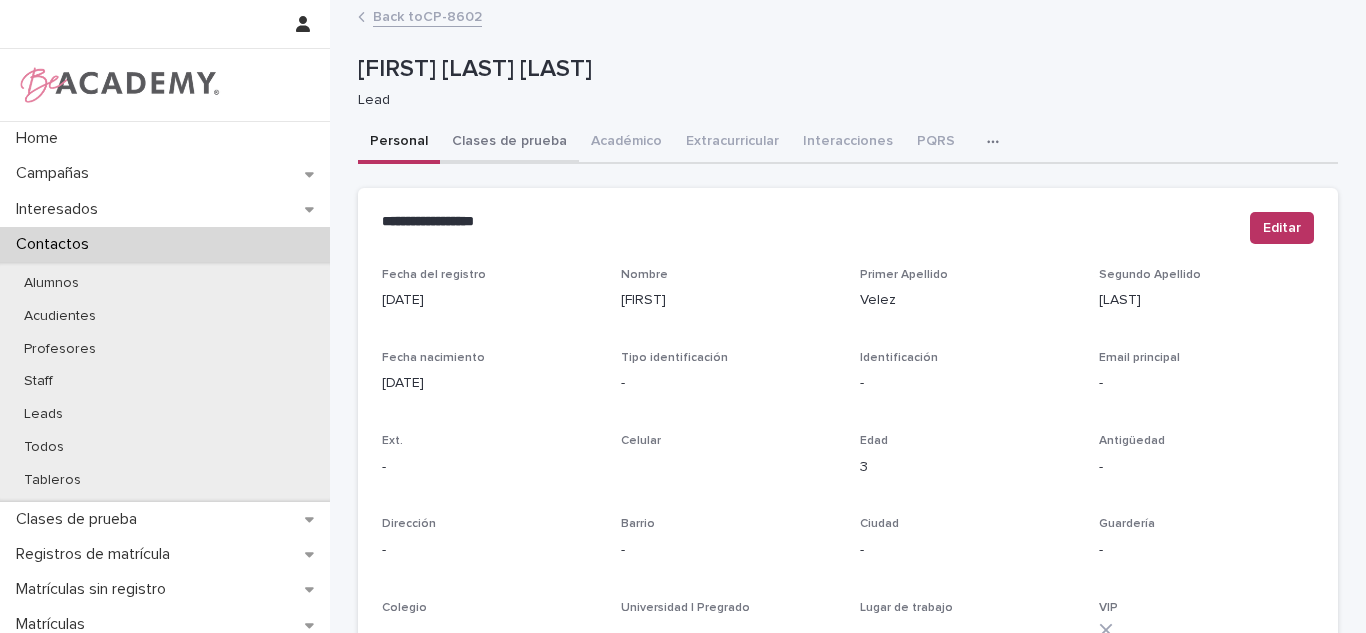 click on "Clases de prueba" at bounding box center [509, 143] 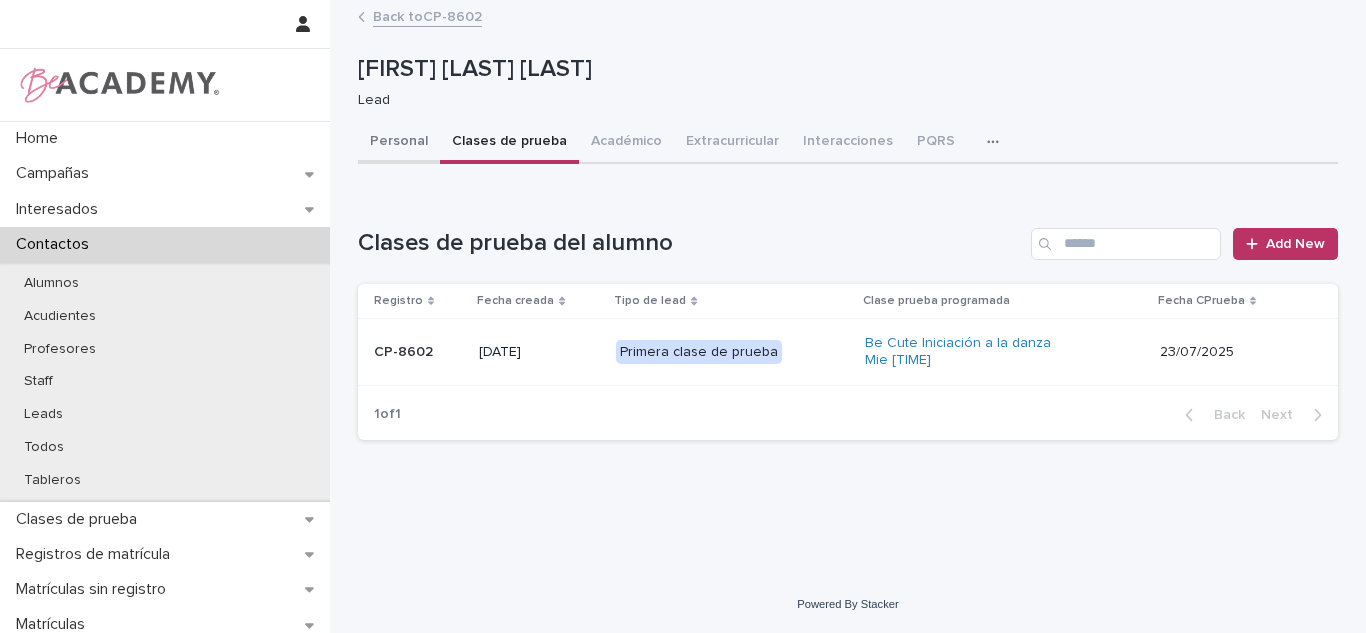 click on "Personal" at bounding box center [399, 143] 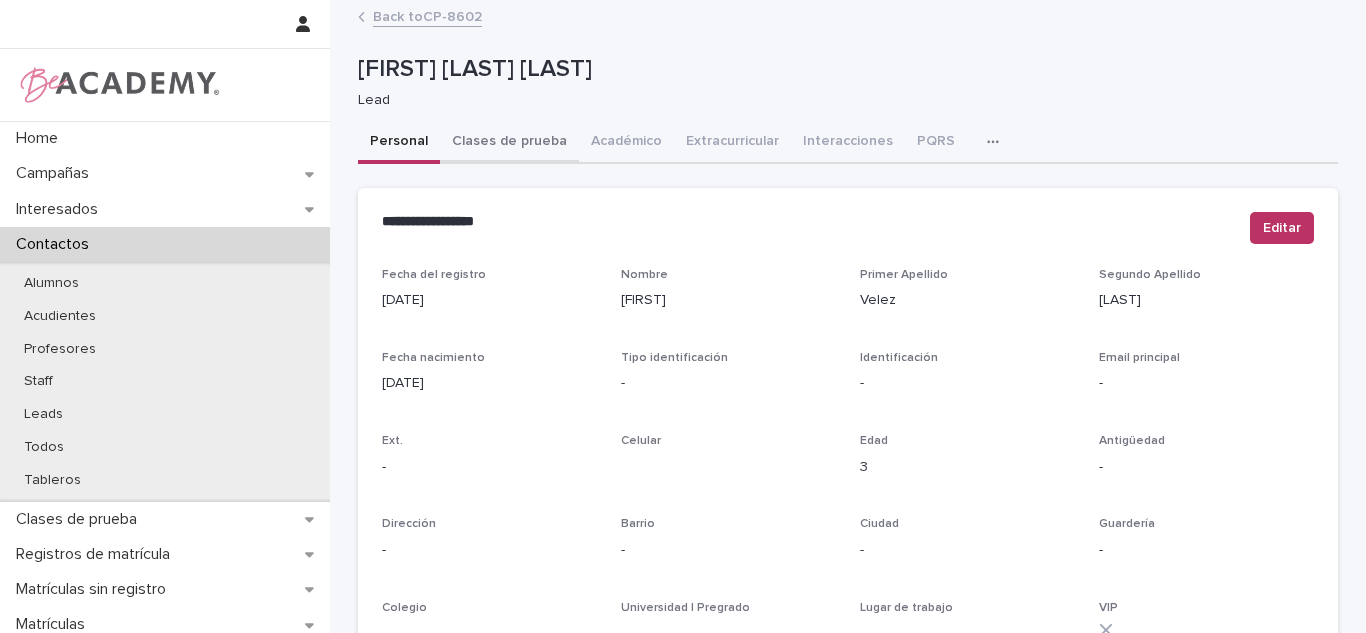 click on "Clases de prueba" at bounding box center (509, 143) 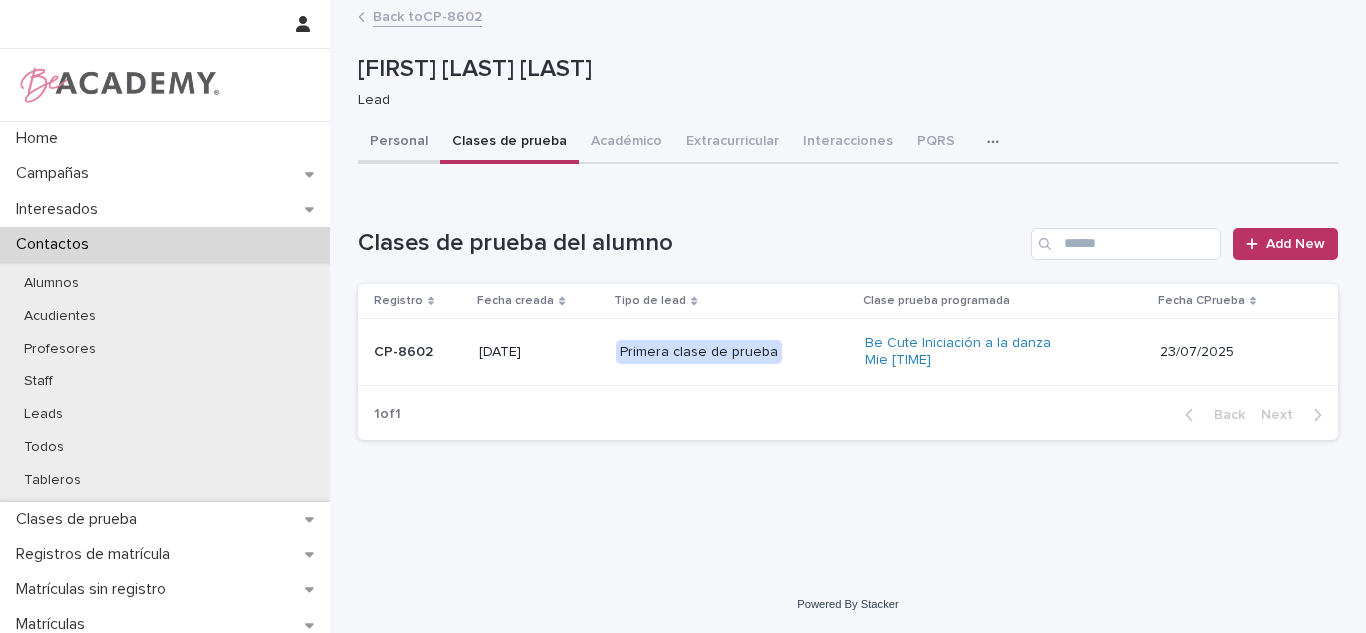 click on "Personal" at bounding box center [399, 143] 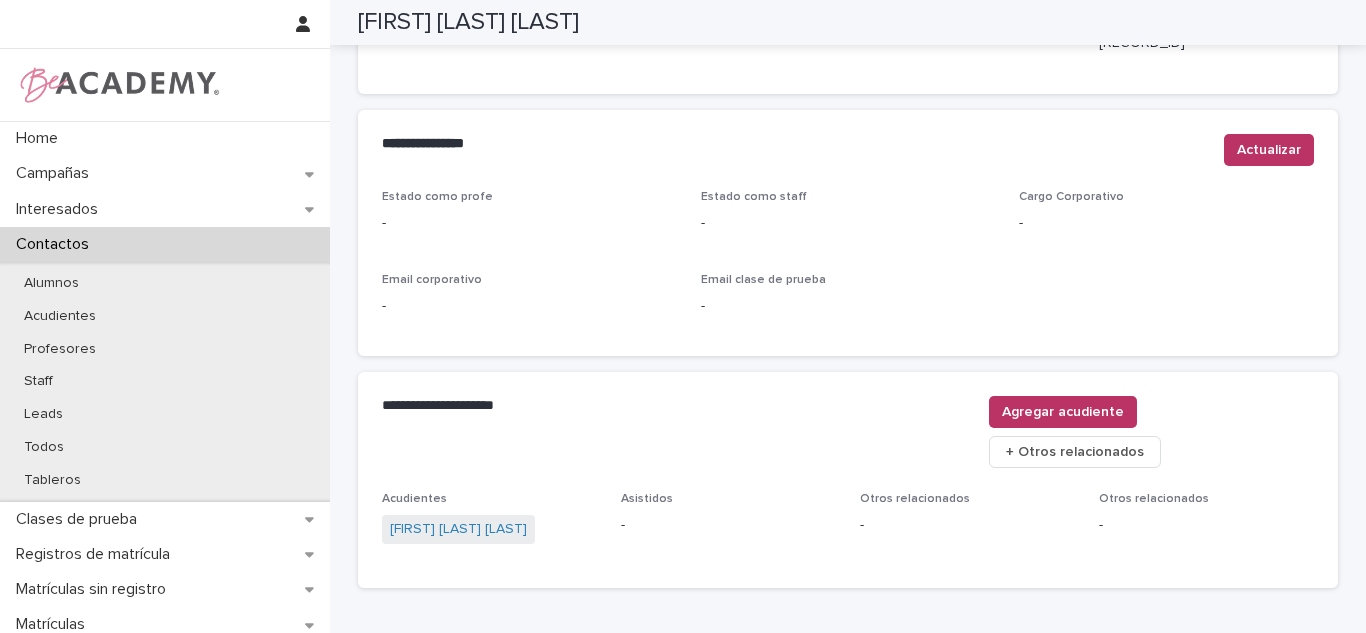 scroll, scrollTop: 855, scrollLeft: 0, axis: vertical 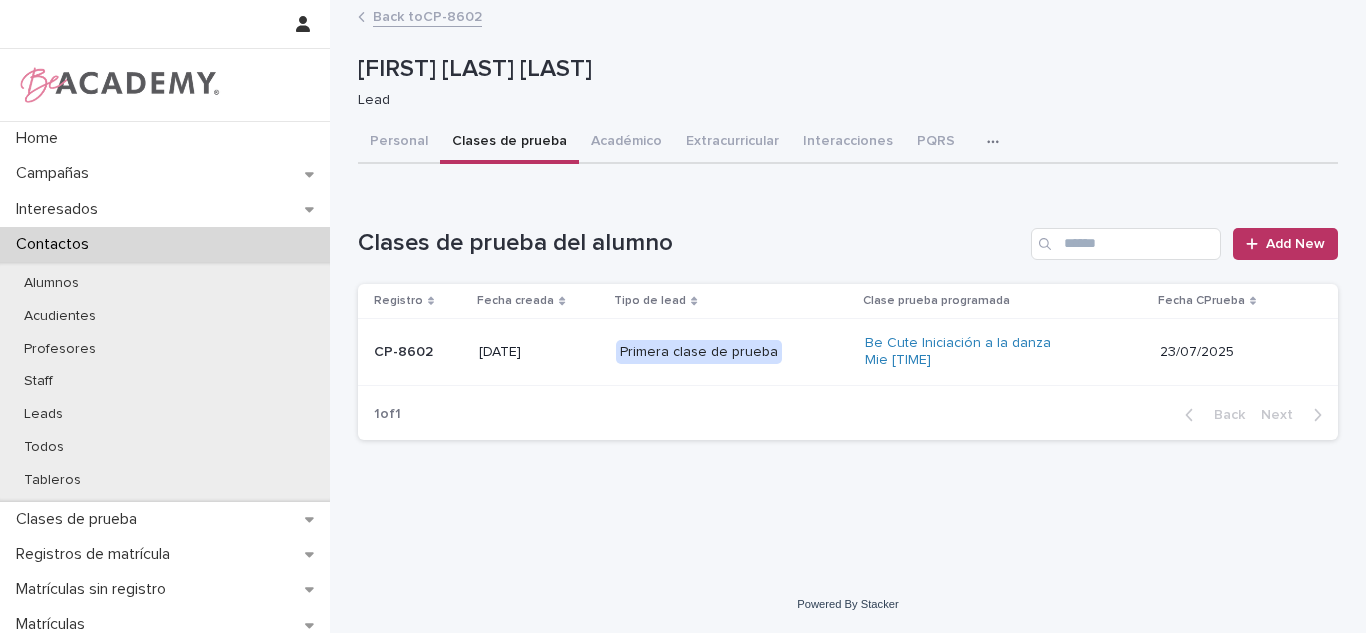 click on "Clases de prueba" at bounding box center [509, 143] 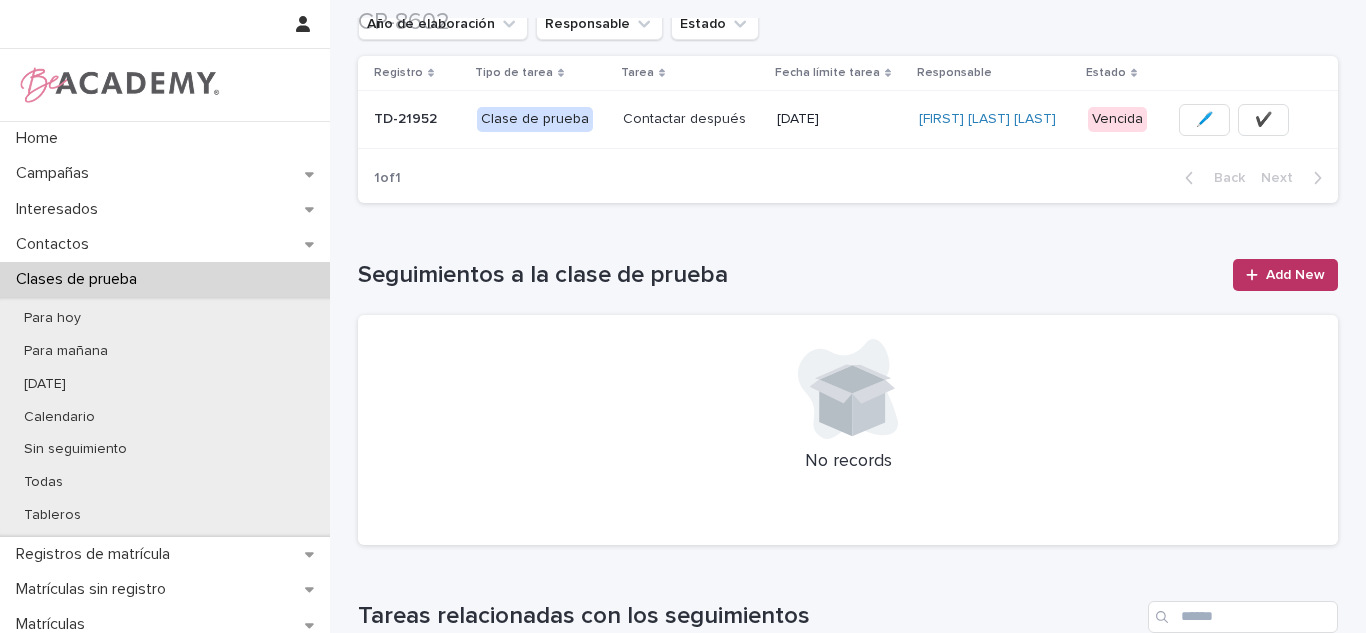 scroll, scrollTop: 609, scrollLeft: 0, axis: vertical 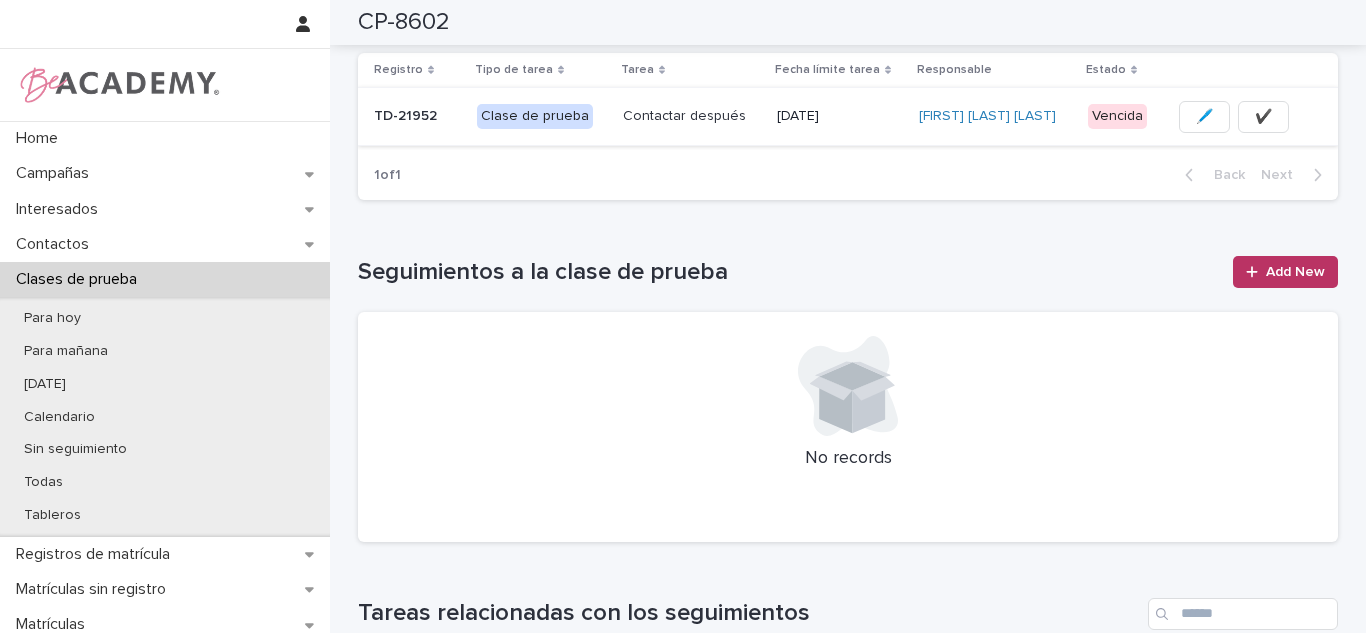click on "✔️" at bounding box center (1263, 117) 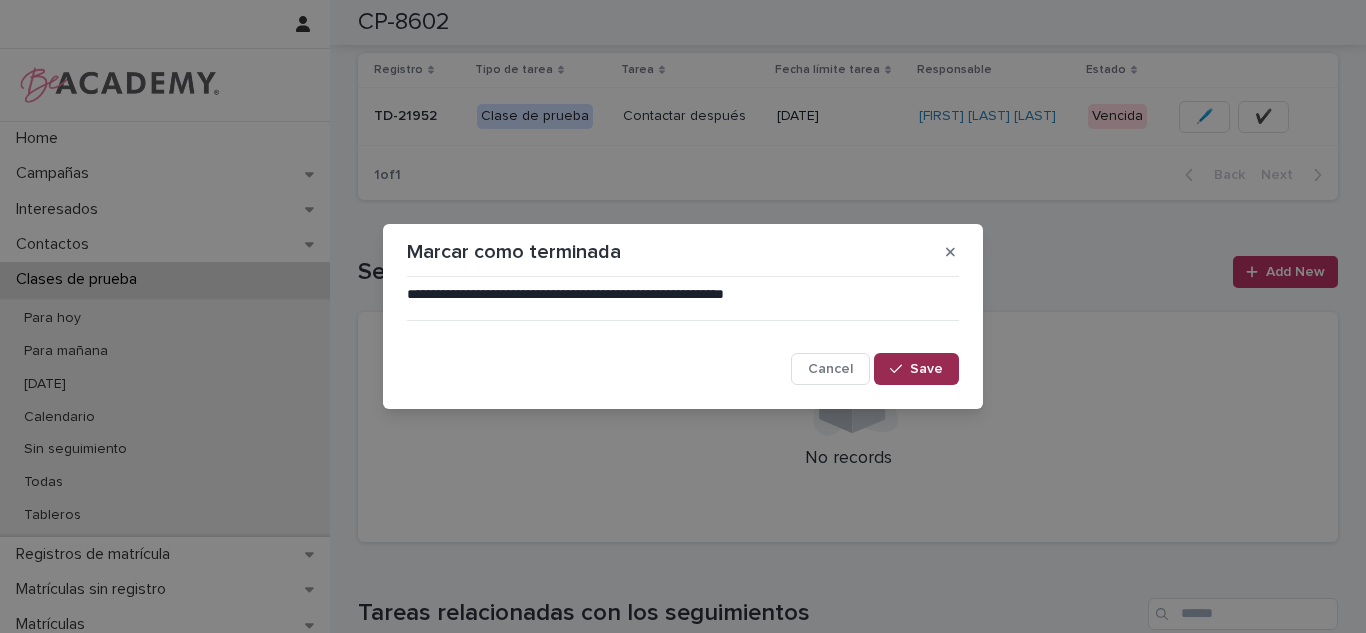 click 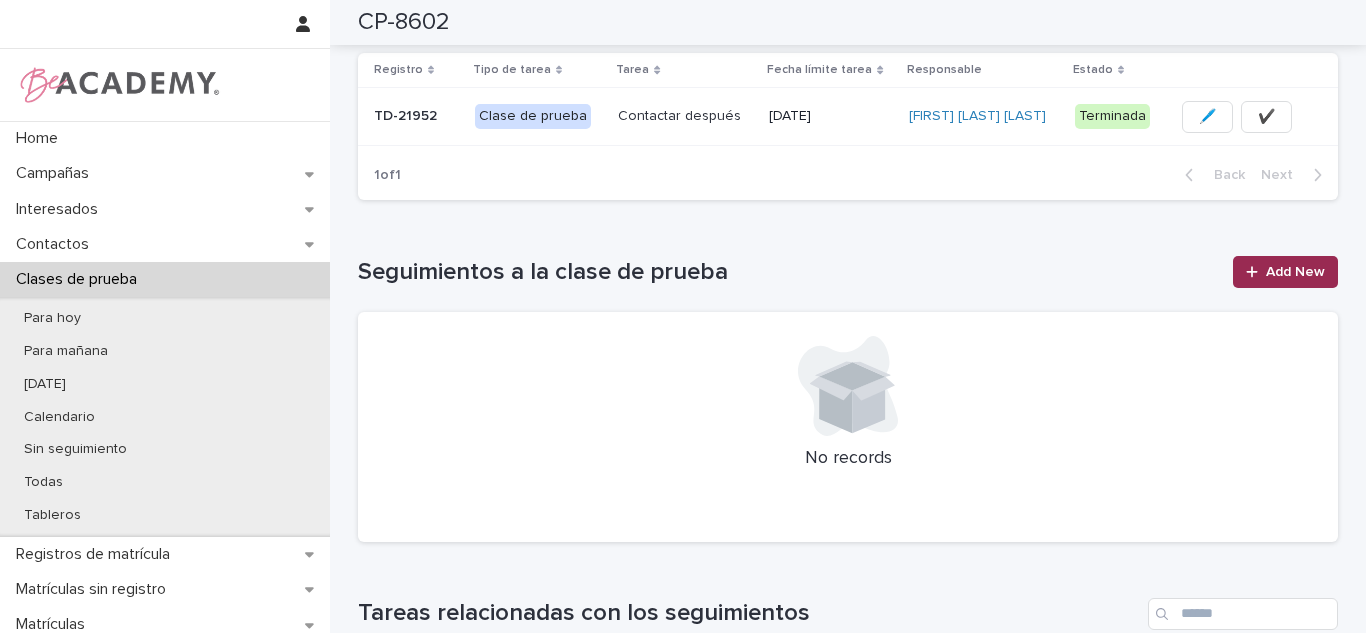 click on "Add New" at bounding box center (1295, 272) 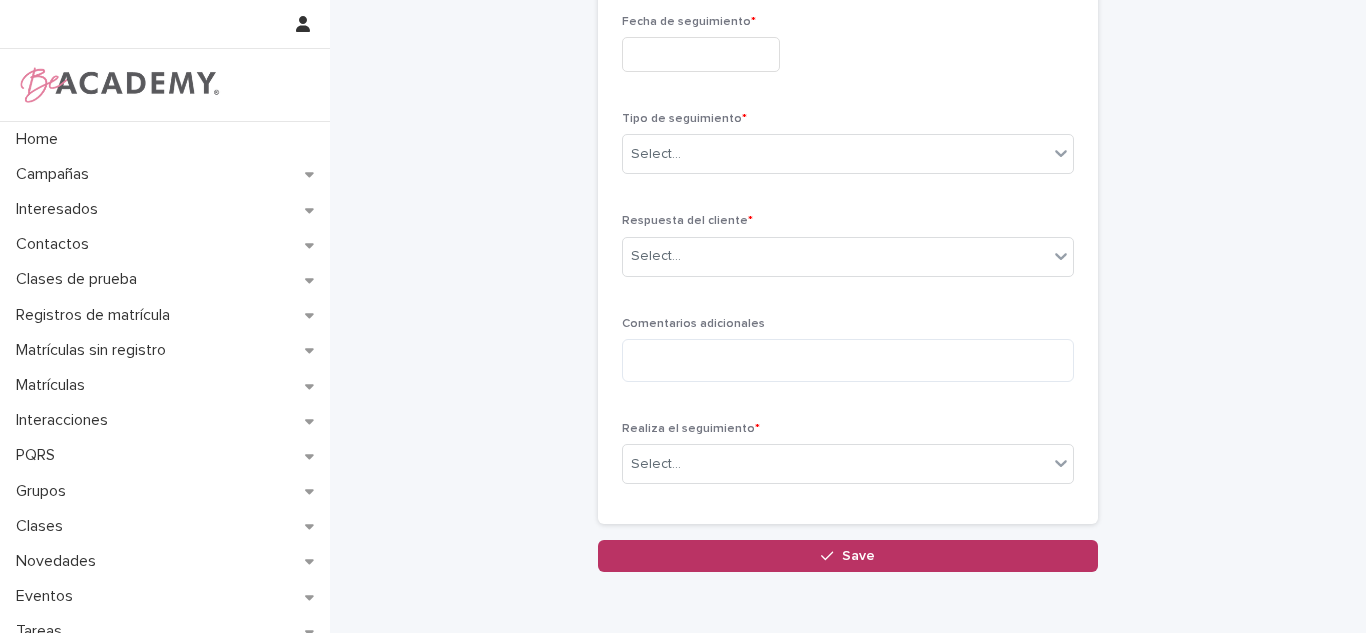 scroll, scrollTop: 84, scrollLeft: 0, axis: vertical 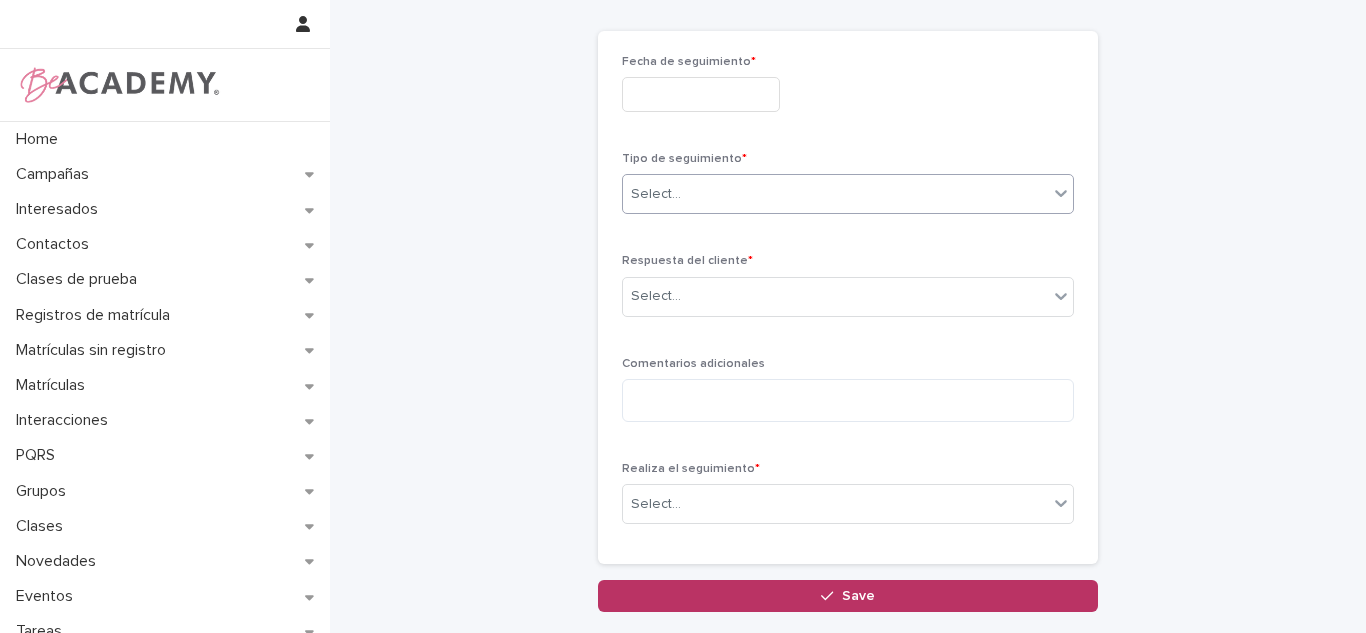 click on "Select..." at bounding box center (835, 194) 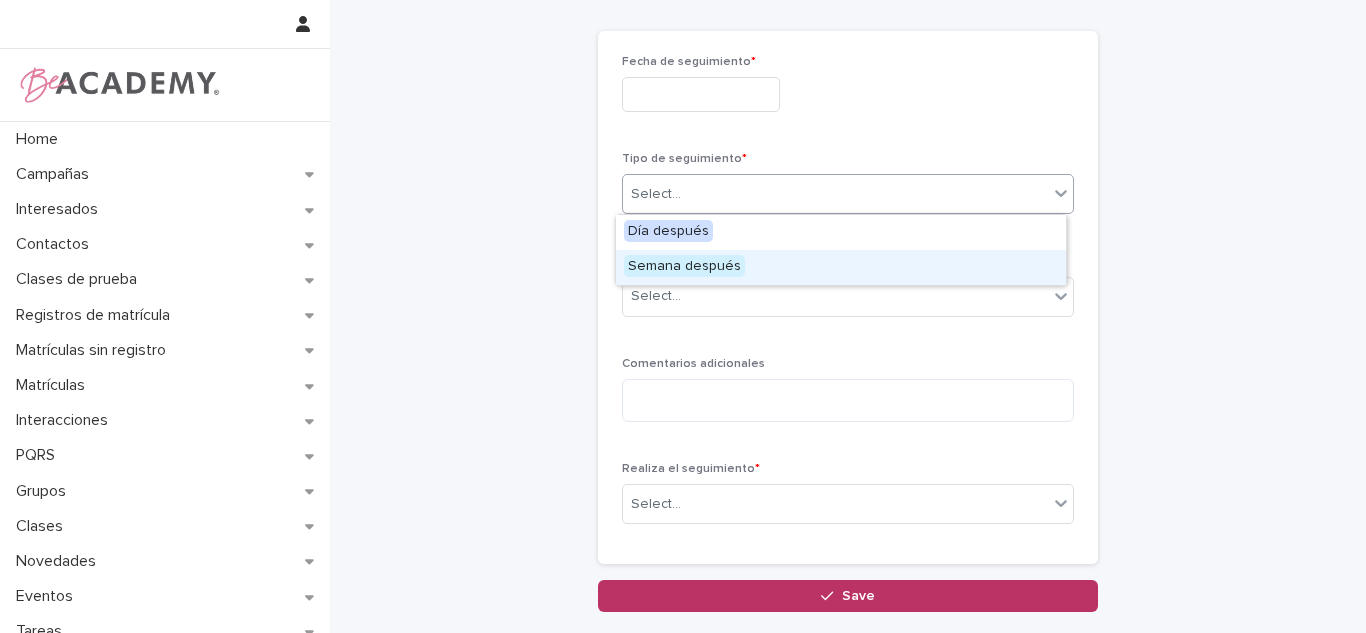 click on "Semana después" at bounding box center (841, 267) 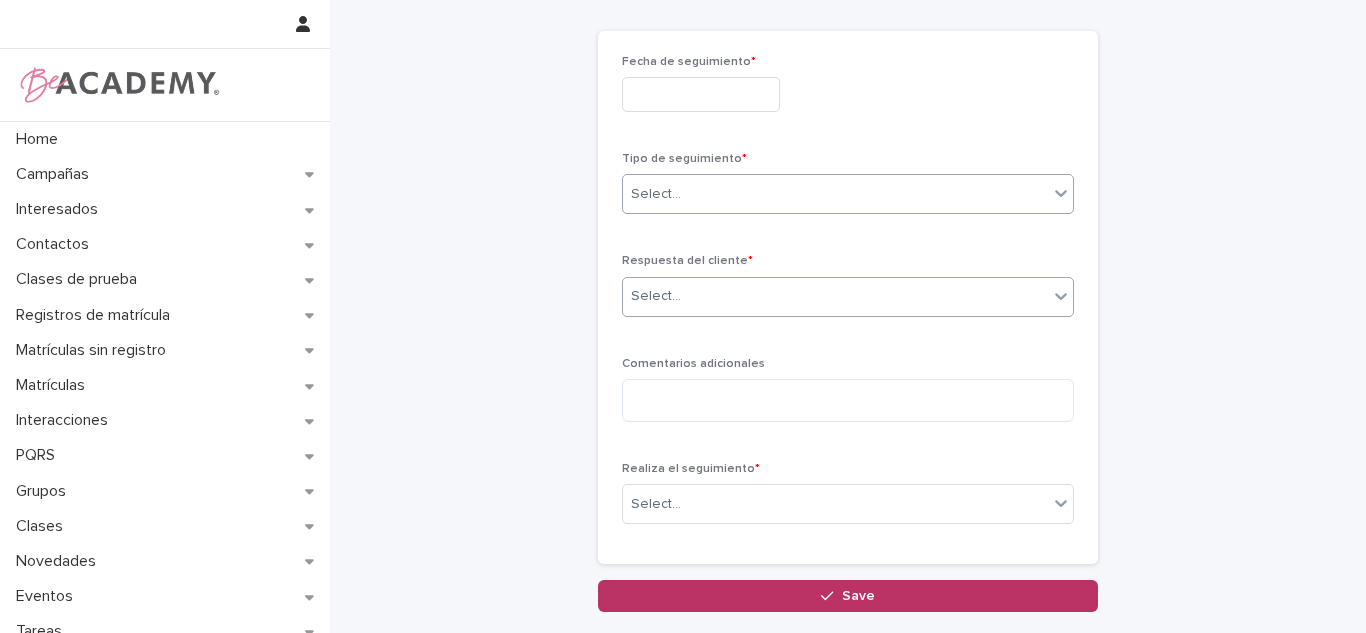click on "Select..." at bounding box center [835, 296] 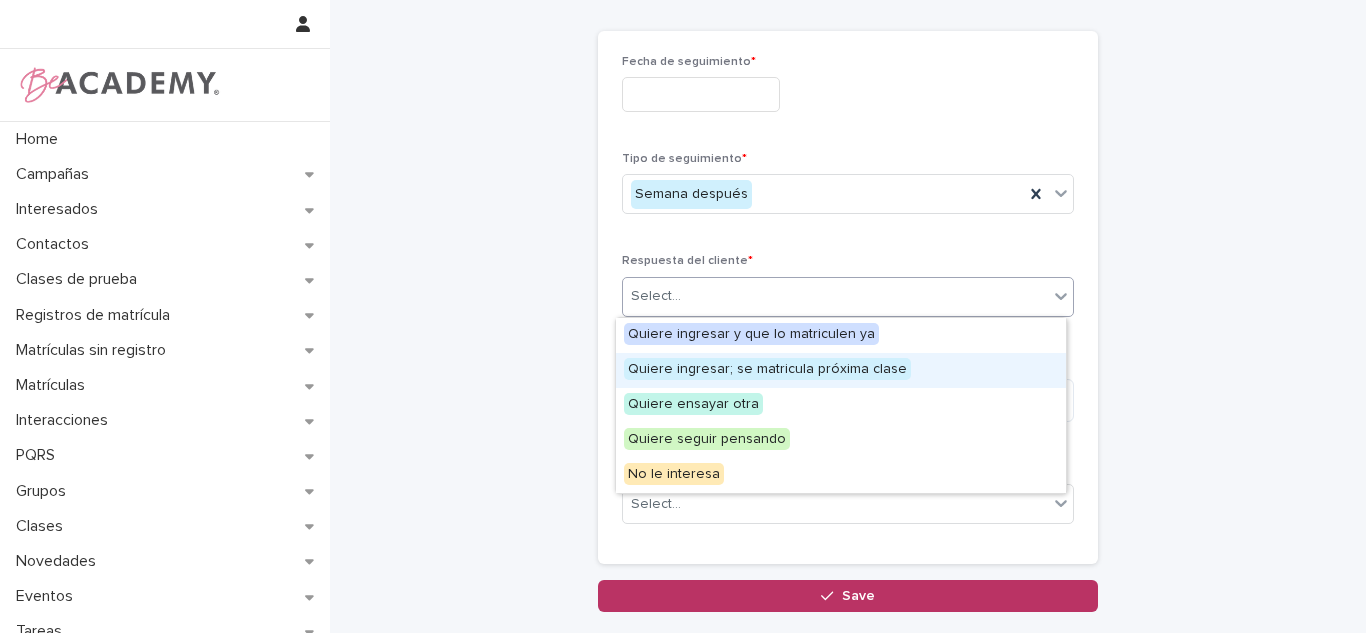 click at bounding box center [701, 94] 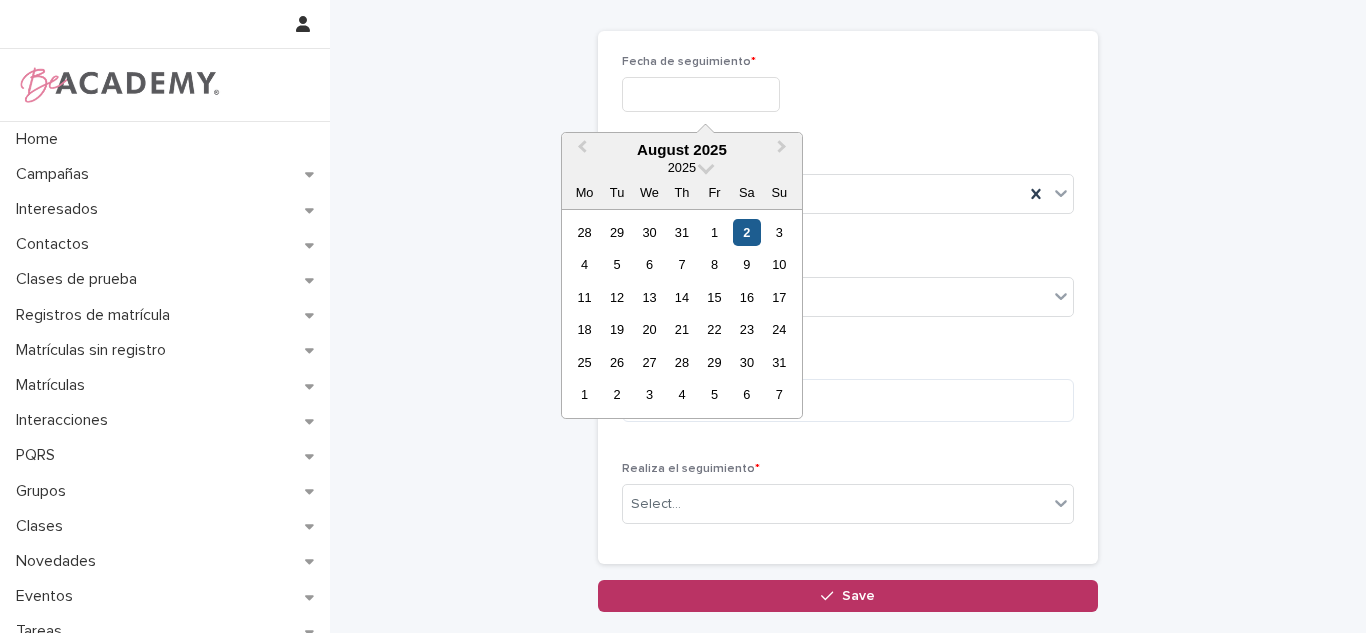 click on "2" at bounding box center (746, 232) 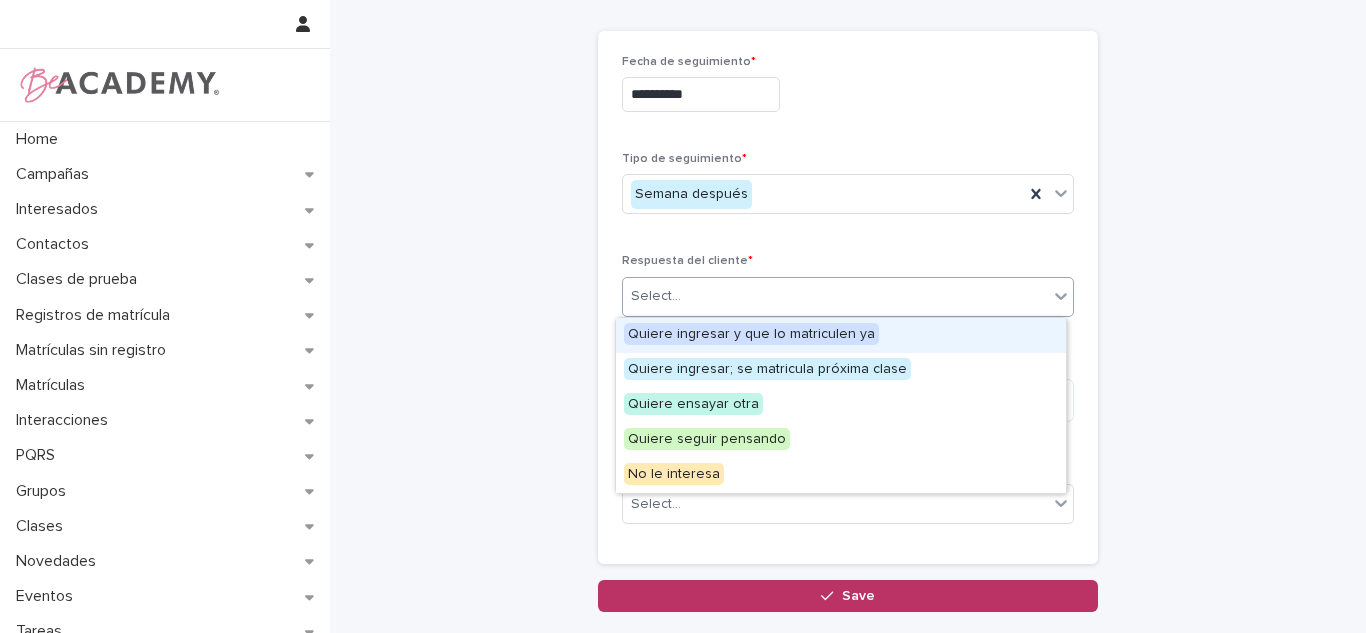click on "Select..." at bounding box center (848, 297) 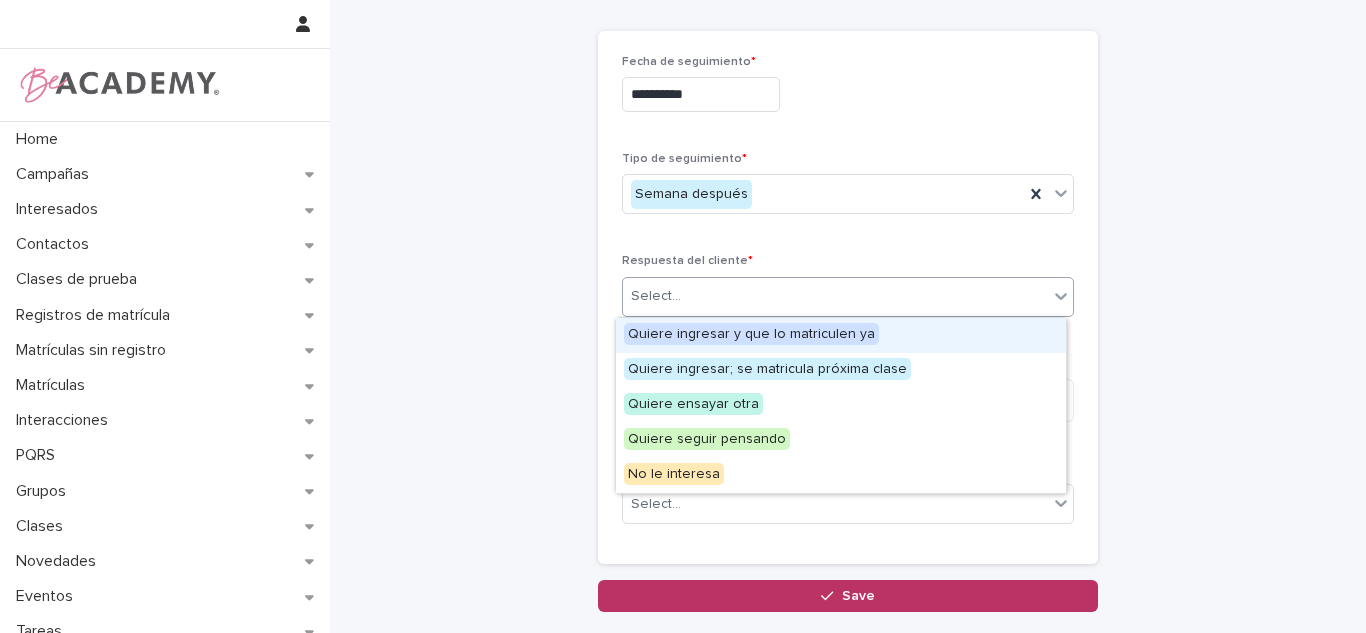click on "Select..." at bounding box center (835, 296) 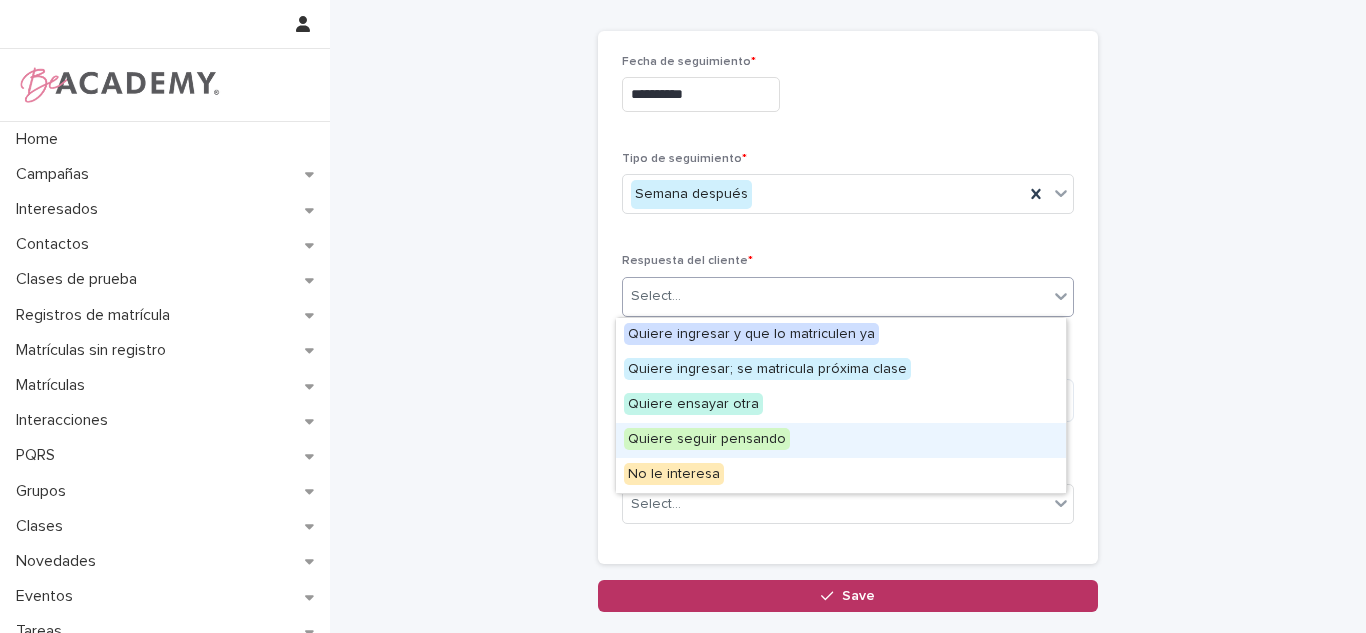 click on "Quiere seguir pensando" at bounding box center (707, 439) 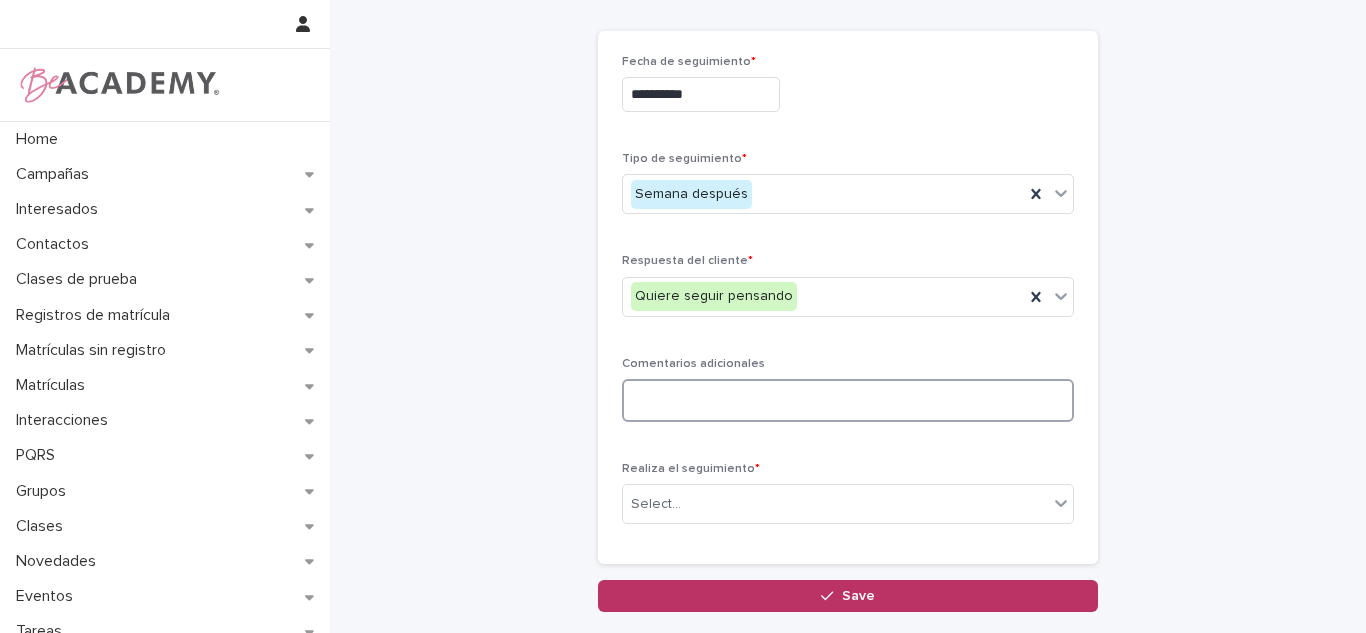 click at bounding box center (848, 400) 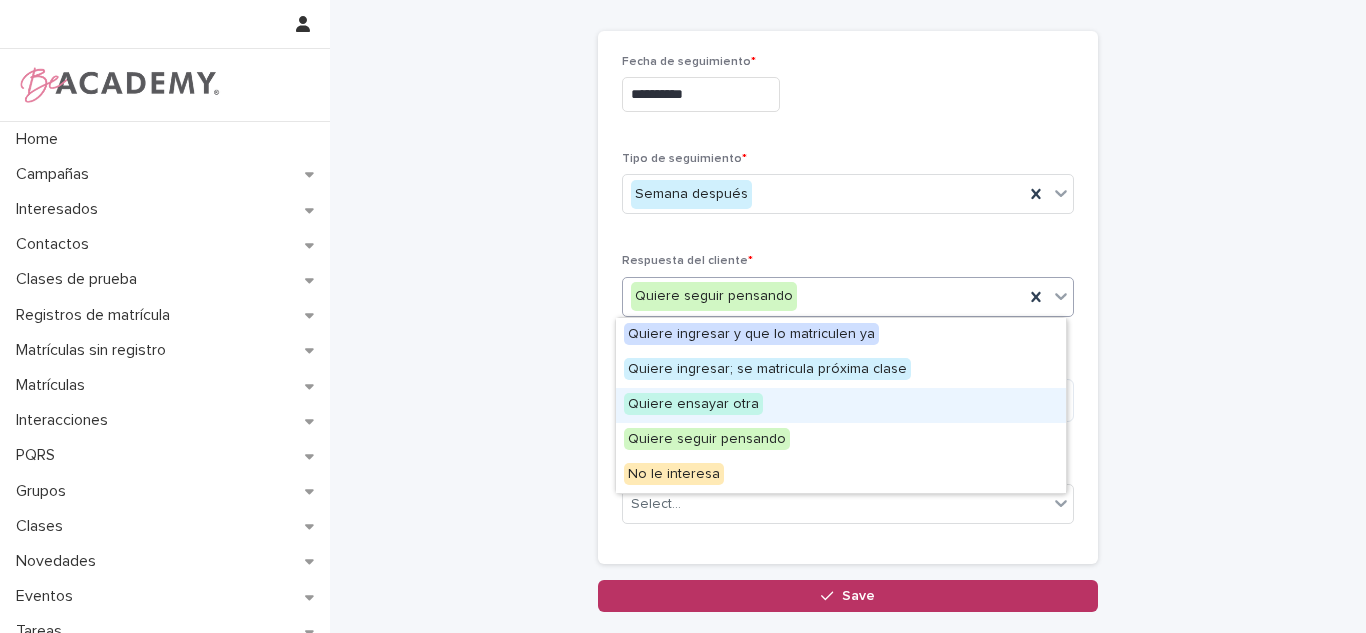 click on "Quiere ensayar otra" at bounding box center (693, 404) 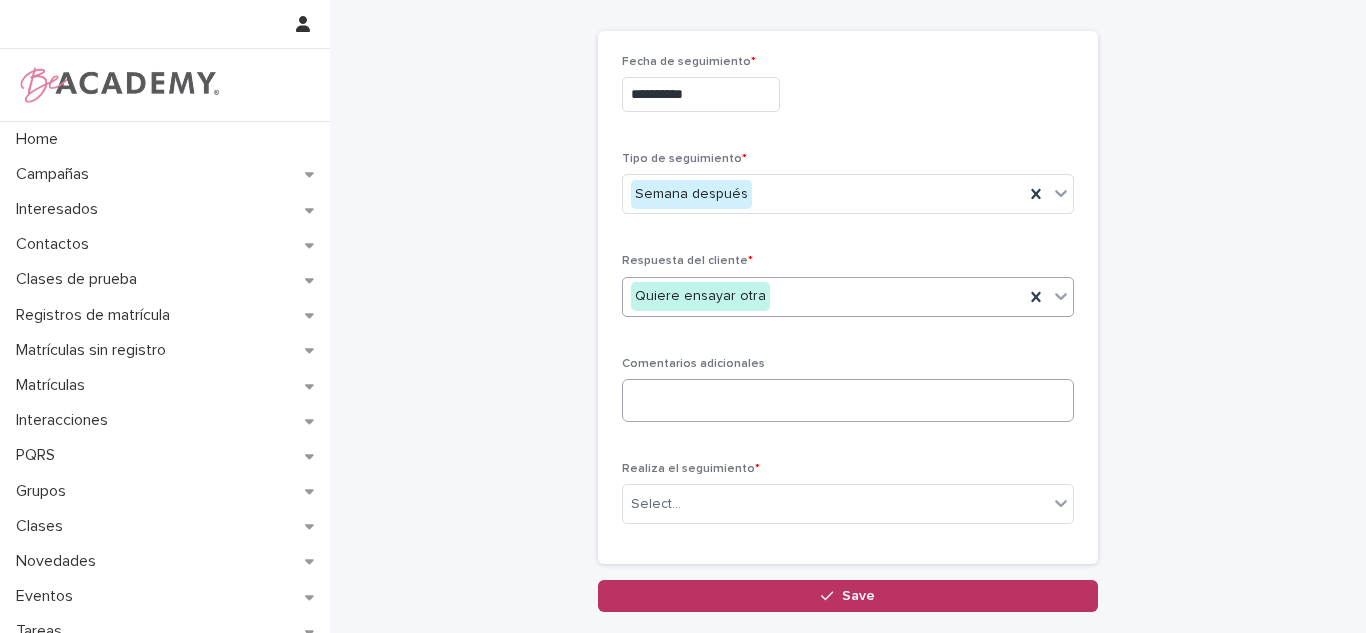 drag, startPoint x: 678, startPoint y: 373, endPoint x: 688, endPoint y: 396, distance: 25.079872 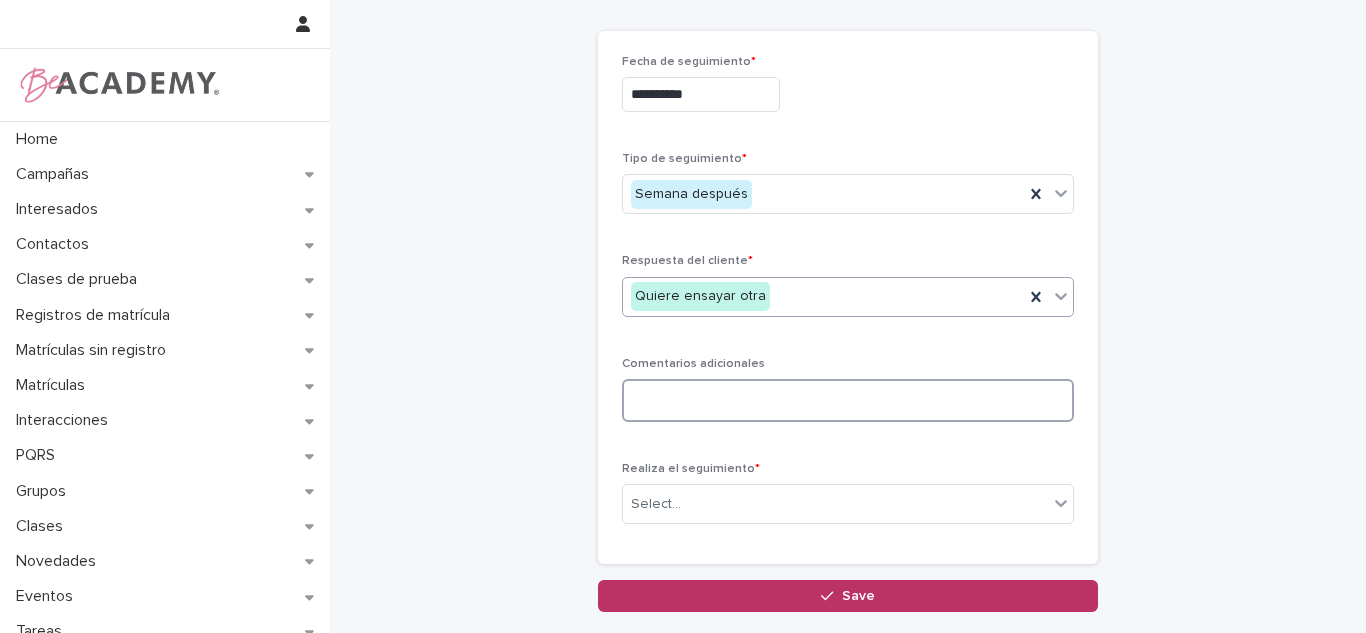 click at bounding box center [848, 400] 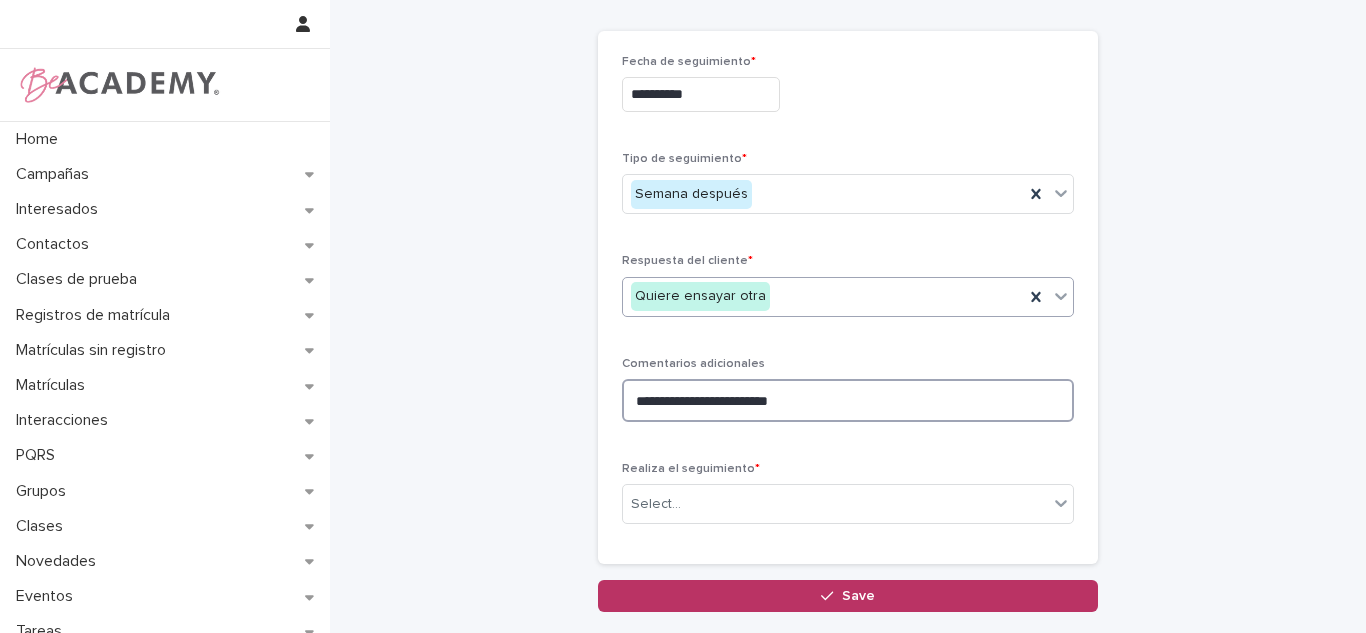 type on "**********" 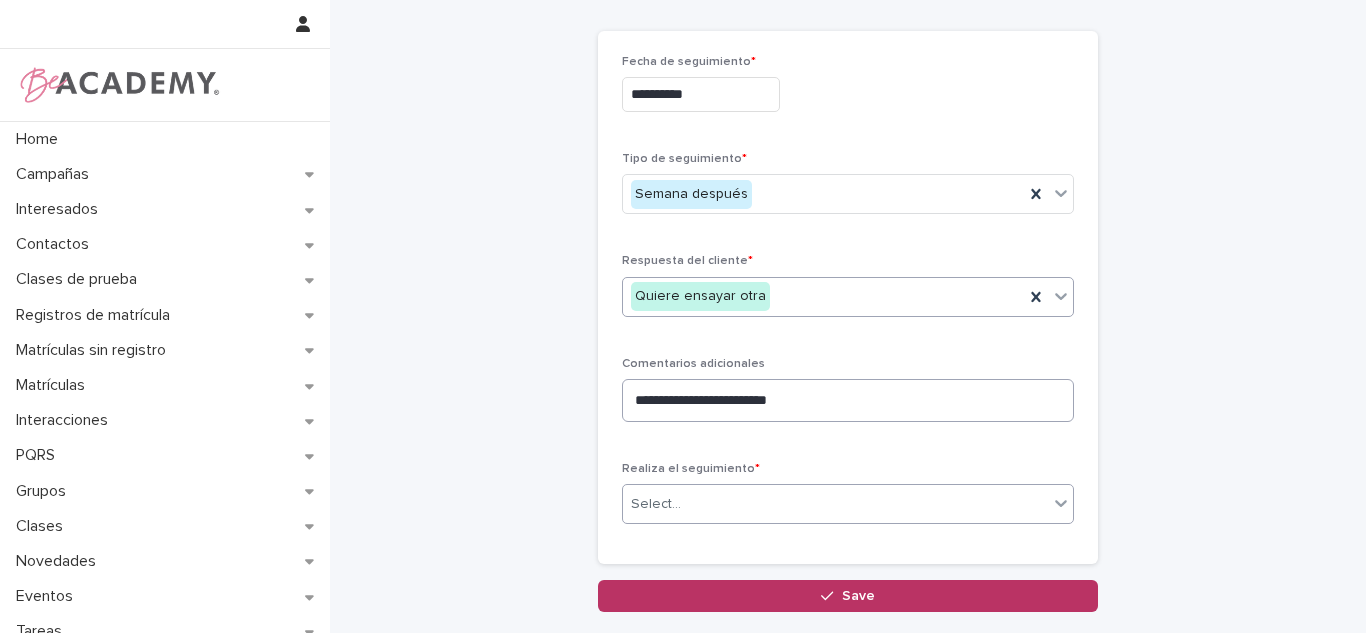 type on "*" 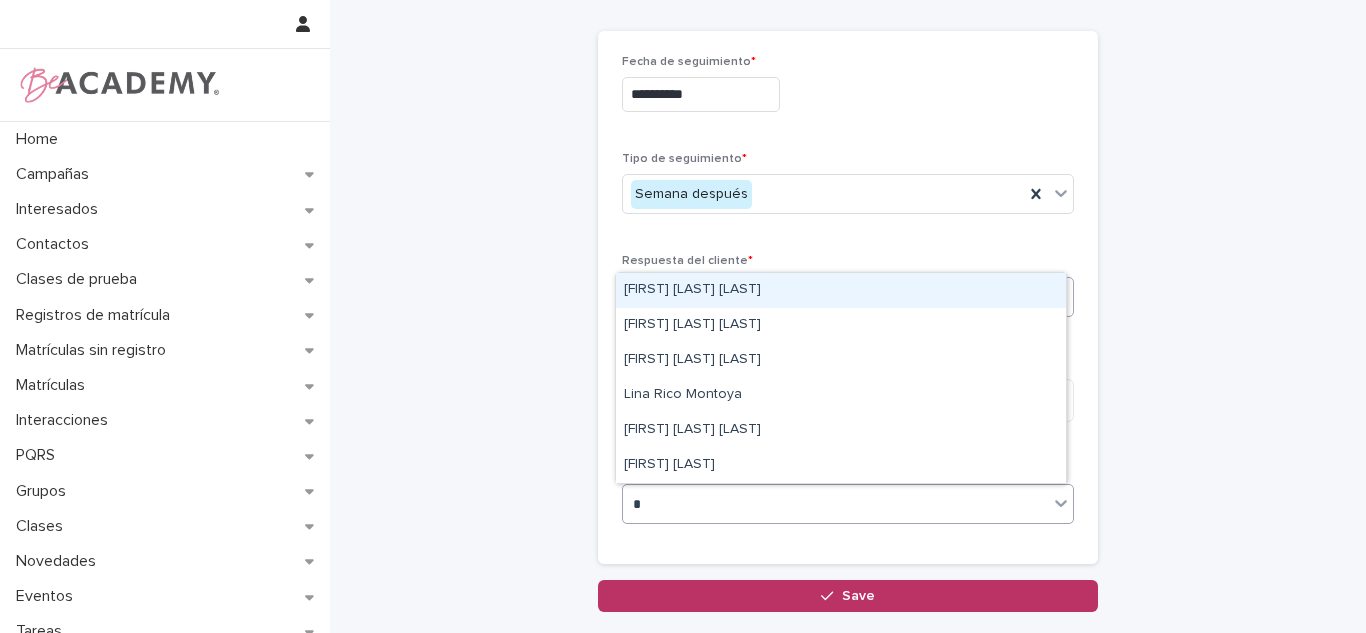 scroll, scrollTop: 220, scrollLeft: 0, axis: vertical 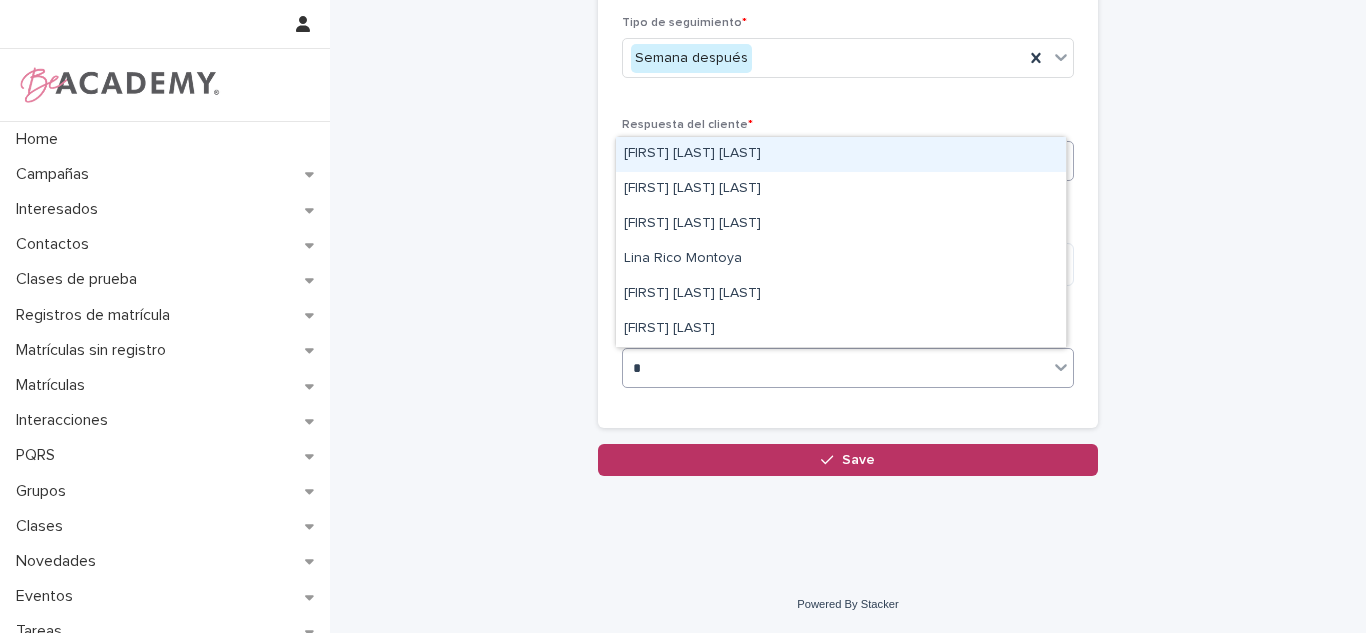click on "[FIRST] [LAST] [LAST]" at bounding box center (841, 154) 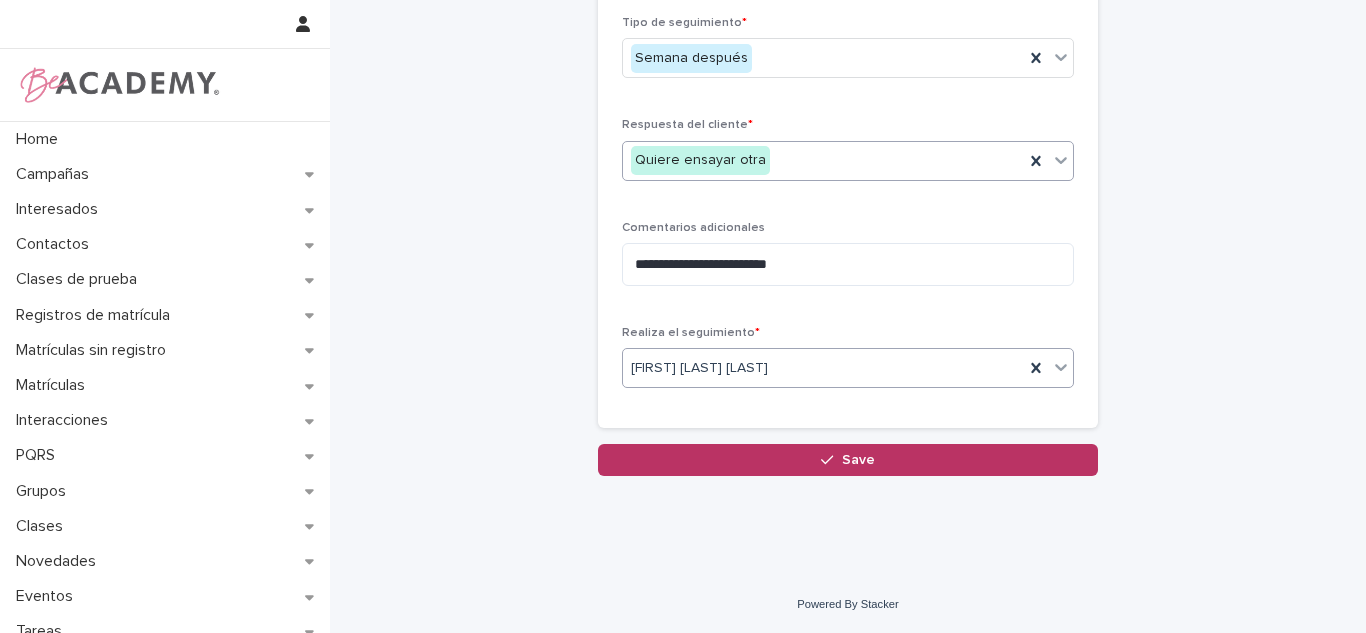 click on "**********" at bounding box center (848, 170) 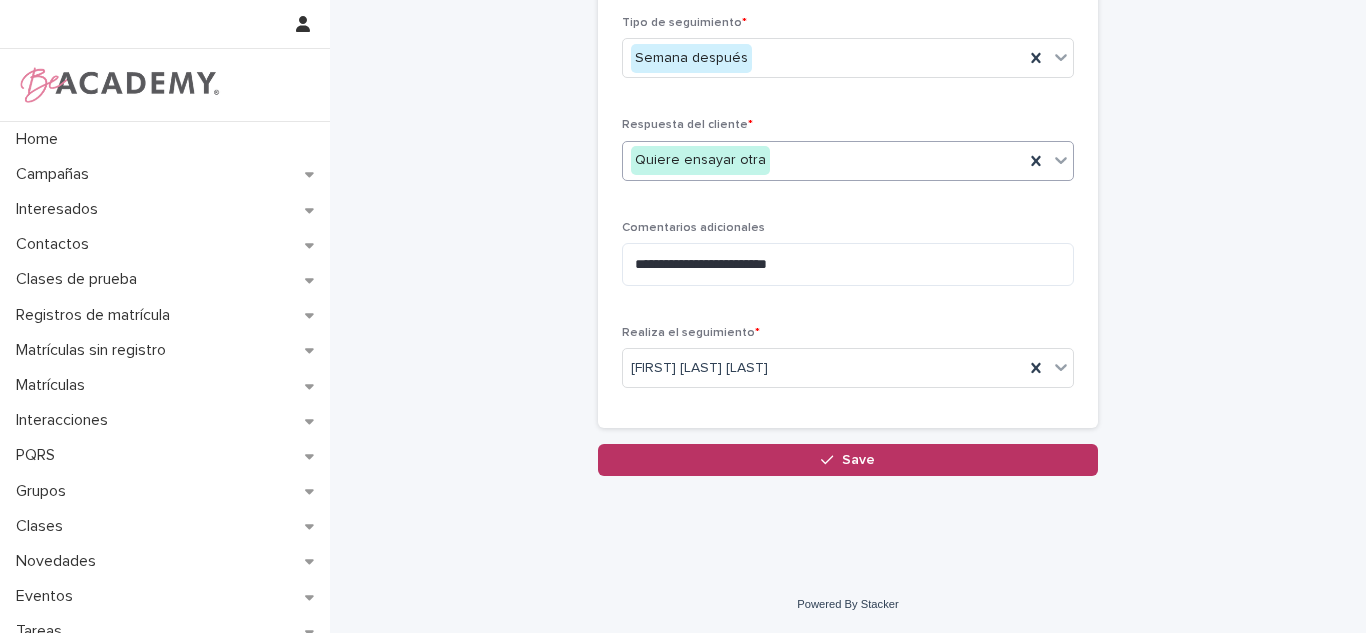 click on "Save" at bounding box center [848, 460] 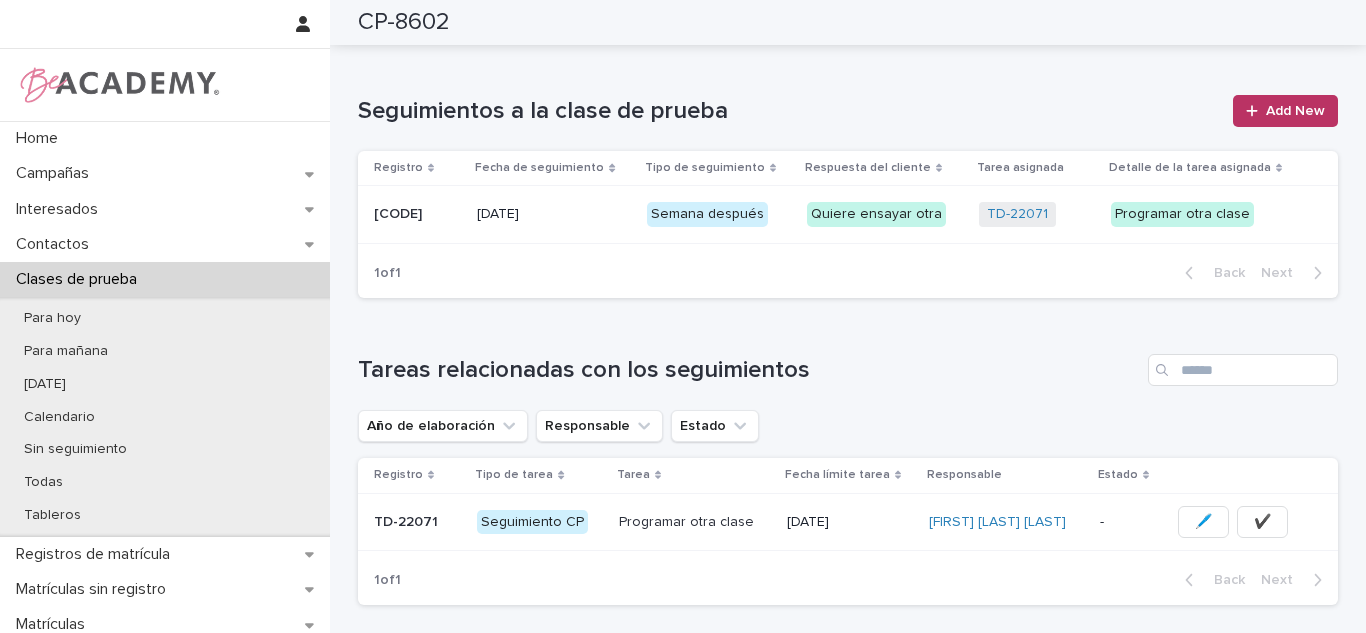 scroll, scrollTop: 778, scrollLeft: 0, axis: vertical 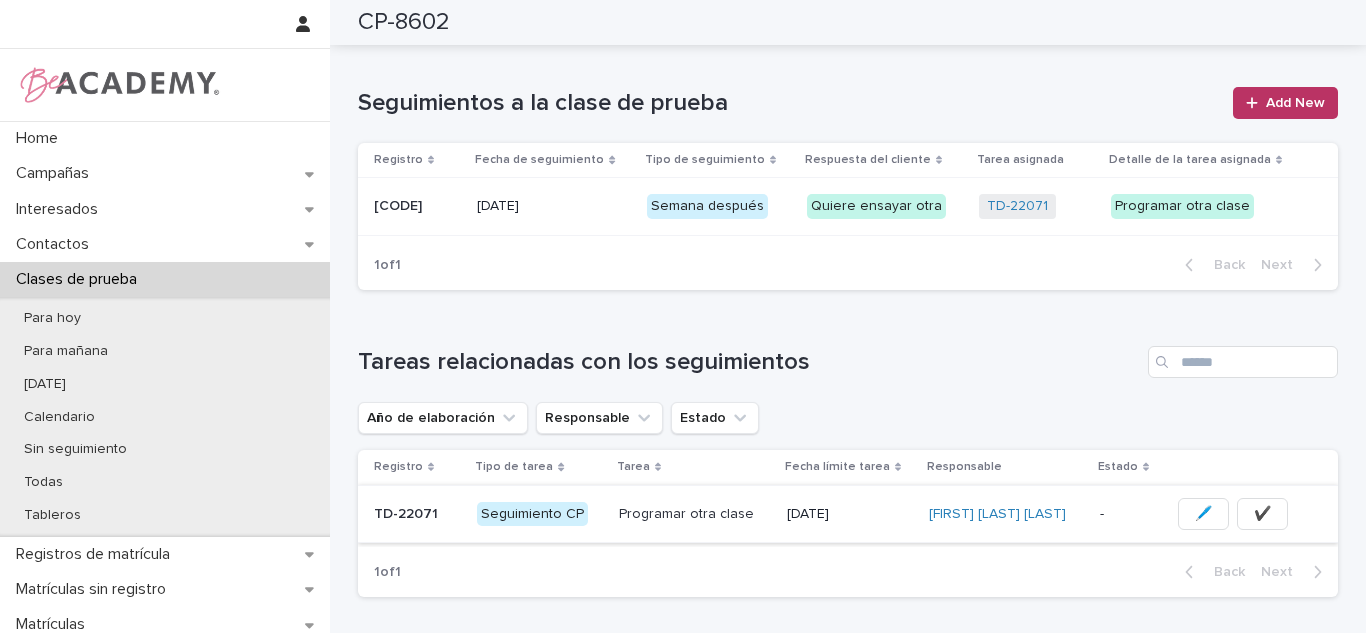 click on "✔️" at bounding box center [1262, 514] 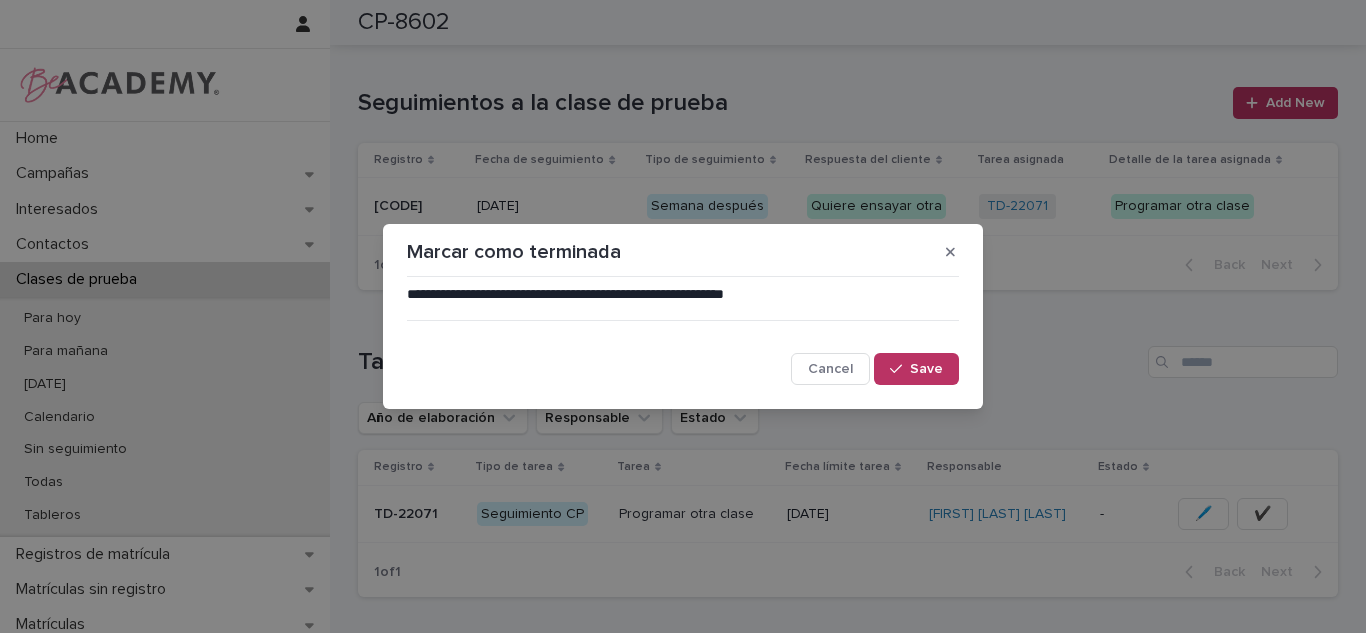 click on "Save" at bounding box center [926, 369] 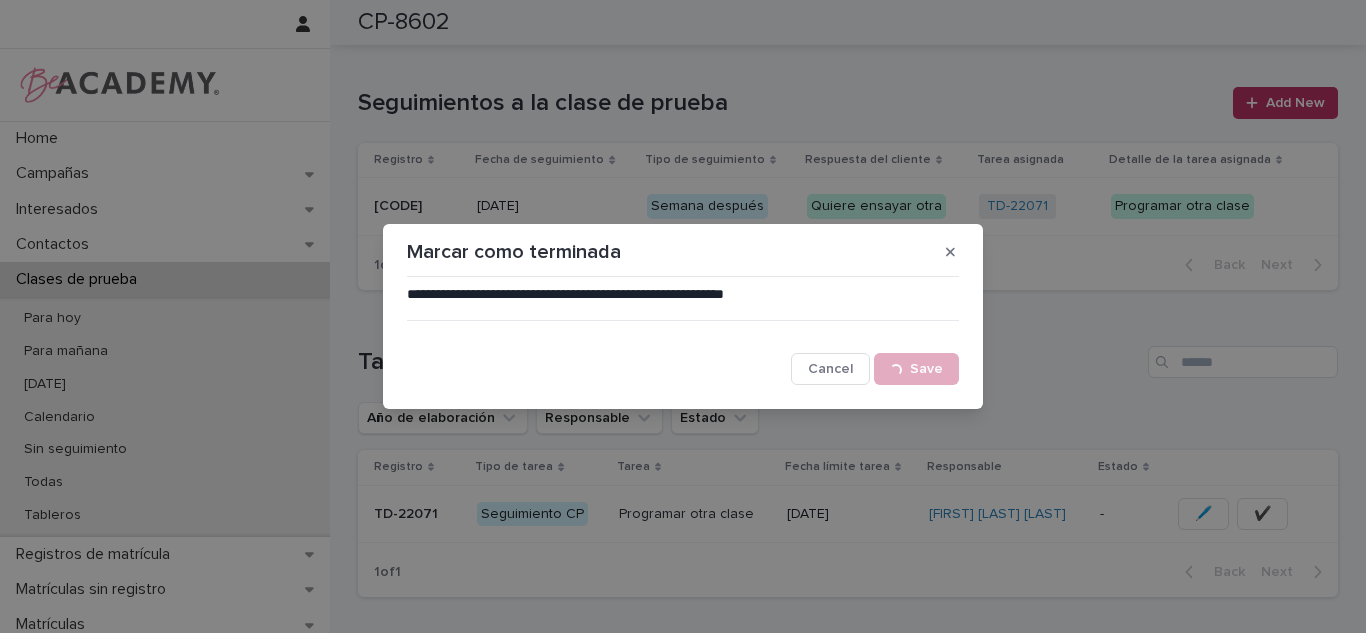 drag, startPoint x: 1365, startPoint y: 387, endPoint x: 1348, endPoint y: 276, distance: 112.29426 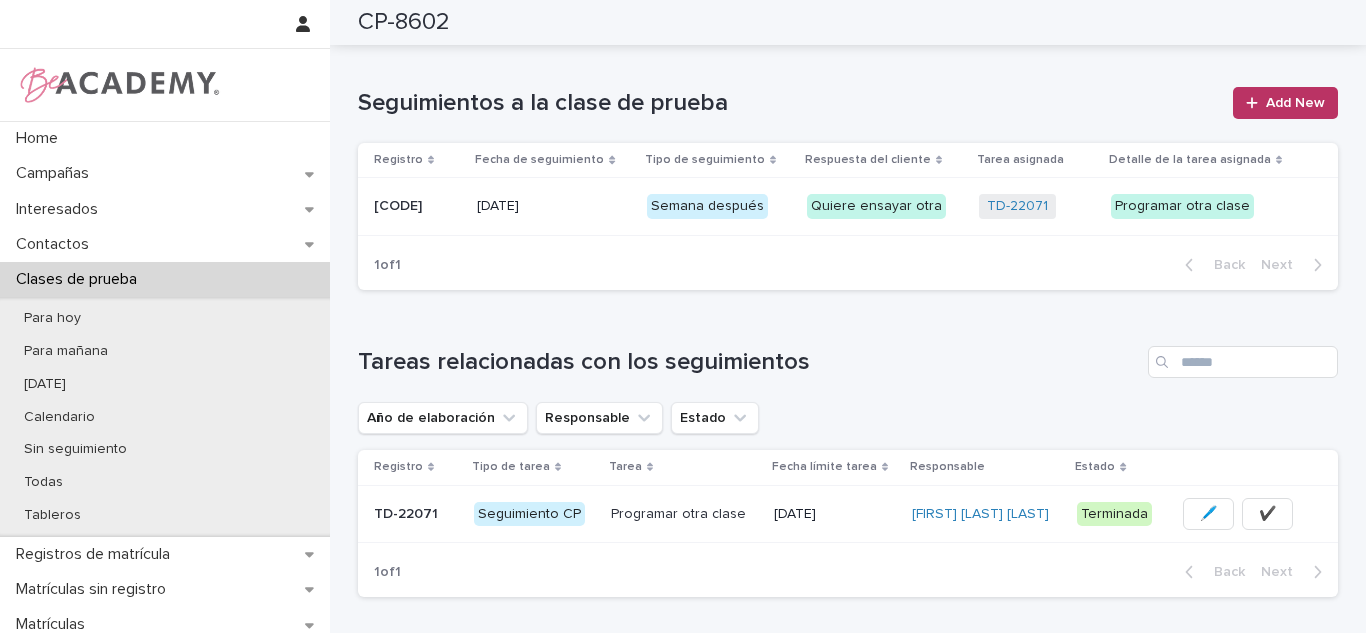 scroll, scrollTop: 0, scrollLeft: 0, axis: both 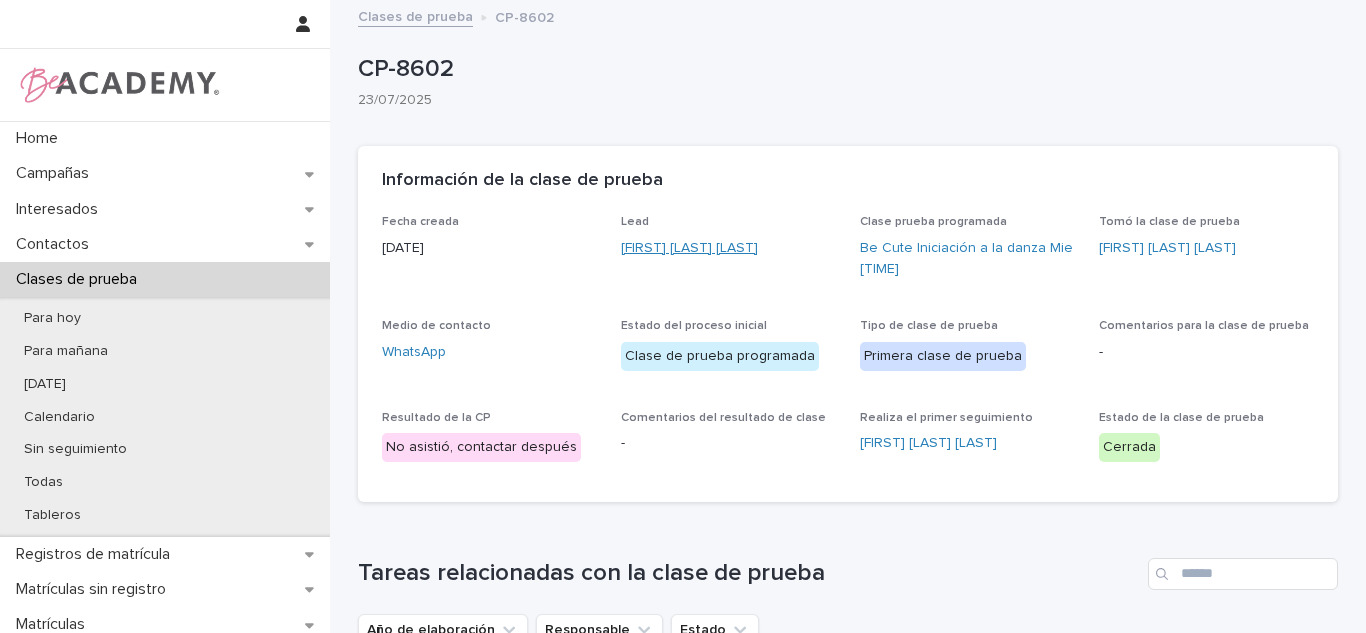 click on "[FIRST] [LAST] [LAST]" at bounding box center [689, 248] 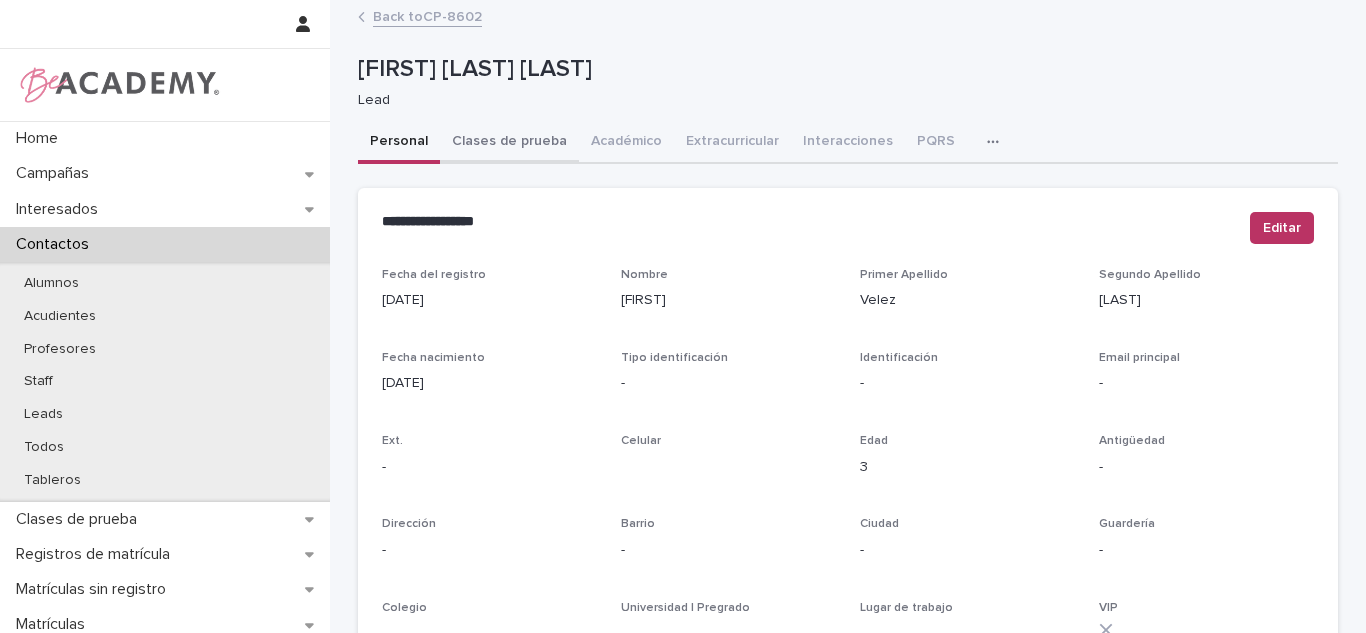 click on "Clases de prueba" at bounding box center (509, 143) 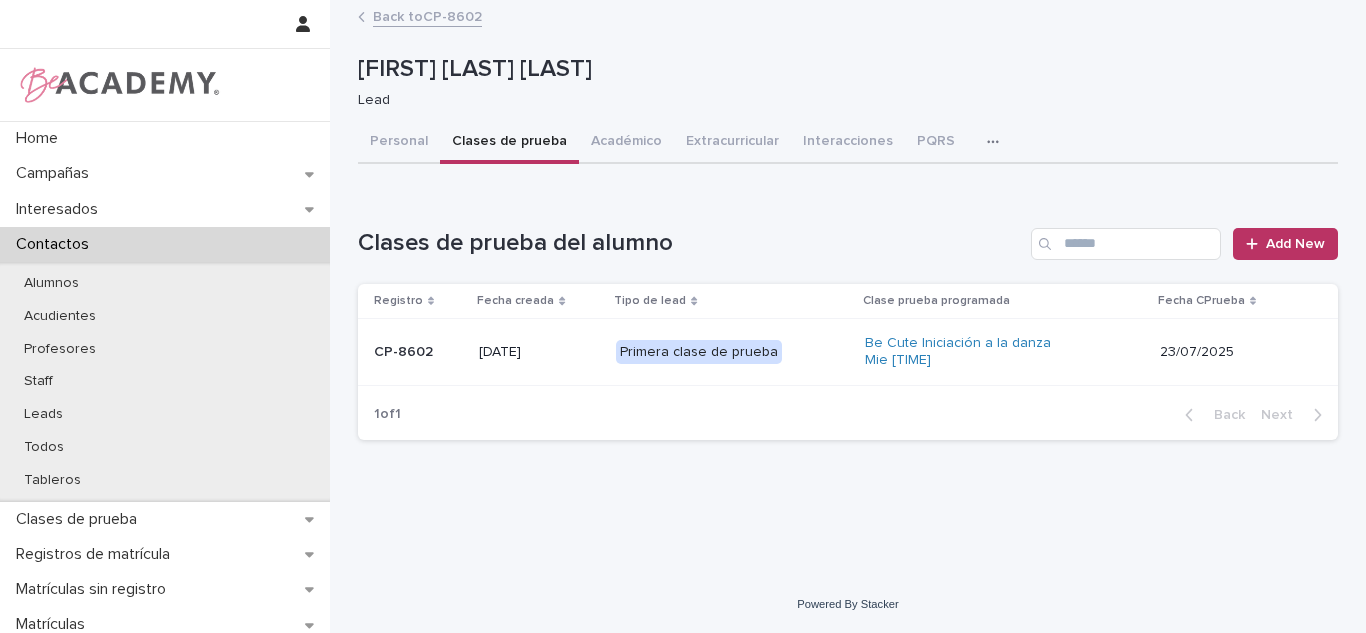 click on "Add New" at bounding box center [1295, 244] 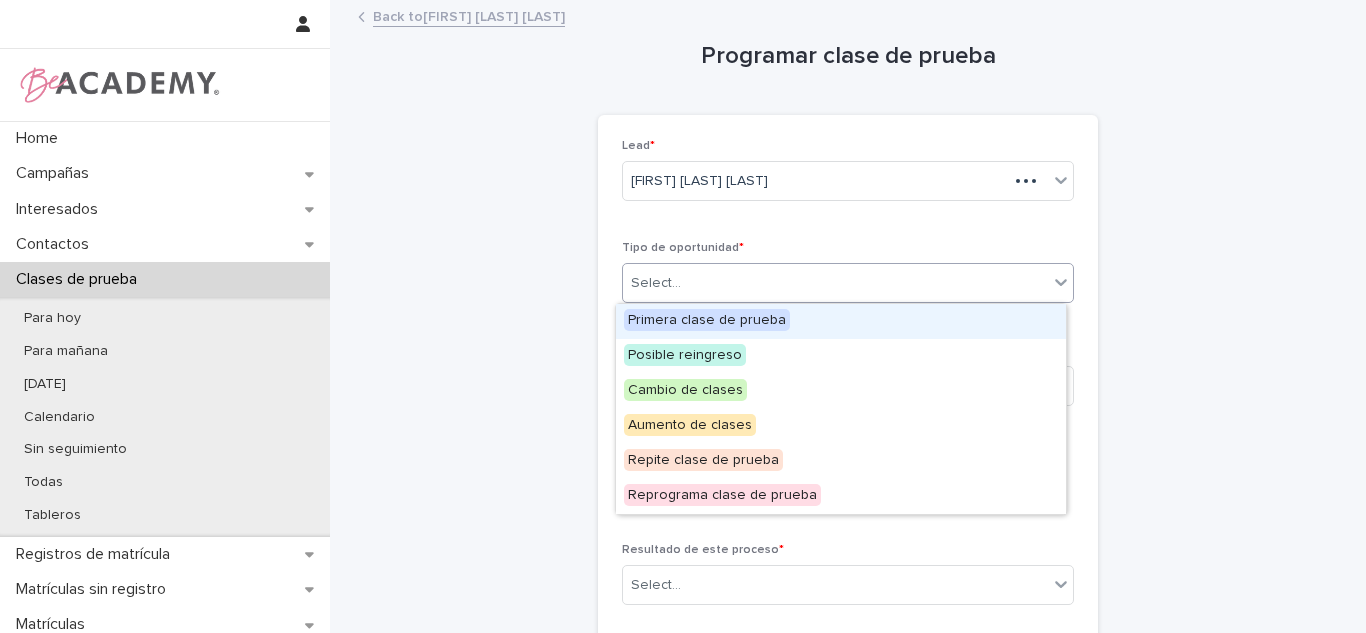 click on "Select..." at bounding box center [835, 283] 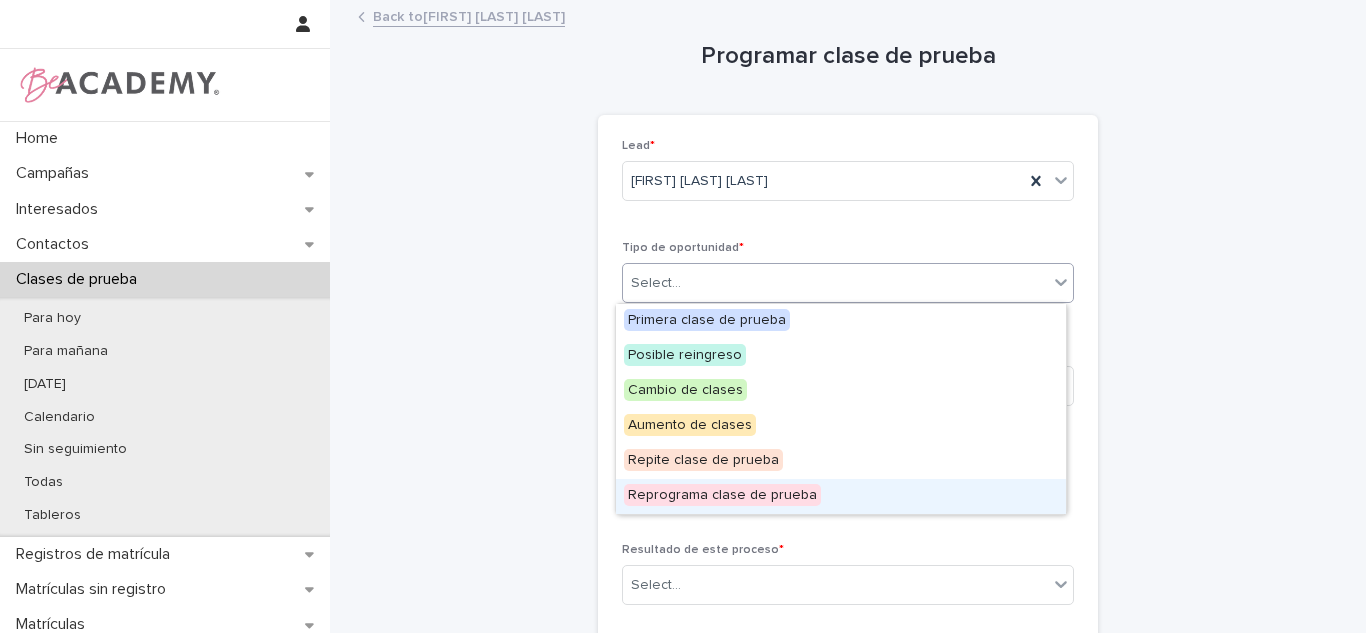 click on "Reprograma clase de prueba" at bounding box center [722, 495] 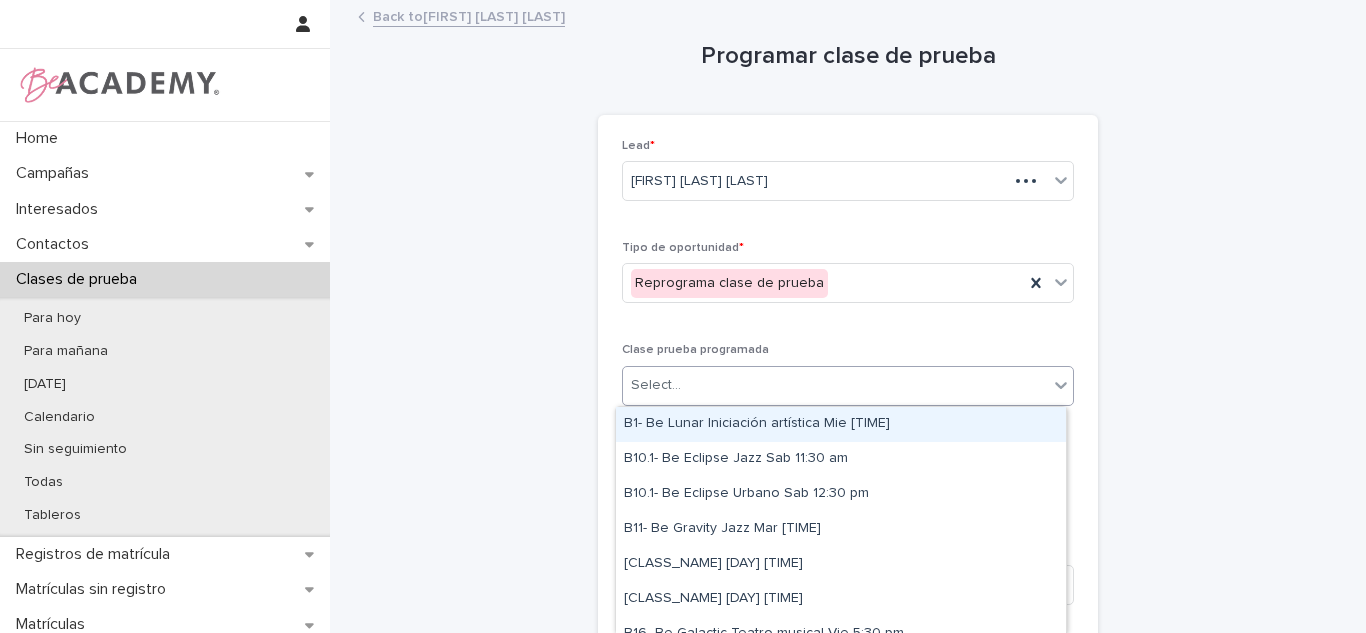 click on "Select..." at bounding box center (835, 385) 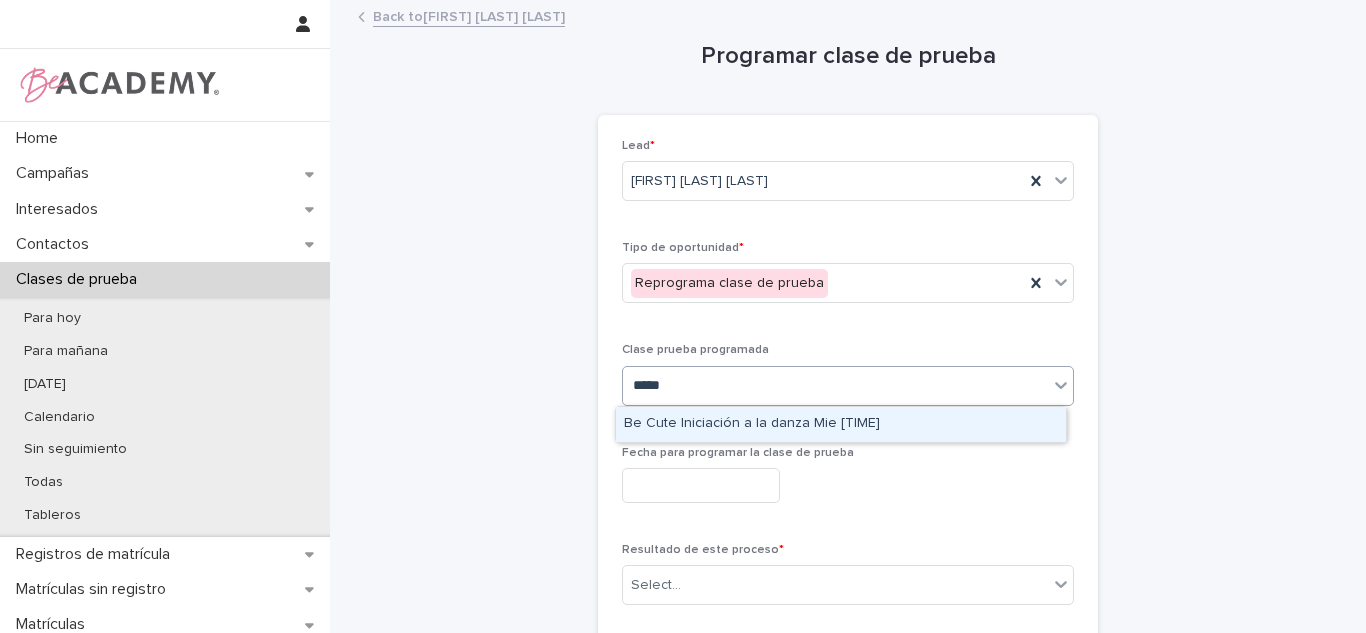 type on "******" 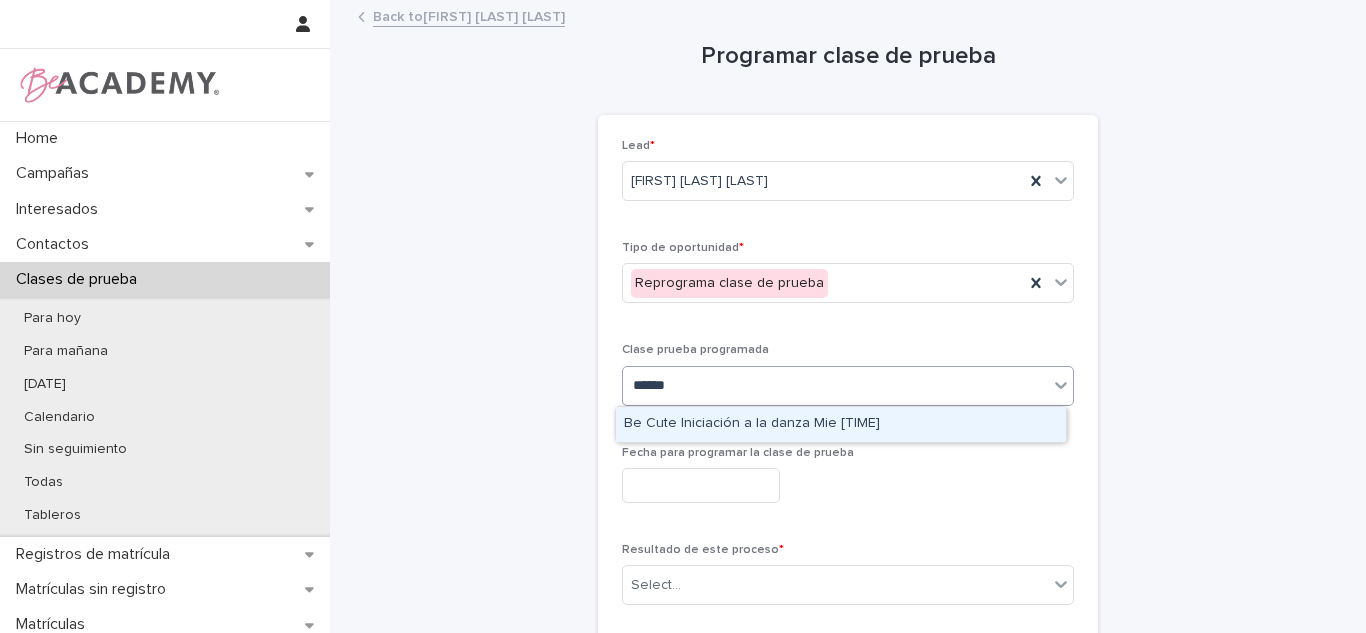 click on "Be Cute Iniciación a la danza Mie [TIME]" at bounding box center (841, 424) 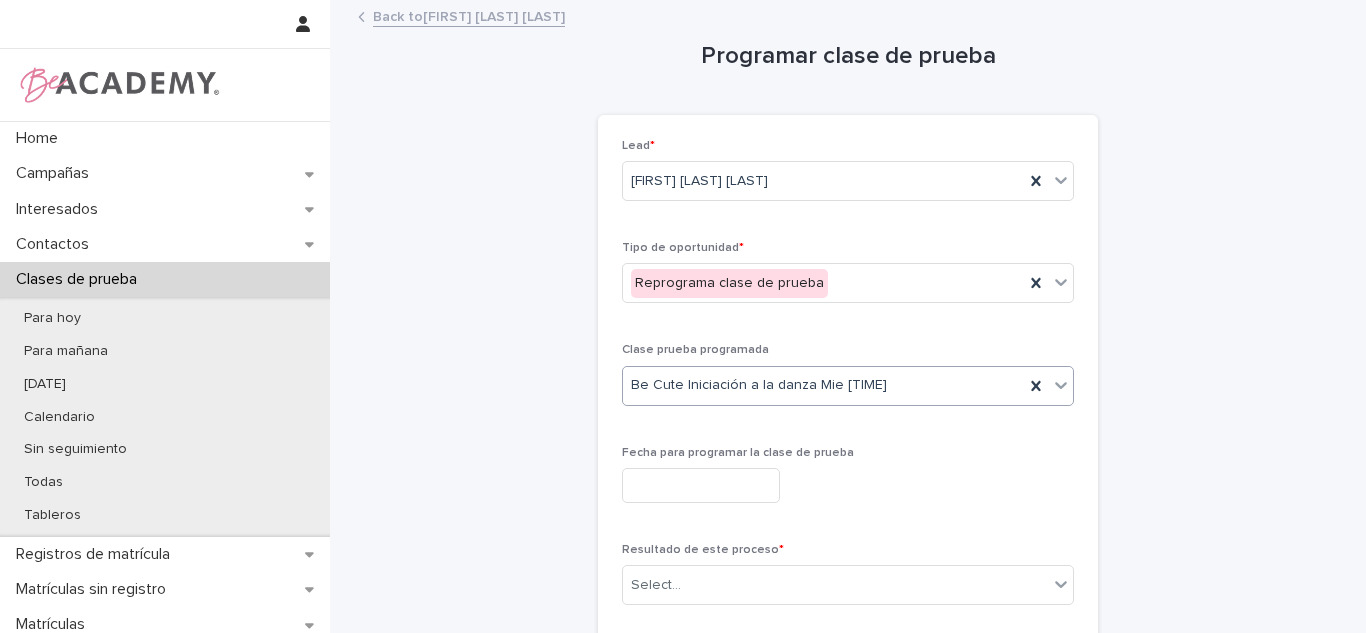click at bounding box center (701, 485) 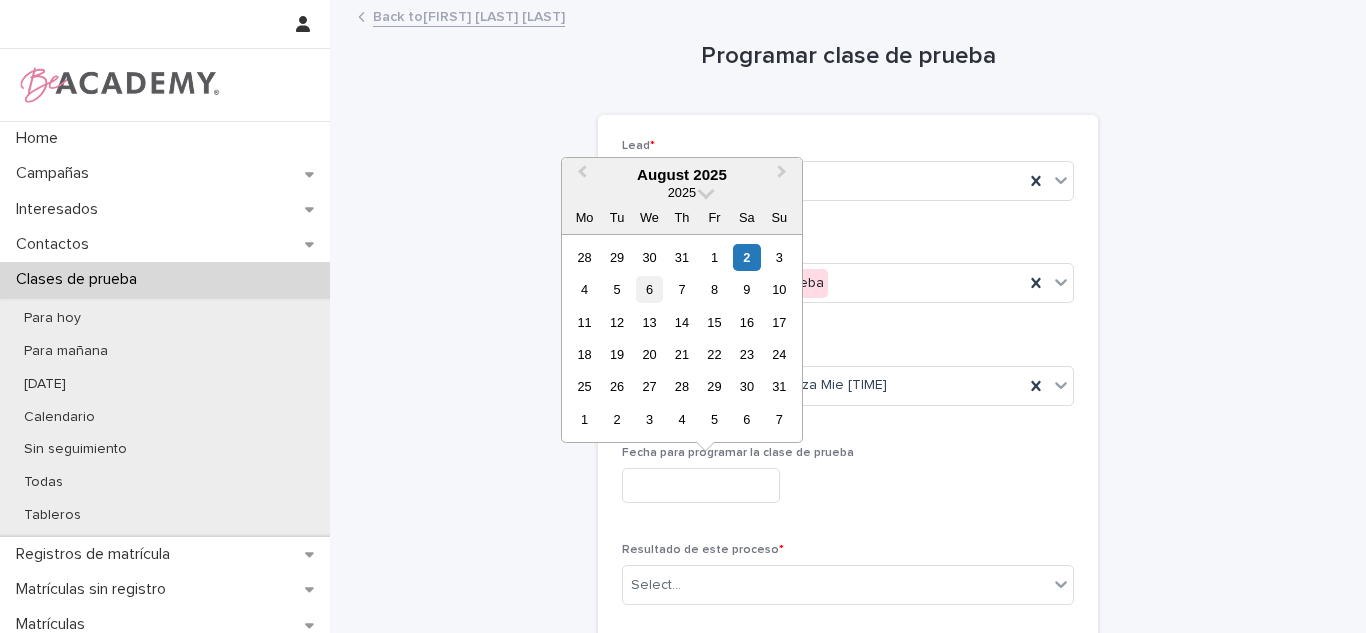 click on "6" at bounding box center [649, 289] 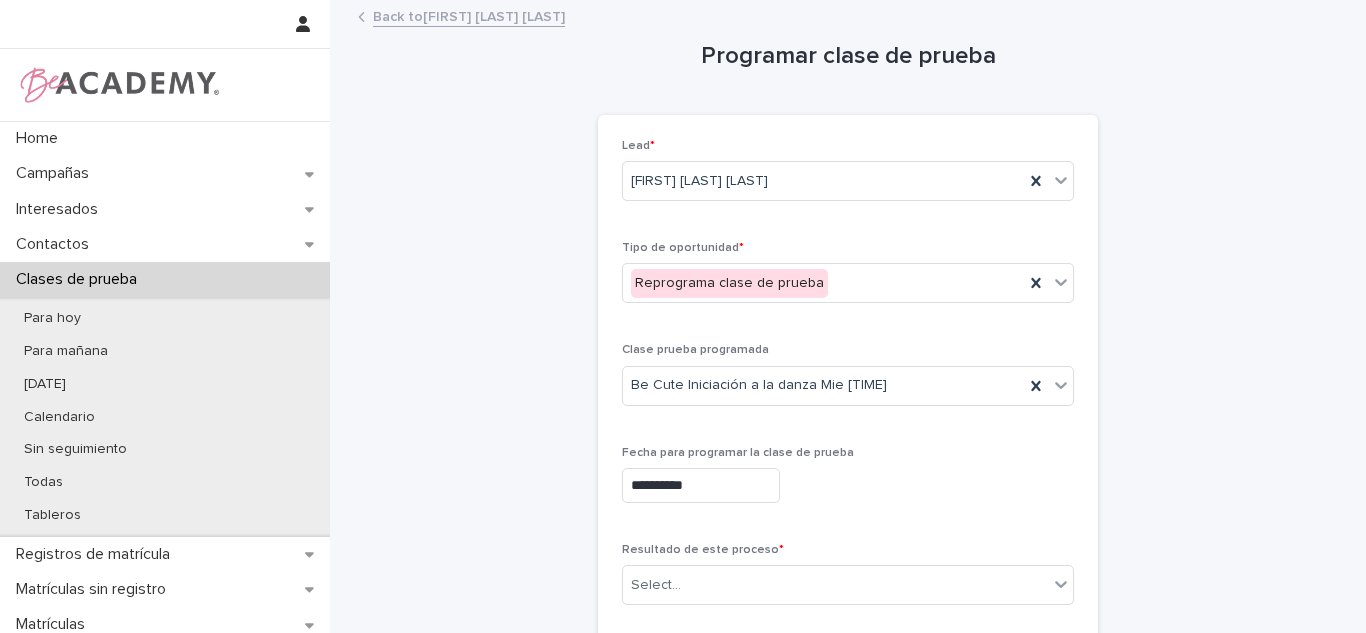 scroll, scrollTop: 175, scrollLeft: 0, axis: vertical 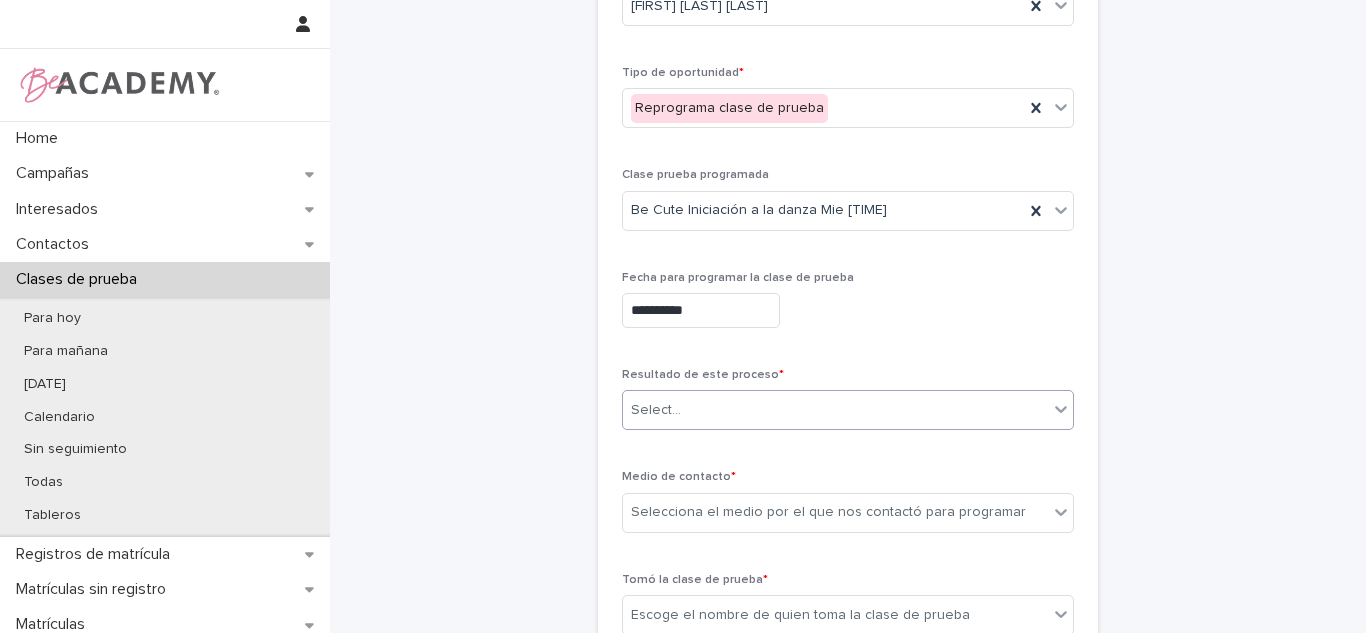 click on "Select..." at bounding box center (835, 410) 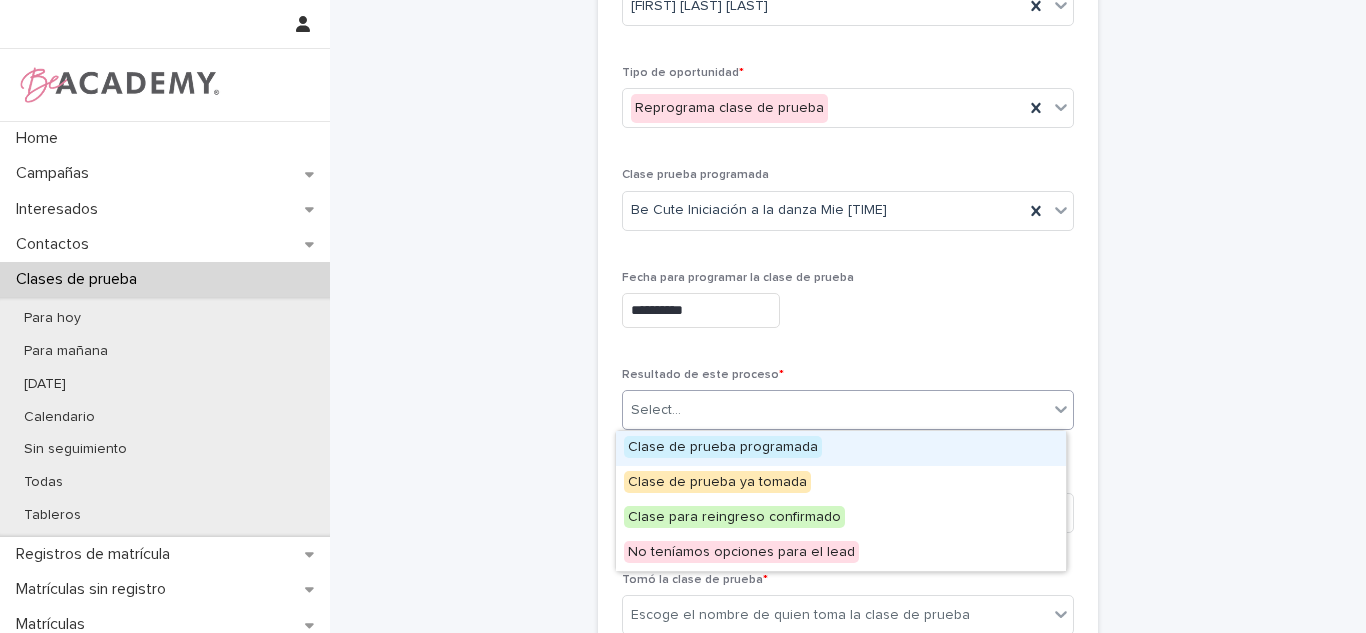 click on "Clase de prueba programada" at bounding box center [723, 447] 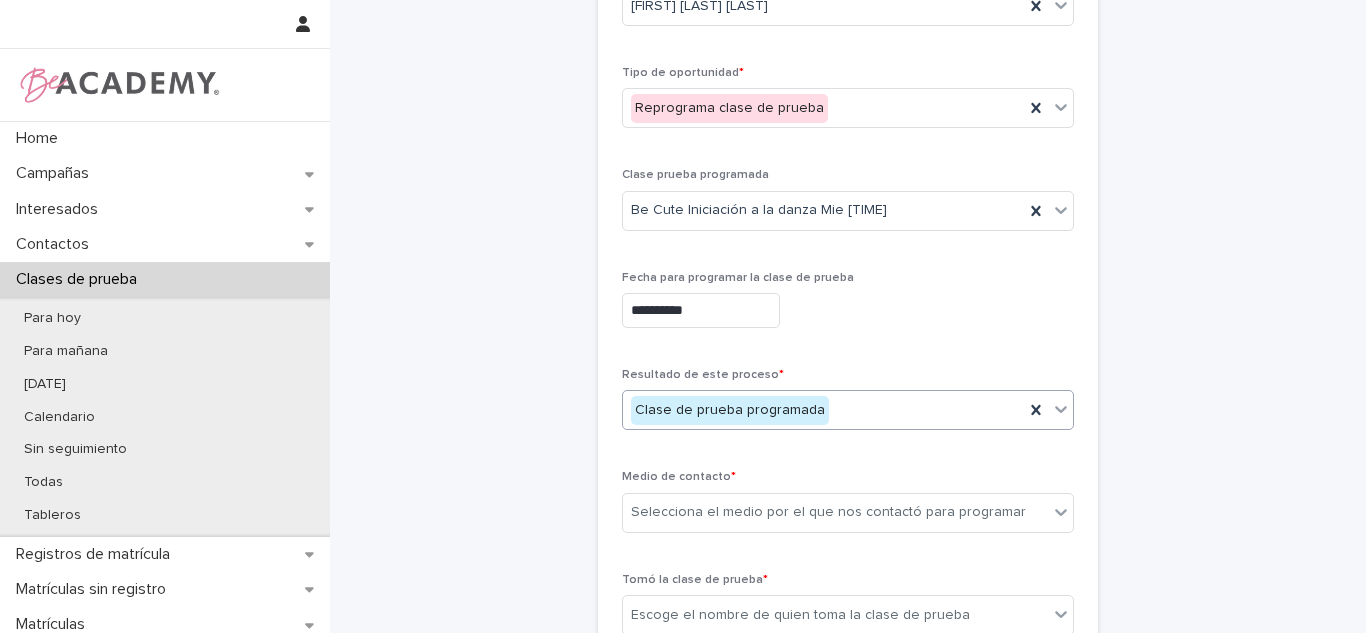 scroll, scrollTop: 412, scrollLeft: 0, axis: vertical 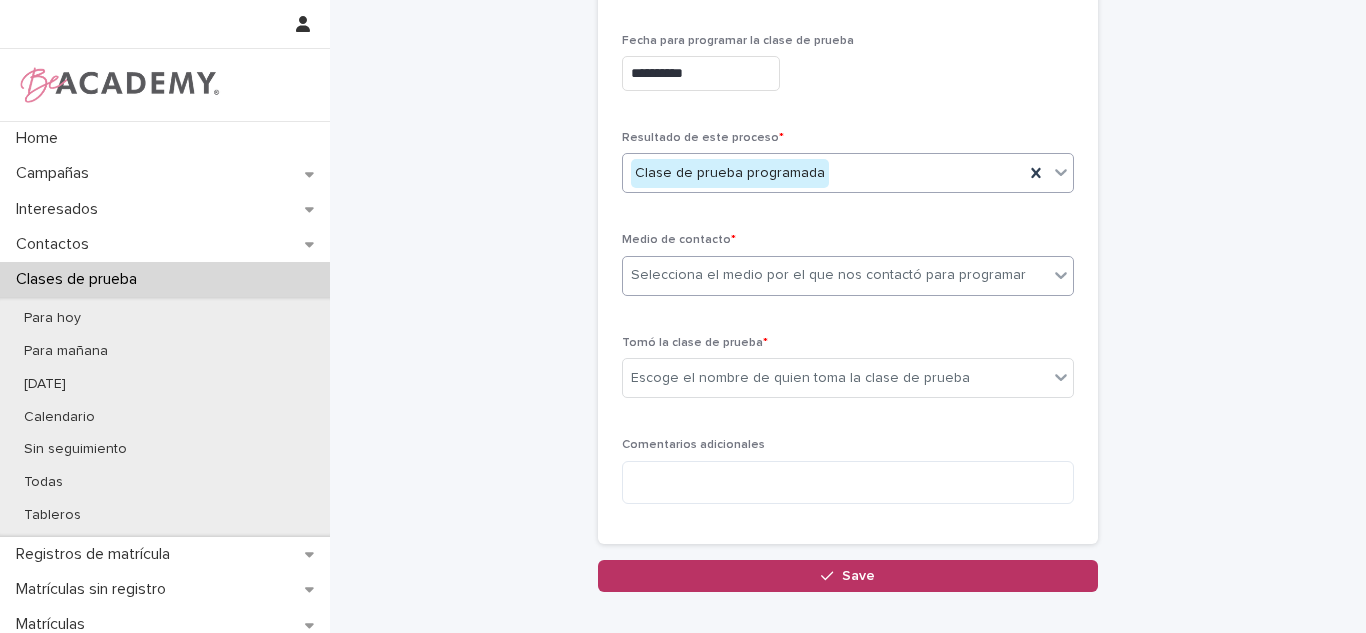 click on "Selecciona el medio por el que nos contactó para programar" at bounding box center [835, 275] 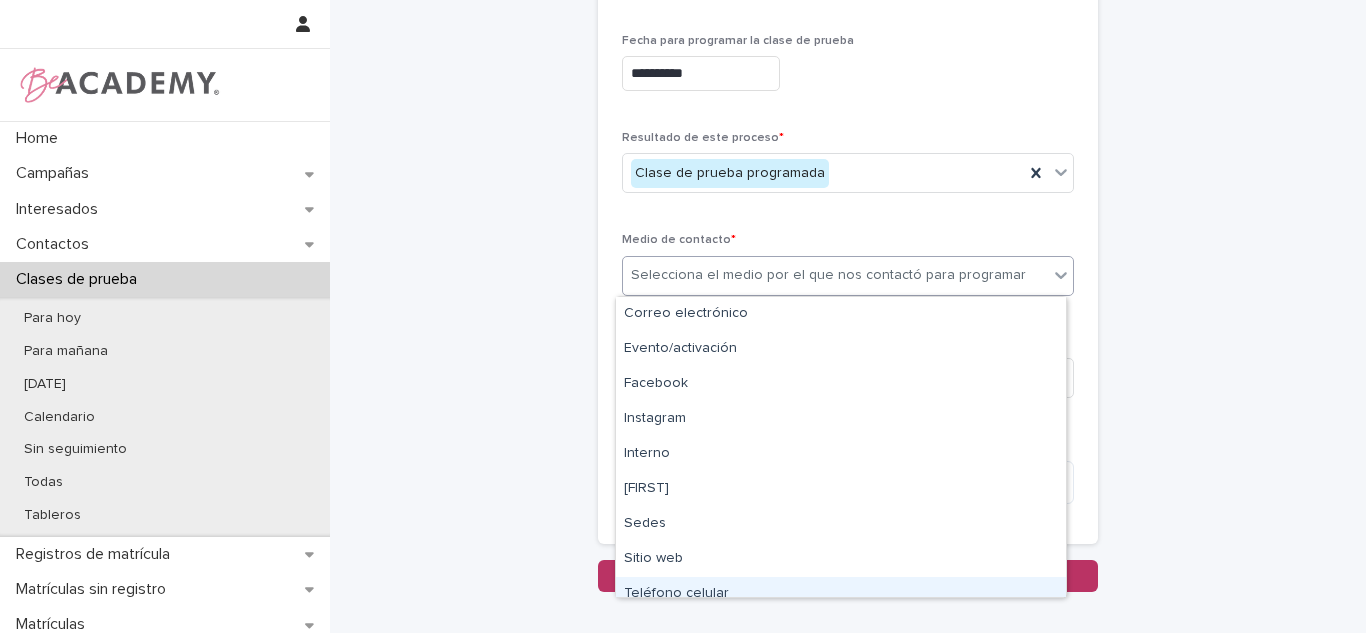 click on "Teléfono celular" at bounding box center [841, 594] 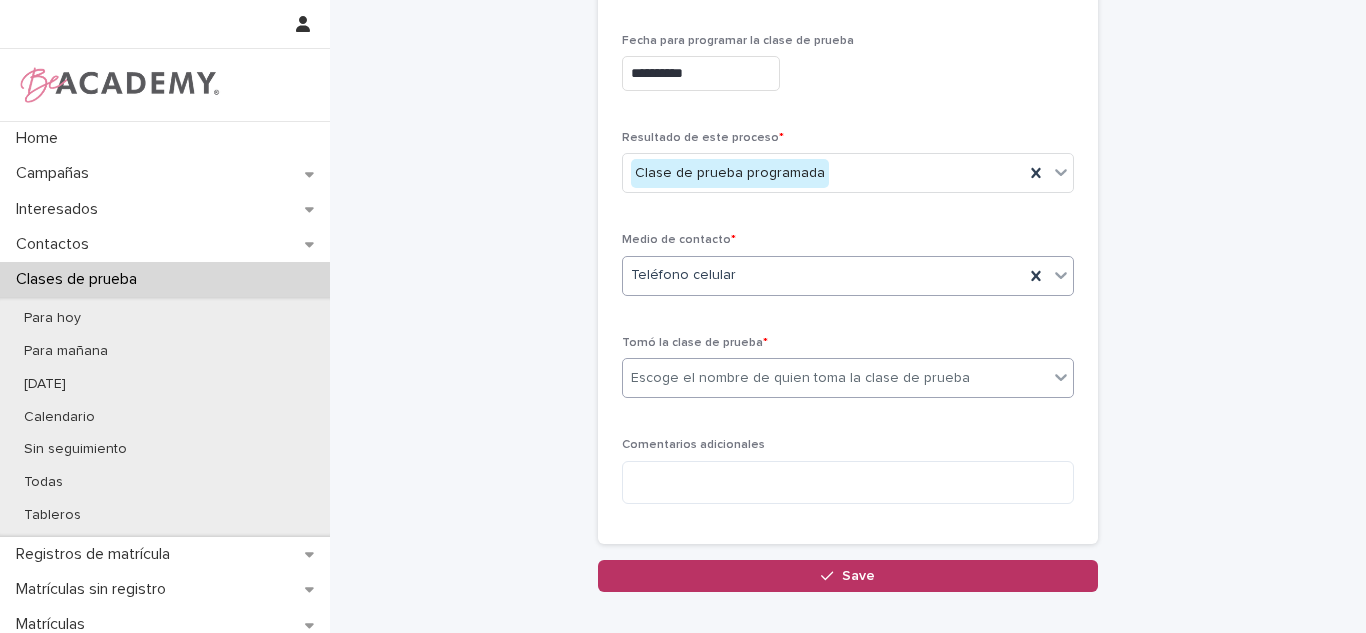 click on "Escoge el nombre de quien toma la clase de prueba" at bounding box center (800, 378) 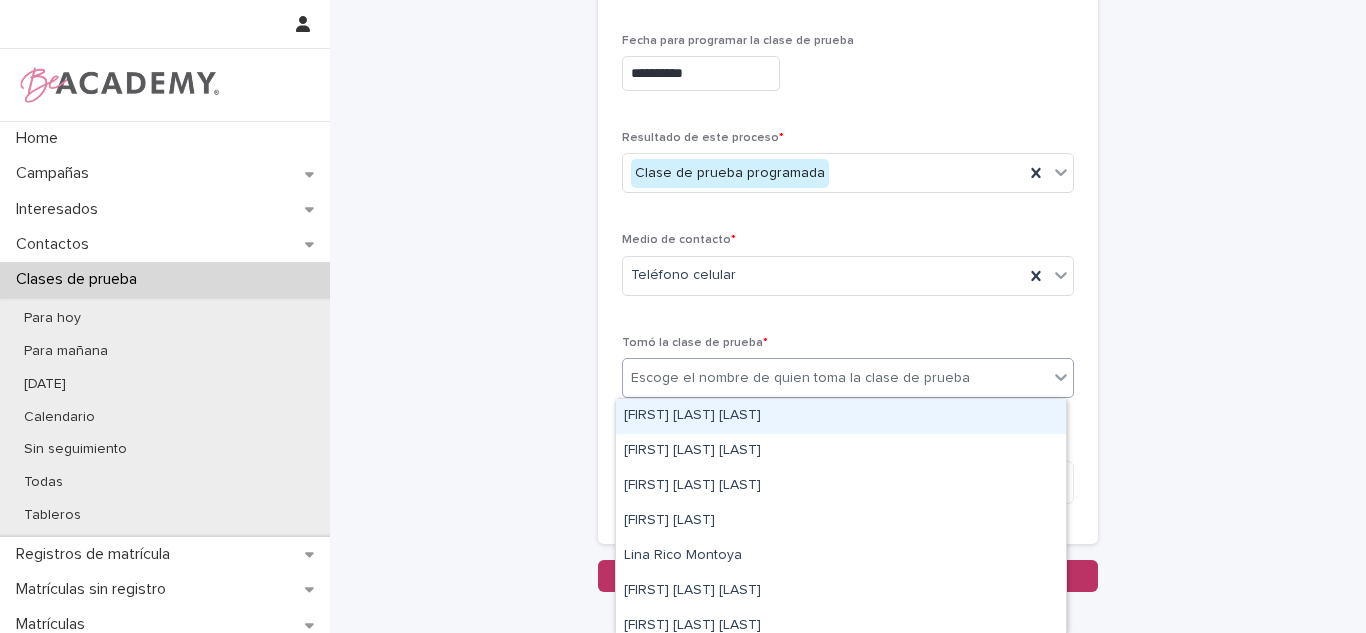 click on "[FIRST] [LAST] [LAST]" at bounding box center (841, 416) 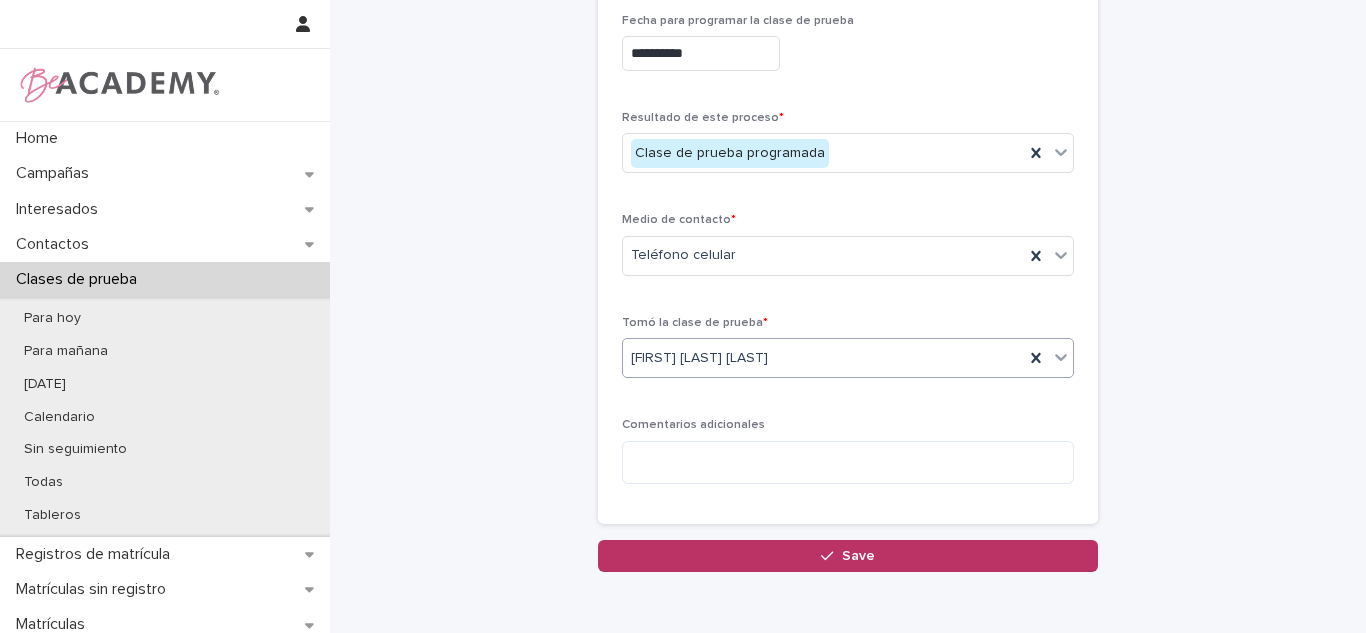 scroll, scrollTop: 439, scrollLeft: 0, axis: vertical 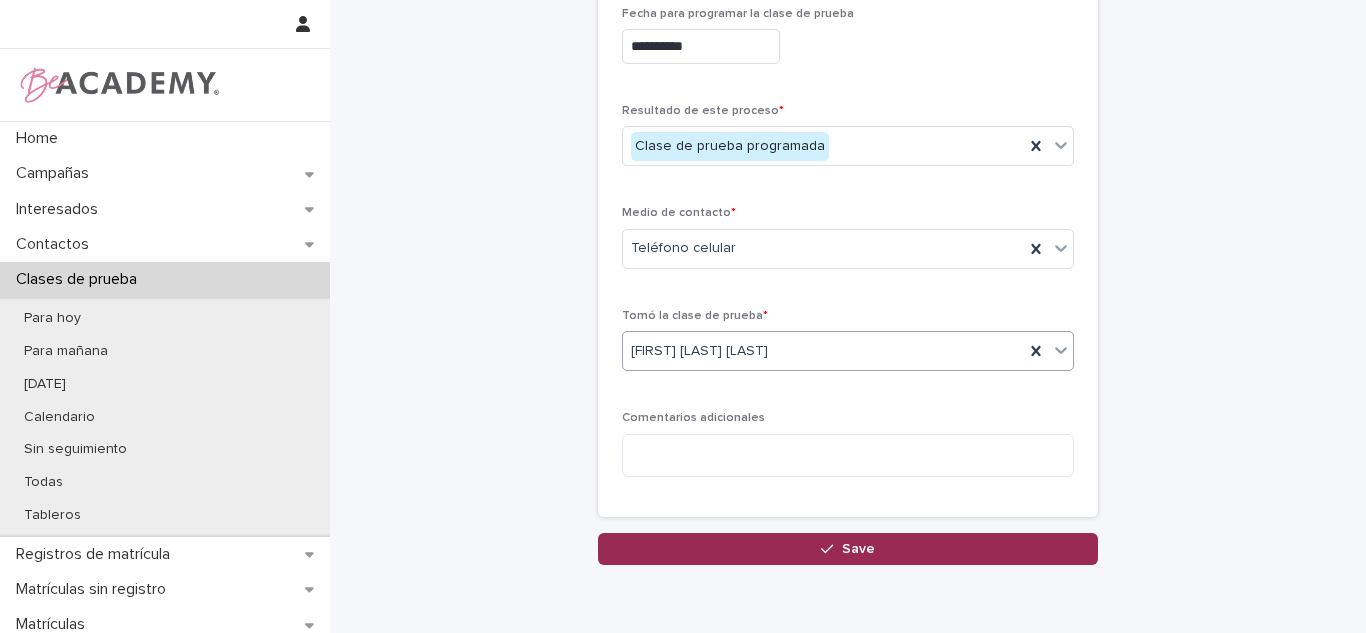 click on "Save" at bounding box center [848, 549] 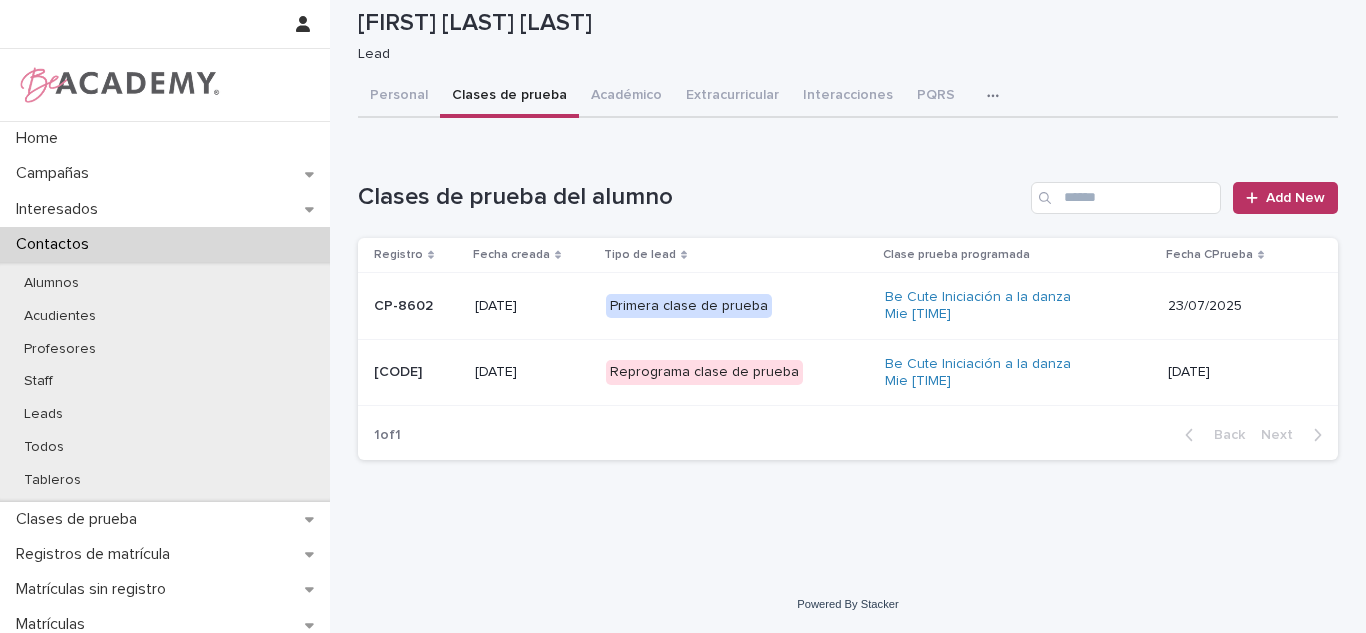 scroll, scrollTop: 0, scrollLeft: 0, axis: both 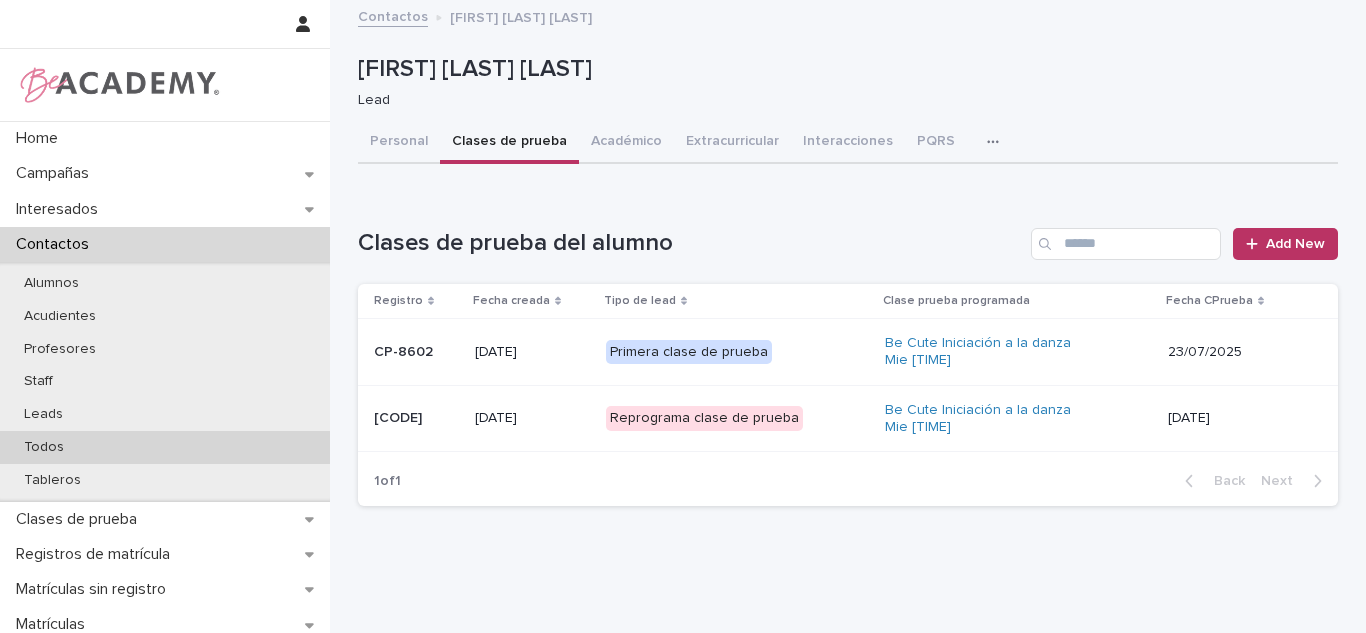 click on "Todos" at bounding box center [165, 447] 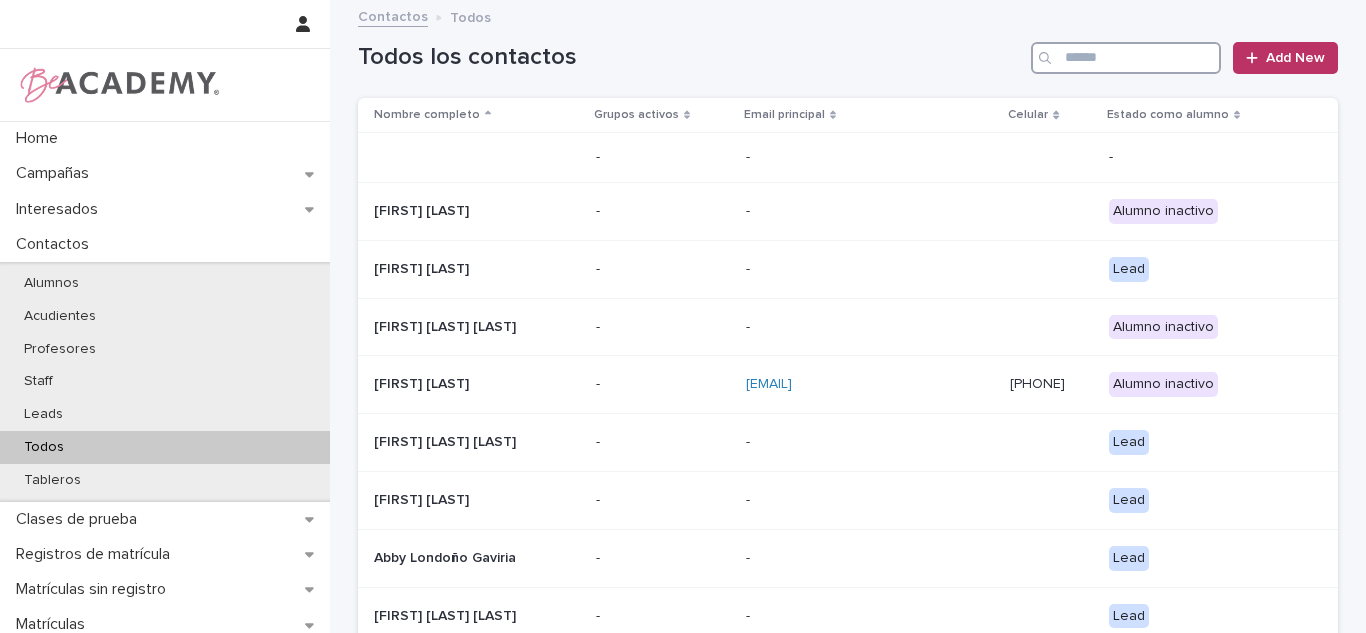 click at bounding box center [1126, 58] 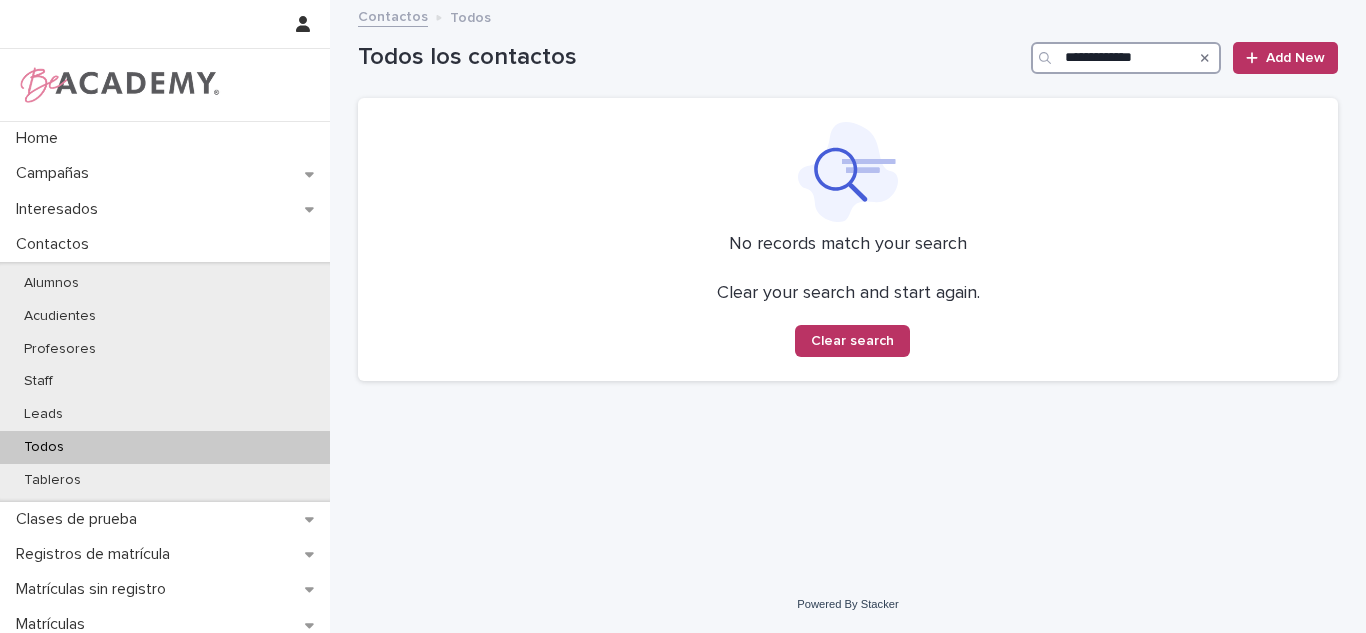 click on "**********" at bounding box center (1126, 58) 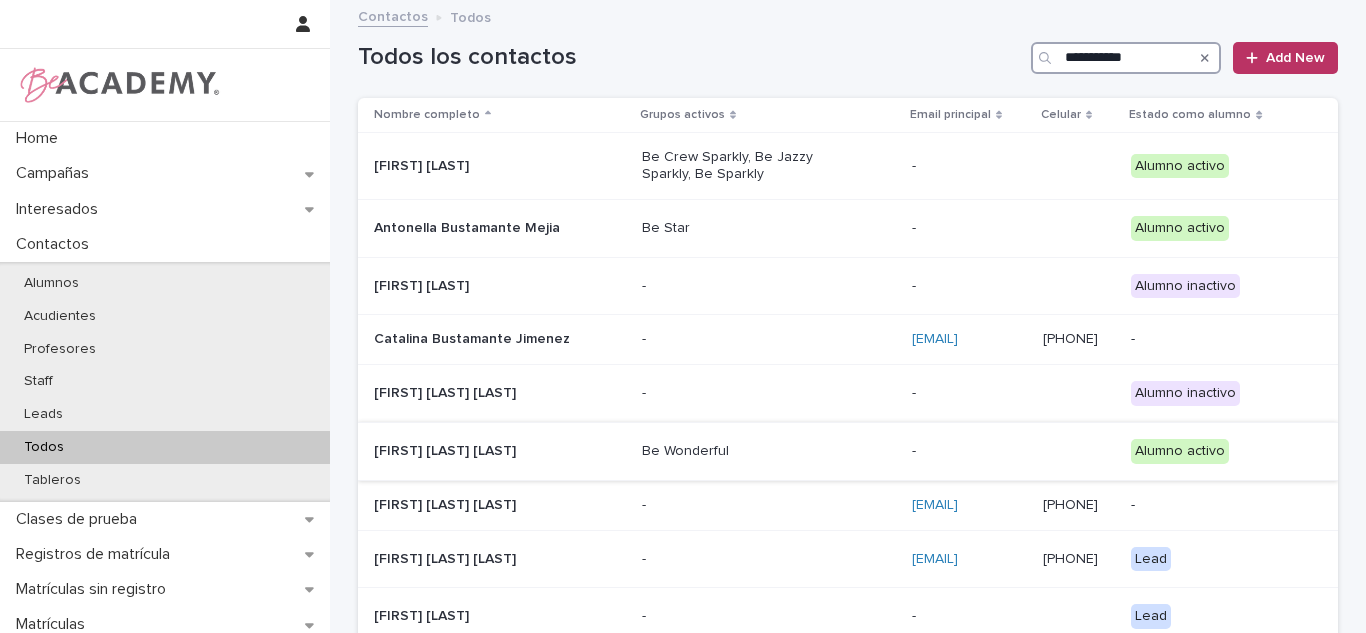 type on "**********" 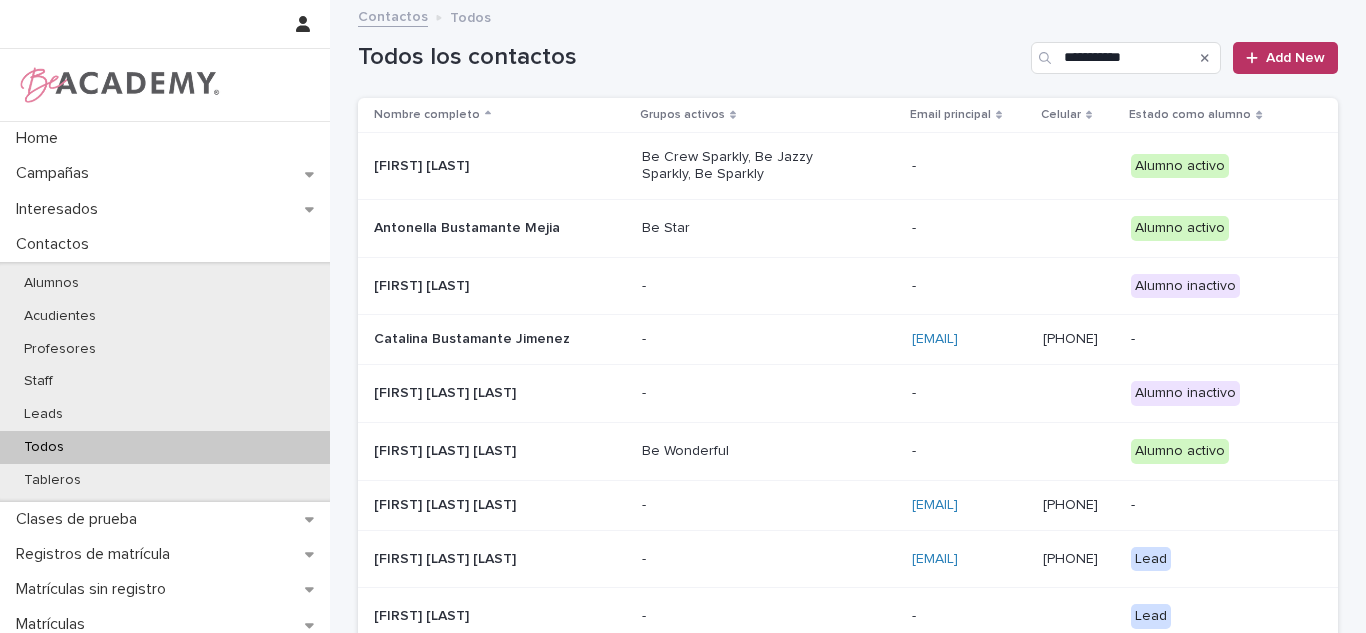 click on "Be Wonderful" at bounding box center (742, 451) 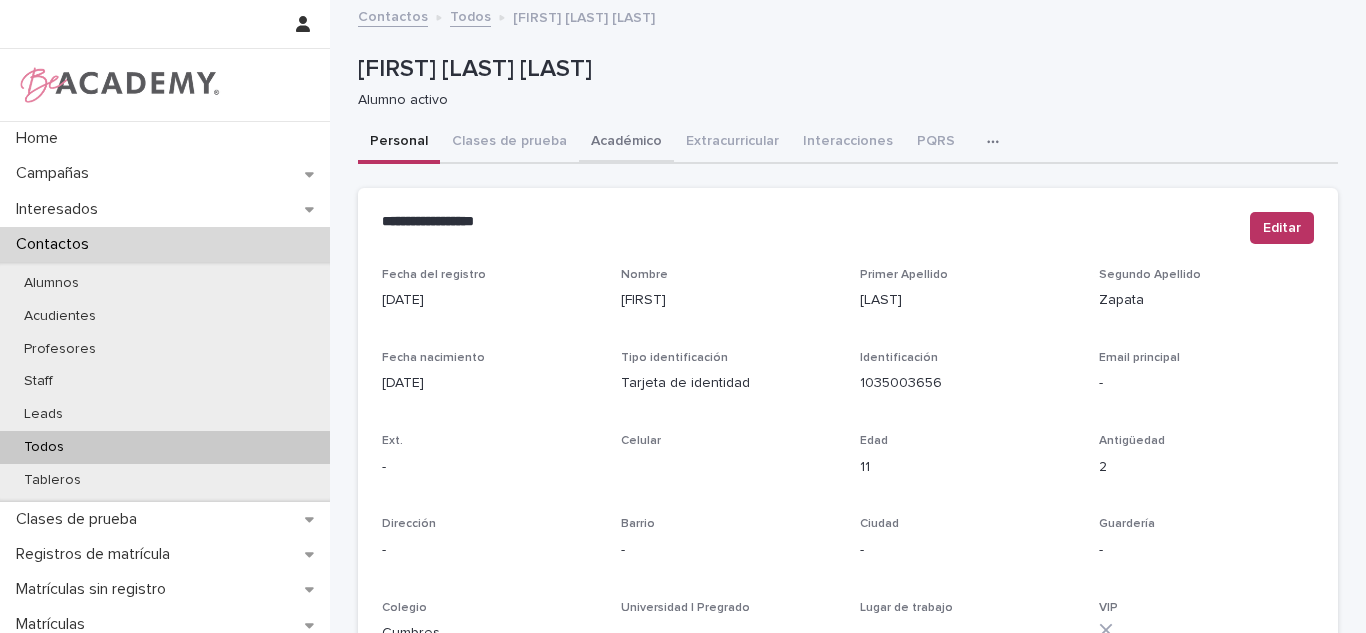 click on "Académico" at bounding box center [626, 143] 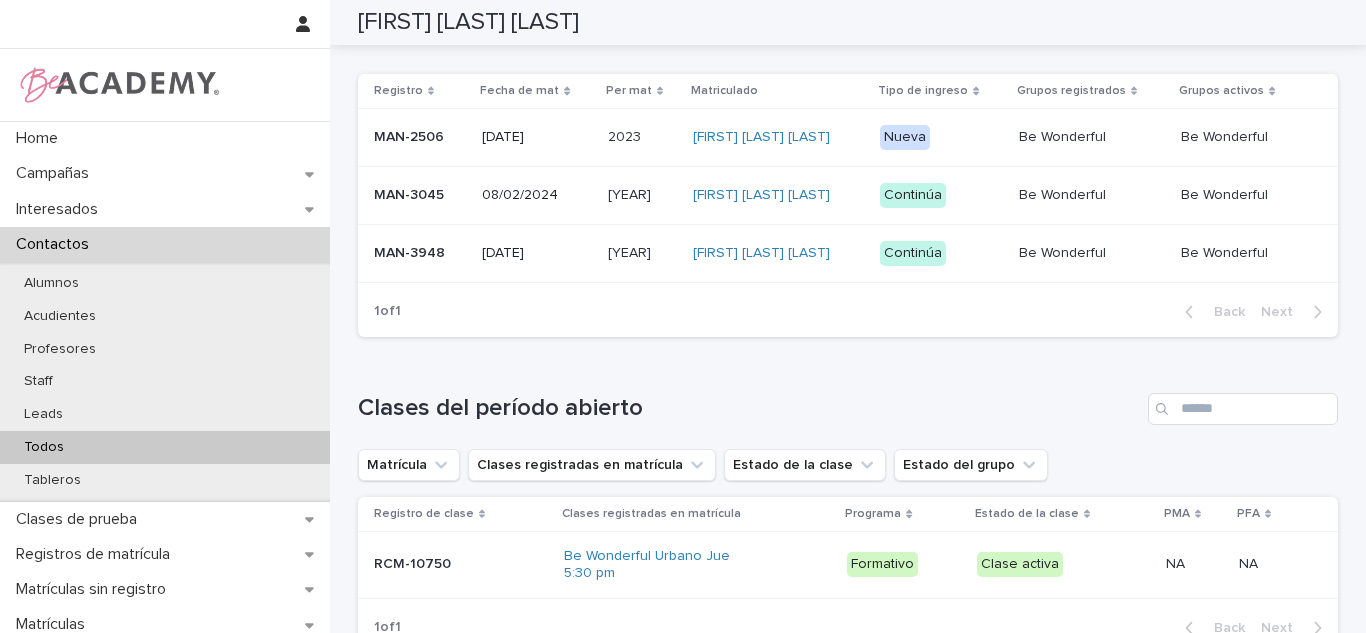 scroll, scrollTop: 0, scrollLeft: 0, axis: both 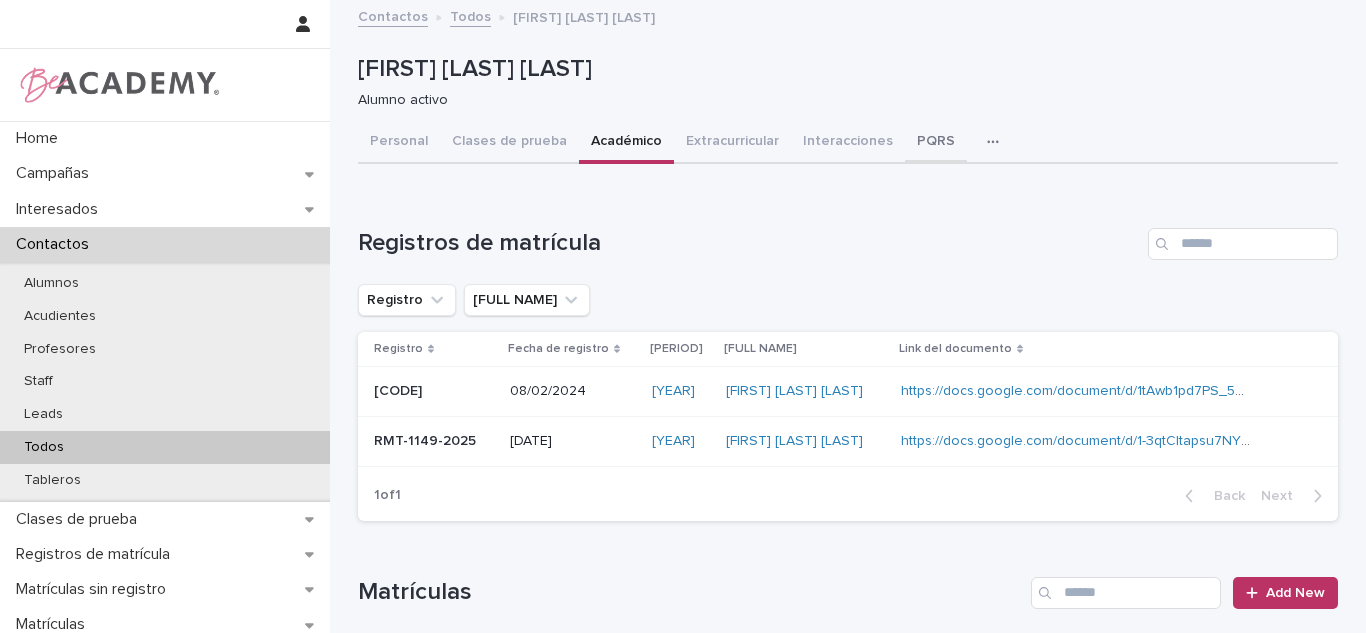 click on "PQRS" at bounding box center [936, 143] 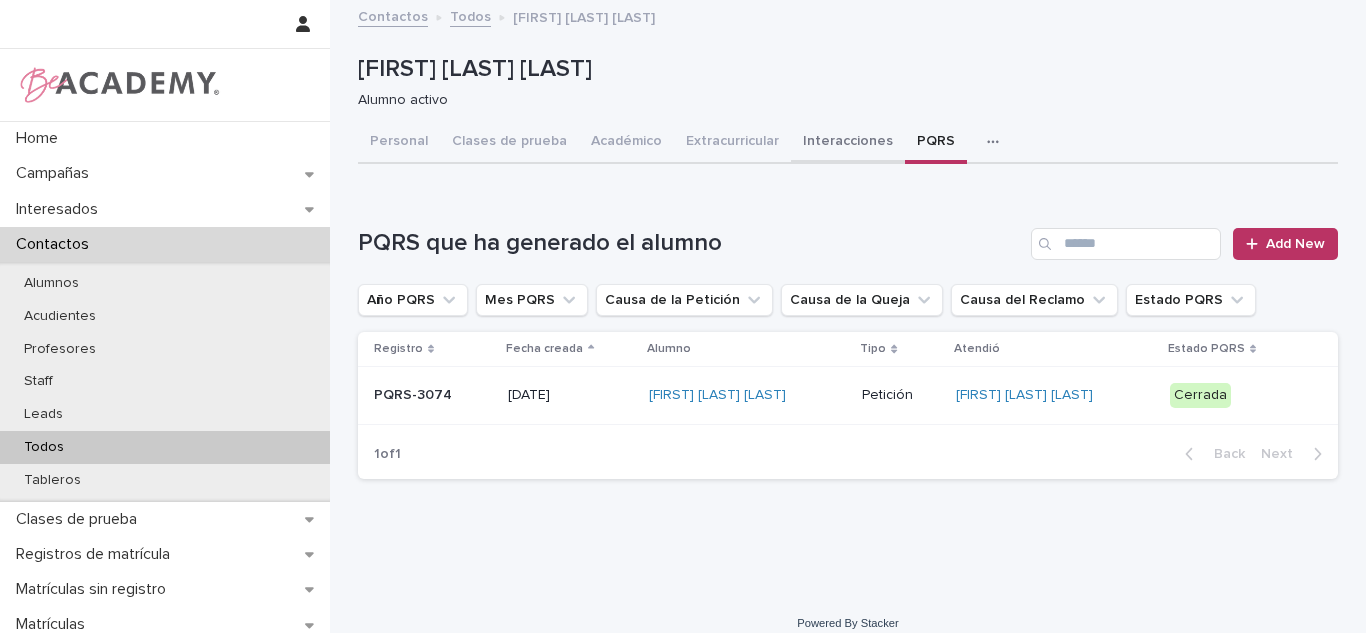 click on "Interacciones" at bounding box center [848, 143] 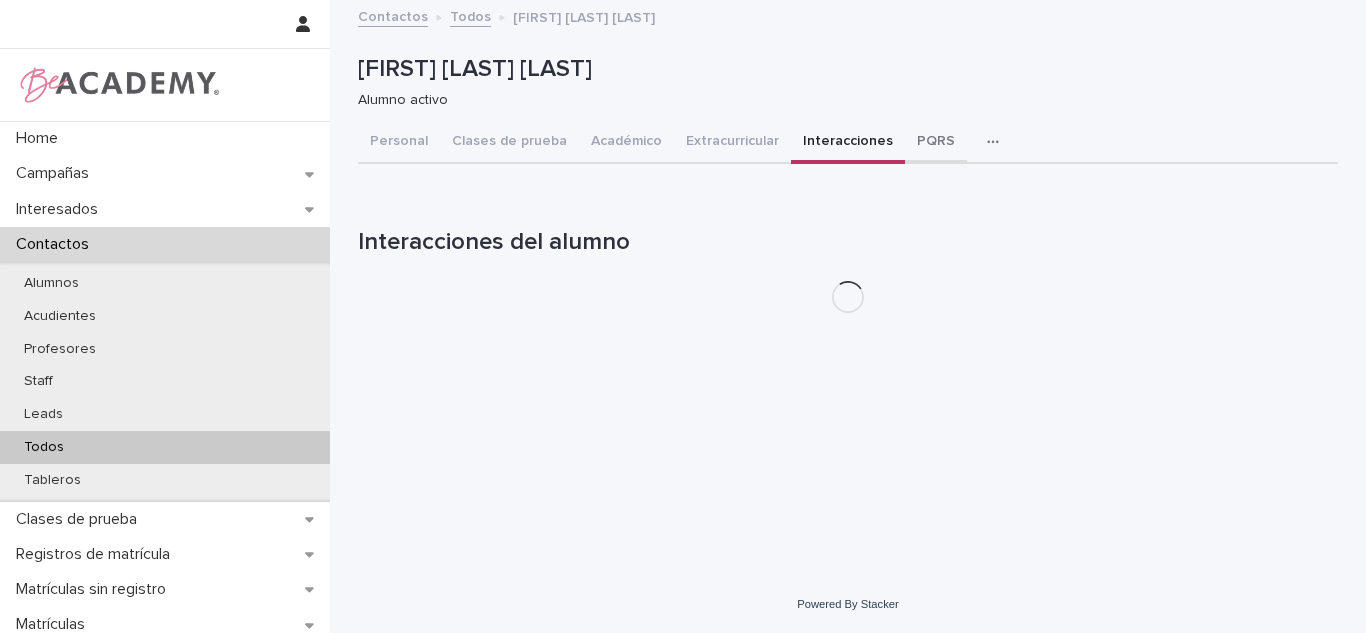 click on "PQRS" at bounding box center [936, 143] 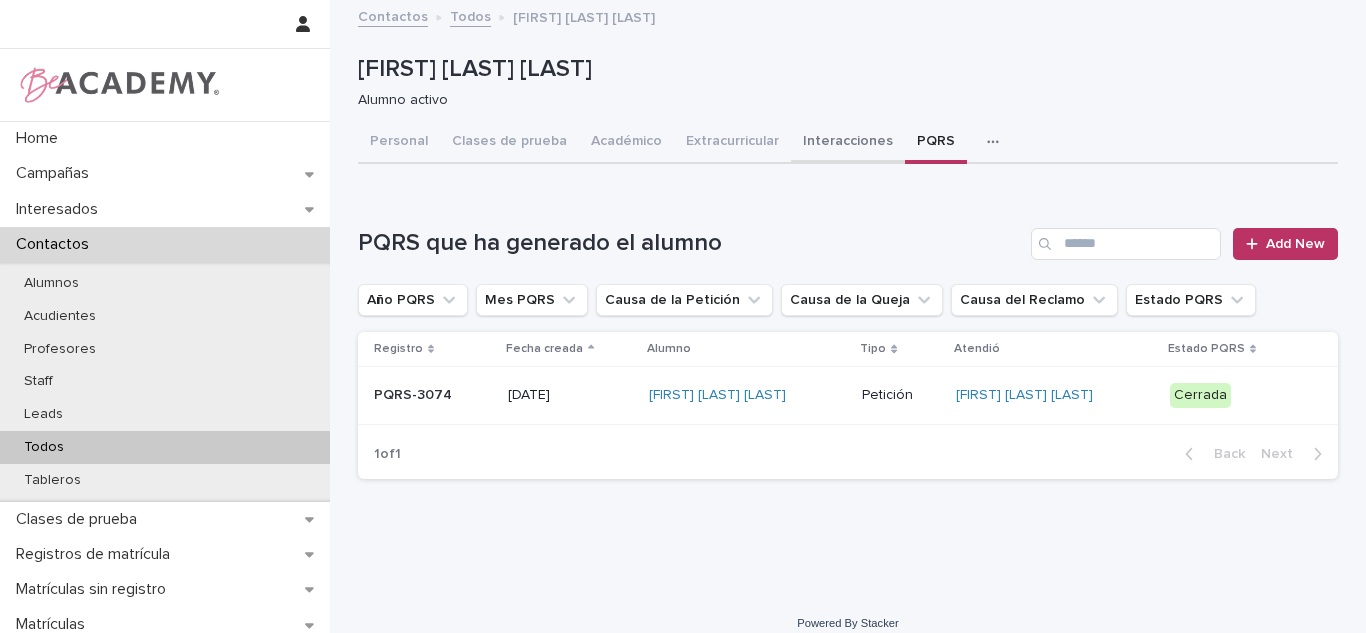 click on "Interacciones" at bounding box center [848, 143] 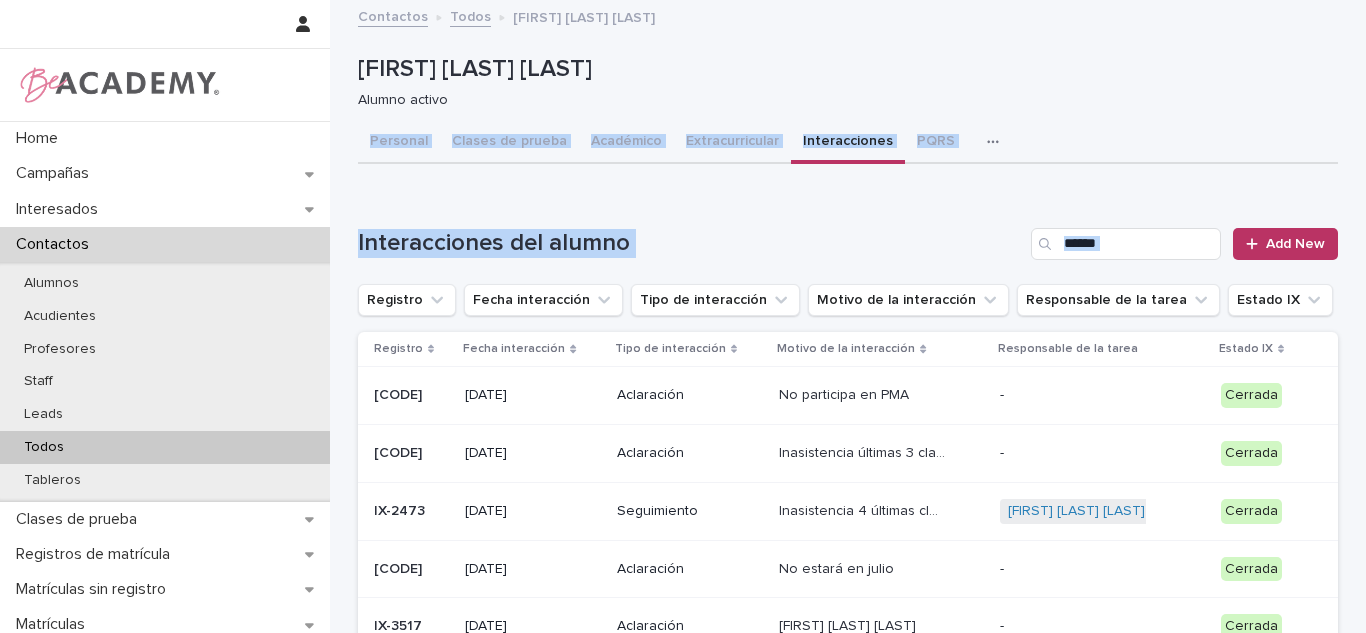 drag, startPoint x: 1348, startPoint y: 205, endPoint x: 1351, endPoint y: 241, distance: 36.124783 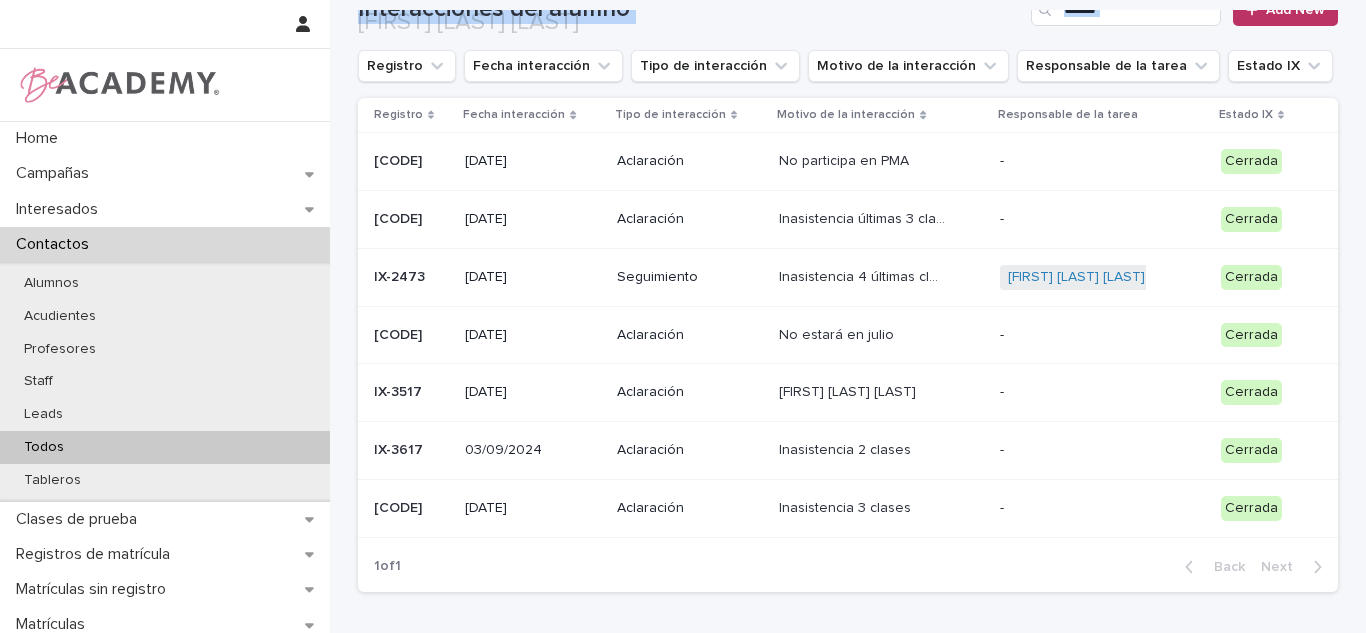 scroll, scrollTop: 294, scrollLeft: 0, axis: vertical 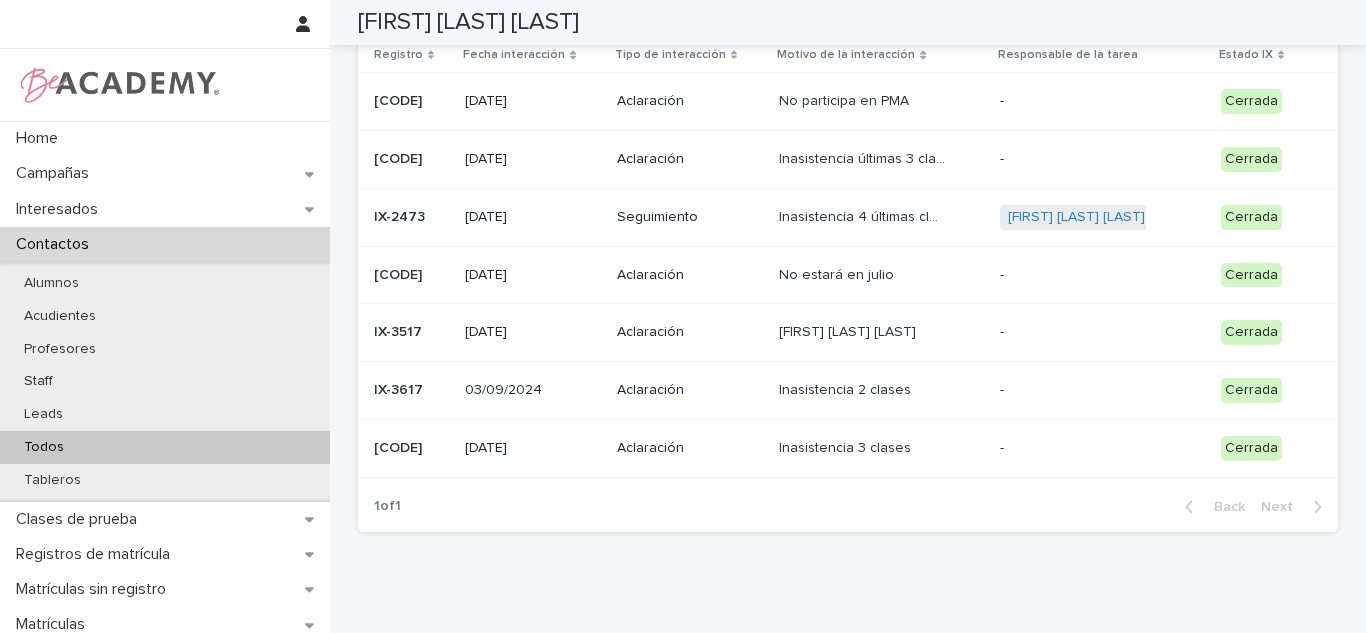 click on "1  of  1 Back Next" at bounding box center (848, 507) 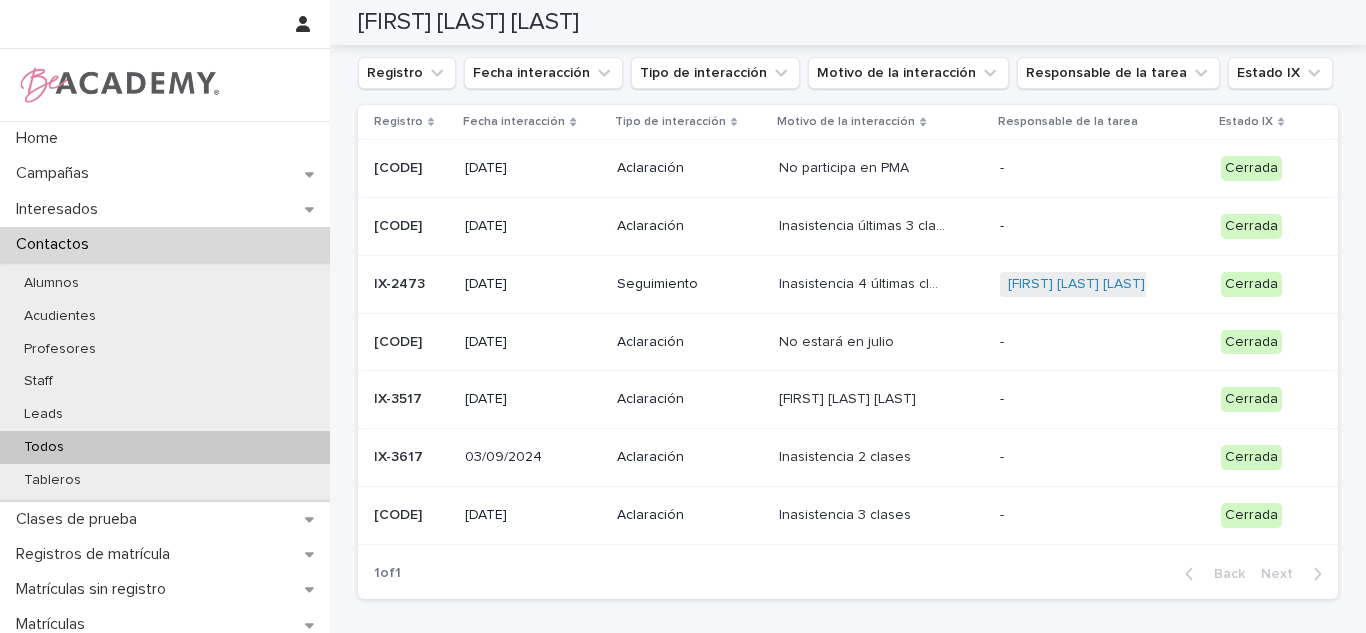 scroll, scrollTop: 194, scrollLeft: 0, axis: vertical 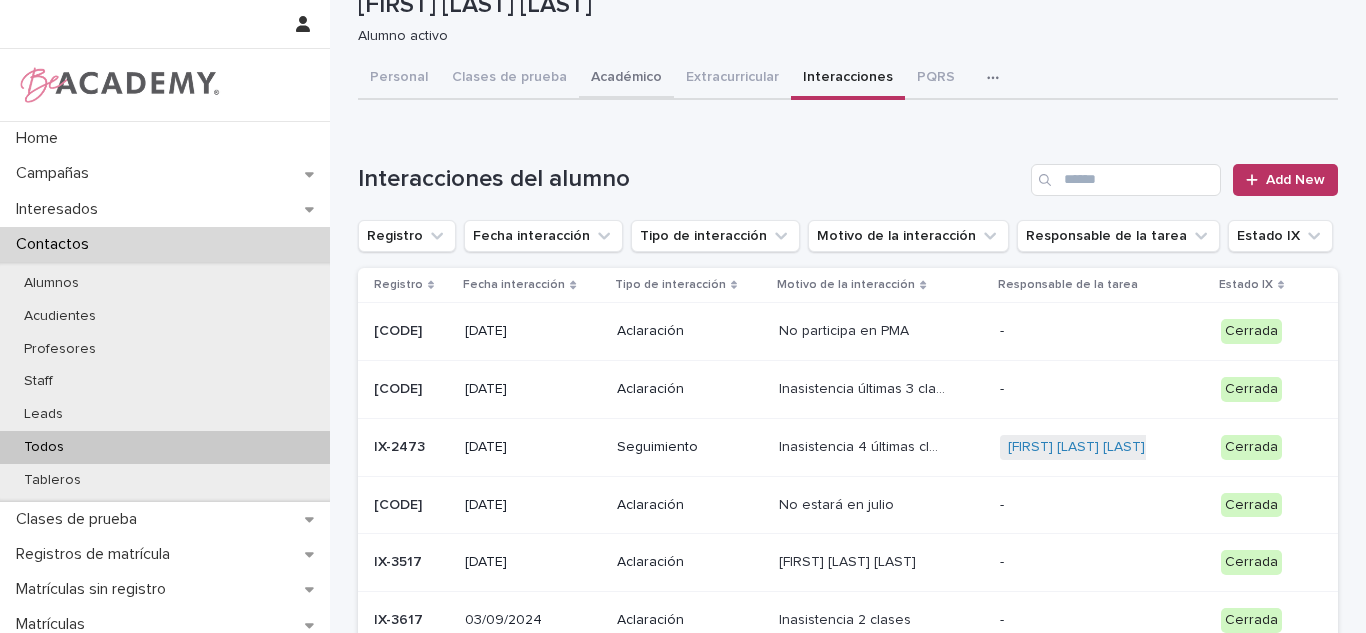 click on "Personal Clases de prueba Académico Extracurricular Interacciones PQRS Tareas Can't display tree at index  0 Can't display tree at index  2 Can't display tree at index  1 Can't display tree at index  5 Loading... Saving… Loading... Saving… Loading... Saving… Interacciones del alumno Add New Registro Fecha interacción Tipo de interacción Motivo de la interacción Responsable de la tarea Estado IX Registro Fecha interacción Tipo de interacción Motivo de la interacción Responsable de la tarea Estado IX IX-1745 IX-1745   25/04/2023 Aclaración No participa en PMA No participa en PMA   - Cerrada IX-2446 IX-2446   23/10/2023 Aclaración Inasistencia últimas 3 clases Inasistencia últimas 3 clases   - Cerrada IX-2473 IX-2473   30/10/2023 Seguimiento Inasistencia 4 últimas clases (PFA) Inasistencia 4 últimas clases (PFA)   [FIRST] [LAST]   + 0 Cerrada IX-3473 IX-3473   03/07/2024 Aclaración No estará en julio No estará en julio   - Cerrada IX-3517 IX-3517   12/08/2024   -" at bounding box center [848, 418] 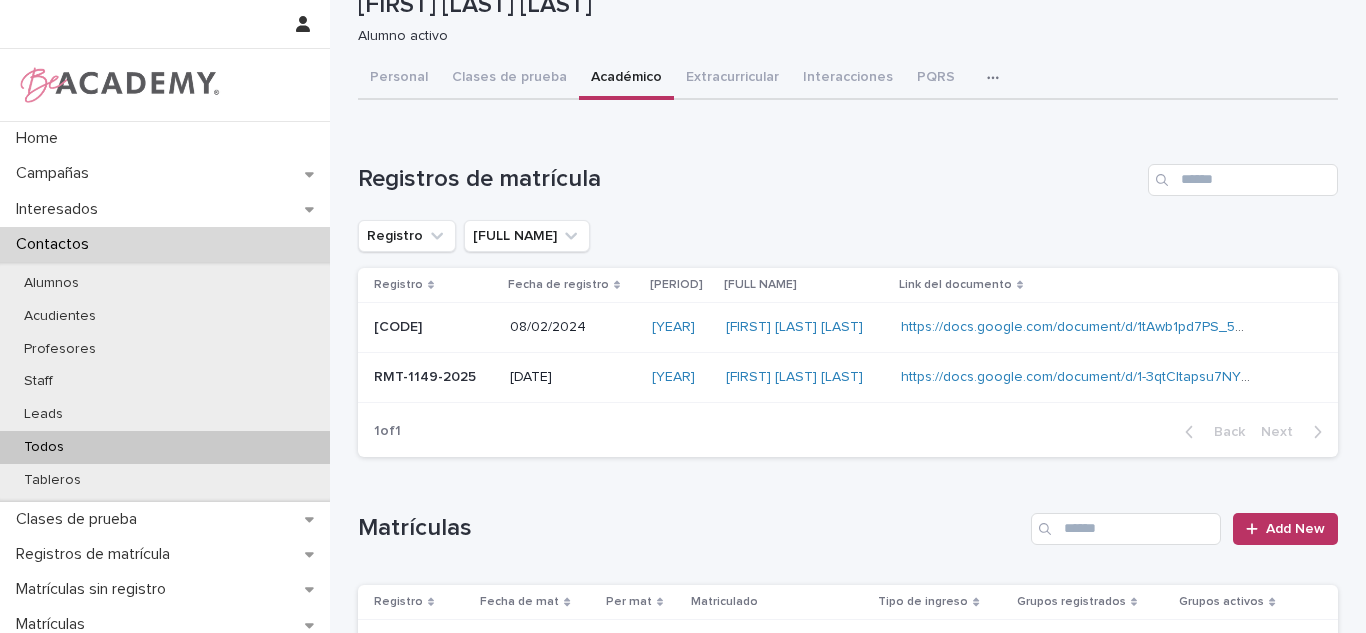 scroll, scrollTop: 454, scrollLeft: 0, axis: vertical 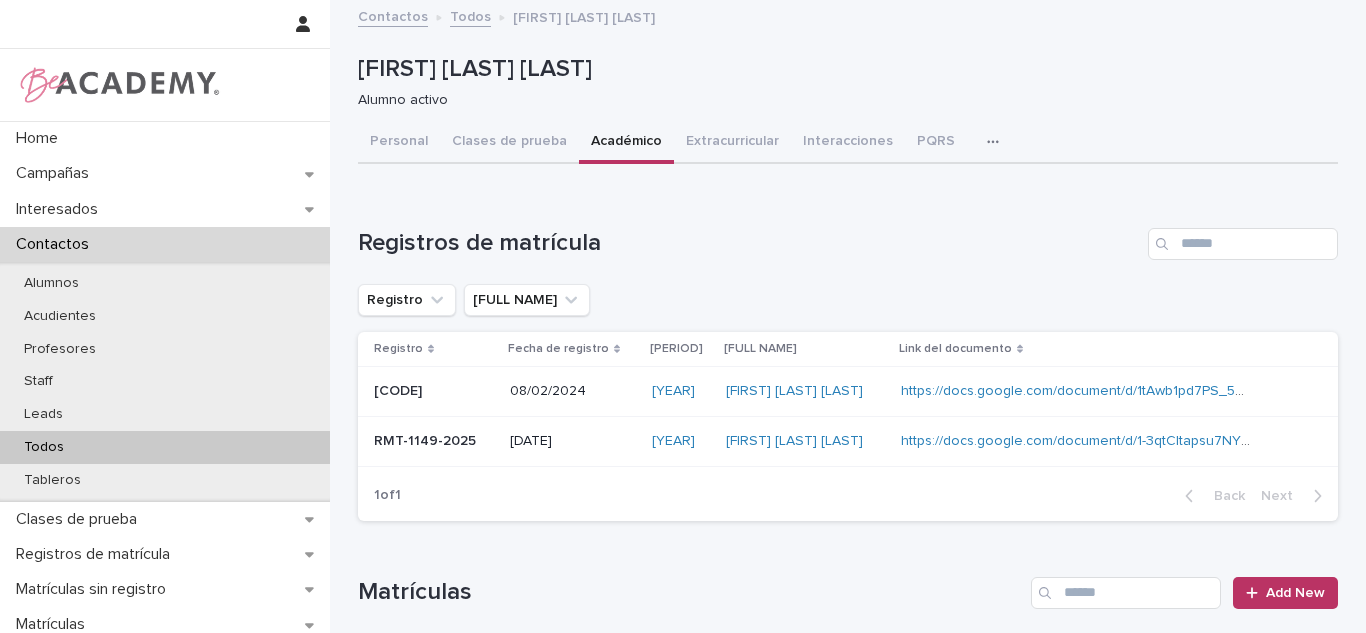 click on "Todos" at bounding box center (165, 447) 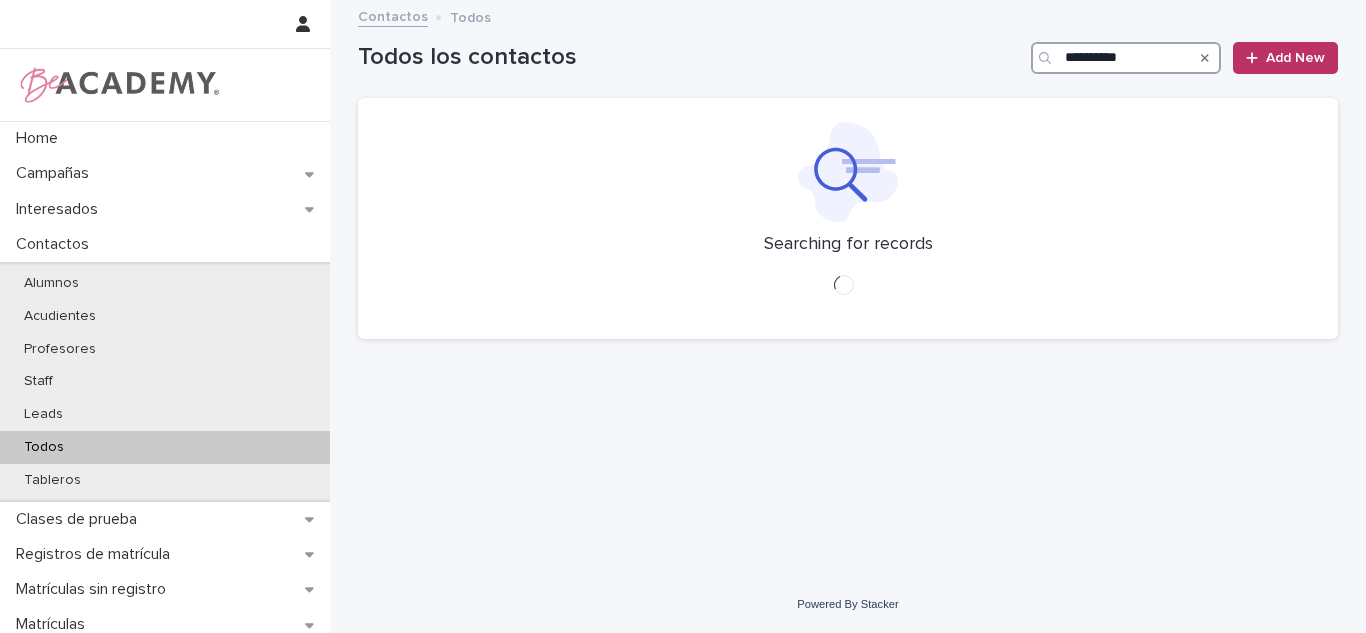 click on "**********" at bounding box center (1126, 58) 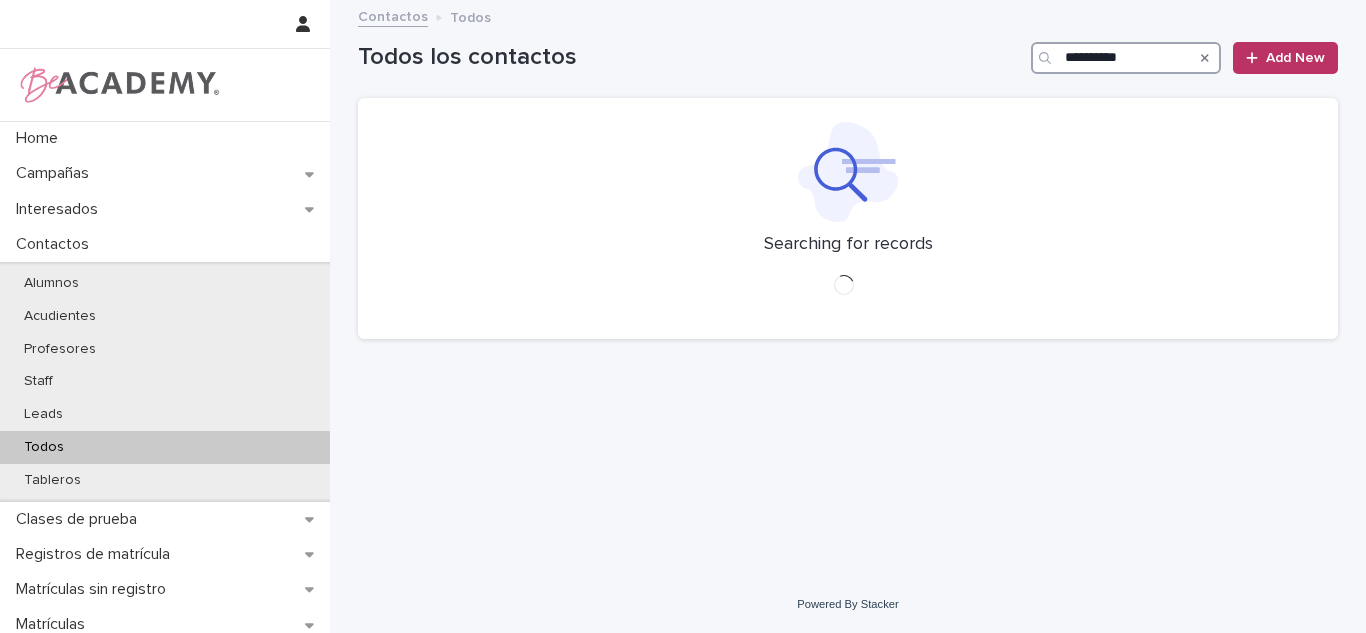 click on "**********" at bounding box center (1126, 58) 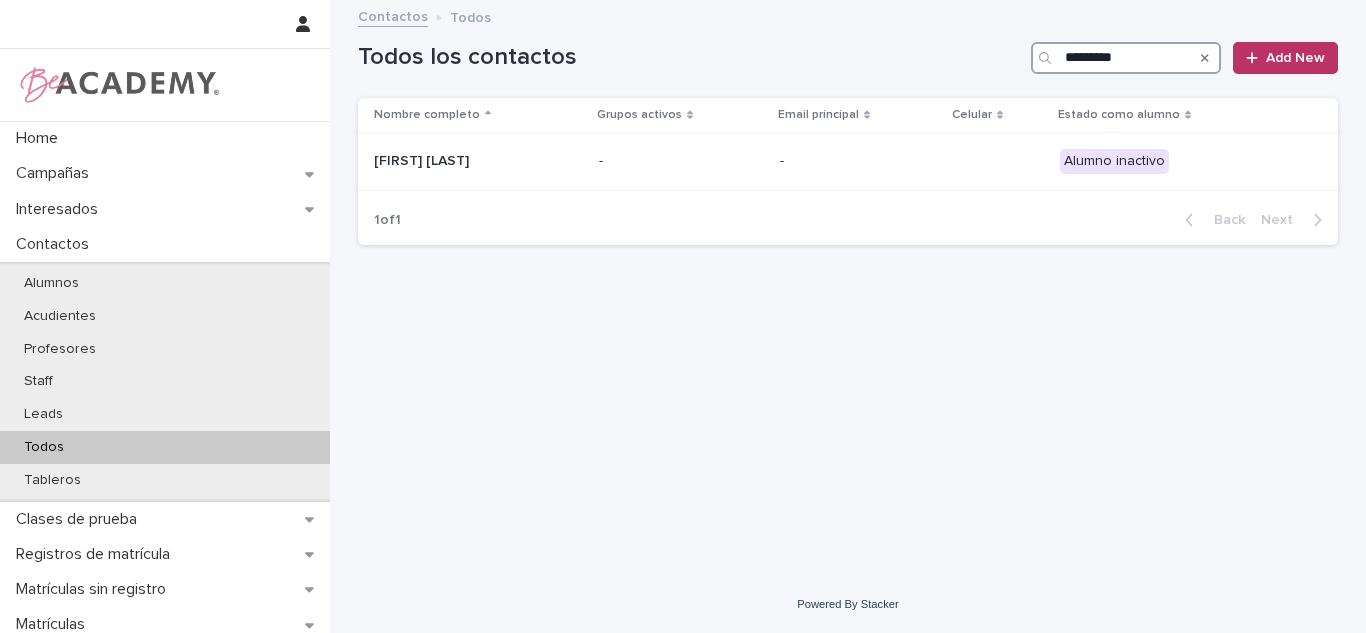 type on "*********" 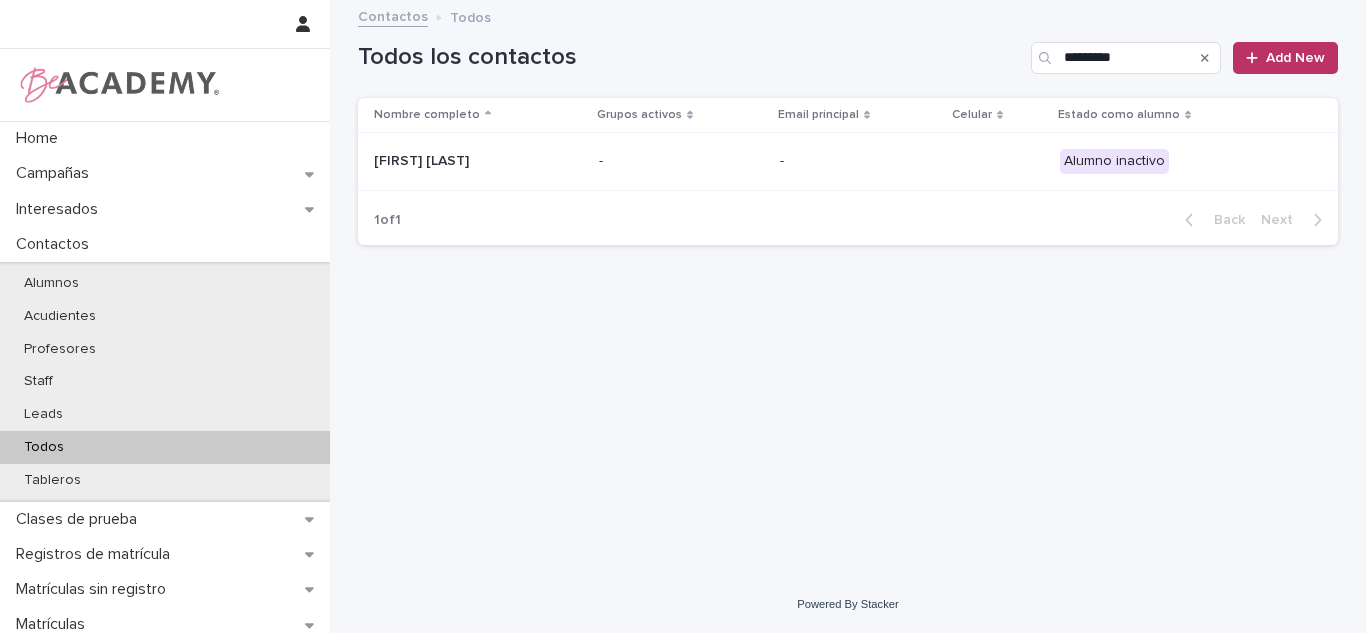 click at bounding box center (1205, 58) 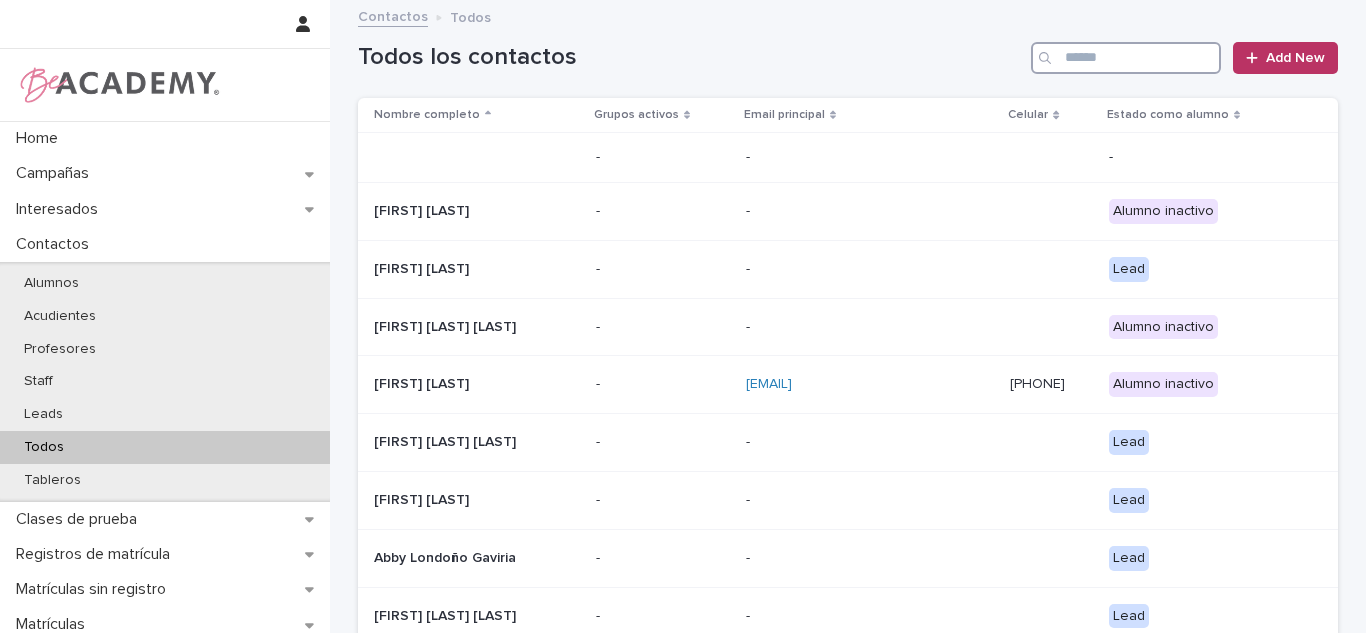 drag, startPoint x: 1203, startPoint y: 65, endPoint x: 1365, endPoint y: 680, distance: 635.97876 